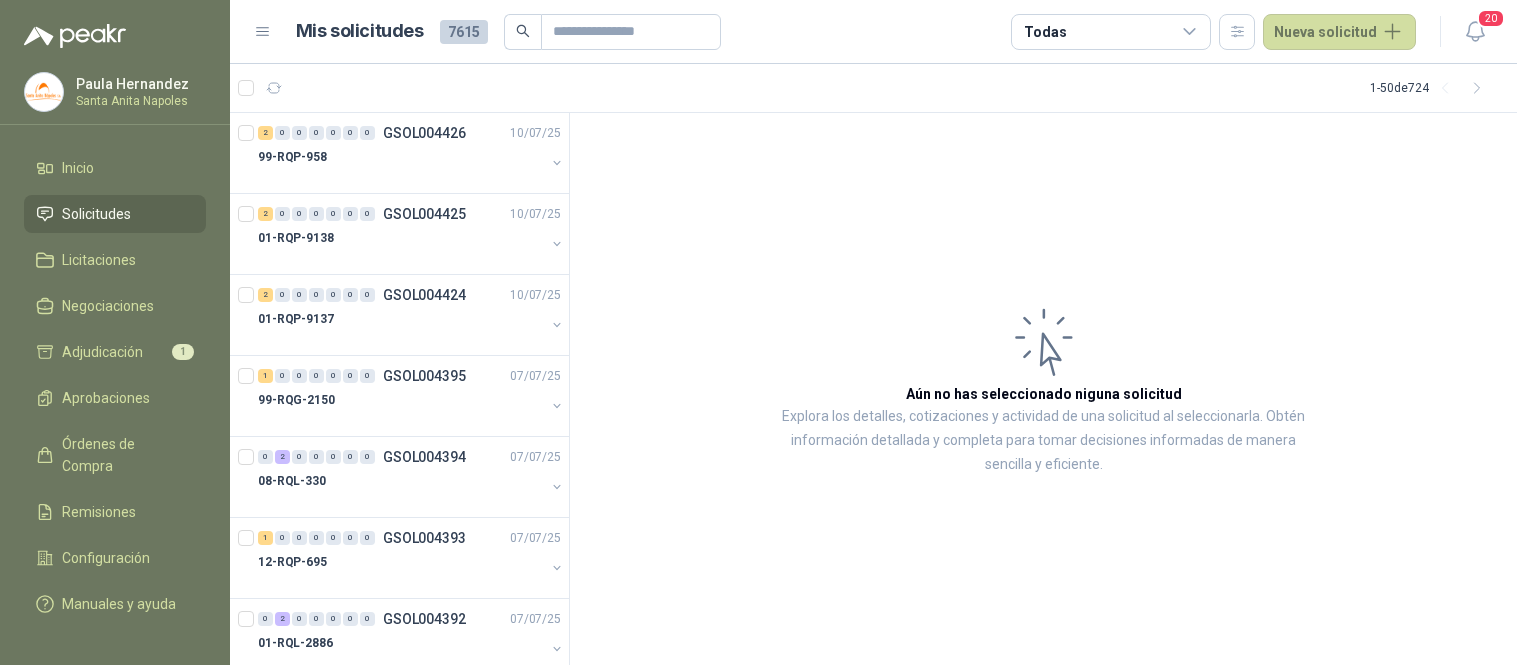 scroll, scrollTop: 0, scrollLeft: 0, axis: both 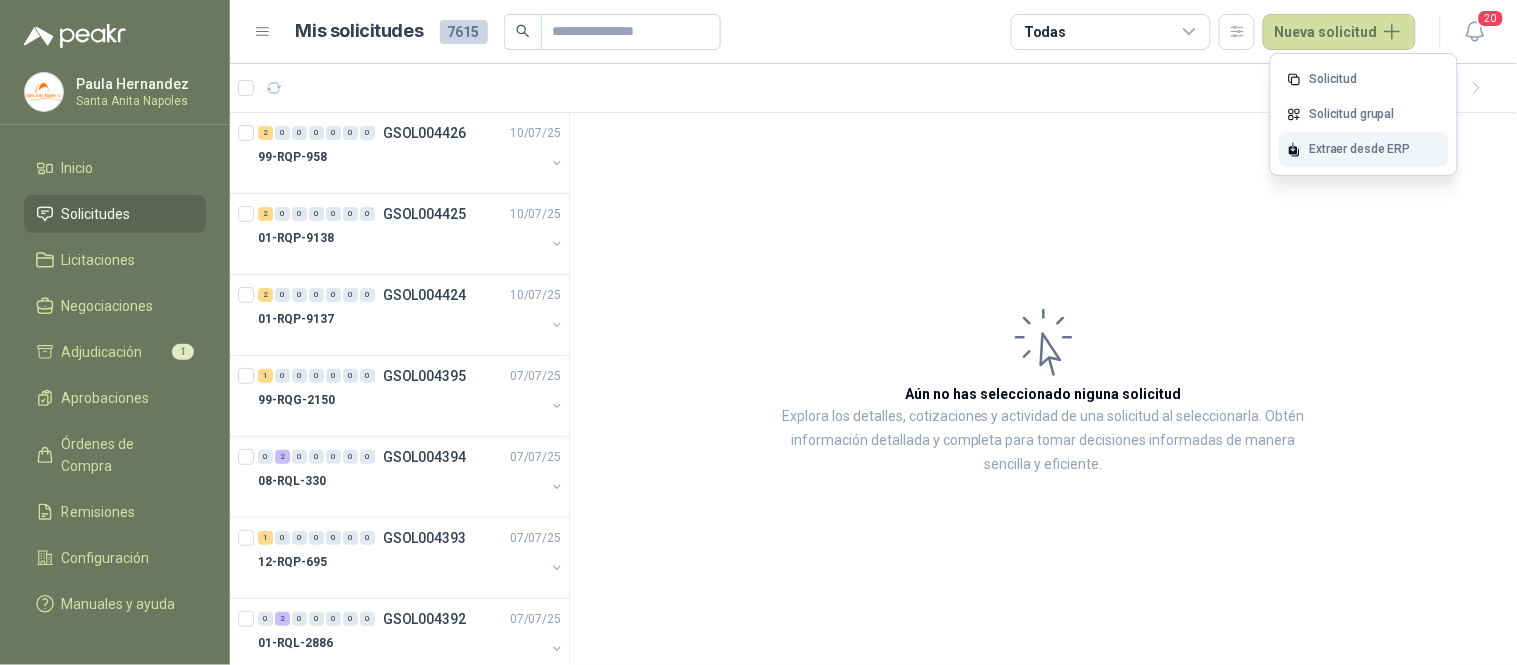 click on "Extraer desde ERP" at bounding box center [1364, 149] 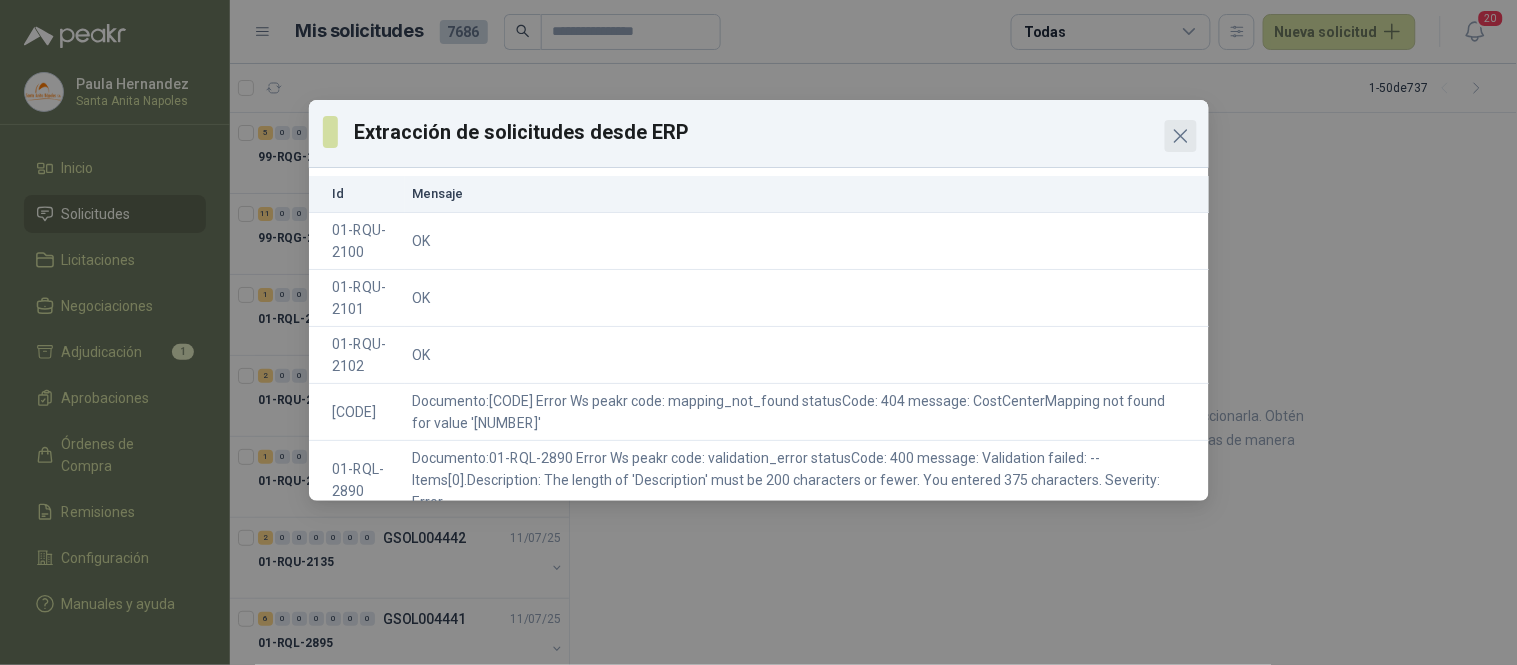 click 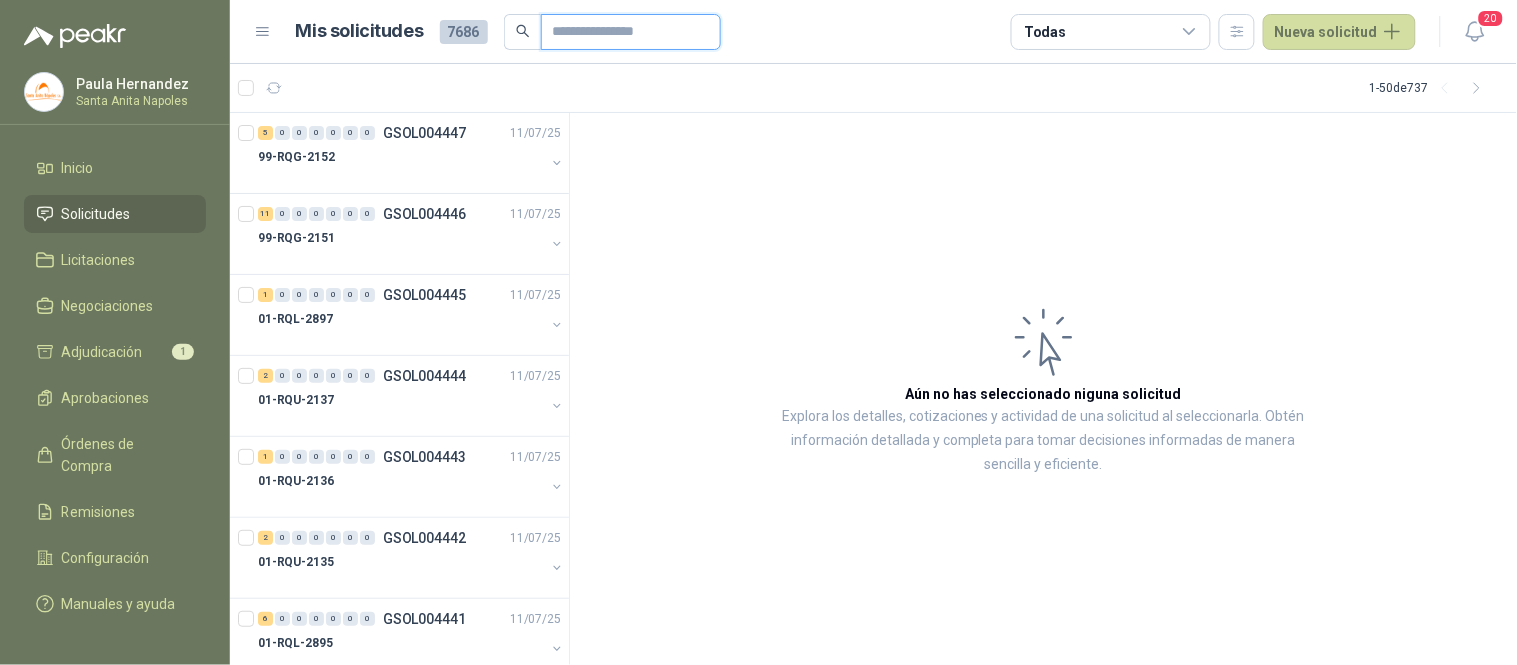 click at bounding box center (623, 32) 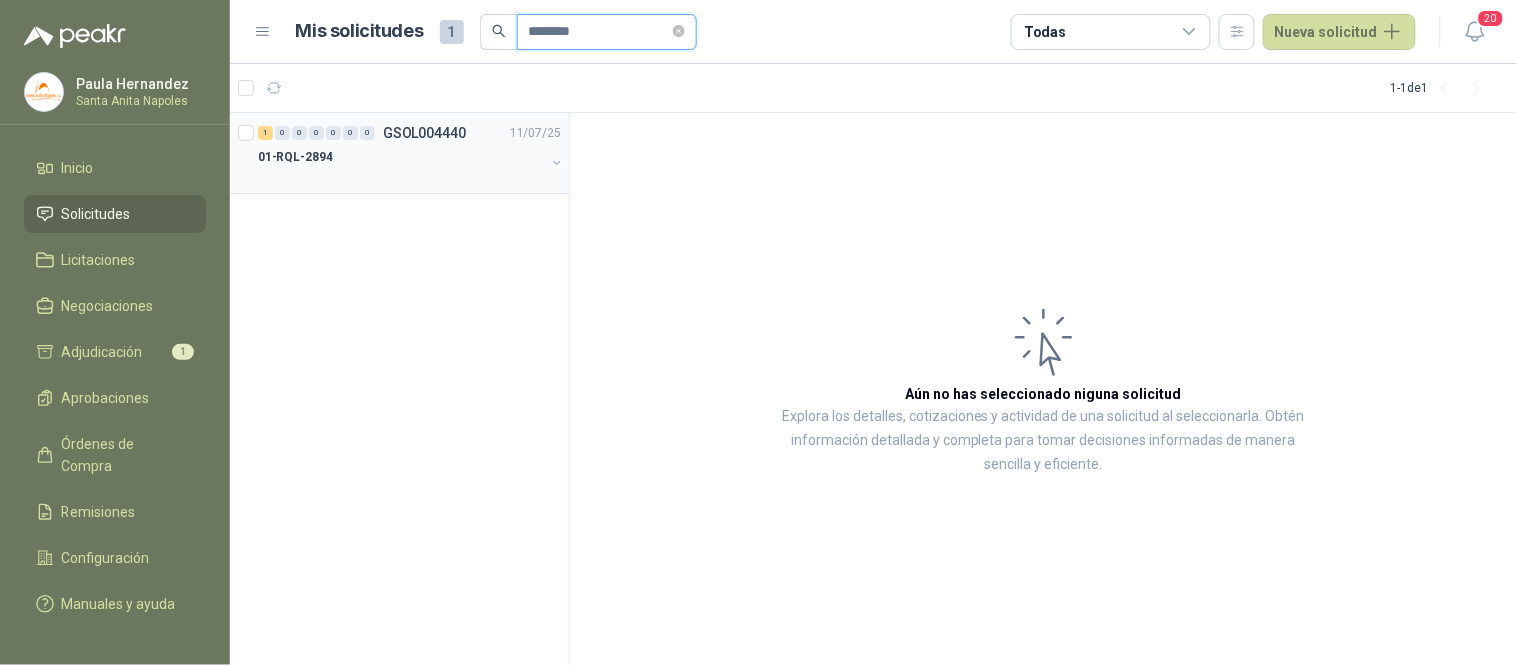 type on "********" 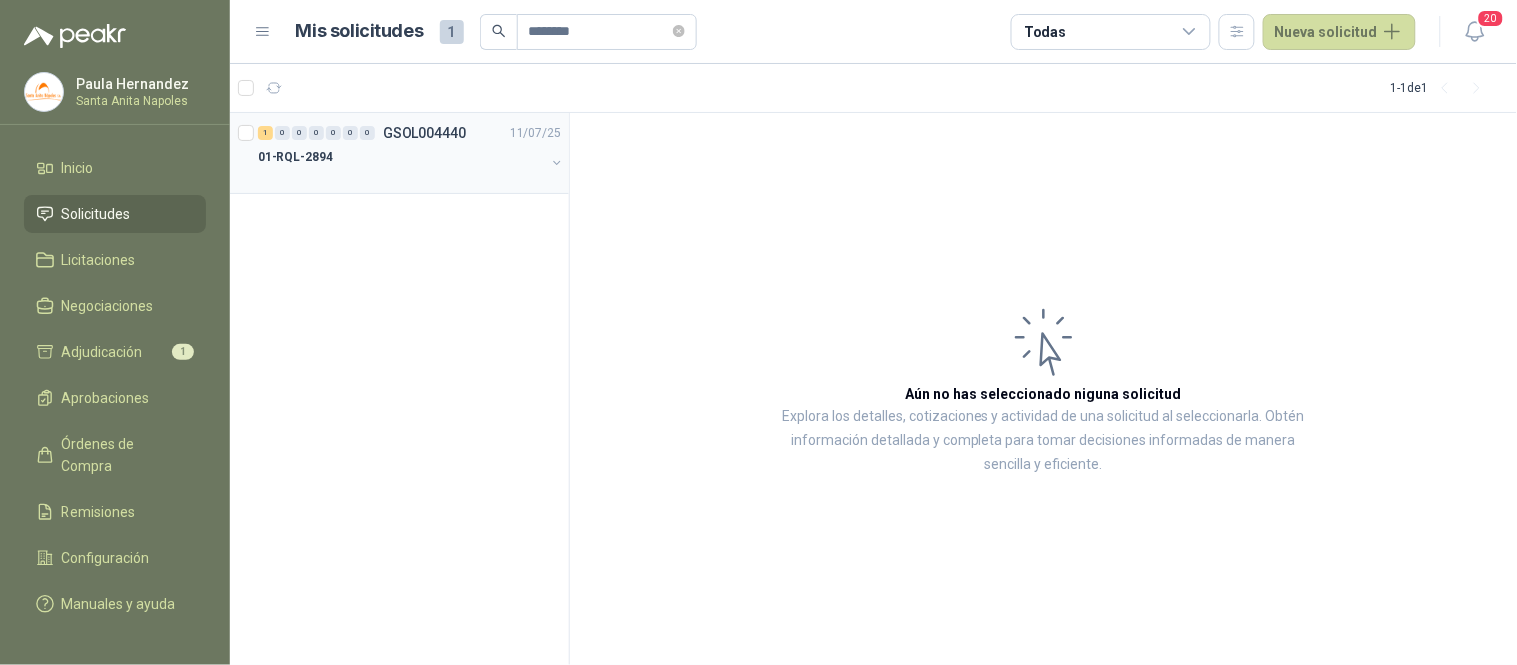 click on "01-RQL-2894" at bounding box center [401, 157] 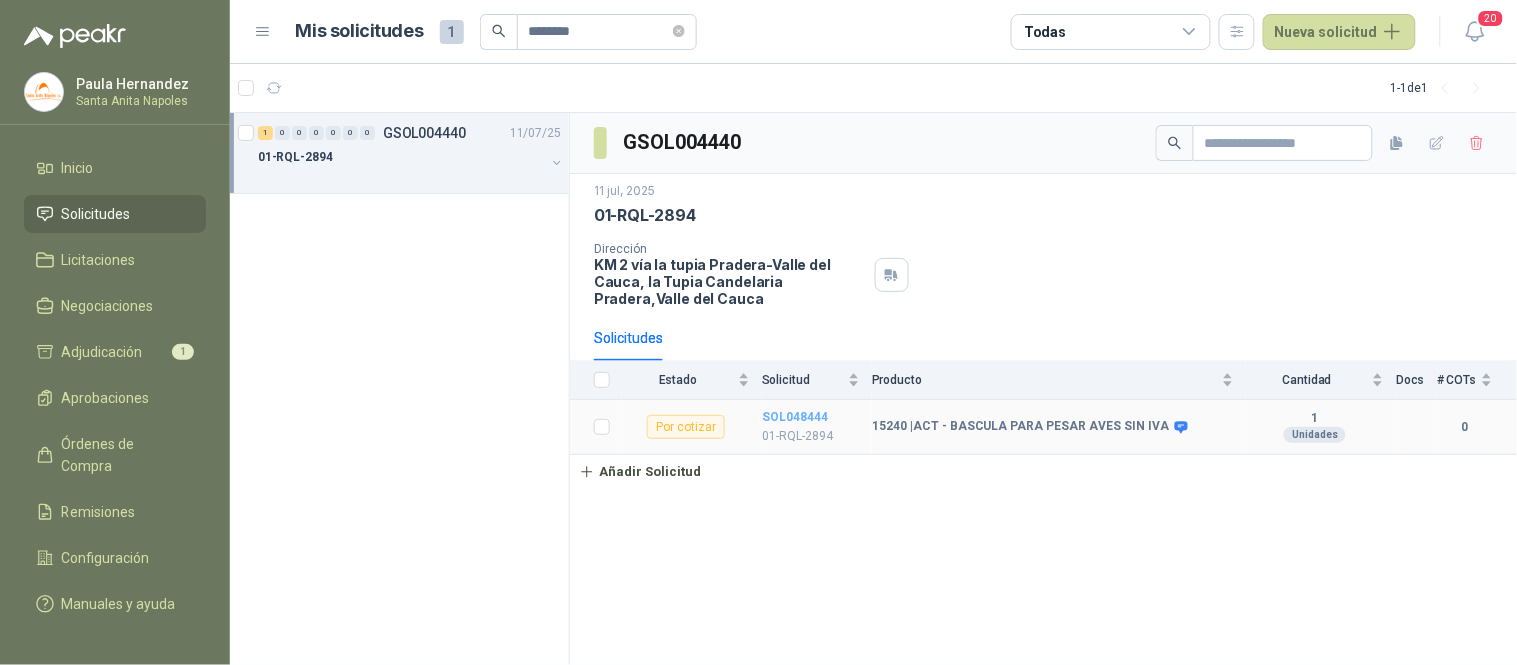 click on "SOL048444" at bounding box center (795, 417) 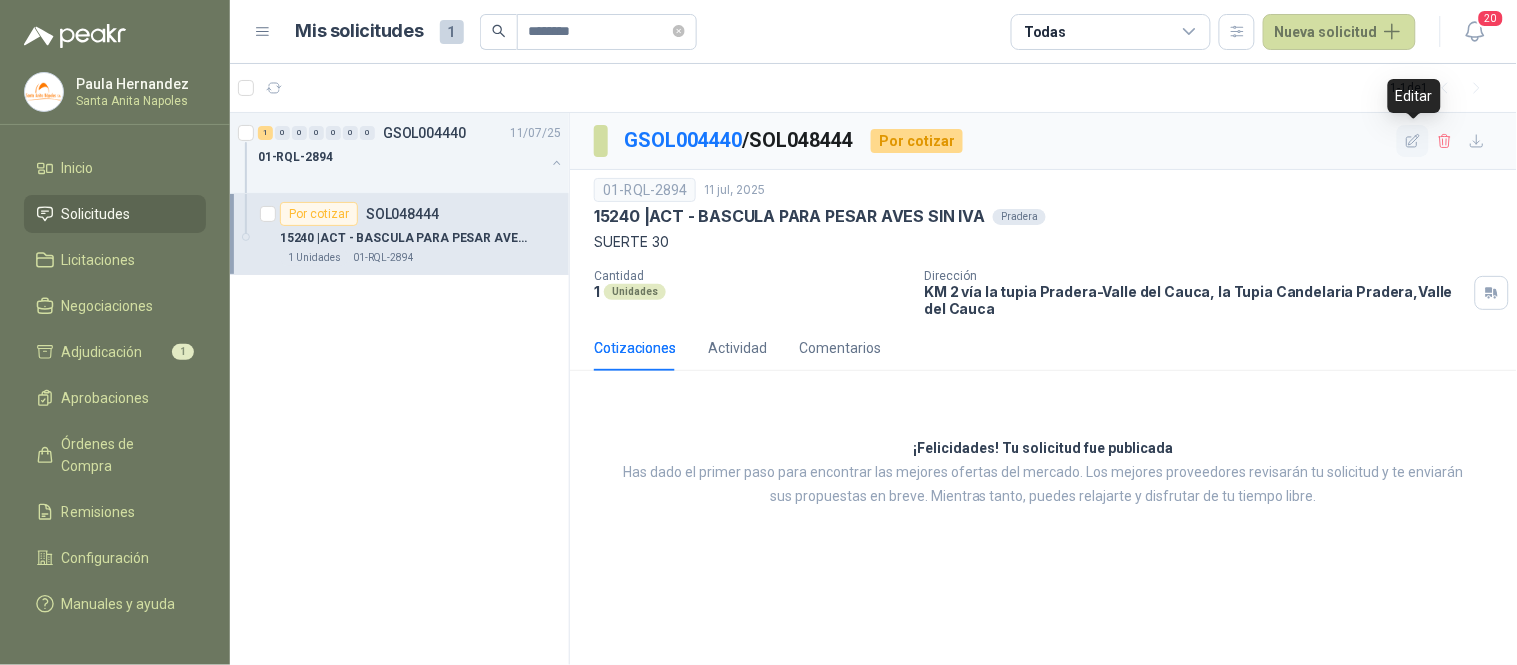 click 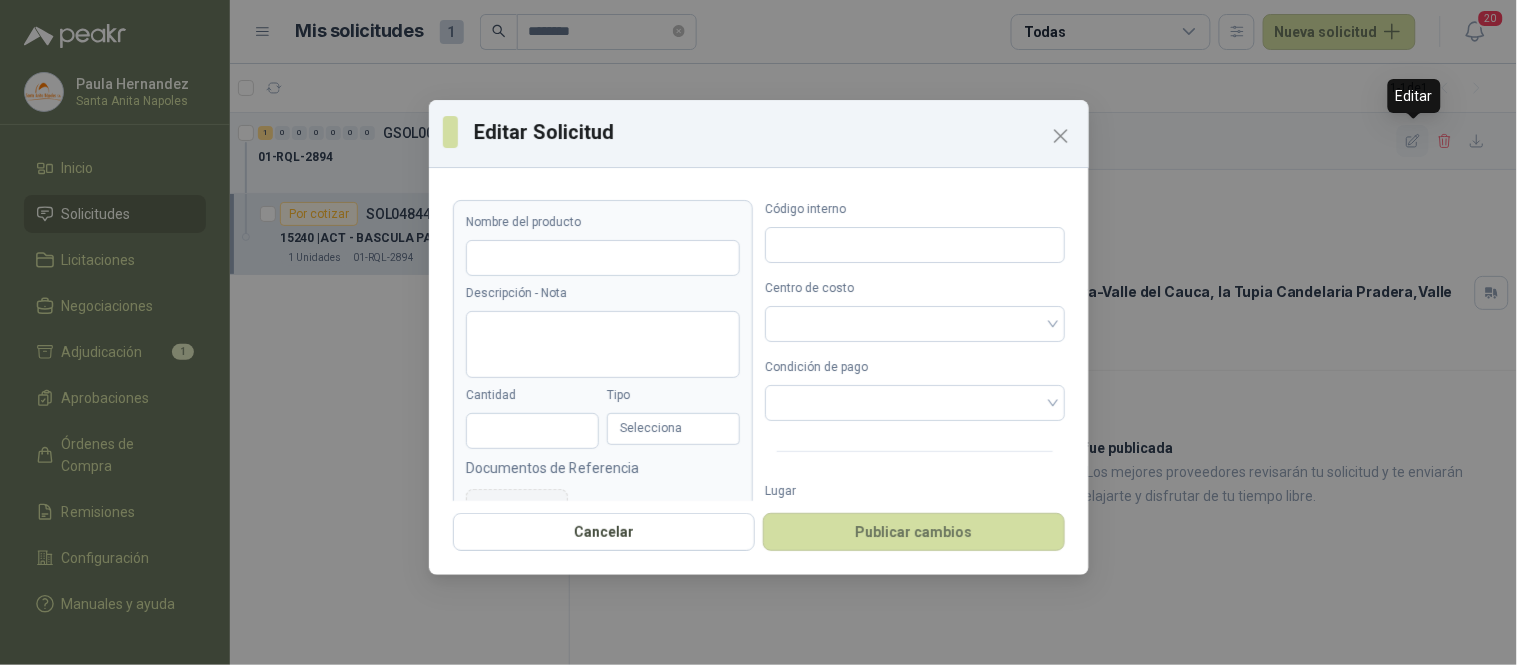 type 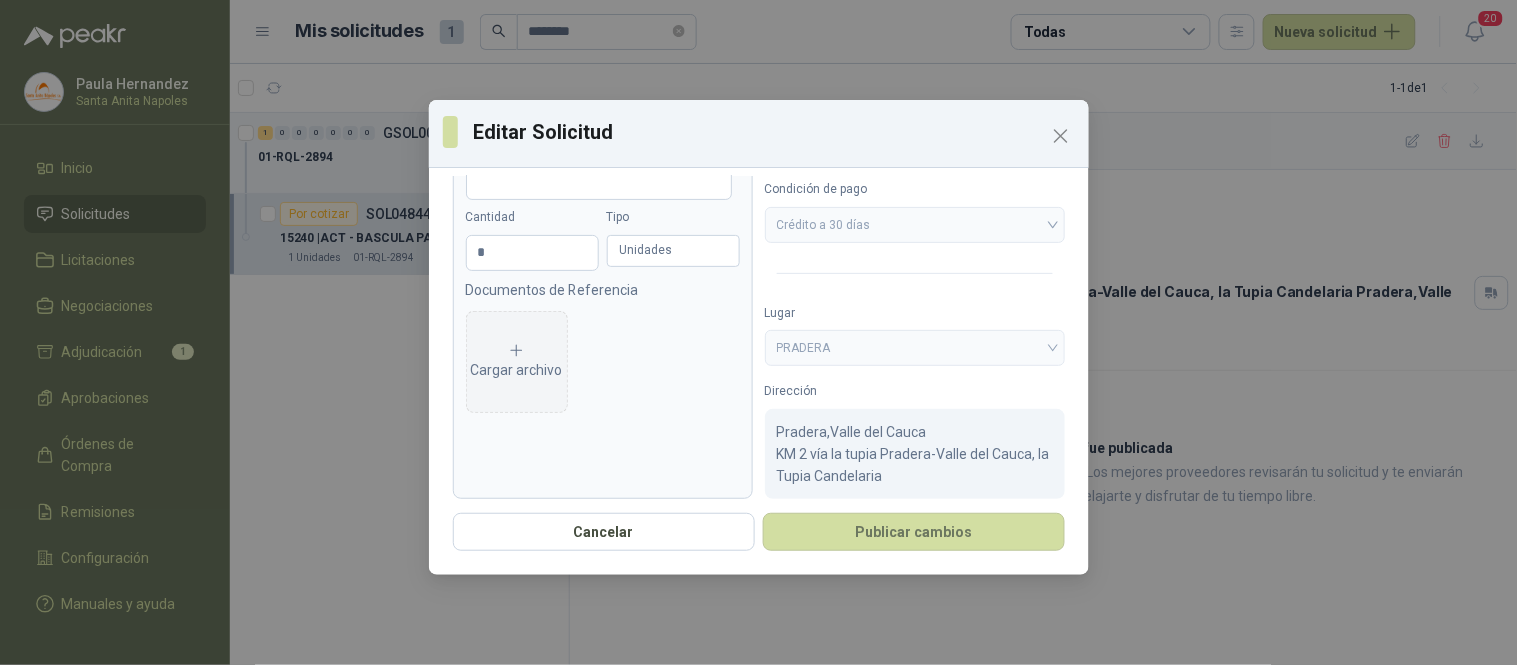 scroll, scrollTop: 191, scrollLeft: 0, axis: vertical 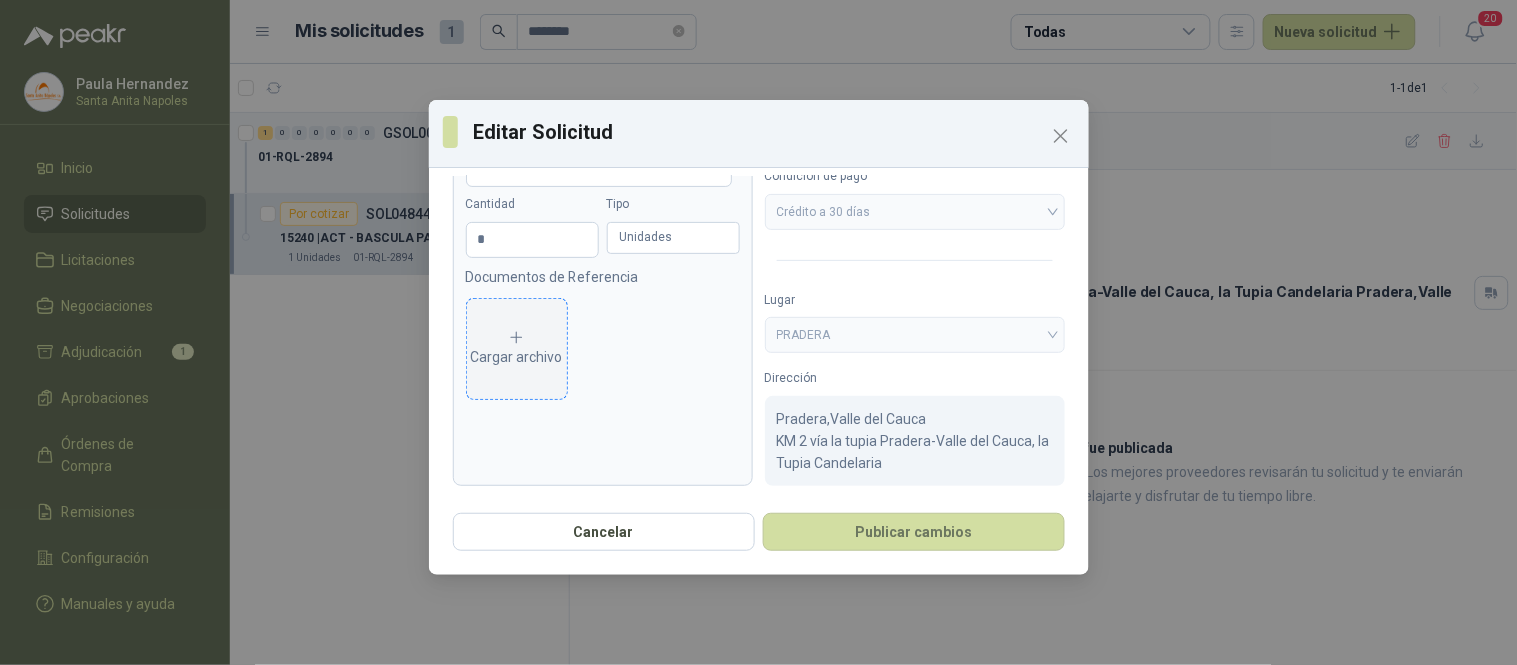 click on "Cargar archivo" at bounding box center [517, 349] 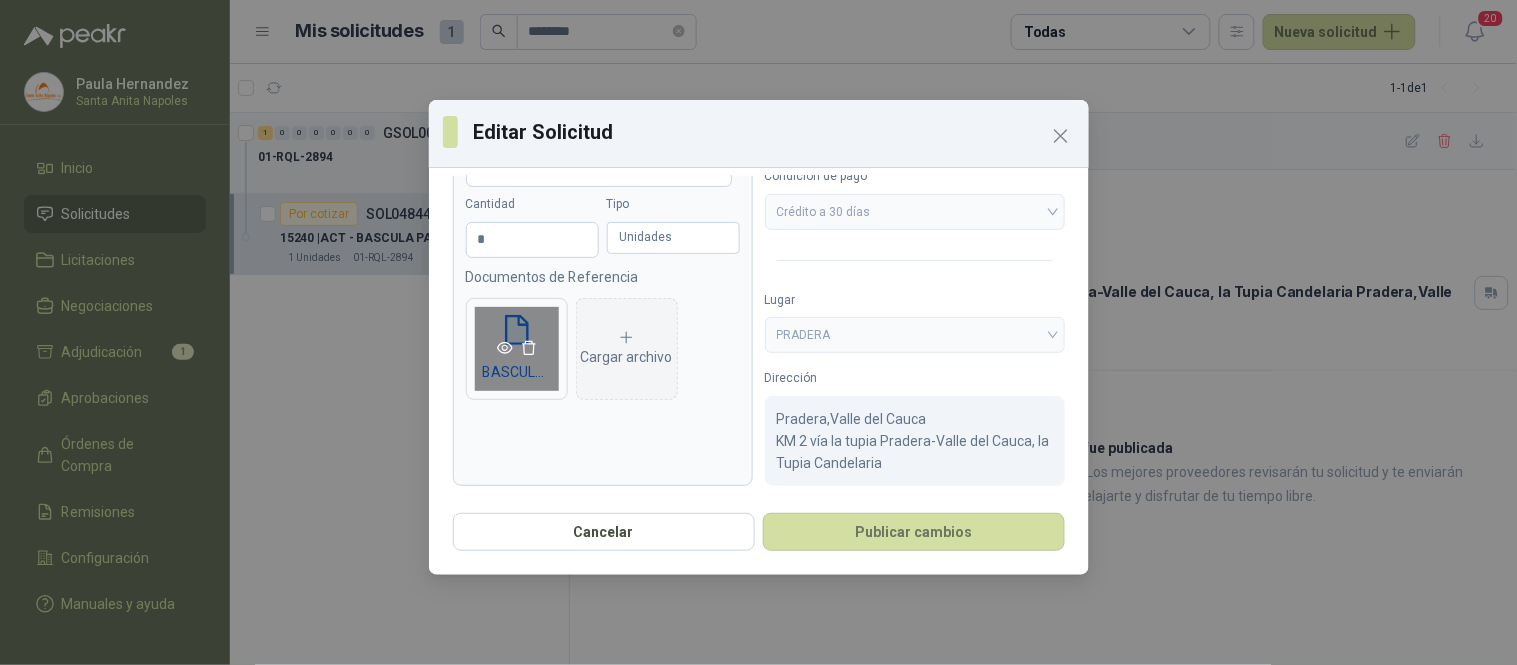 click 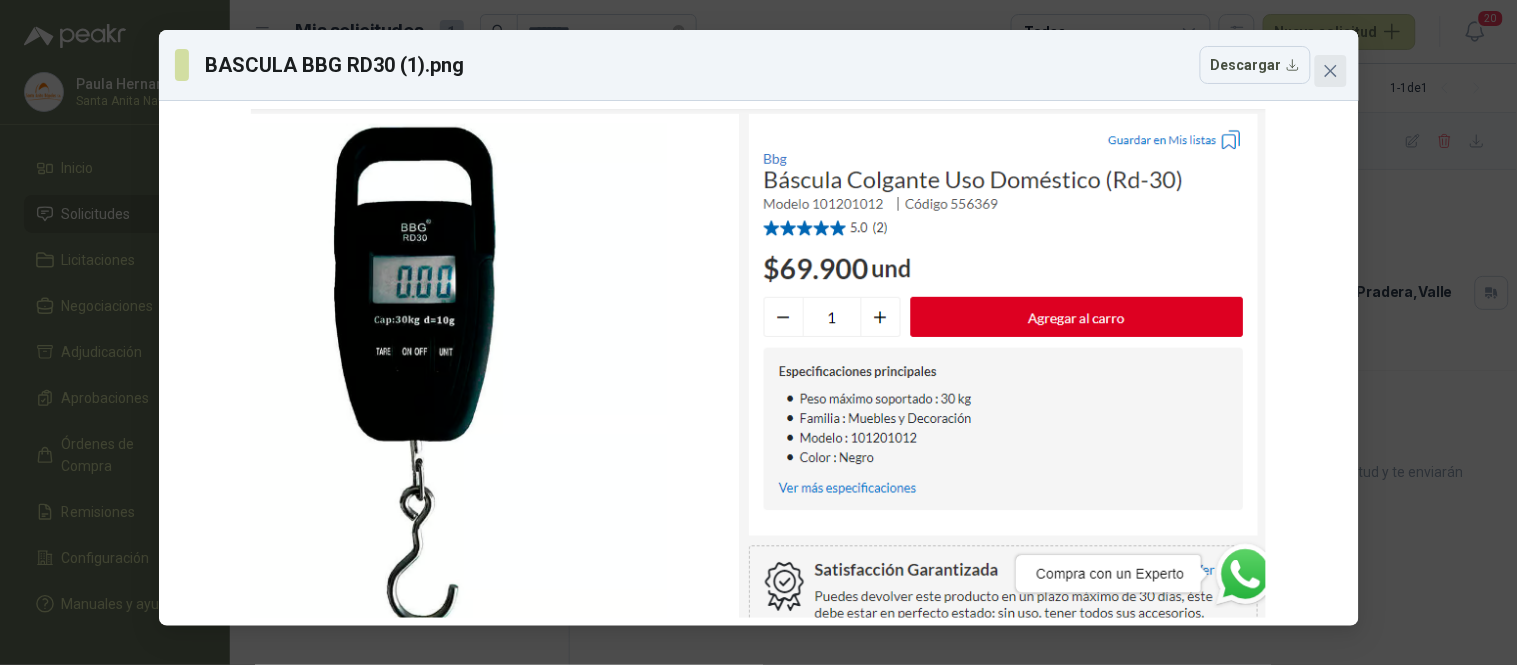 click 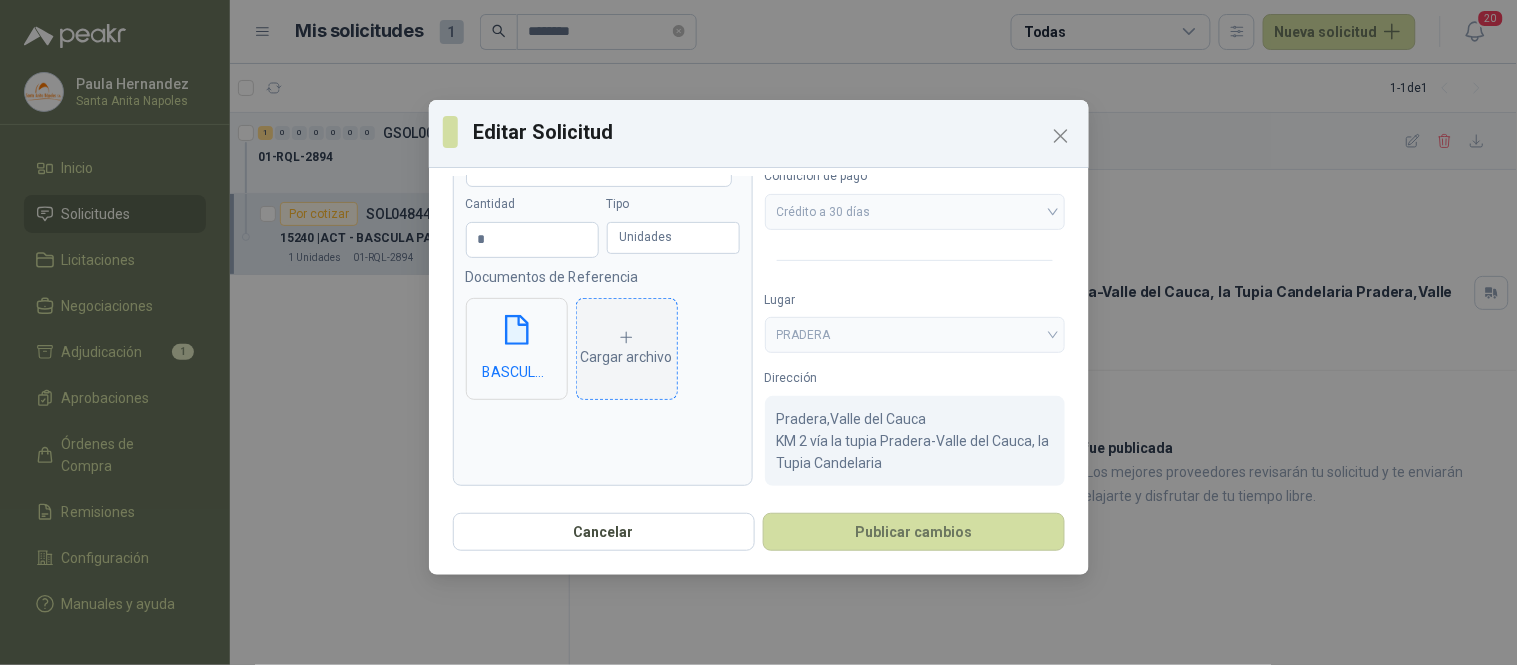 click on "Cargar archivo" at bounding box center [627, 349] 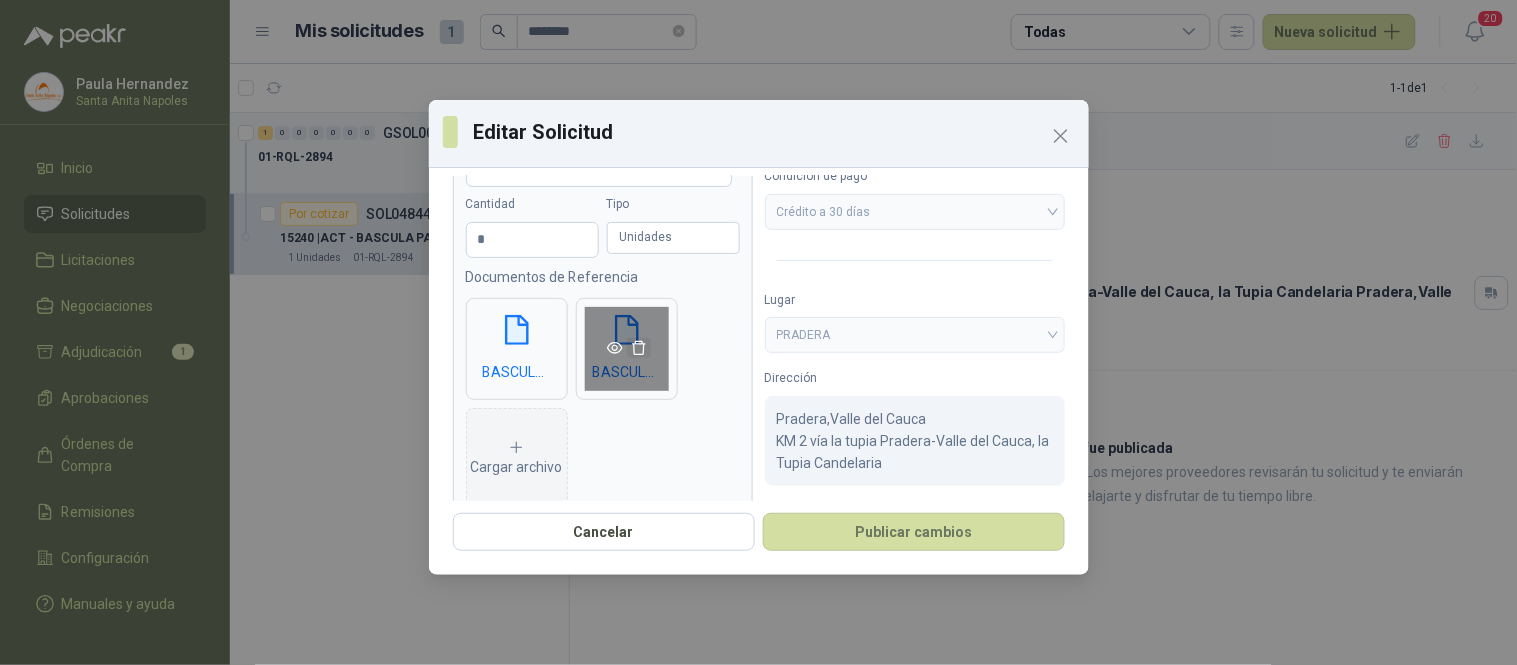 click 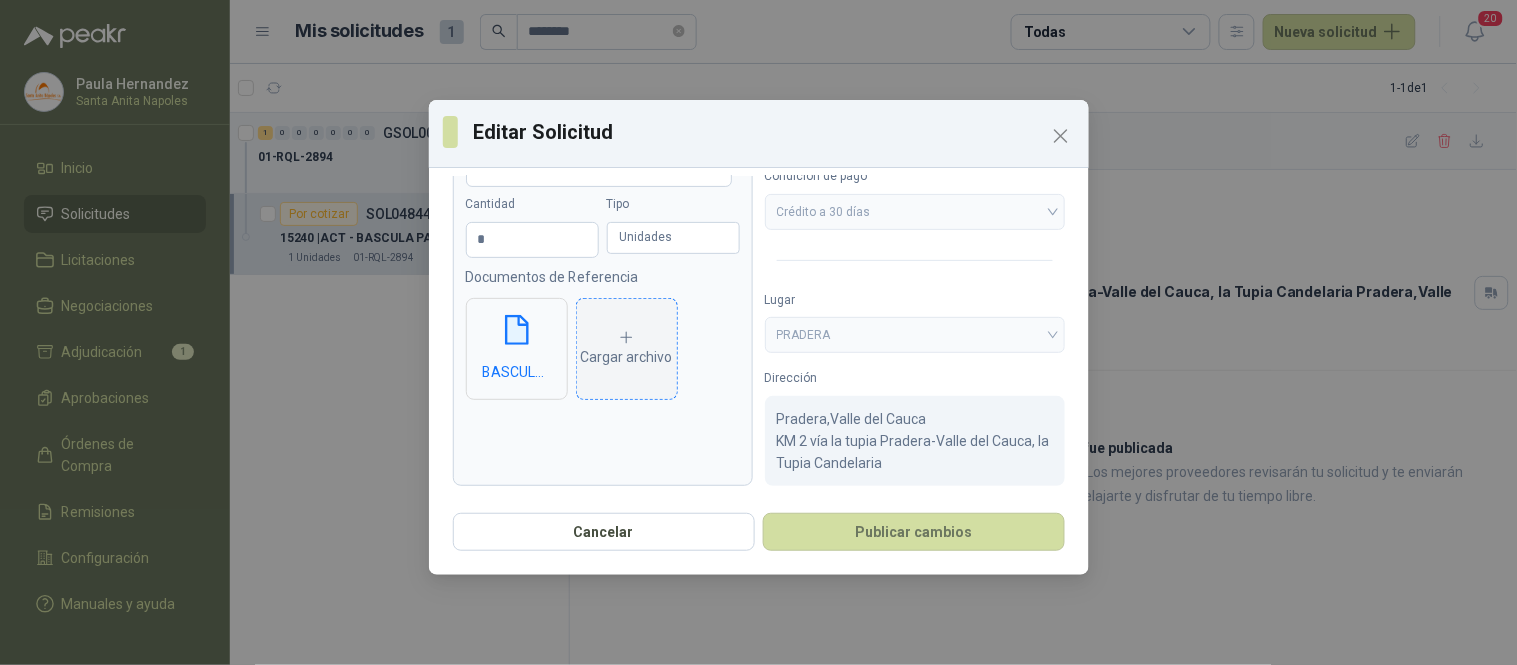 click on "Cargar archivo" at bounding box center [627, 349] 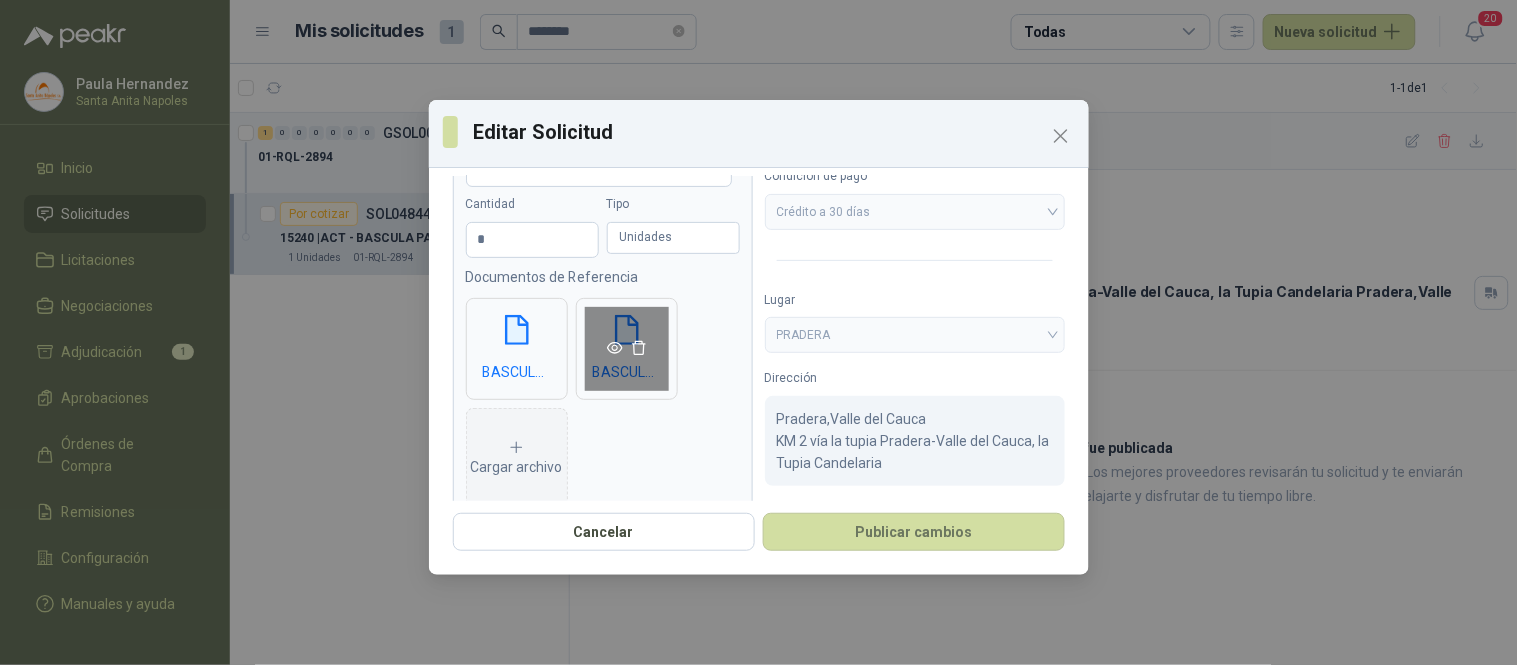 click 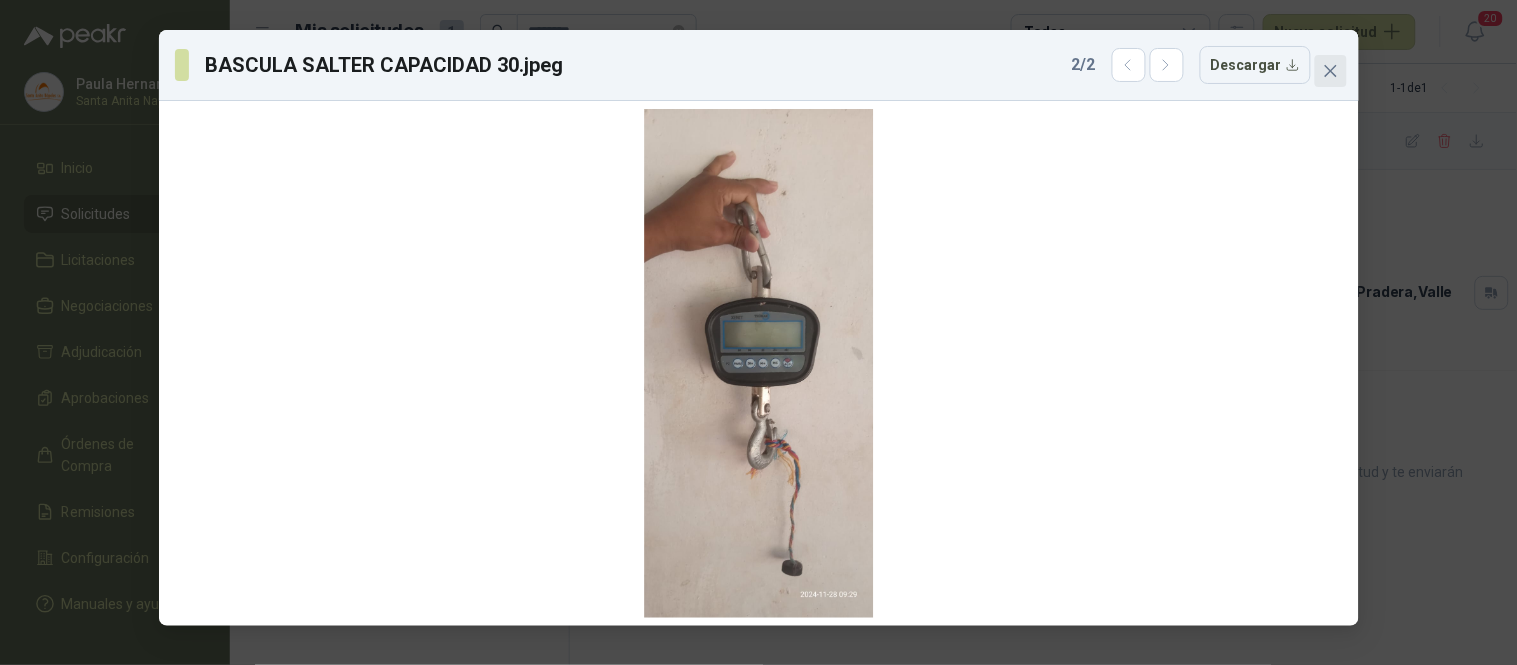 click at bounding box center (1331, 71) 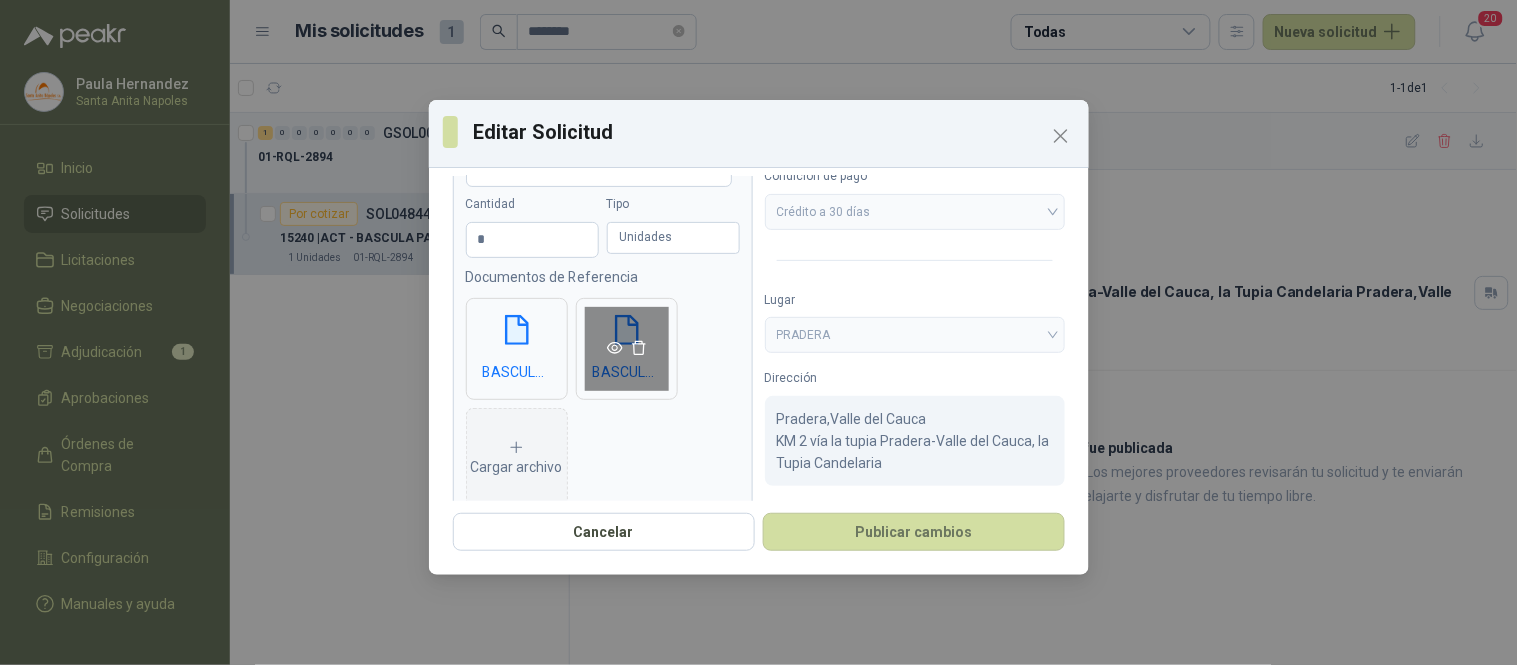 click 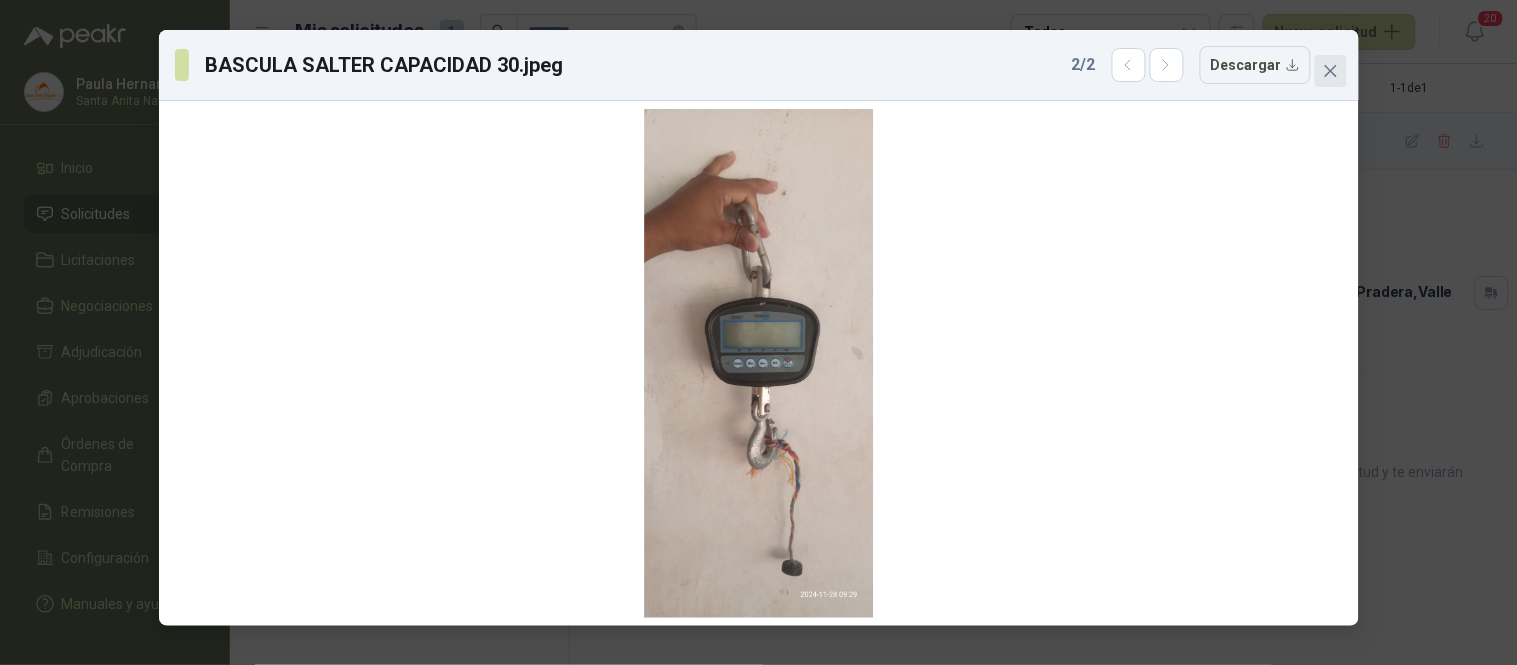 click 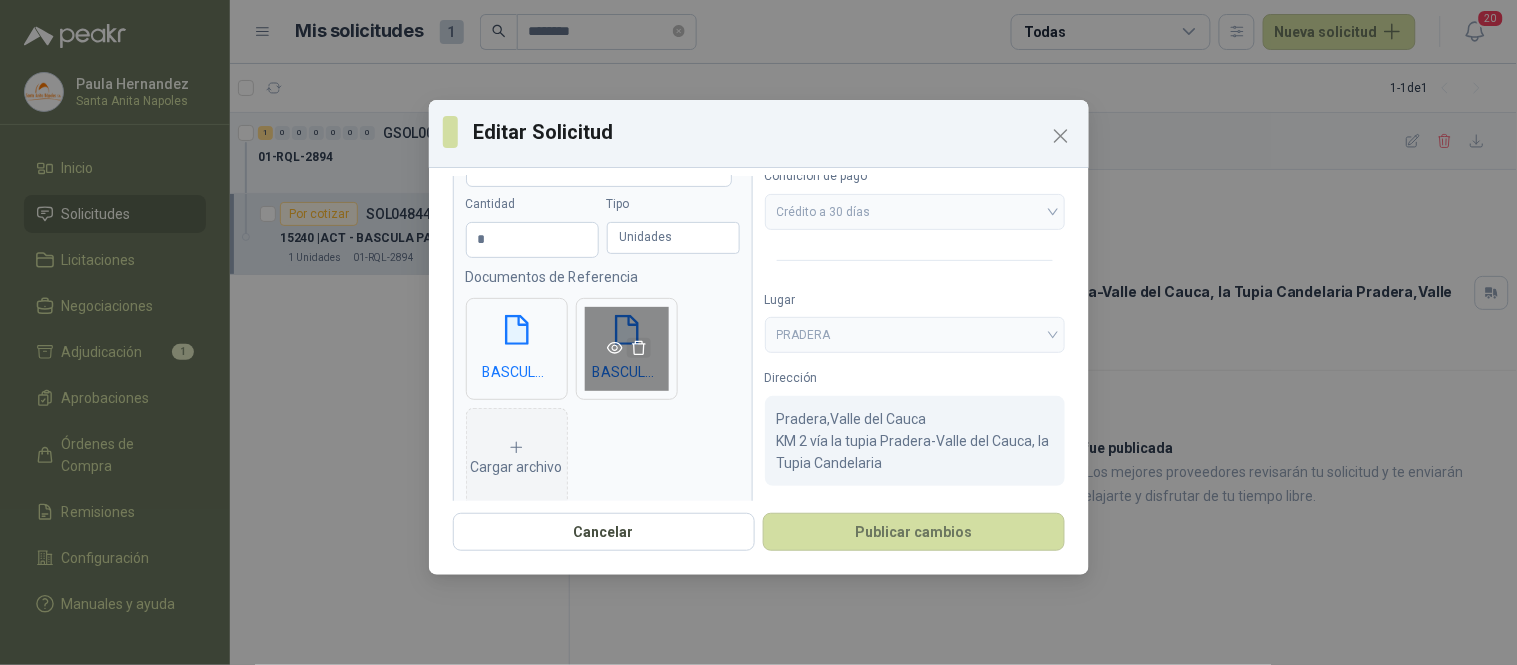 click 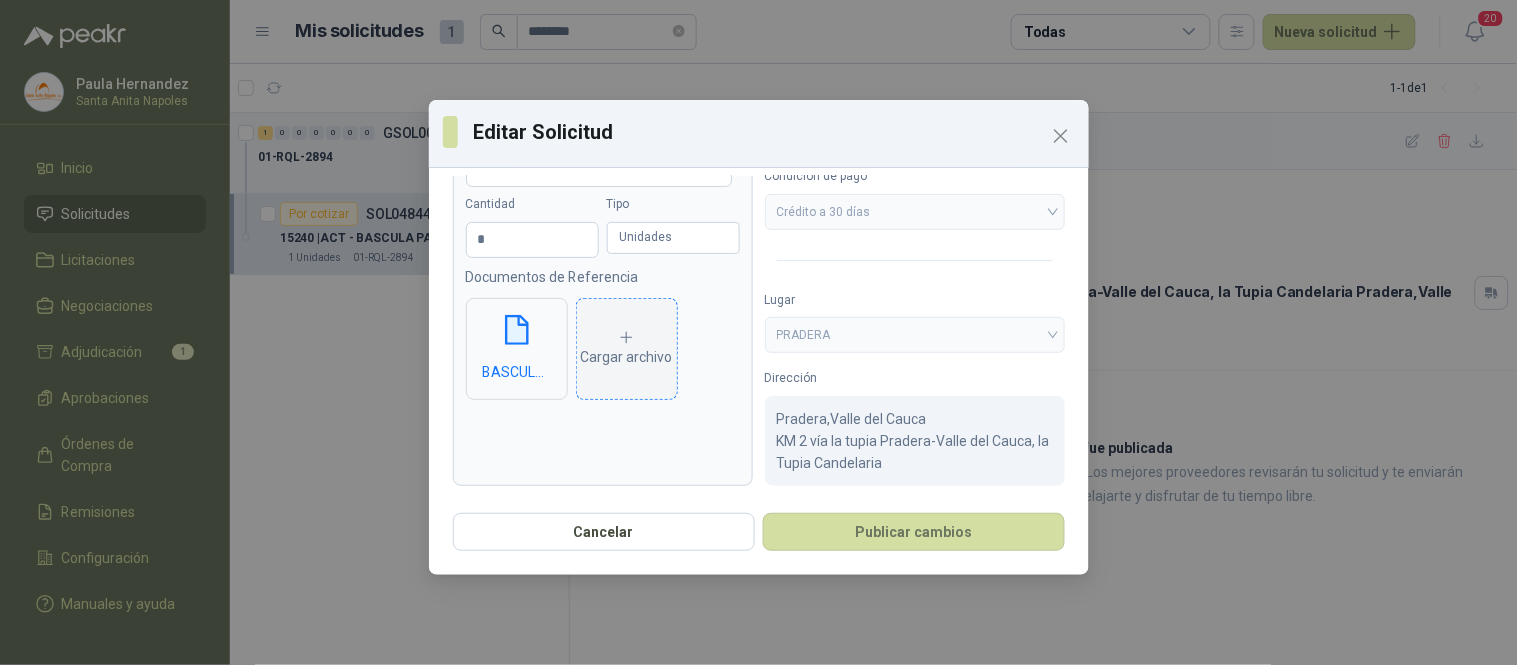 click on "Cargar archivo" at bounding box center [627, 349] 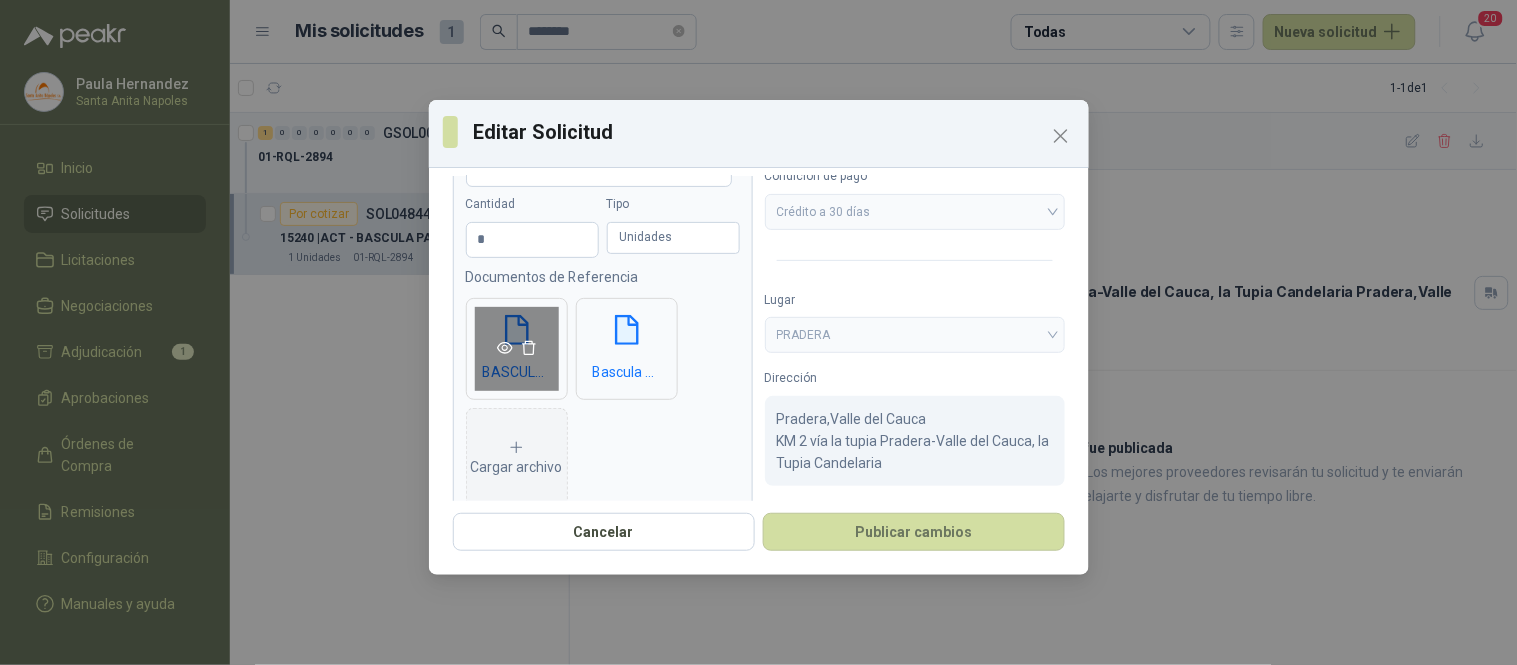click 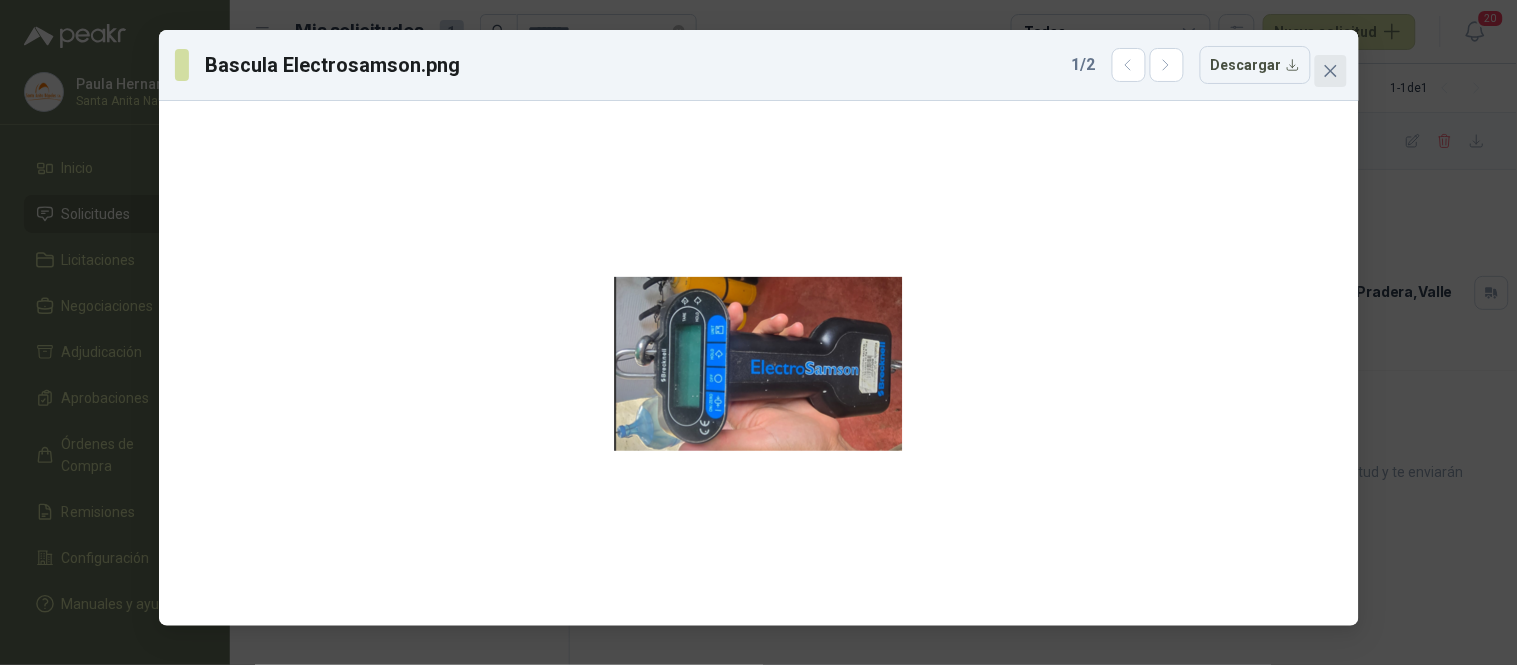 click 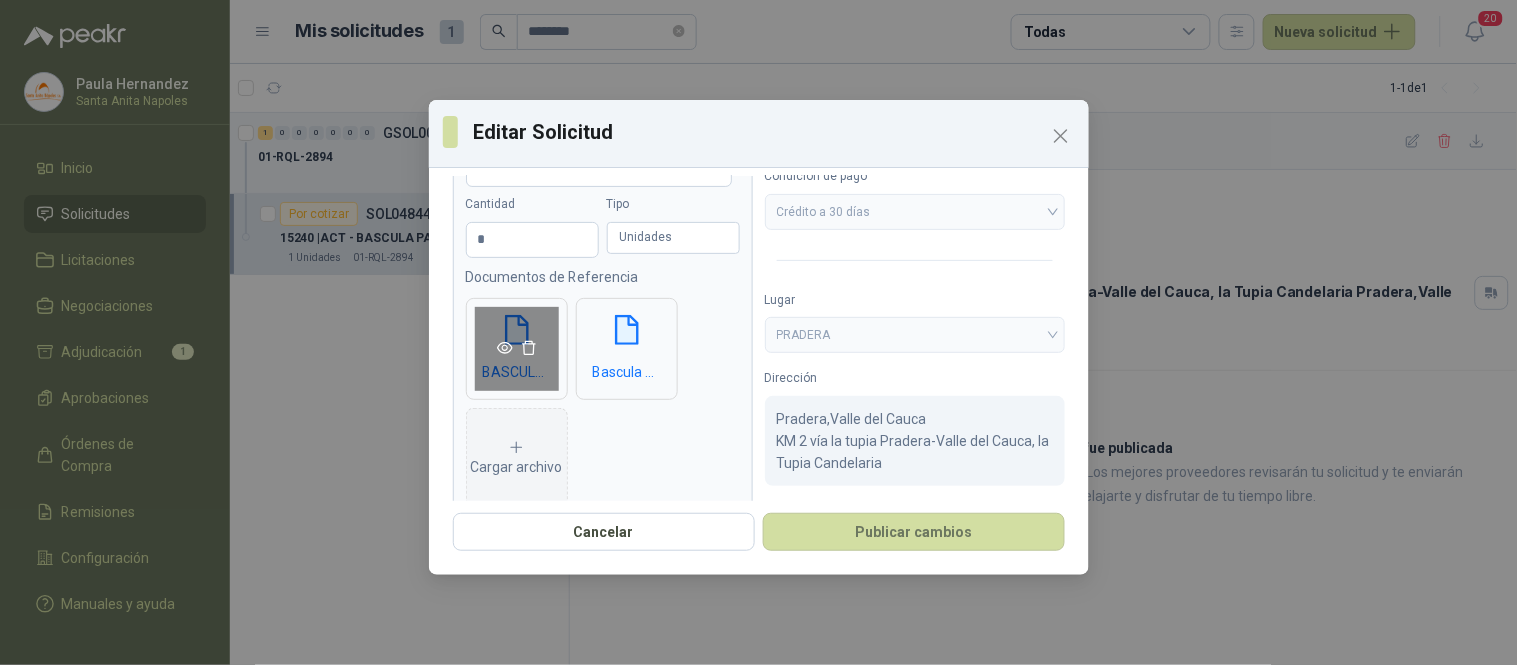 click 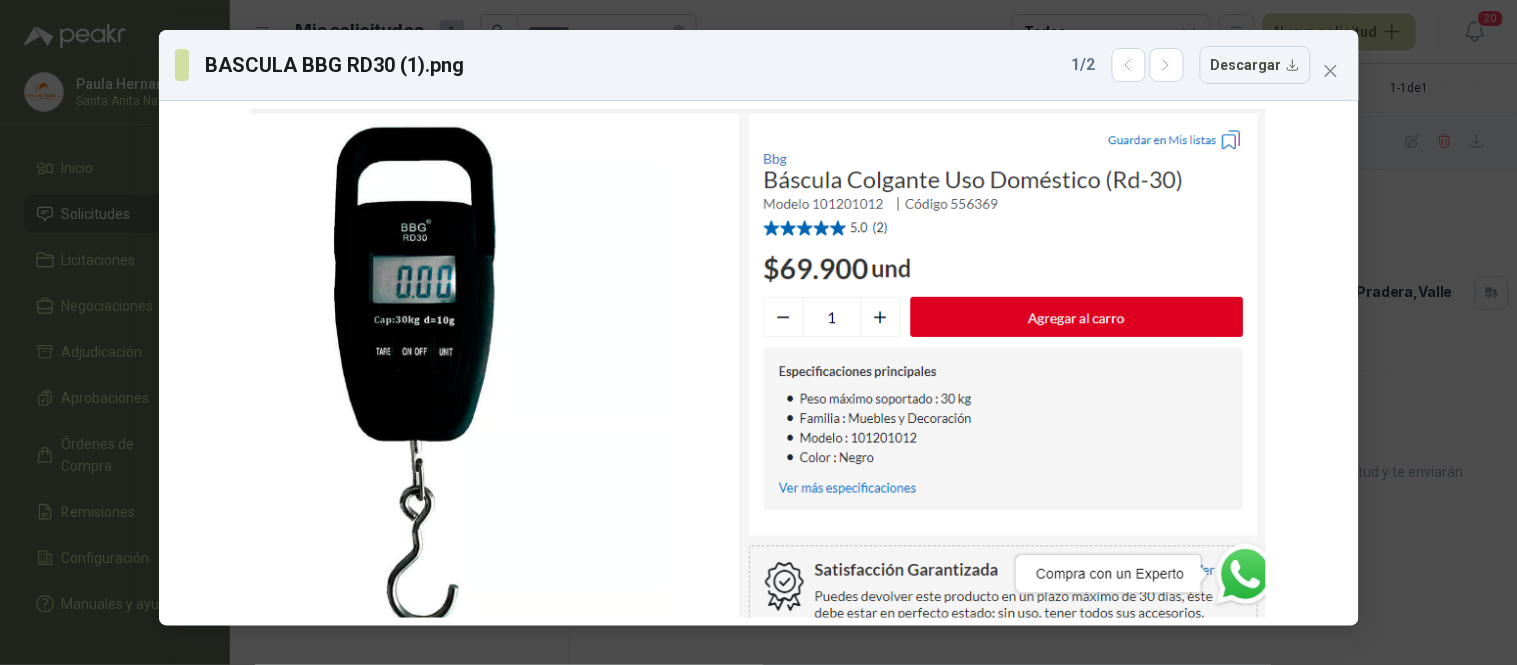 click on "BASCULA BBG RD30 (1).png   1 / 2 Descargar" at bounding box center [759, 65] 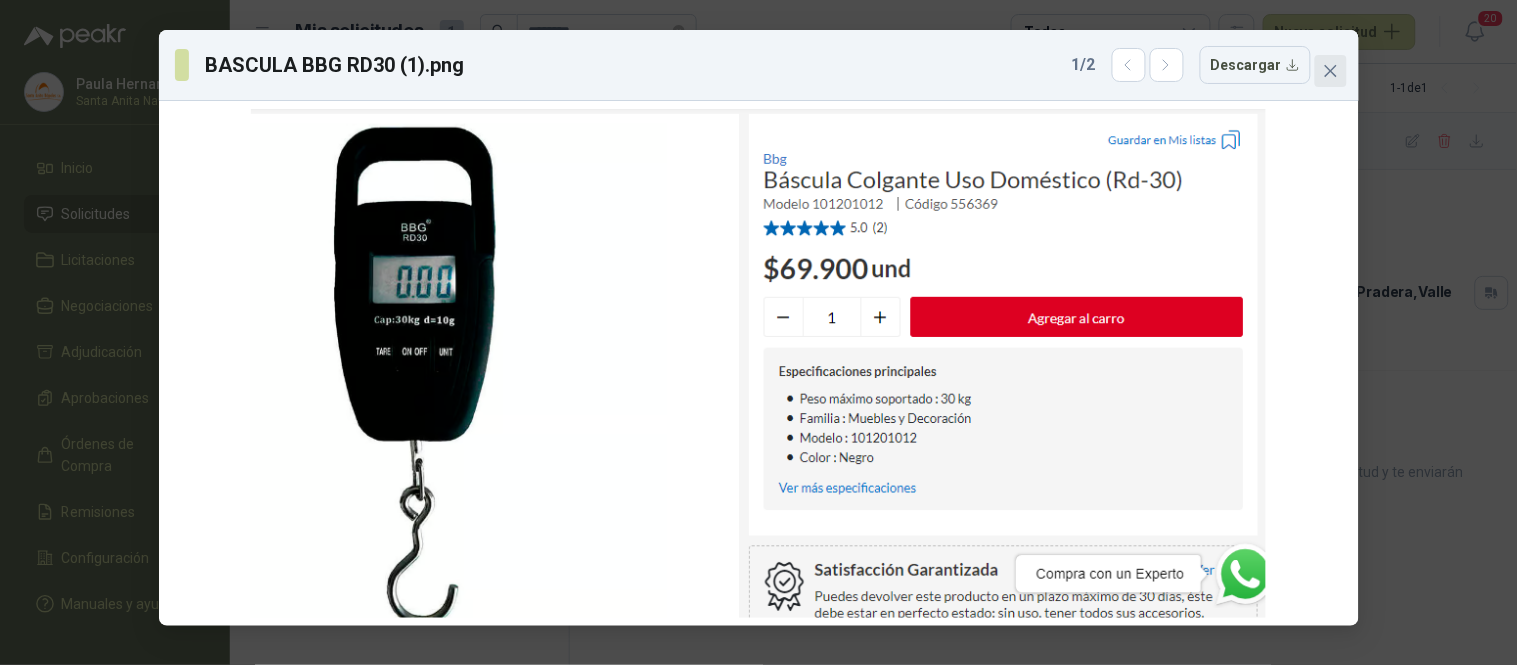 click 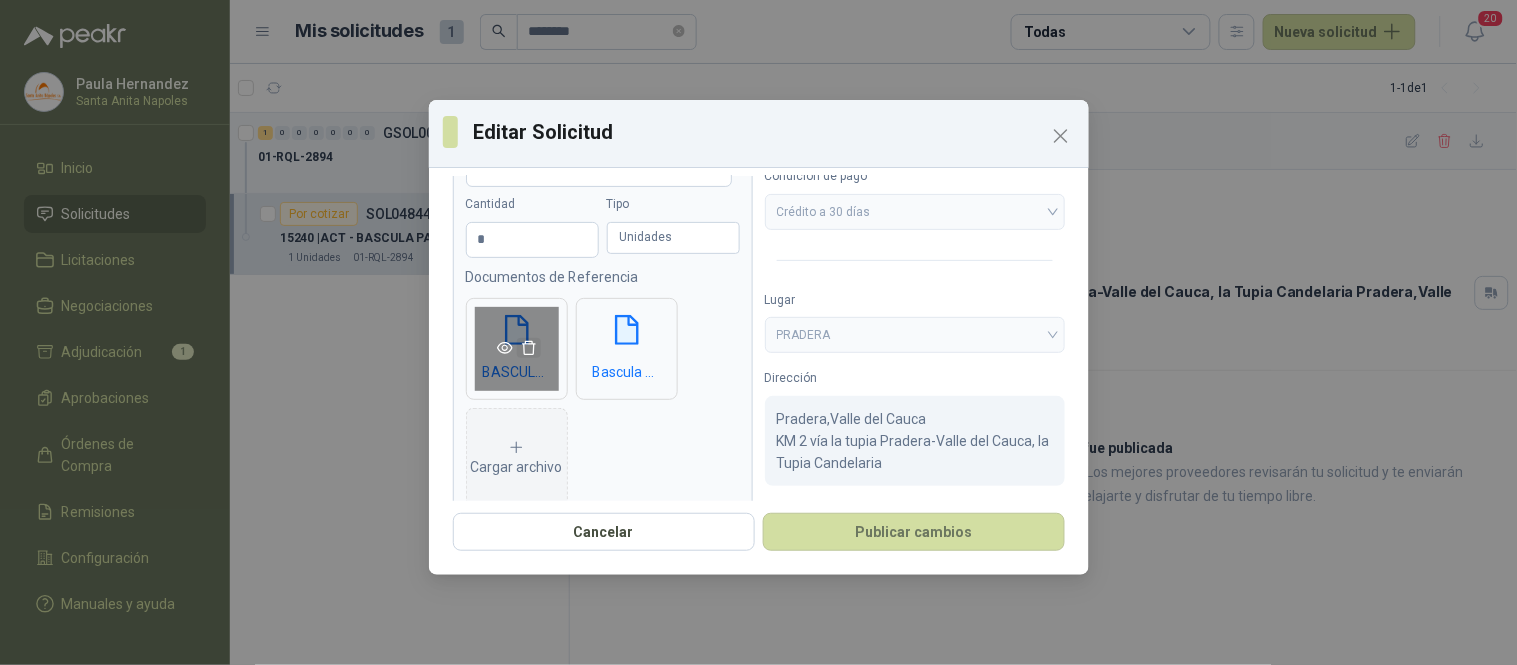 click 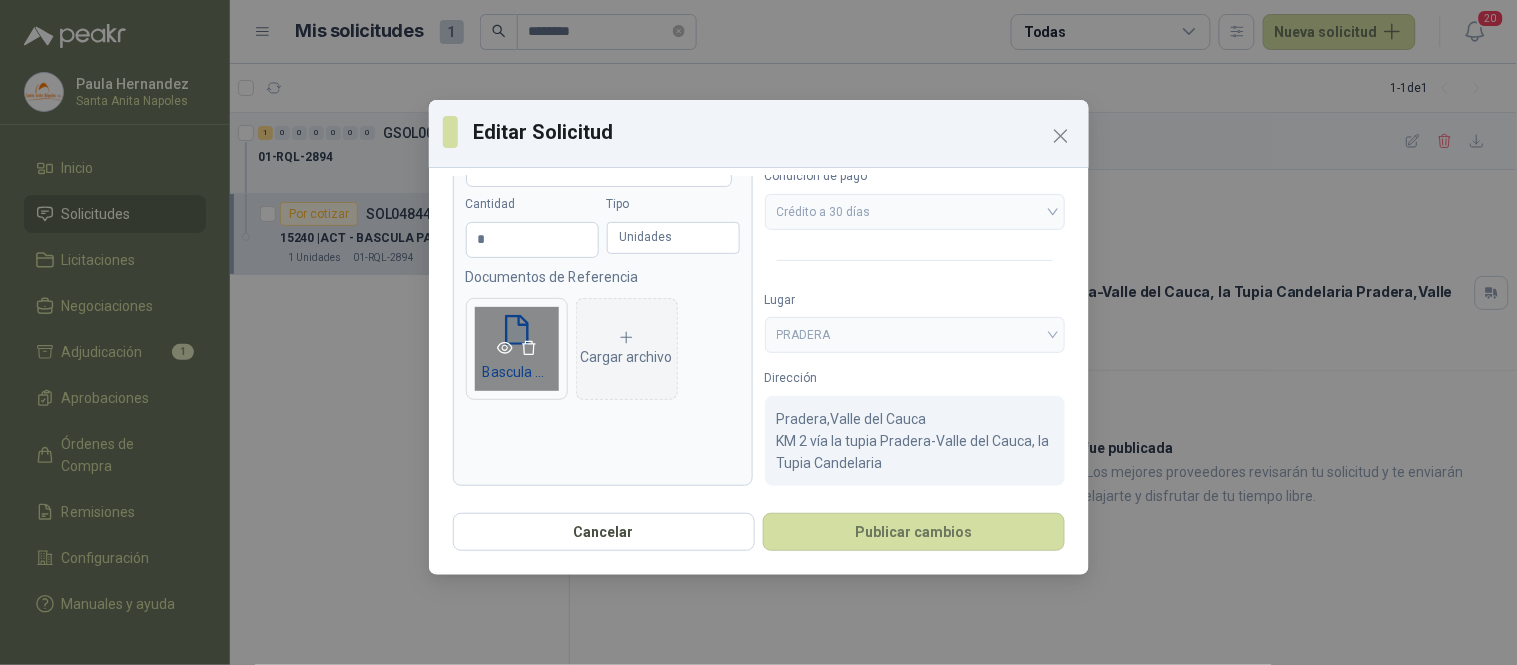 click 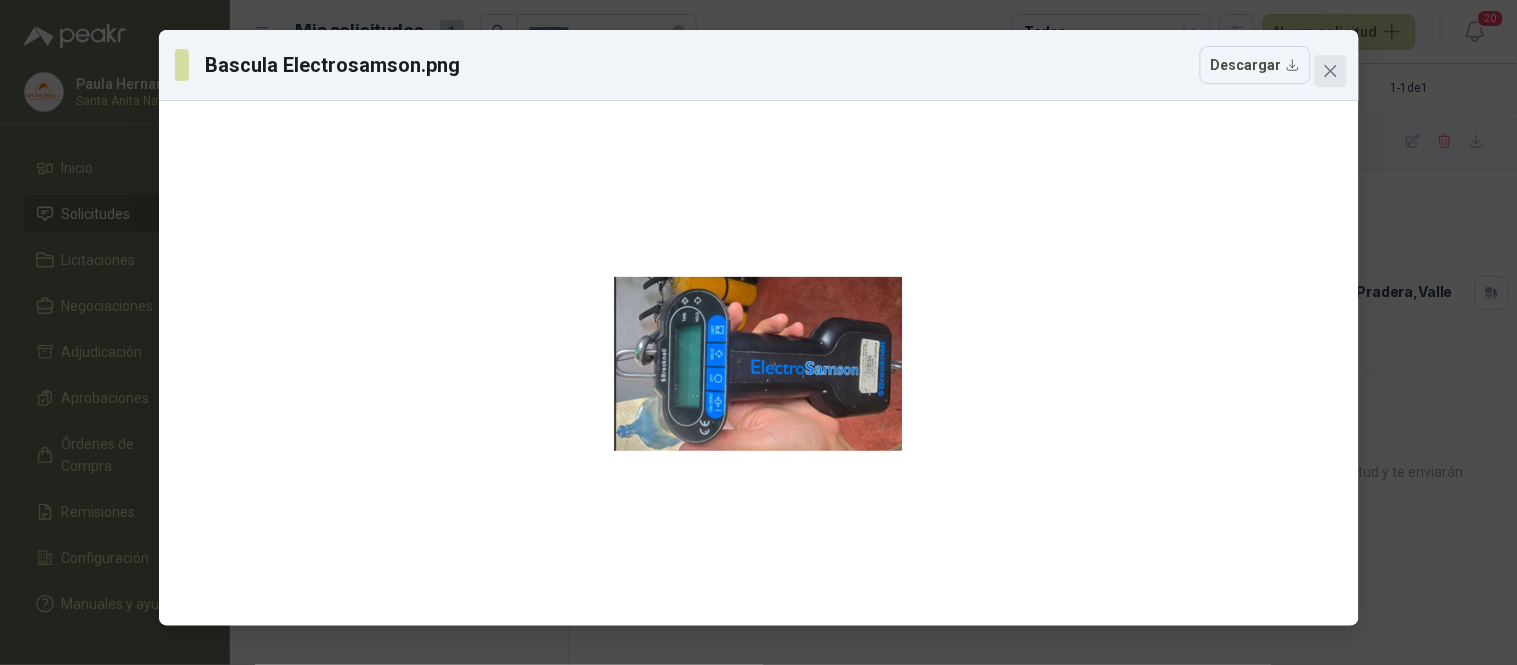 click at bounding box center (1331, 71) 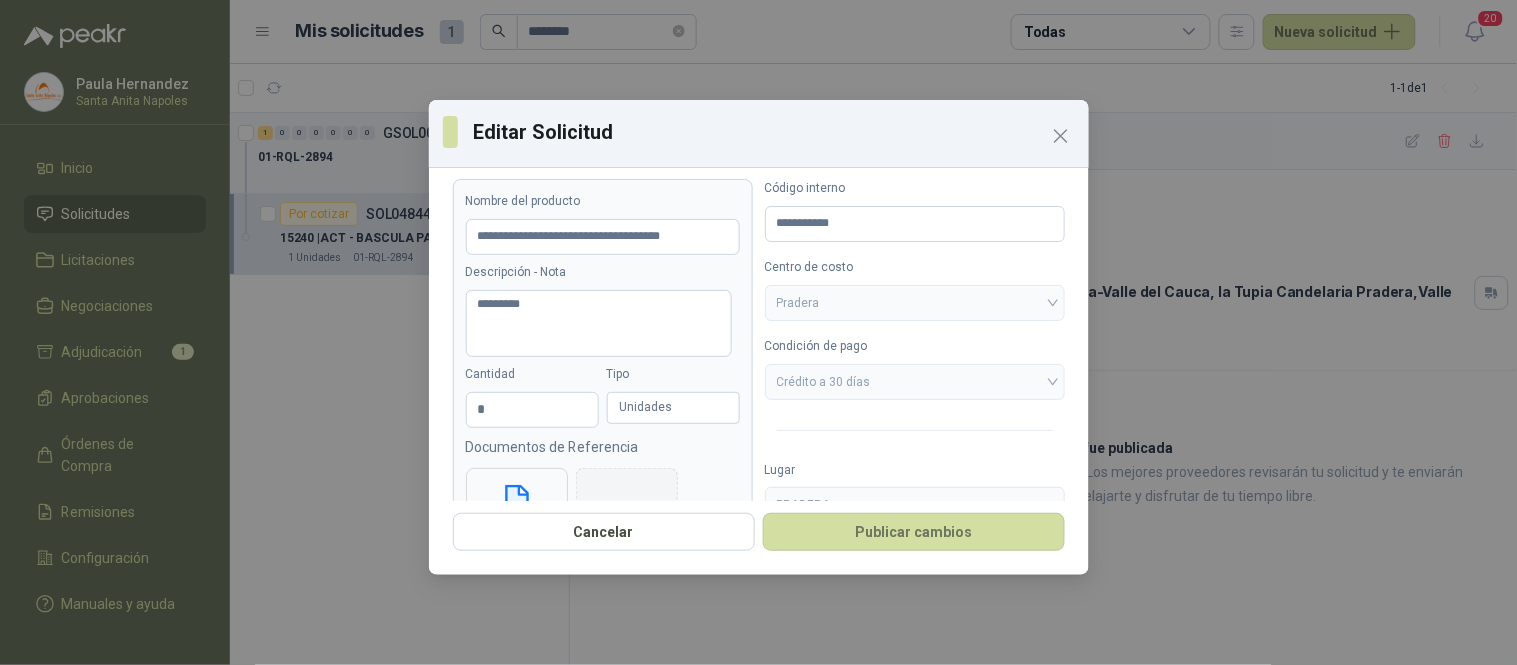 scroll, scrollTop: 8, scrollLeft: 0, axis: vertical 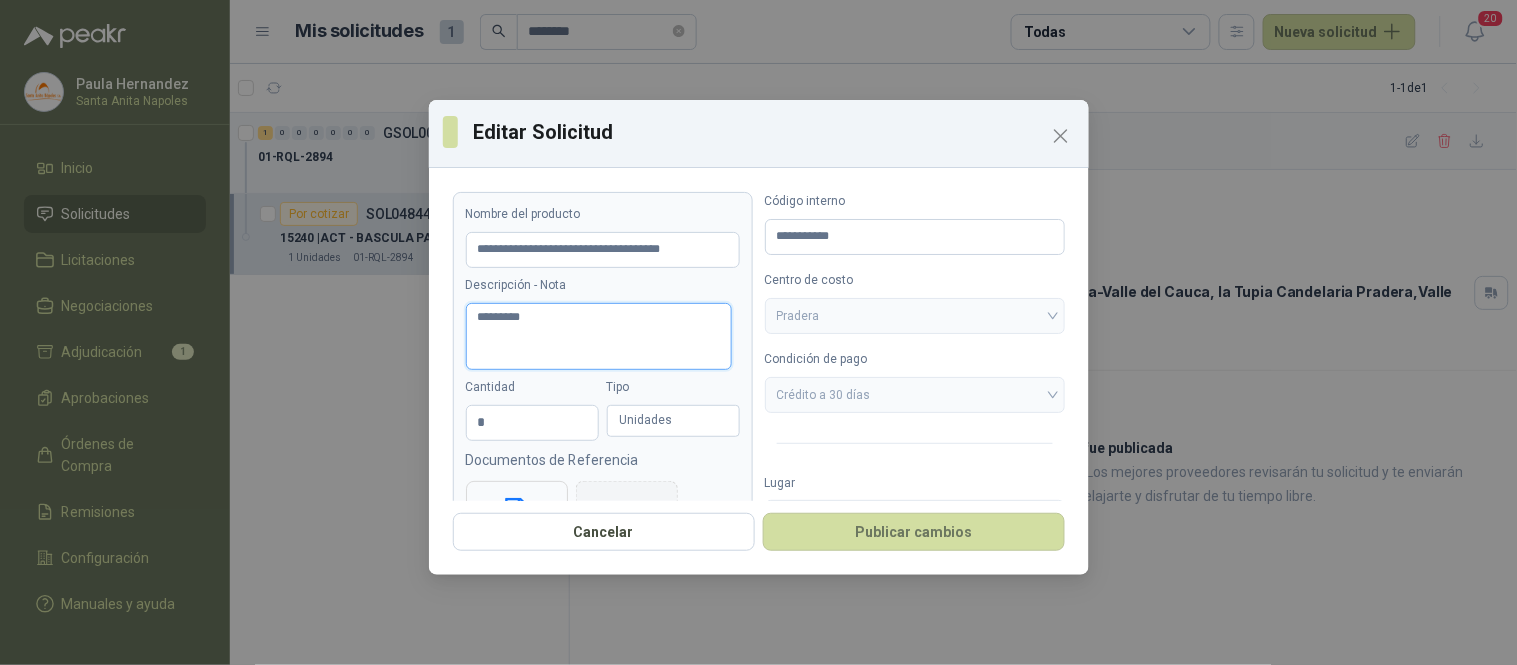 click on "*********" at bounding box center [599, 336] 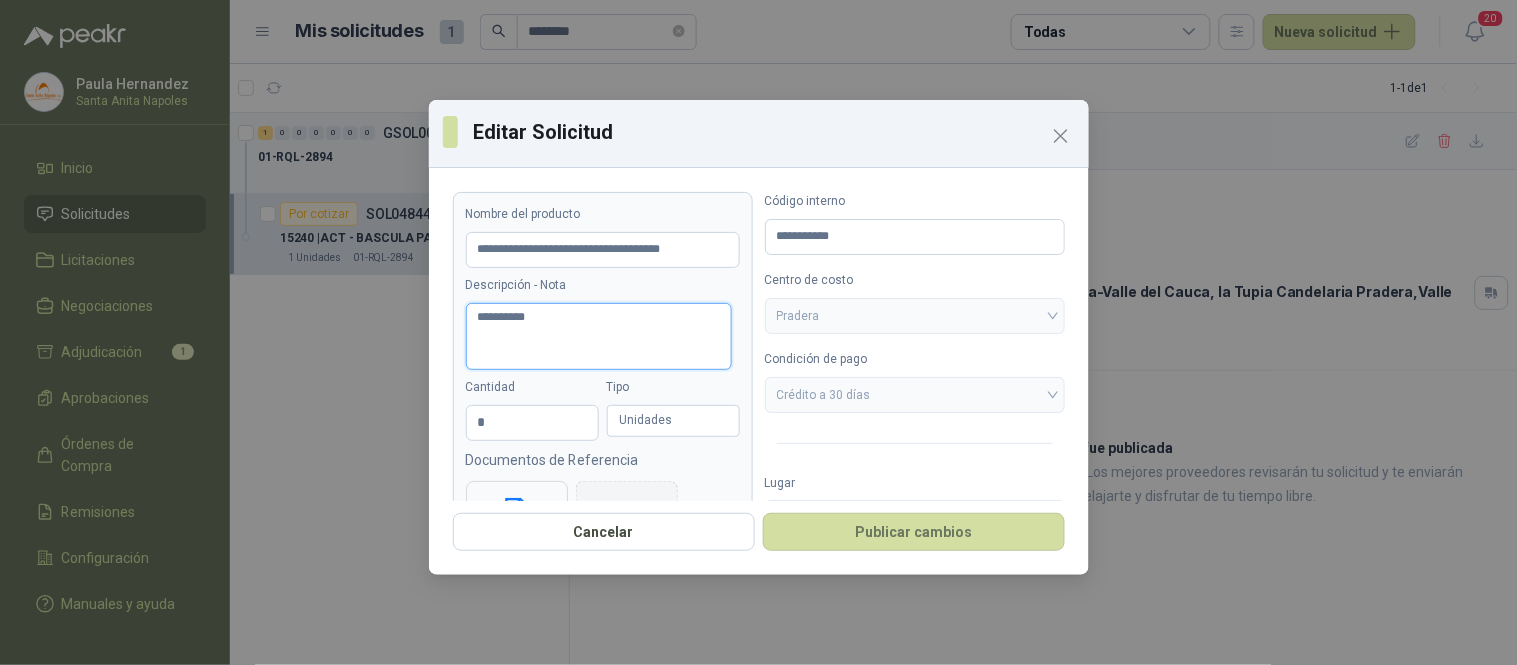 type 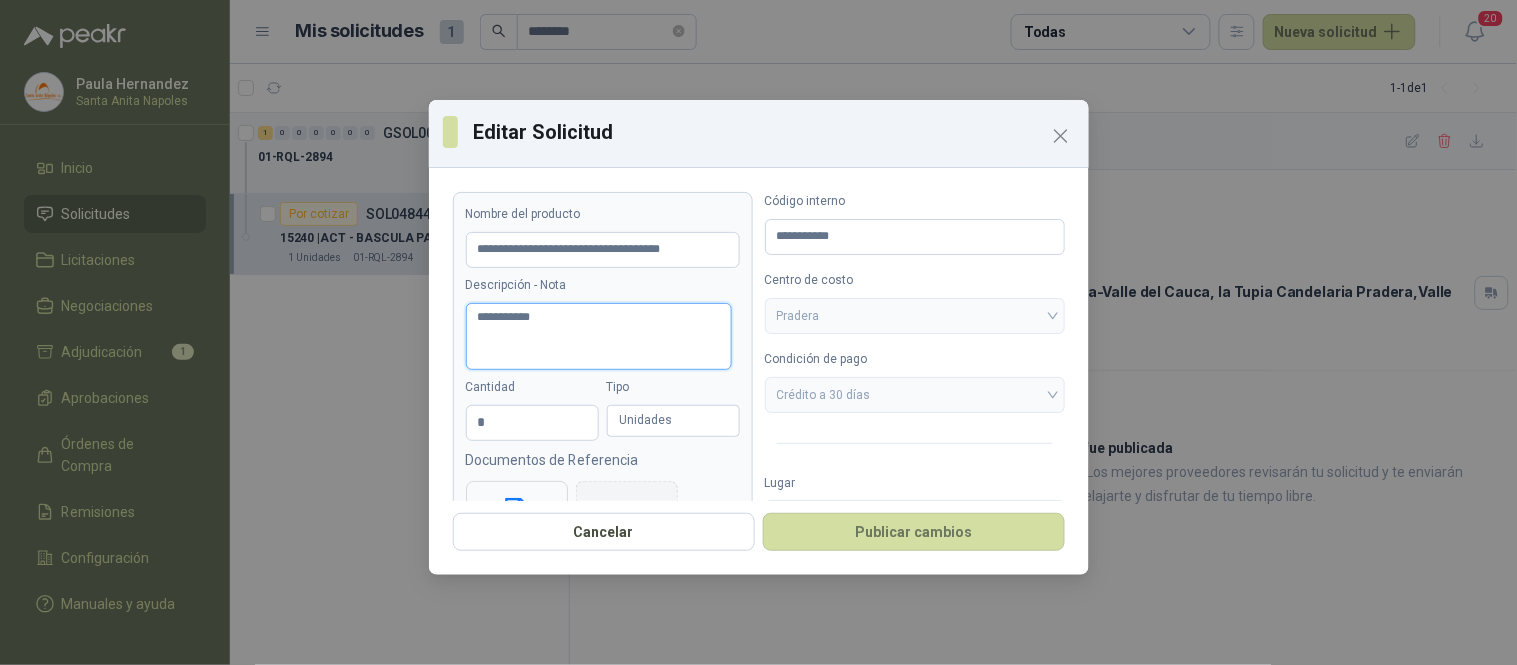type 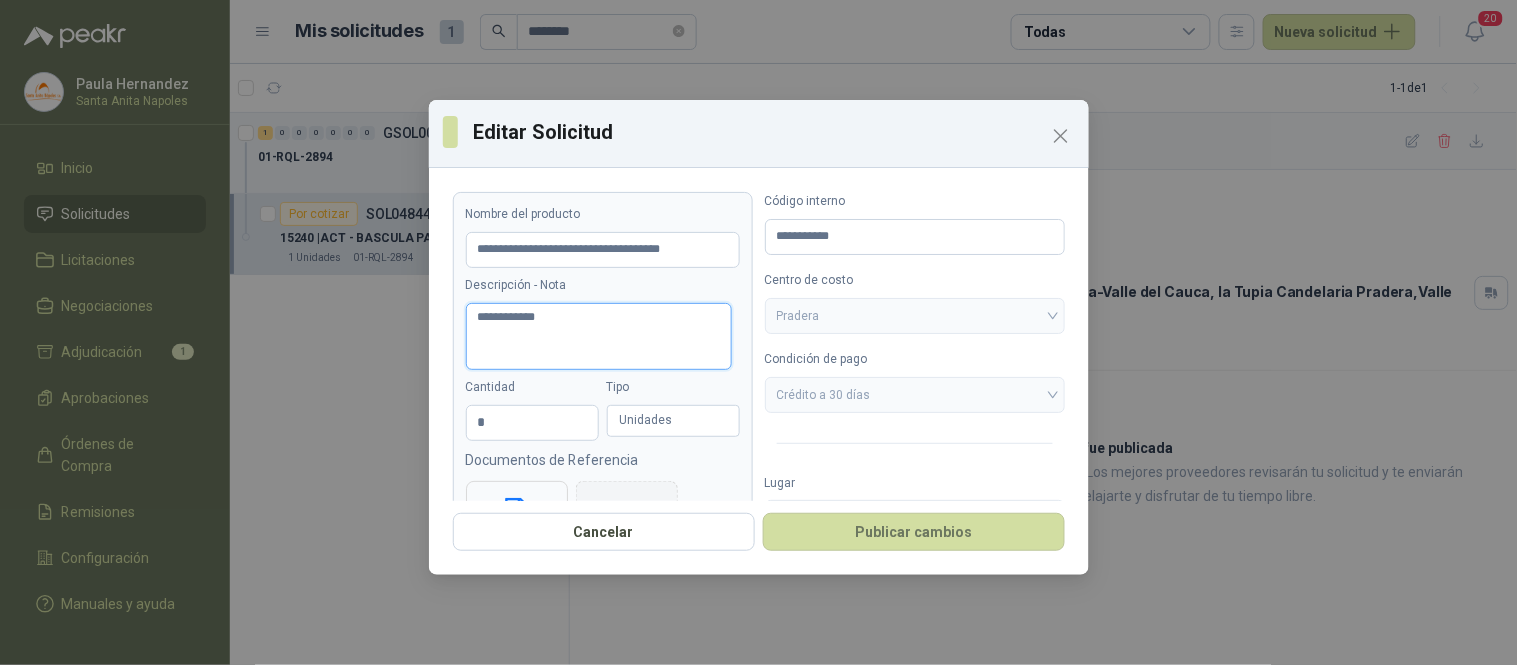 type 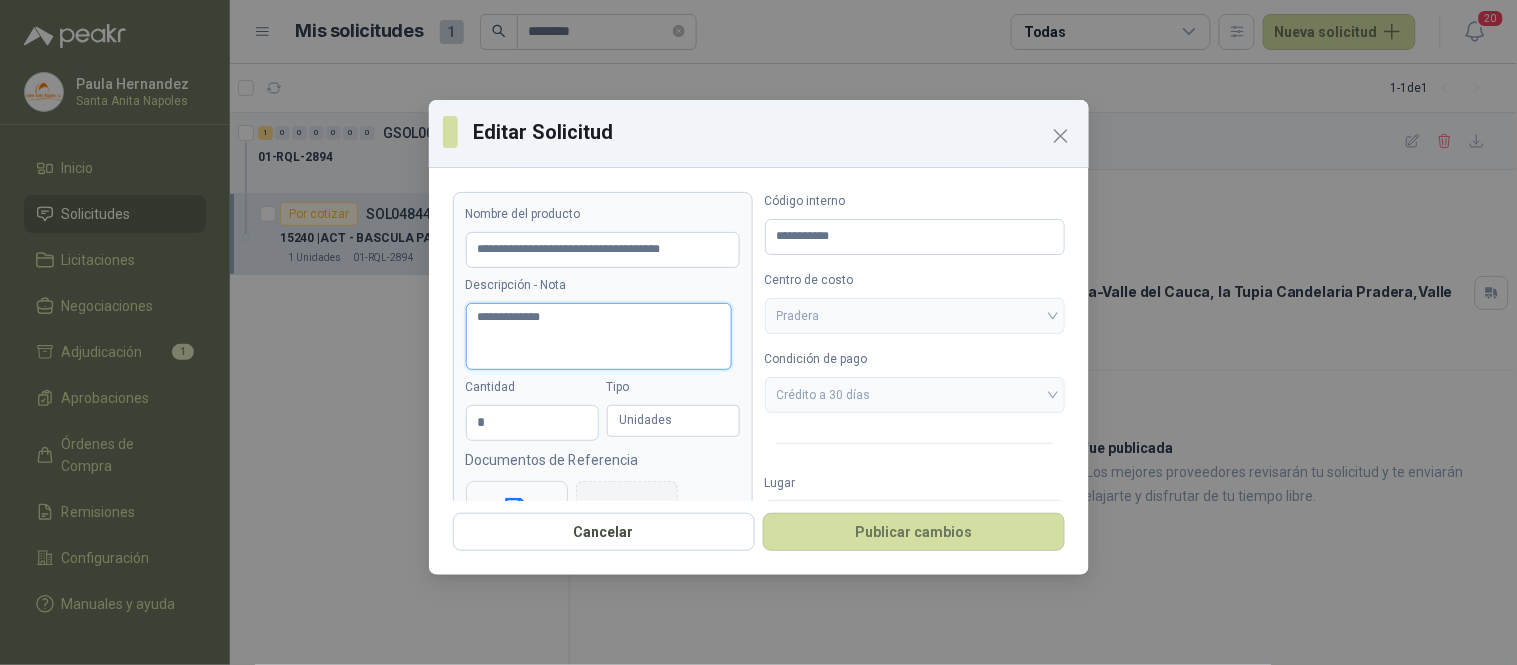 type 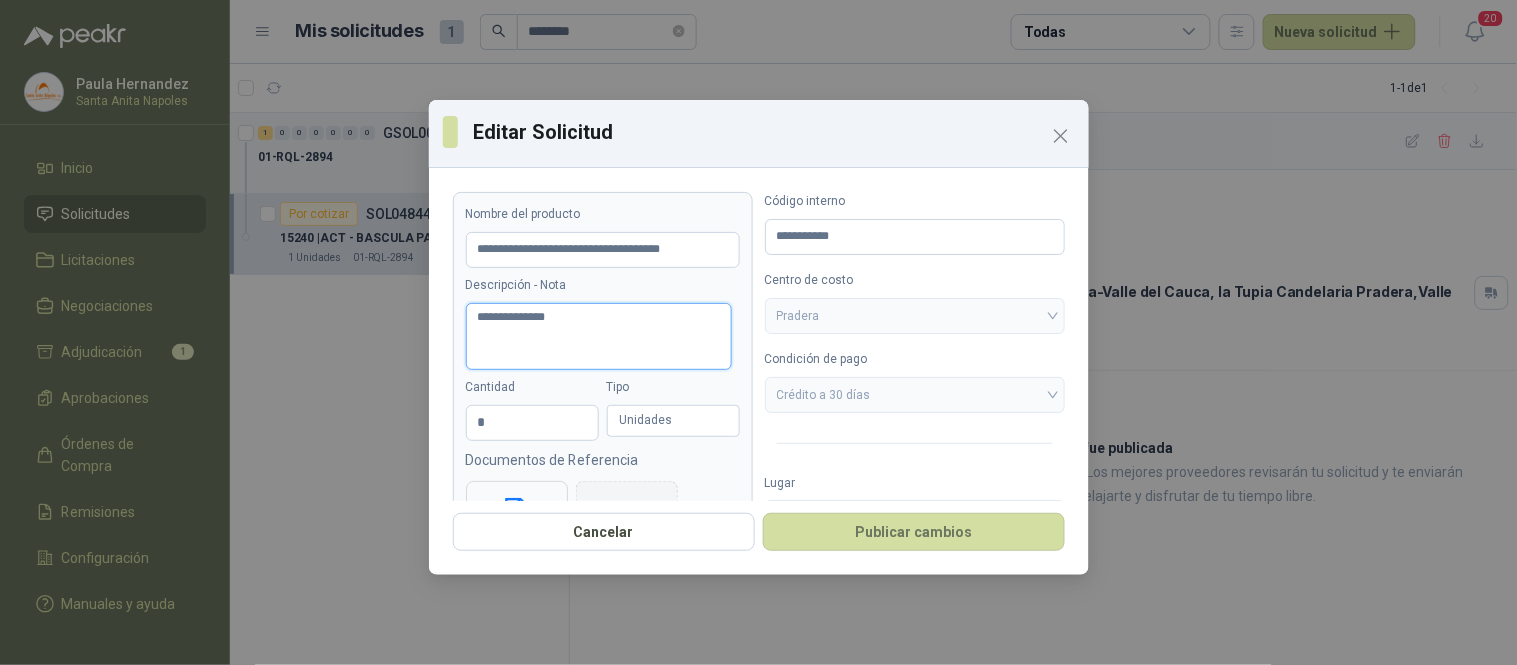 type 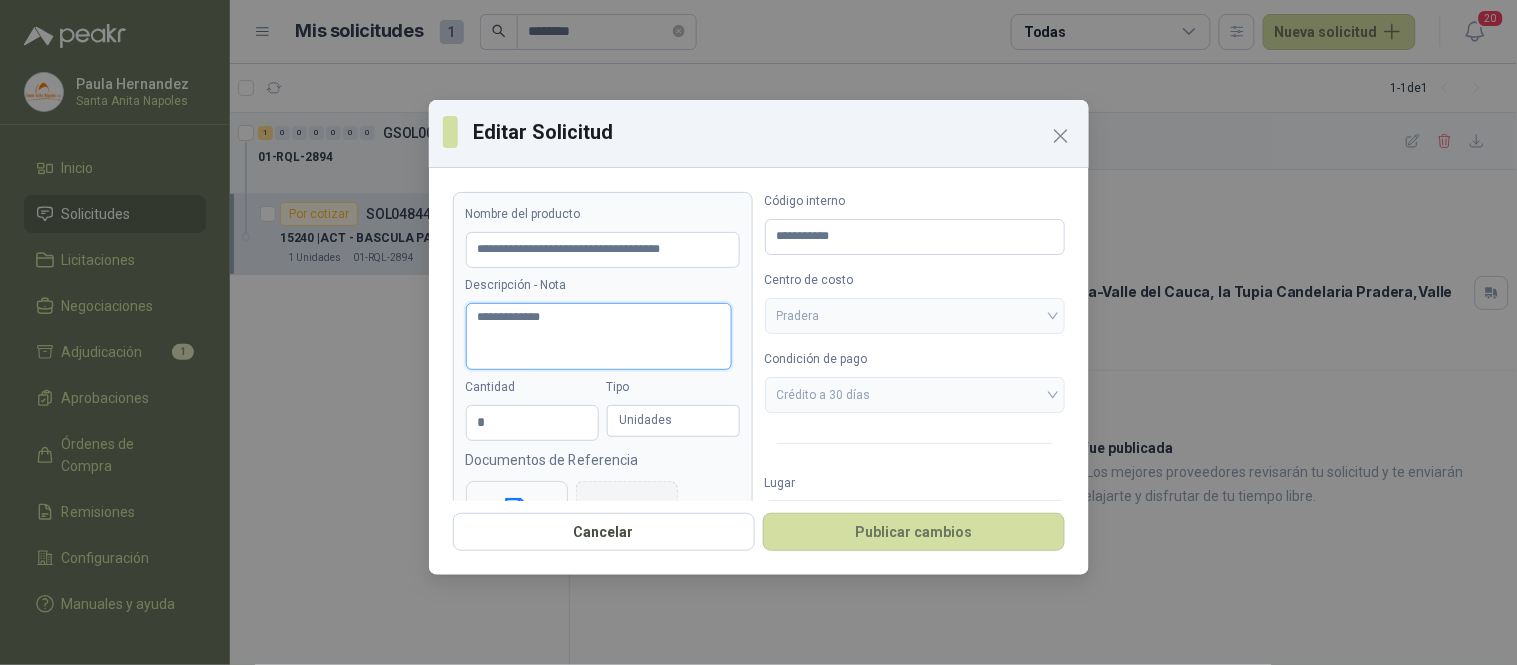 type 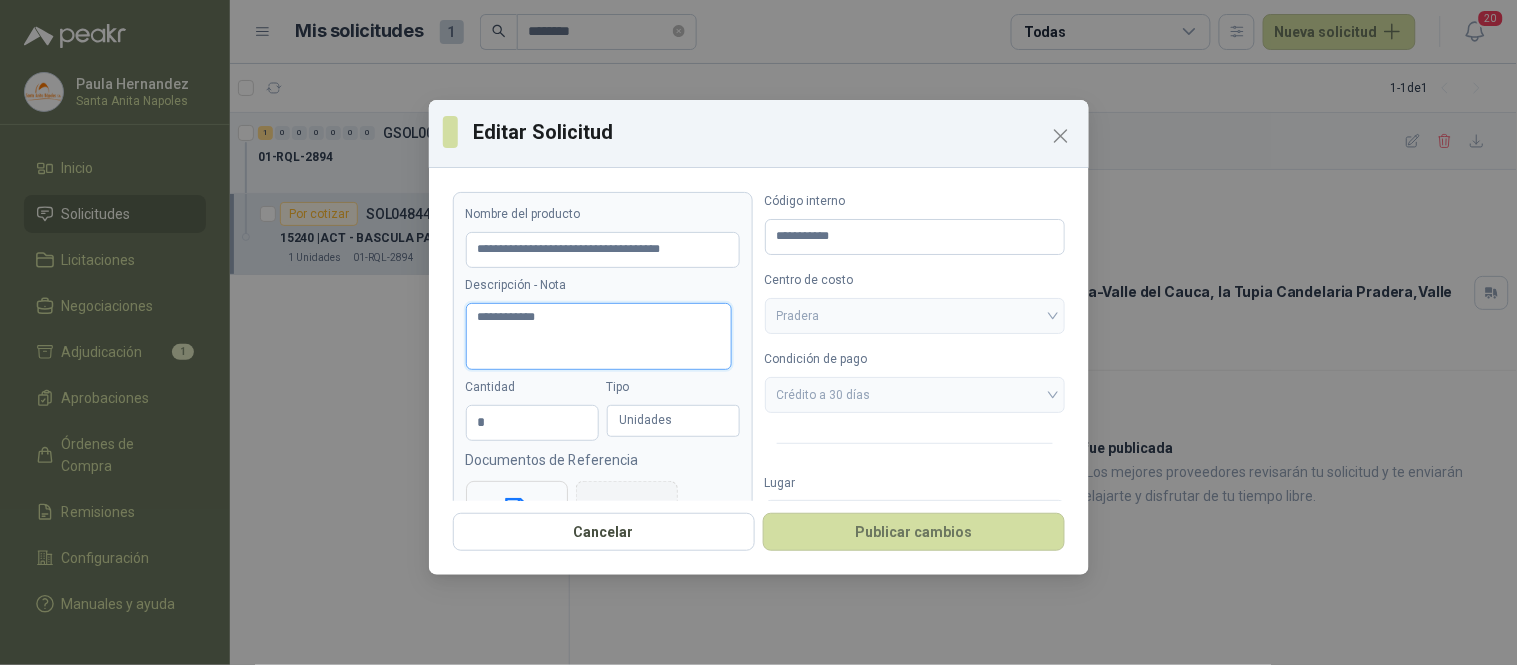 type 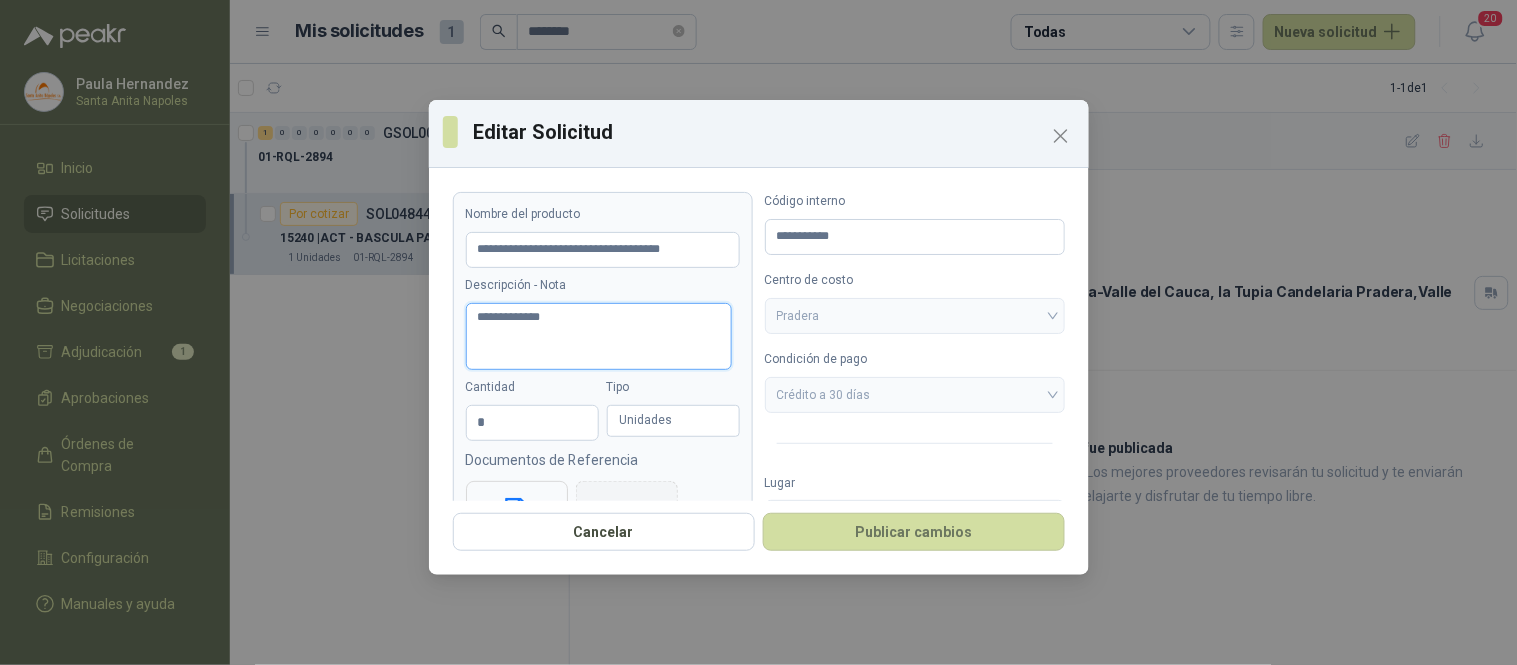 type 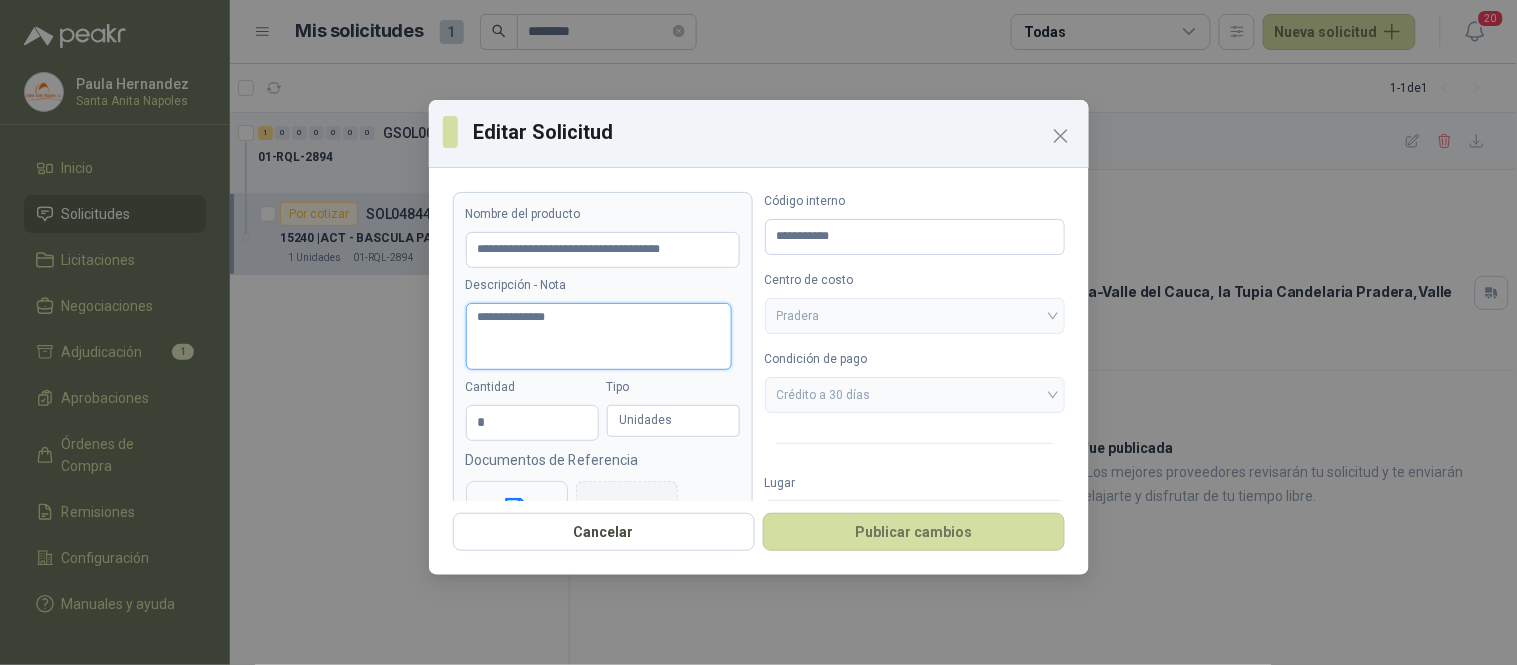 type 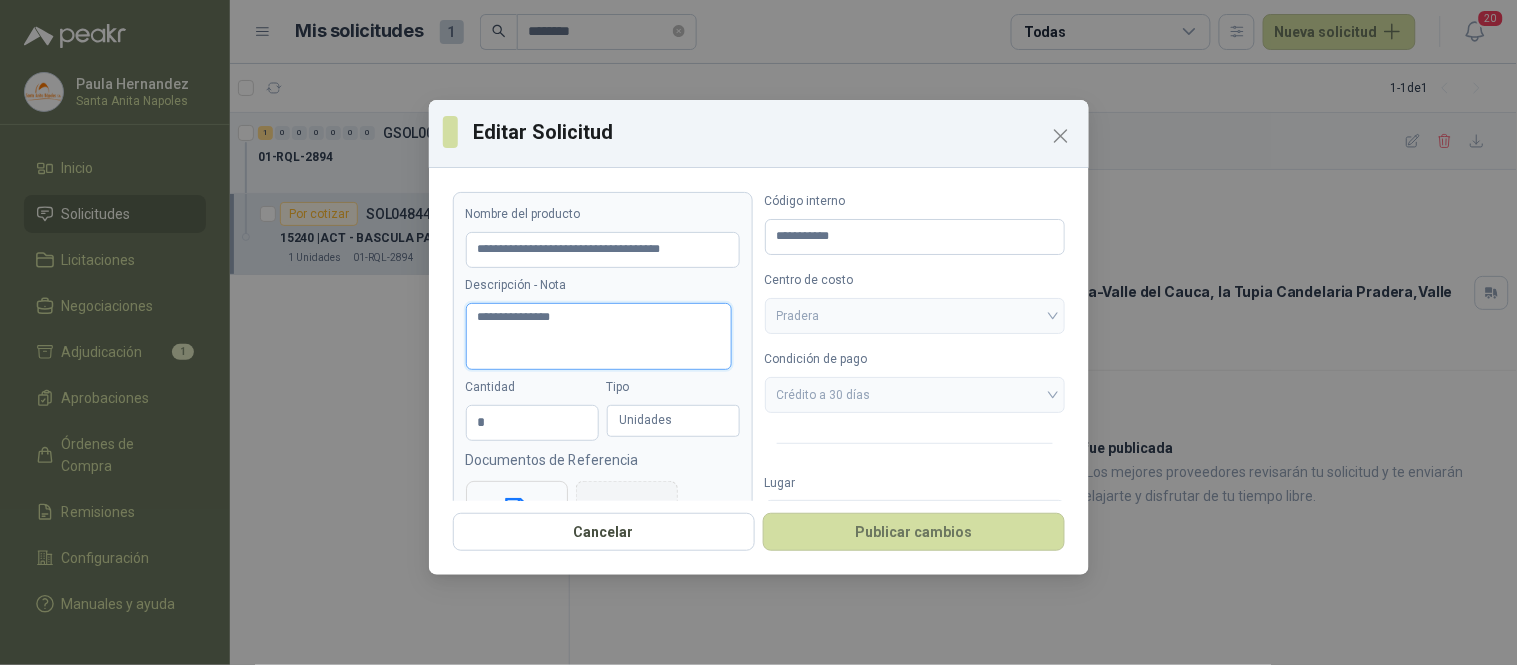 type 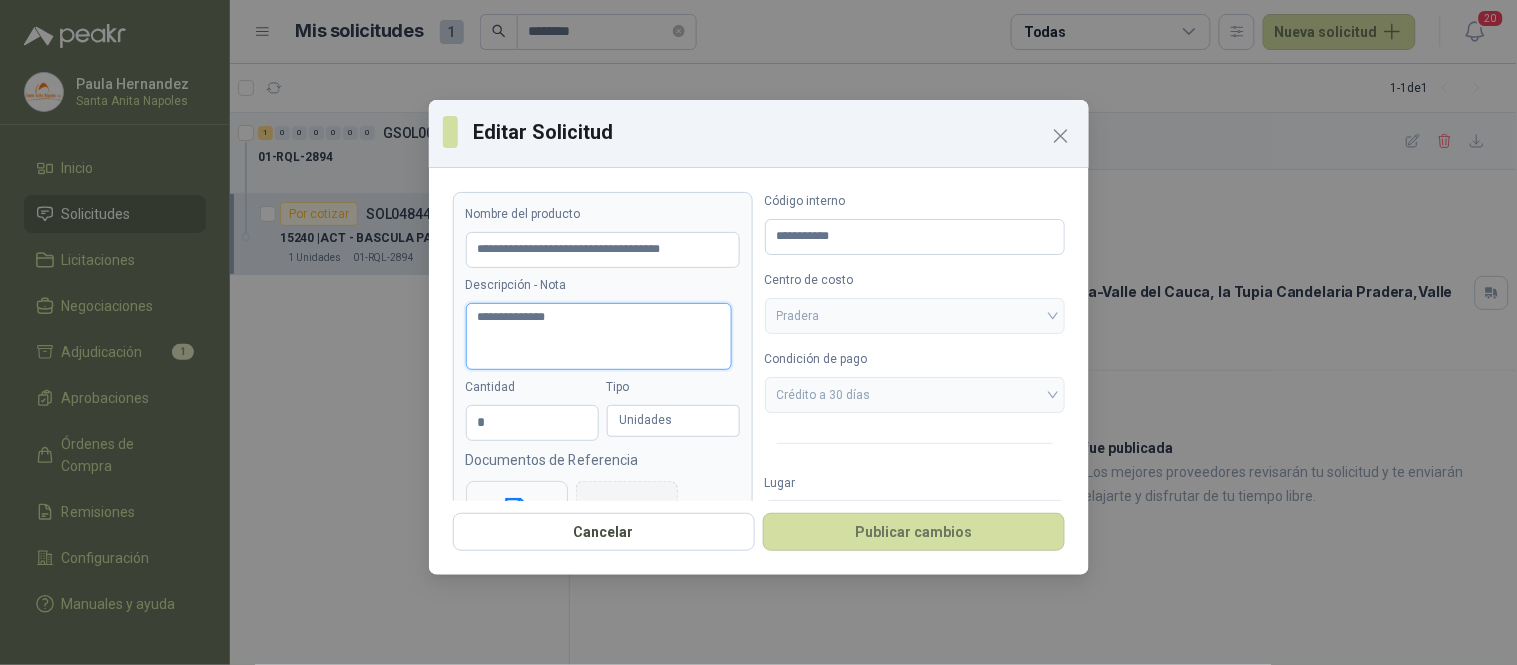 type 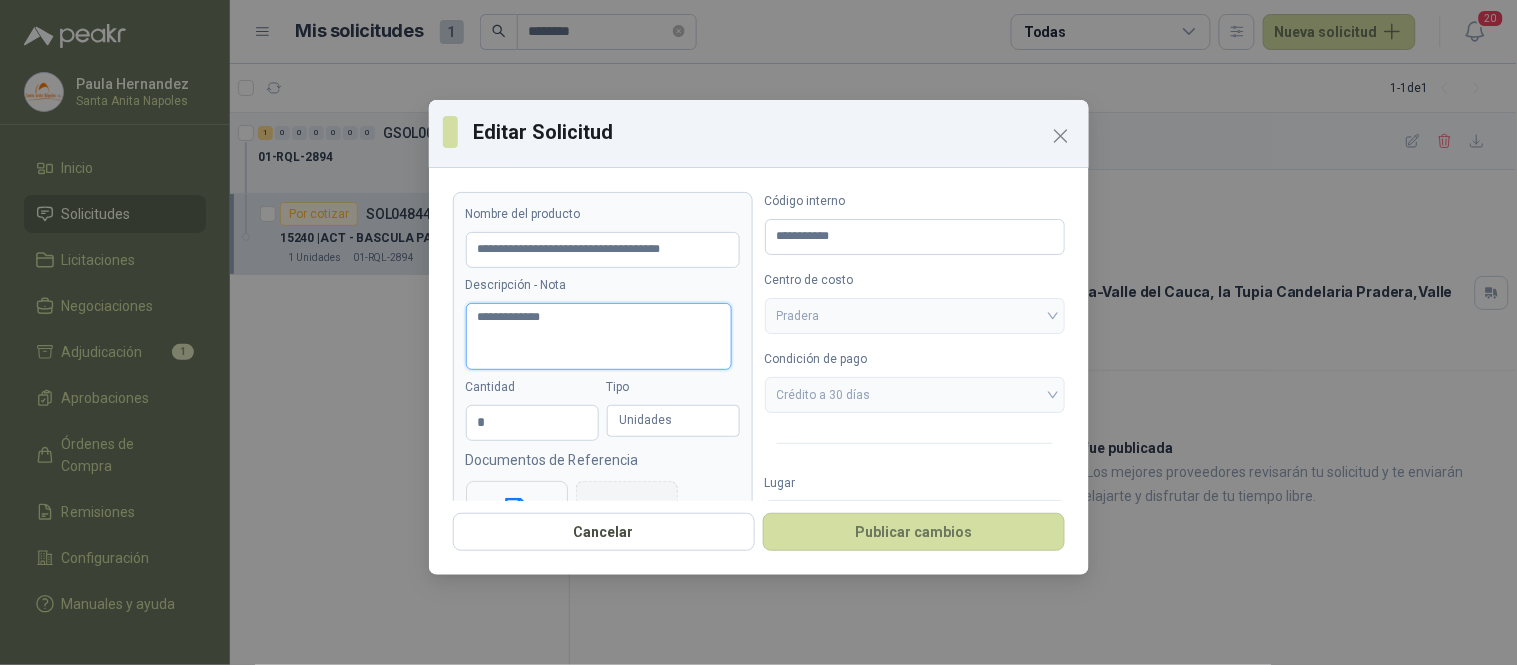 type 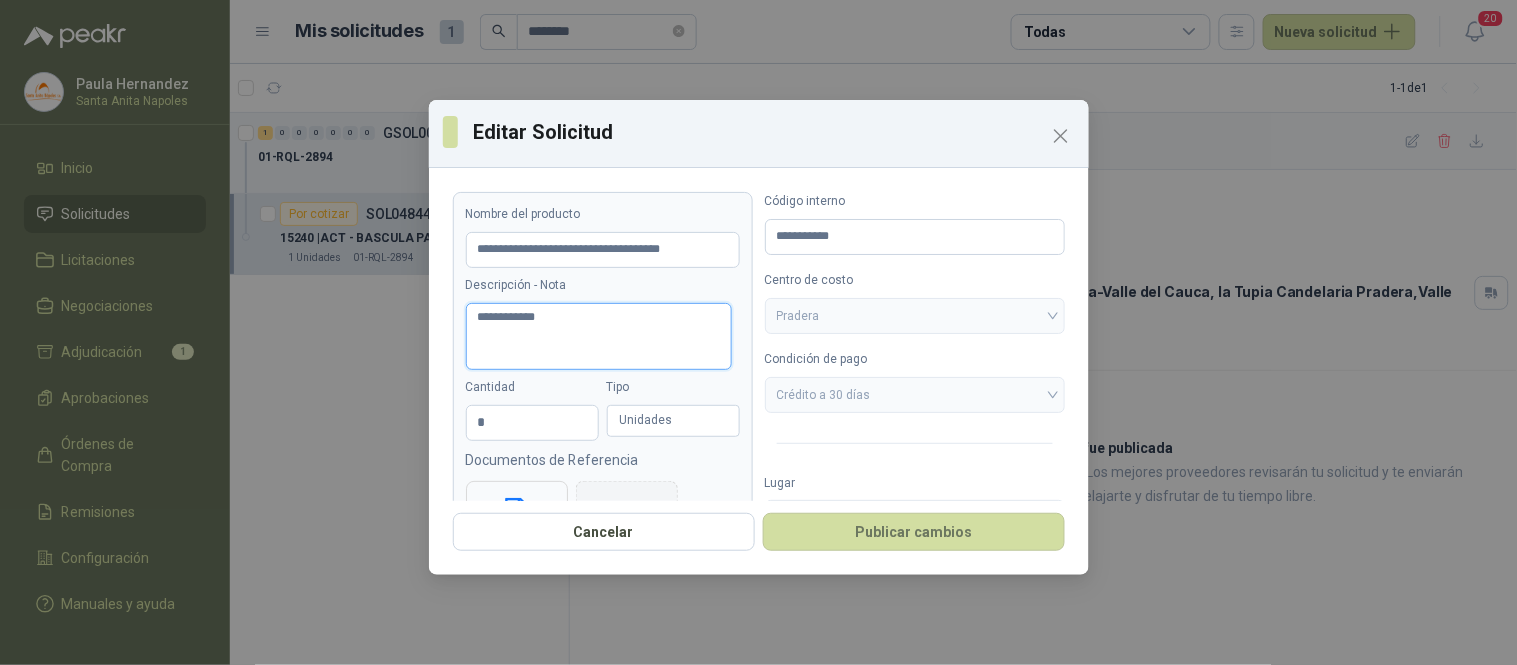 type 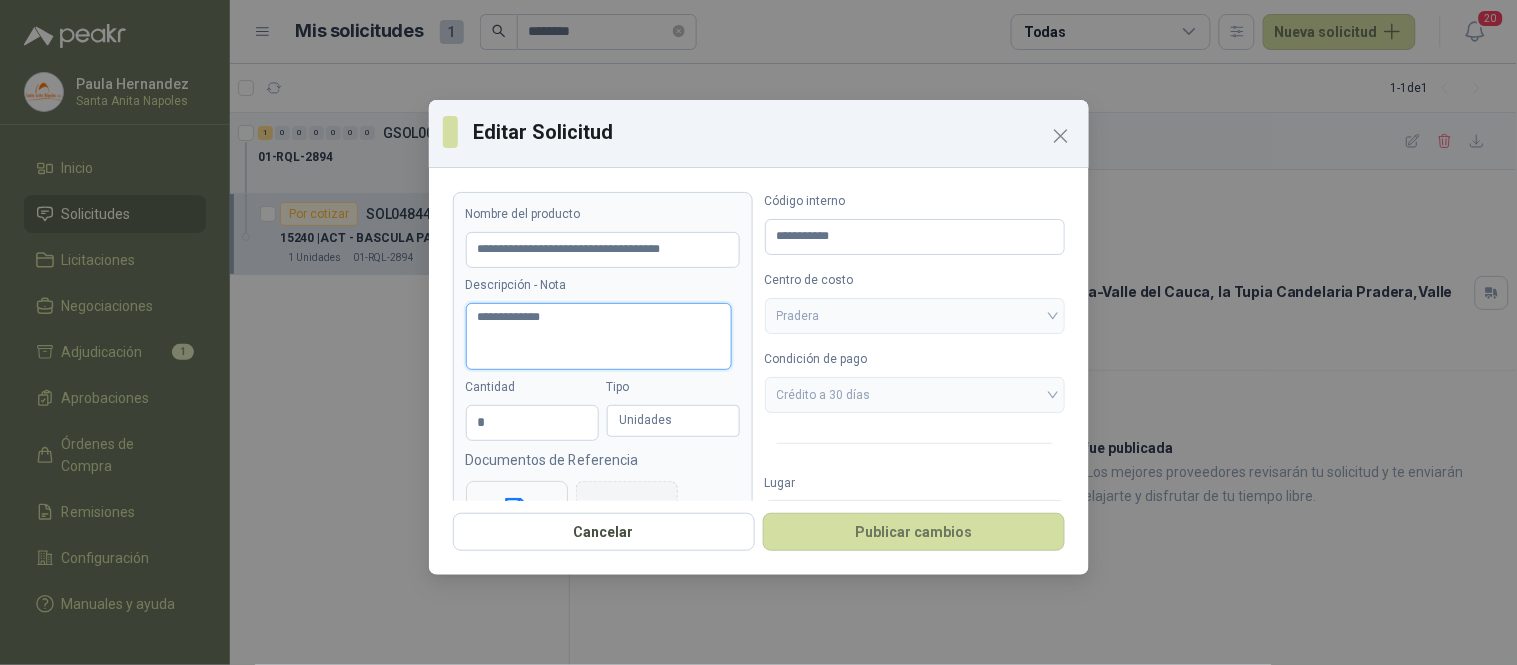 type 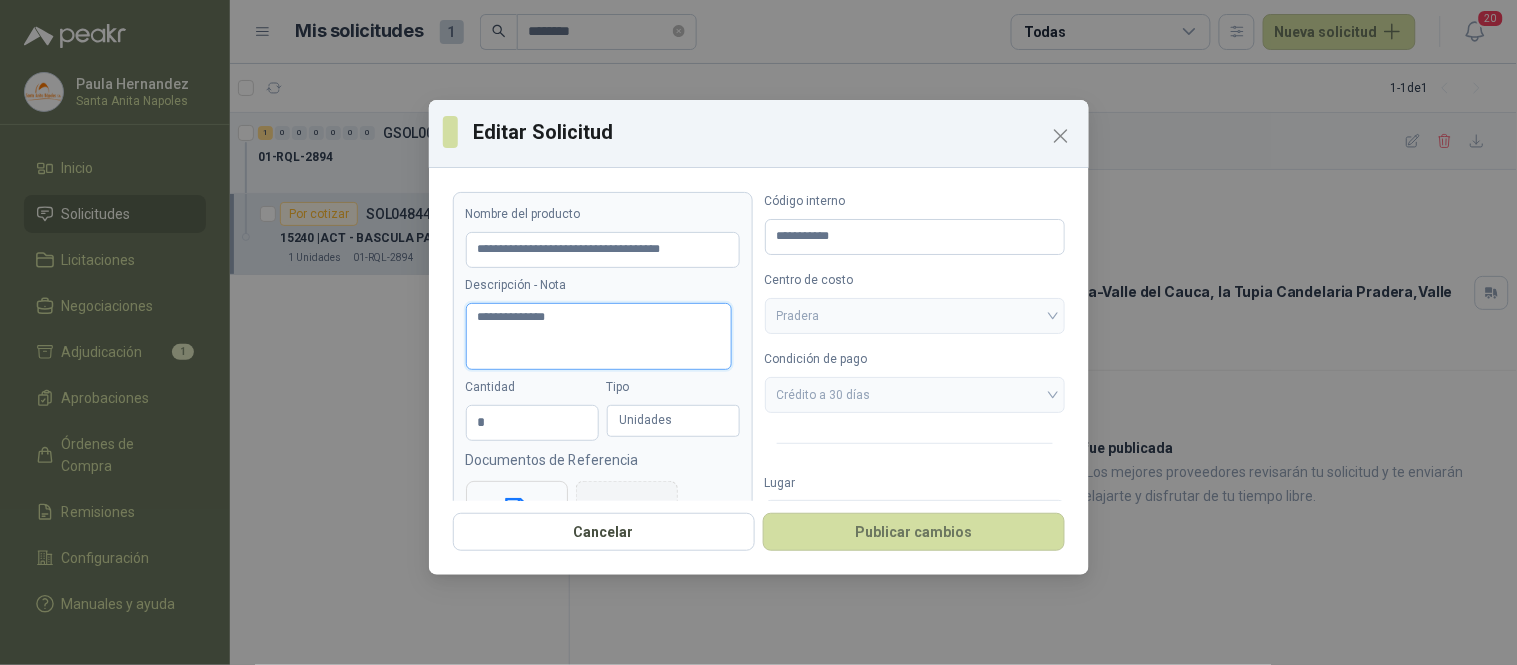 type 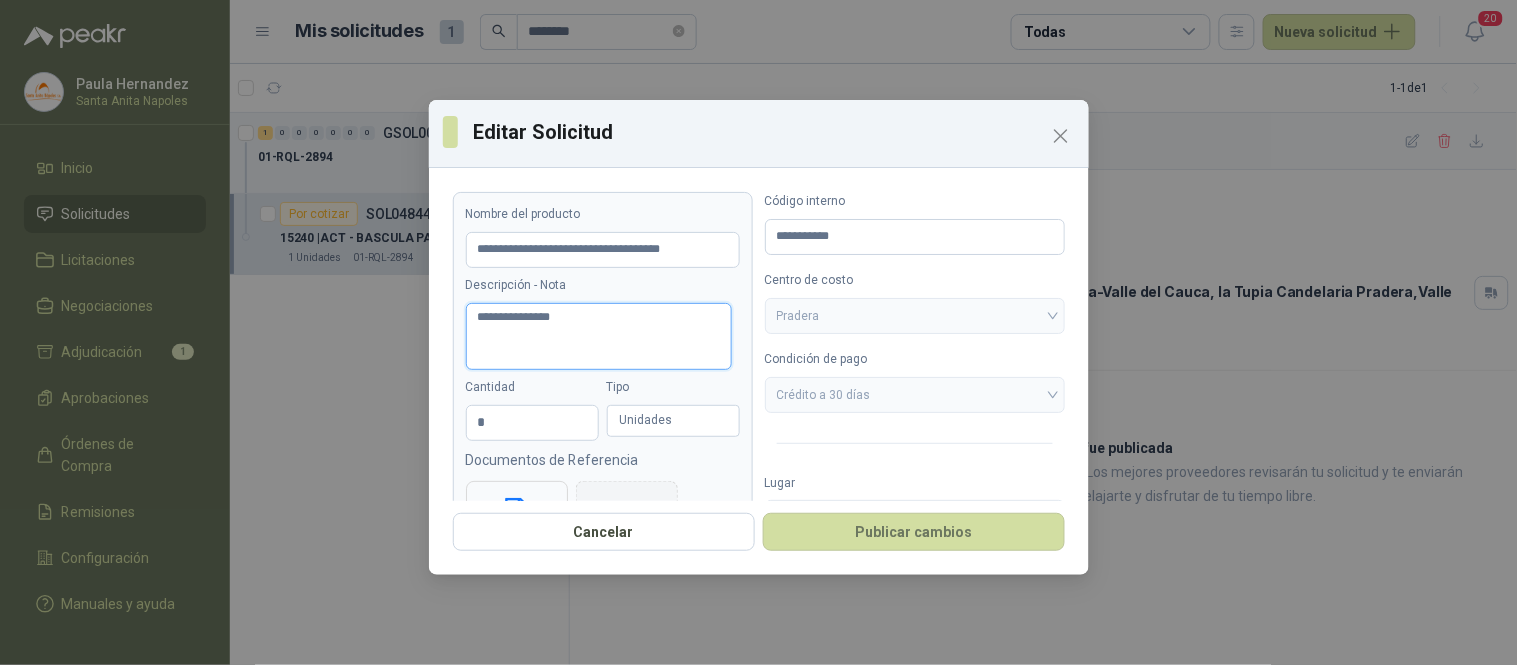 type 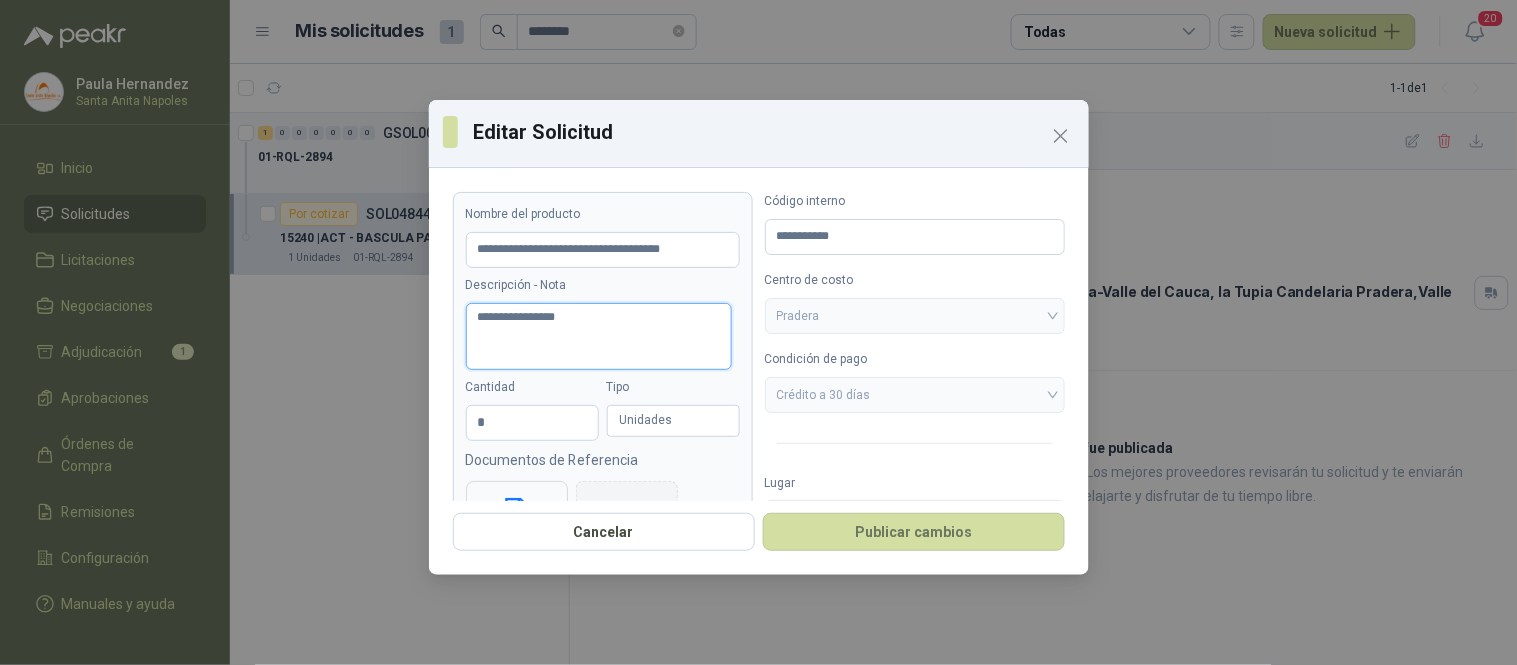 type 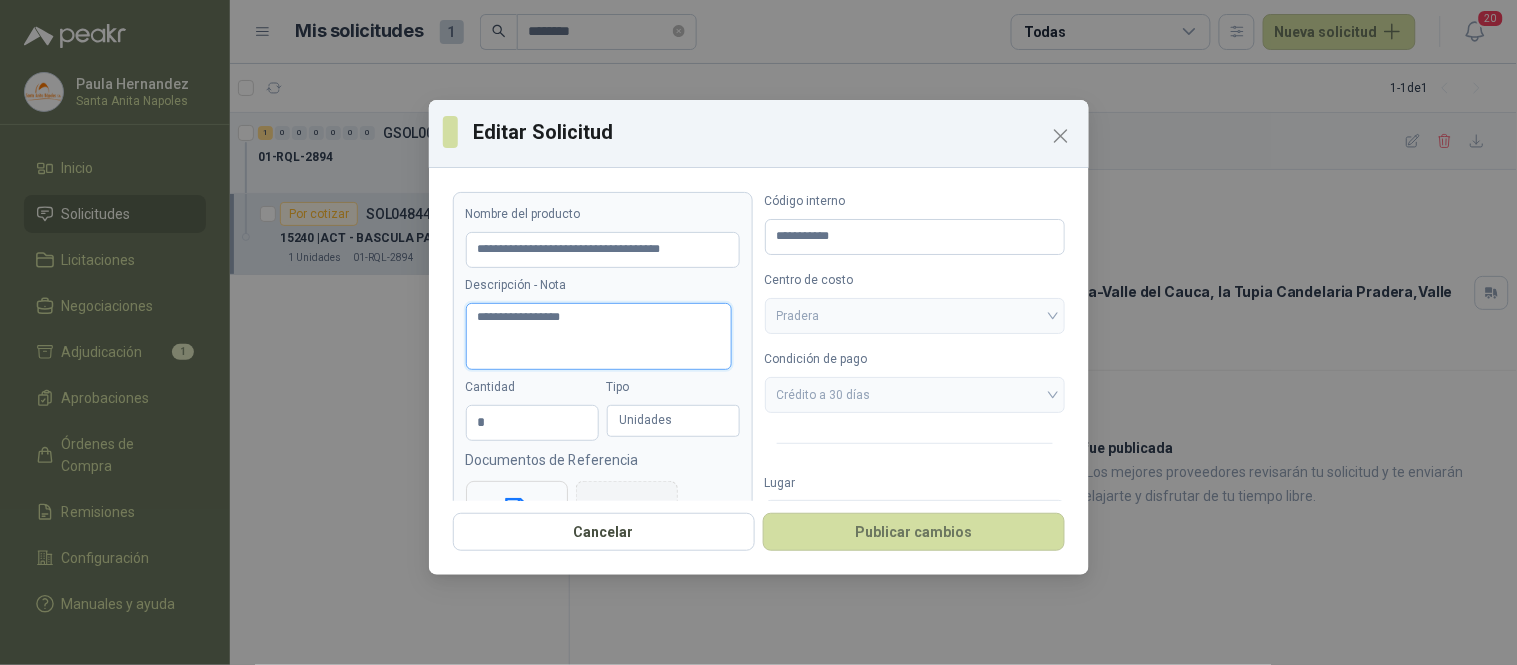 type 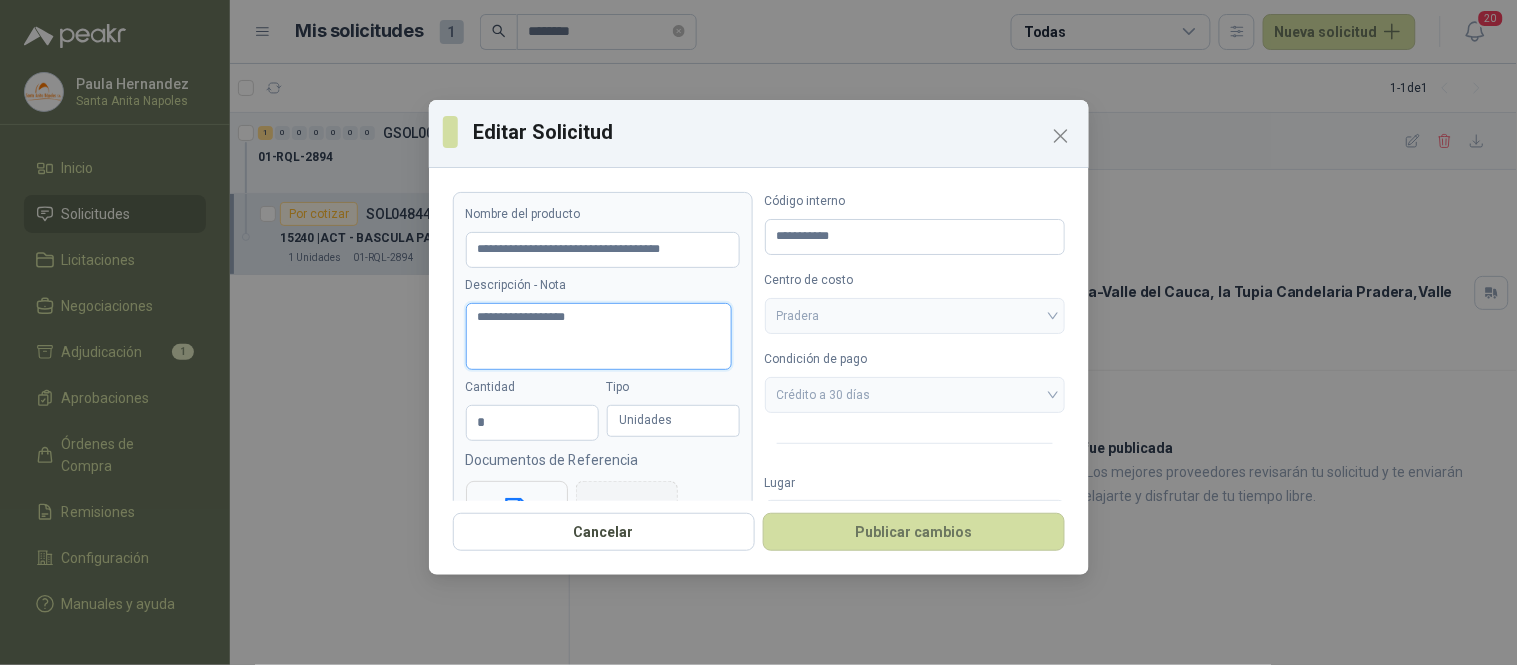 type 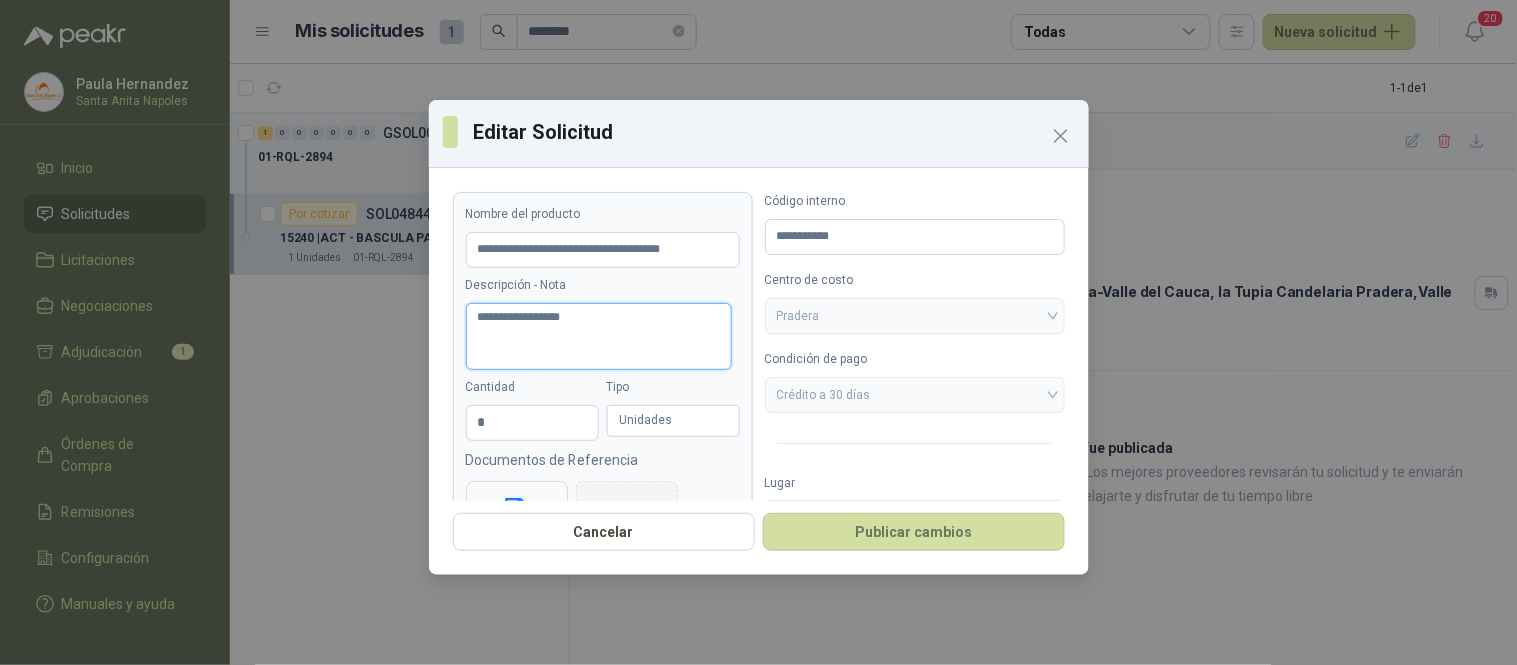 type 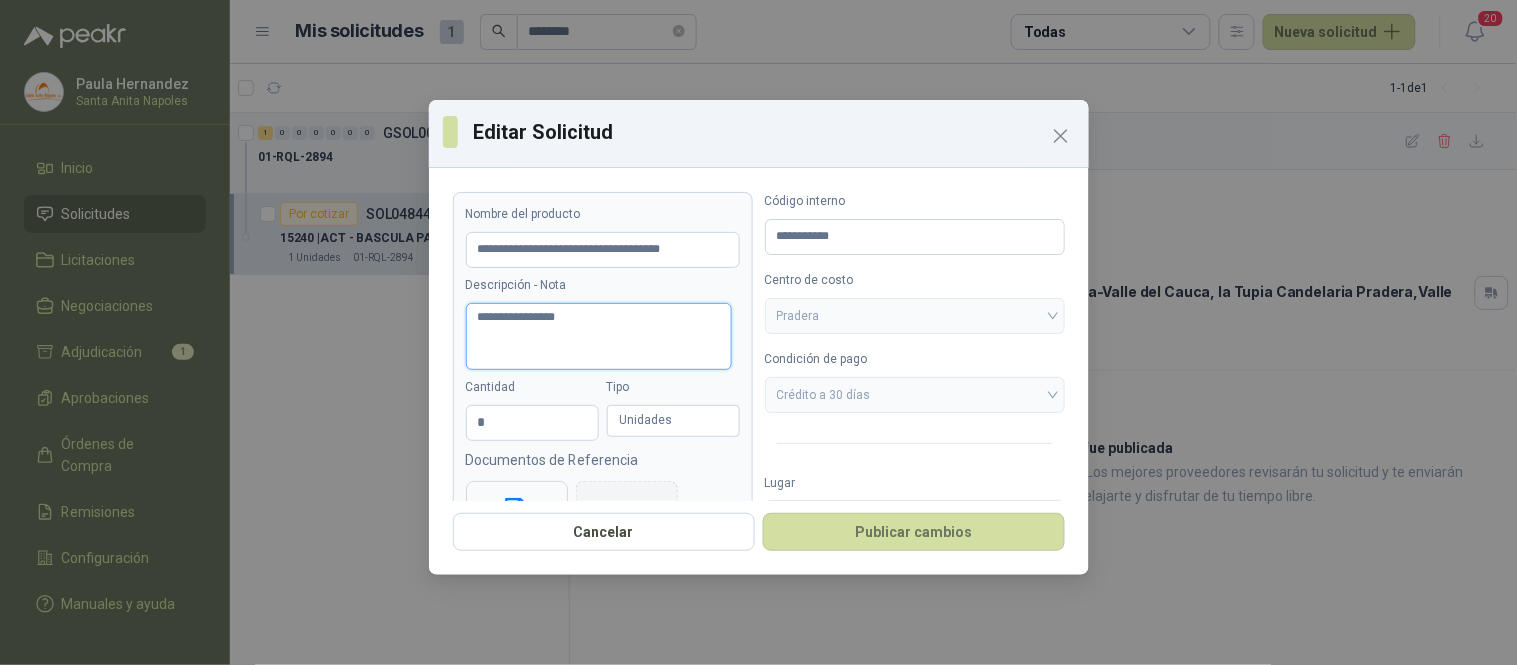 type 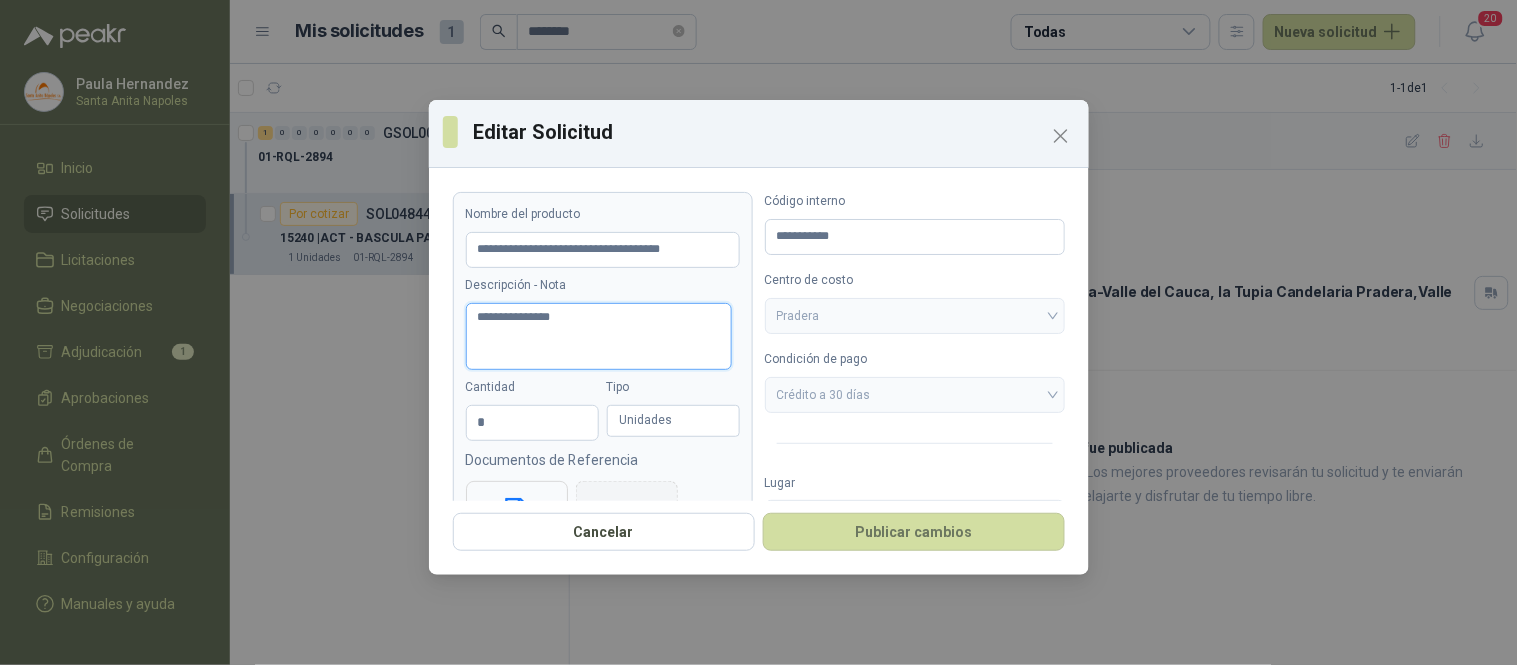type 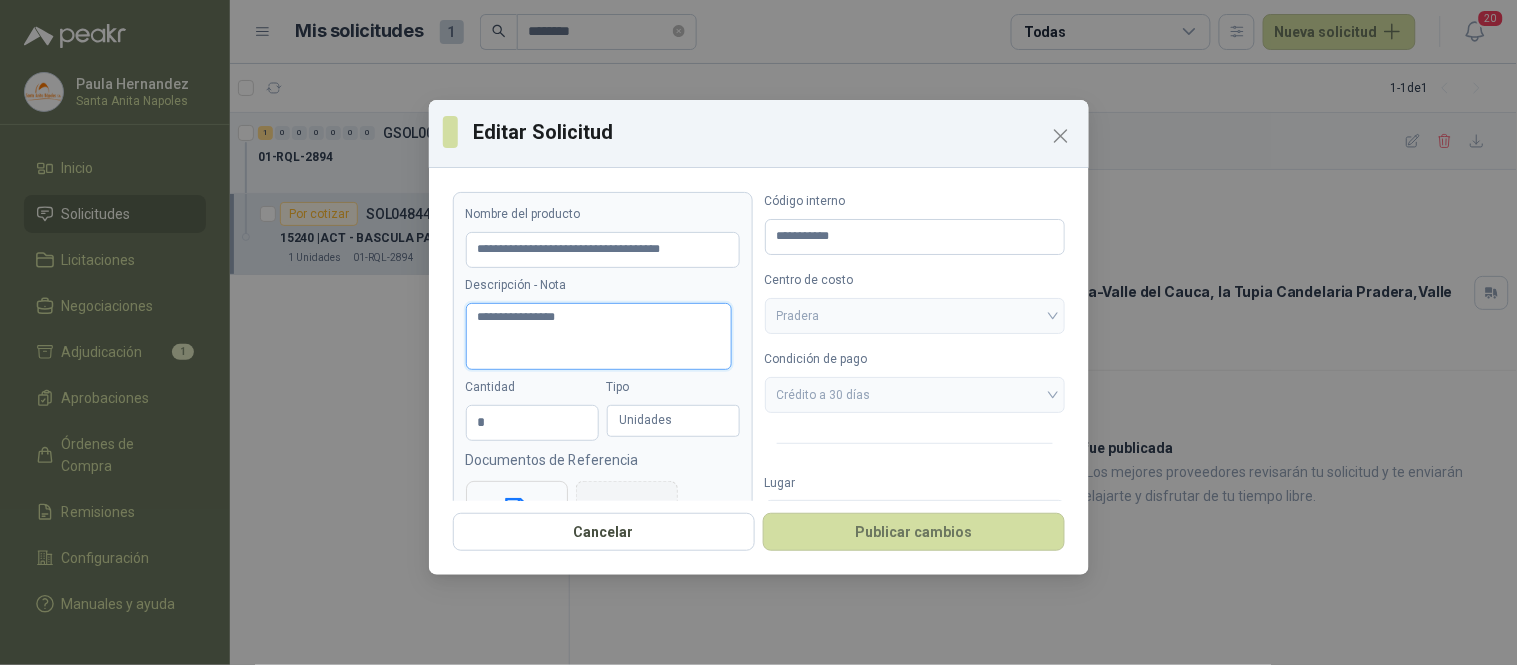type 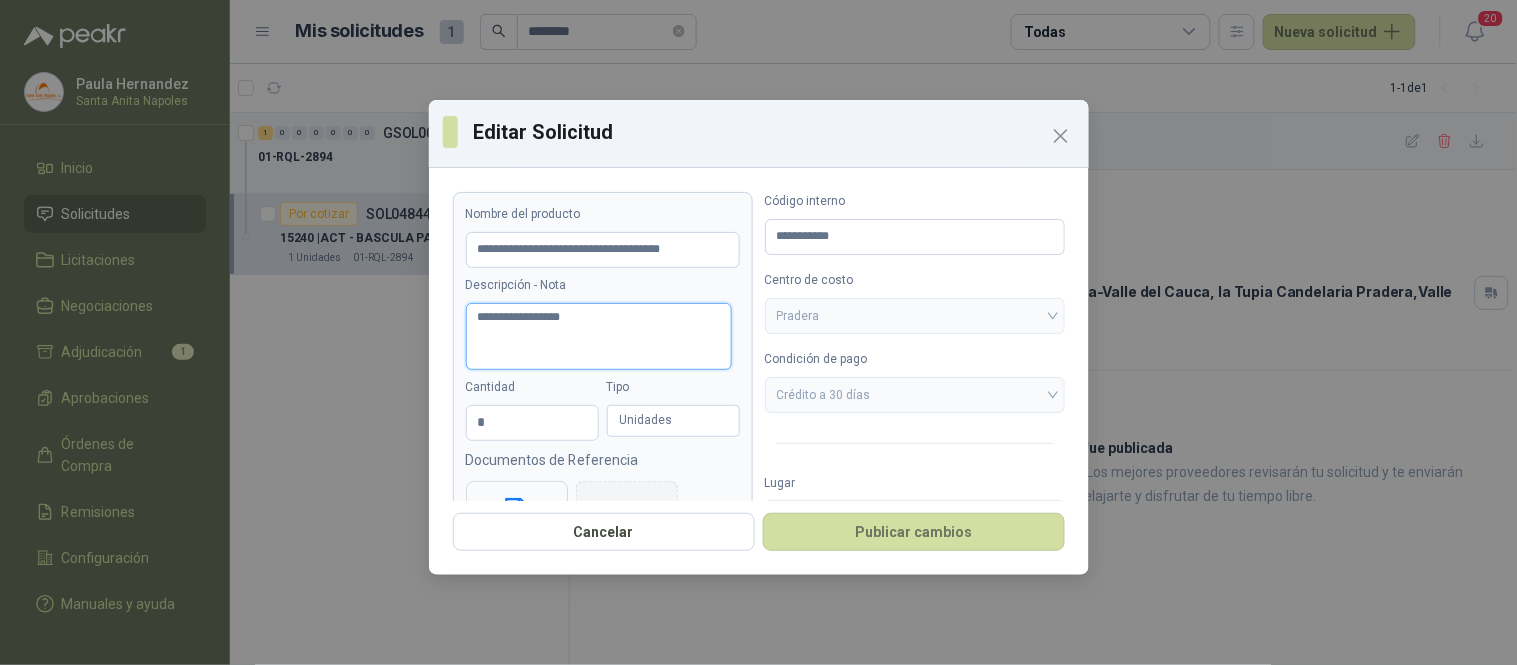 type 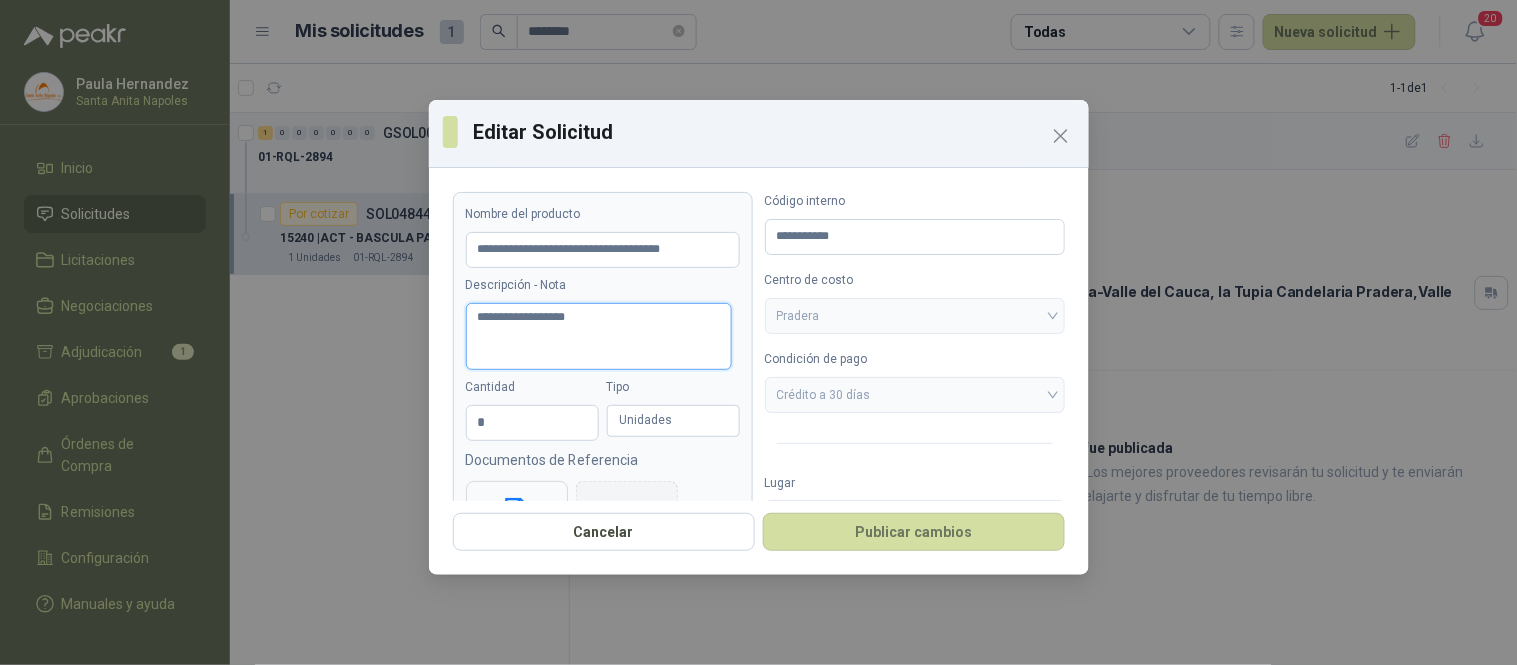 type 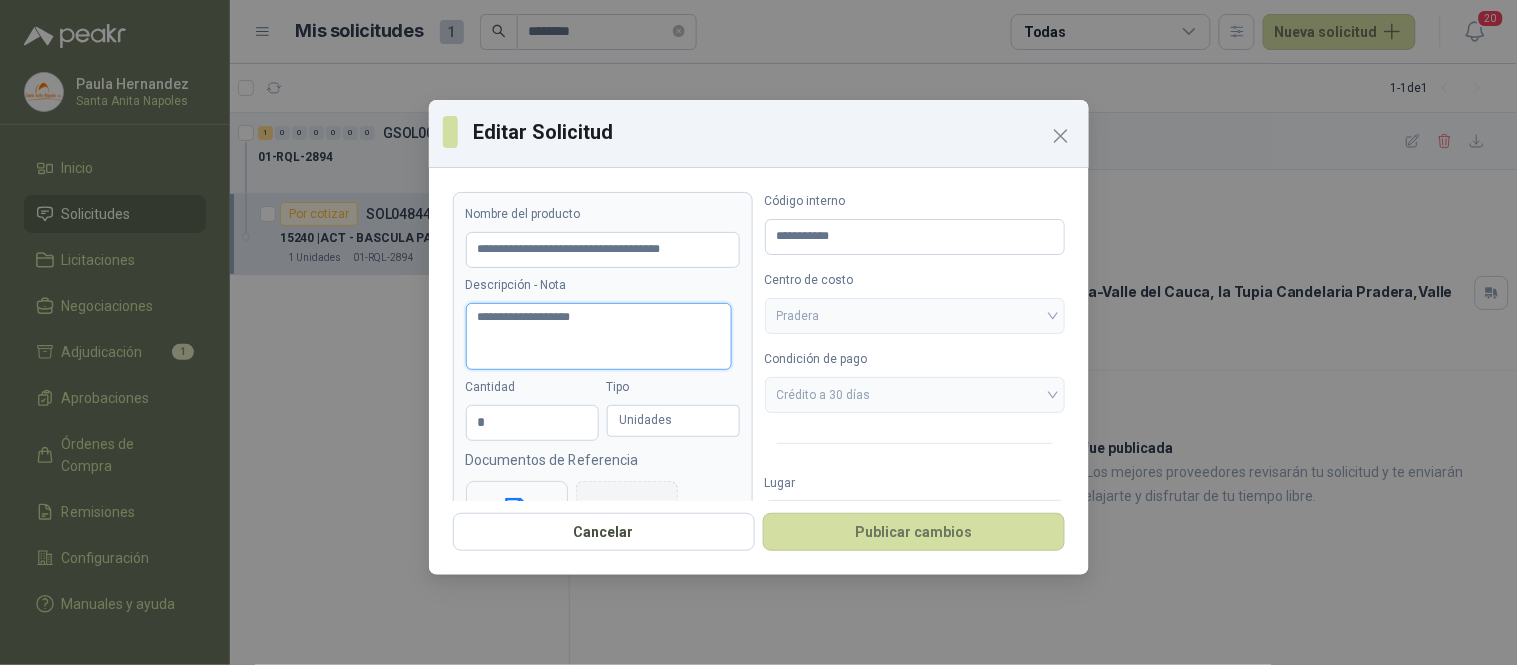 type 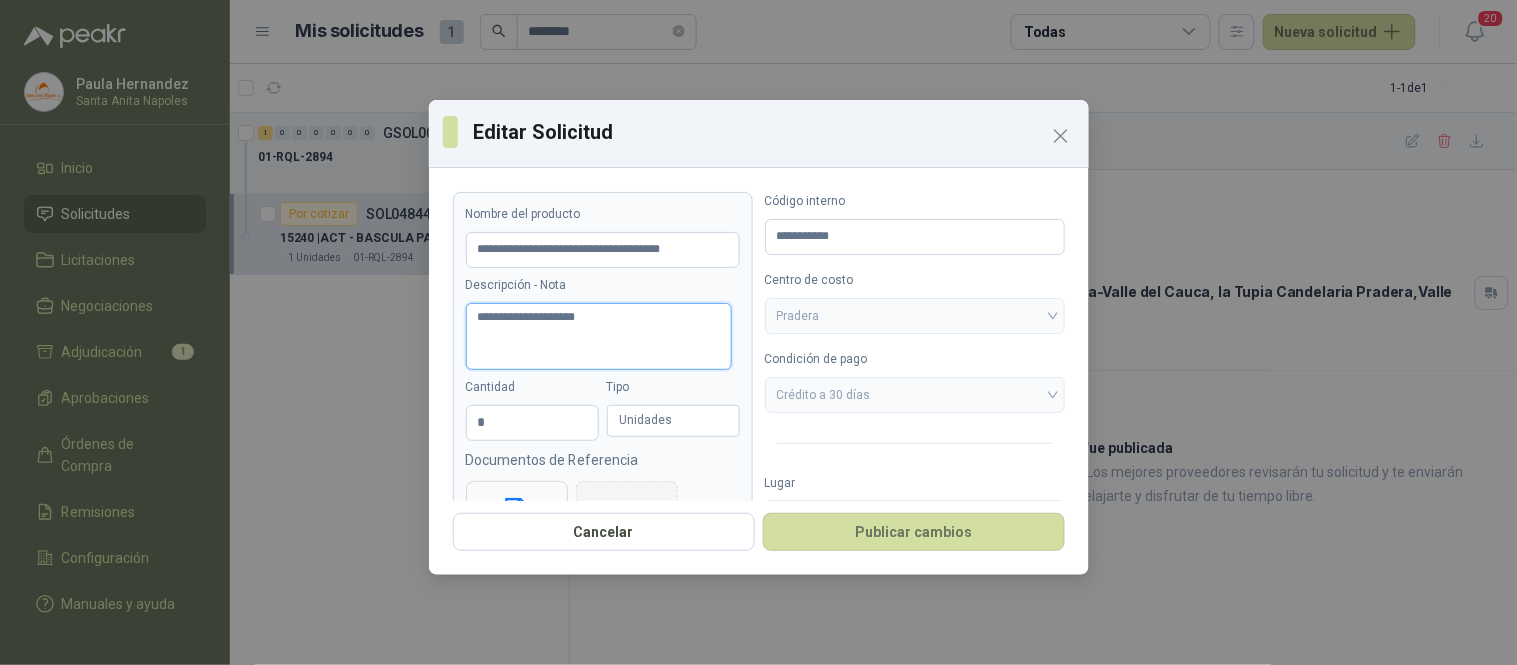 type 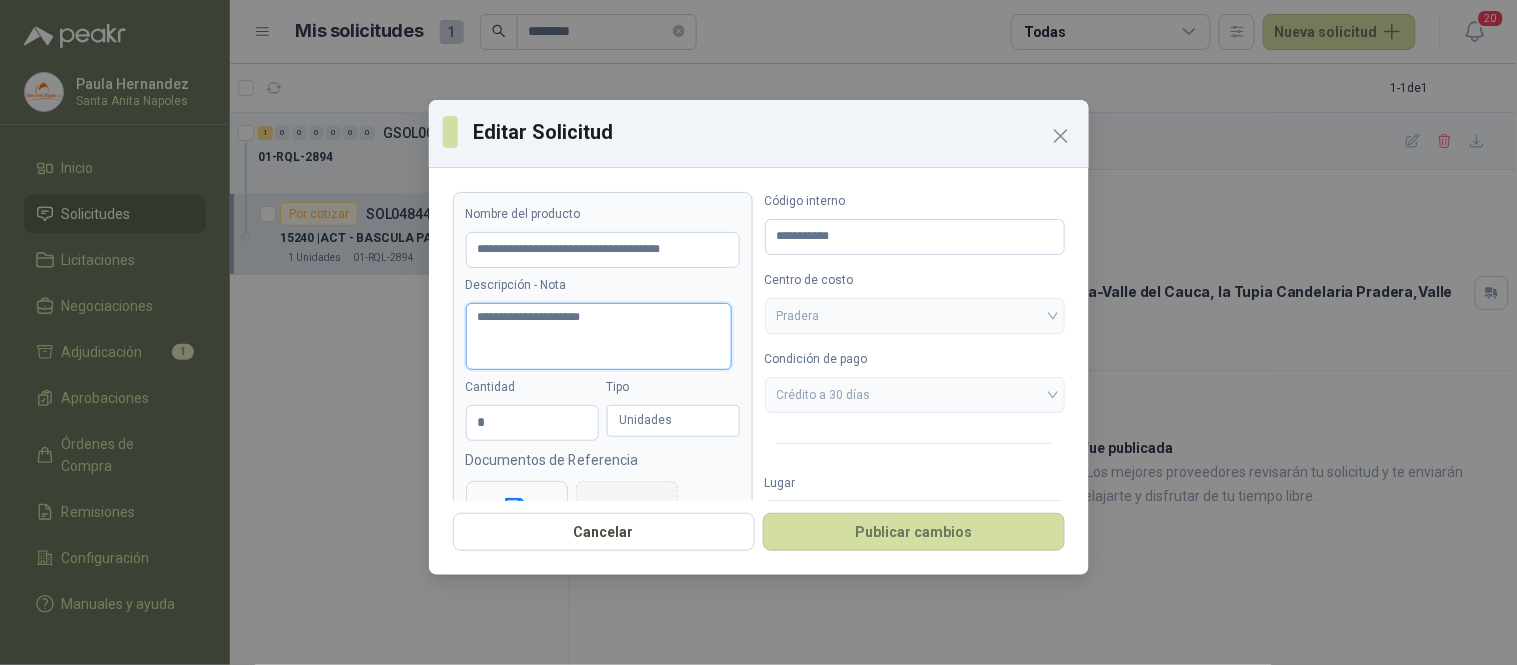 type 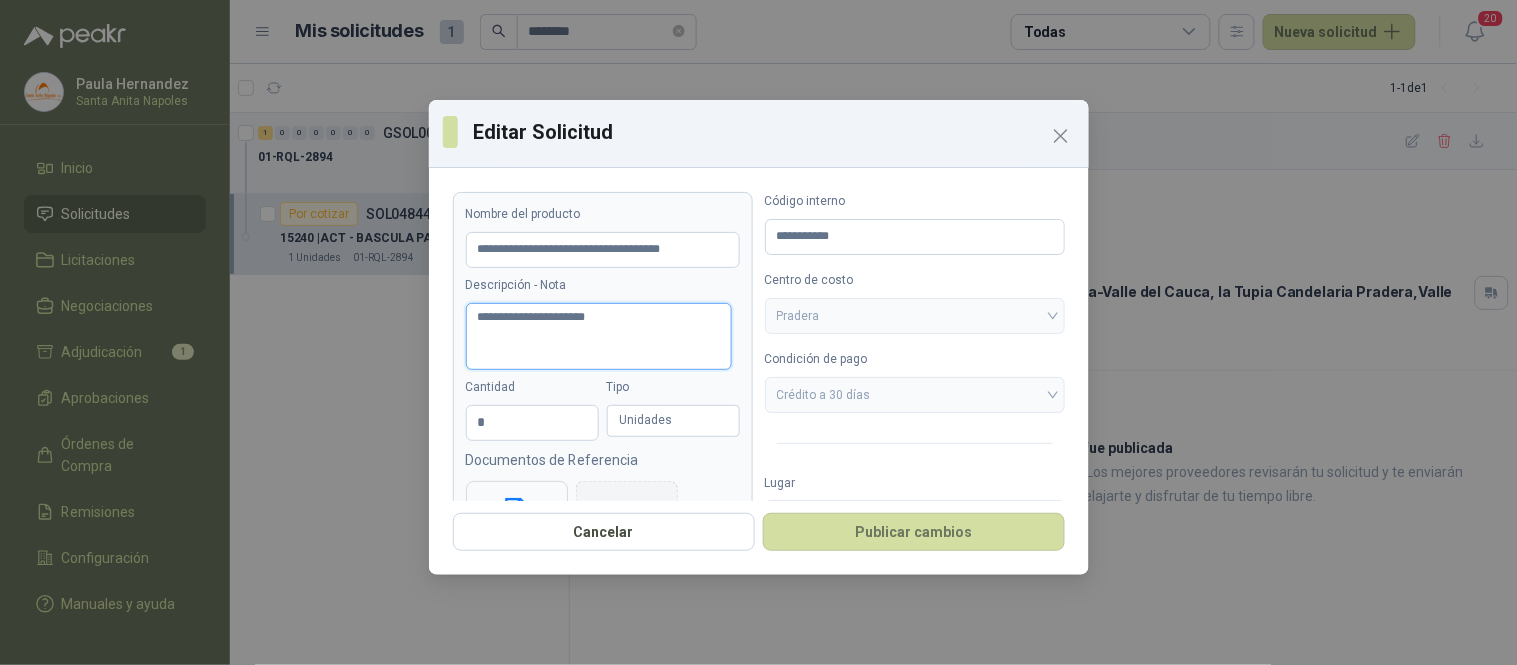 type 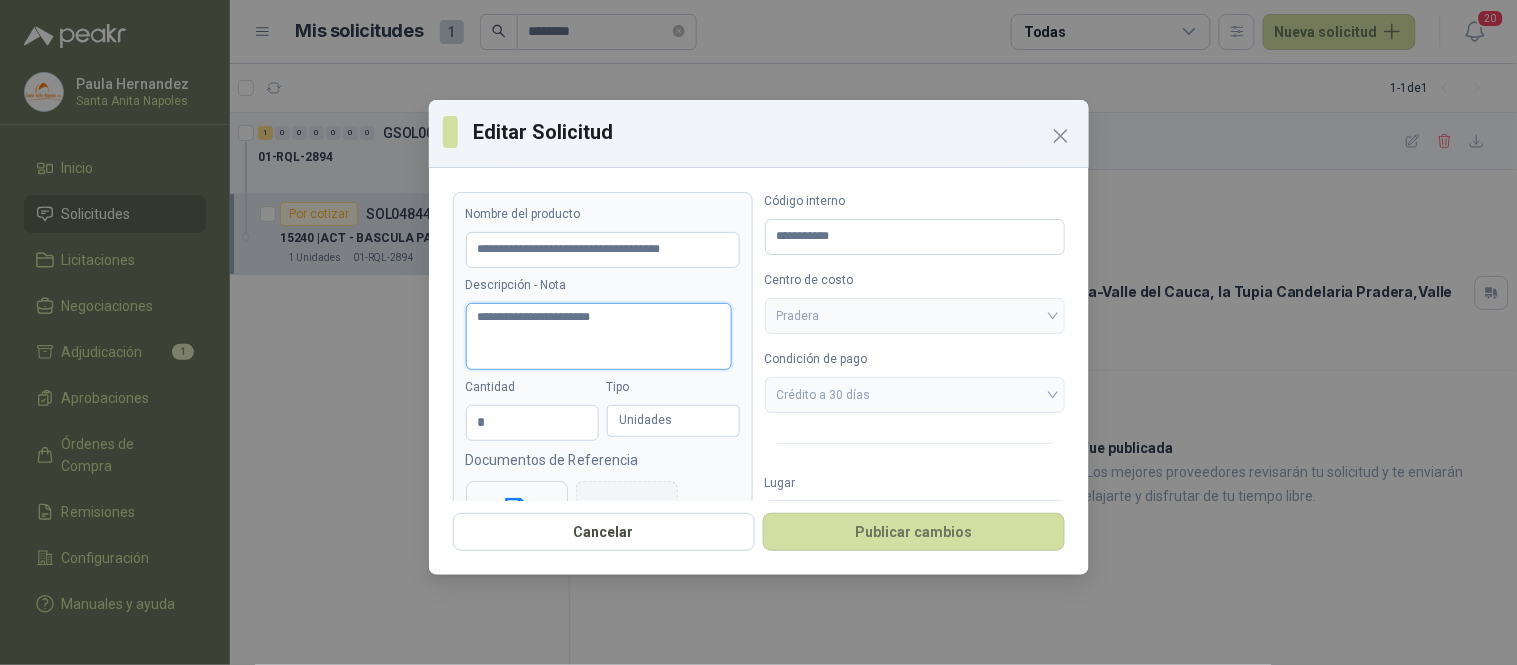 type 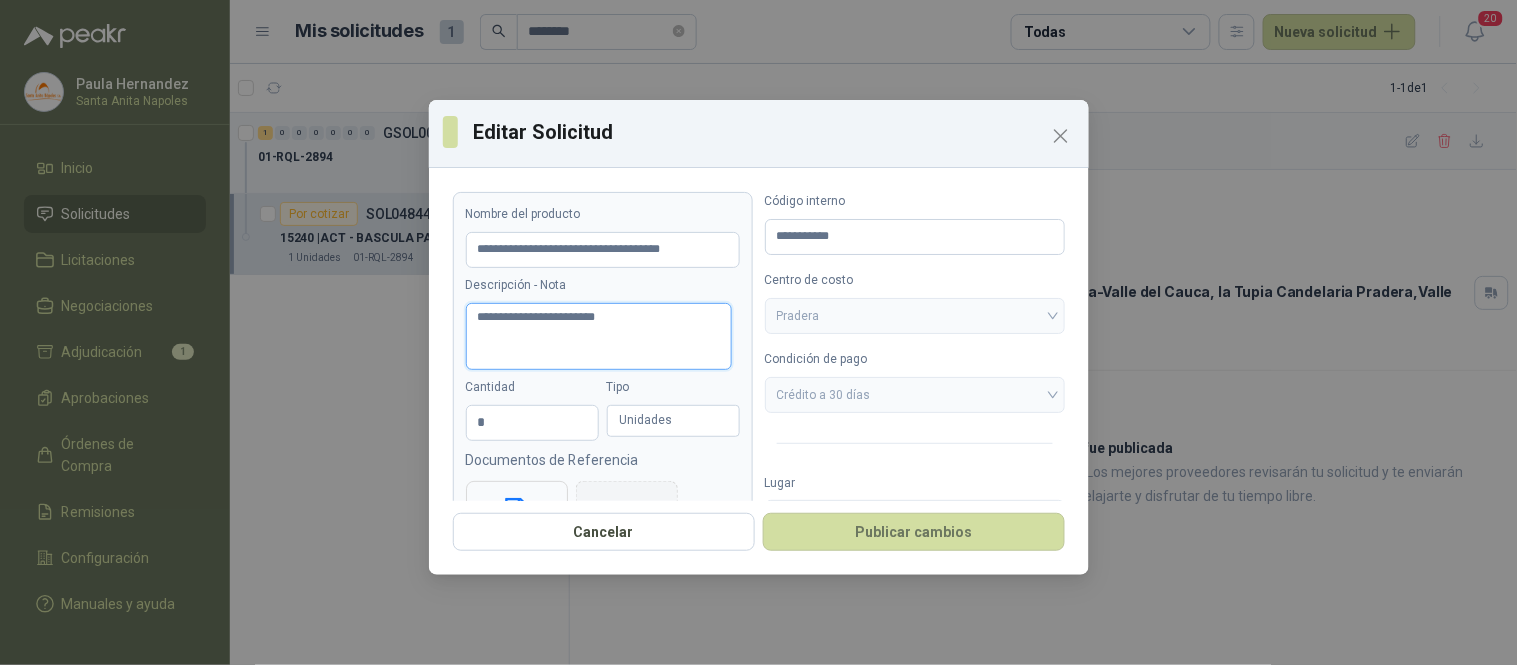 type 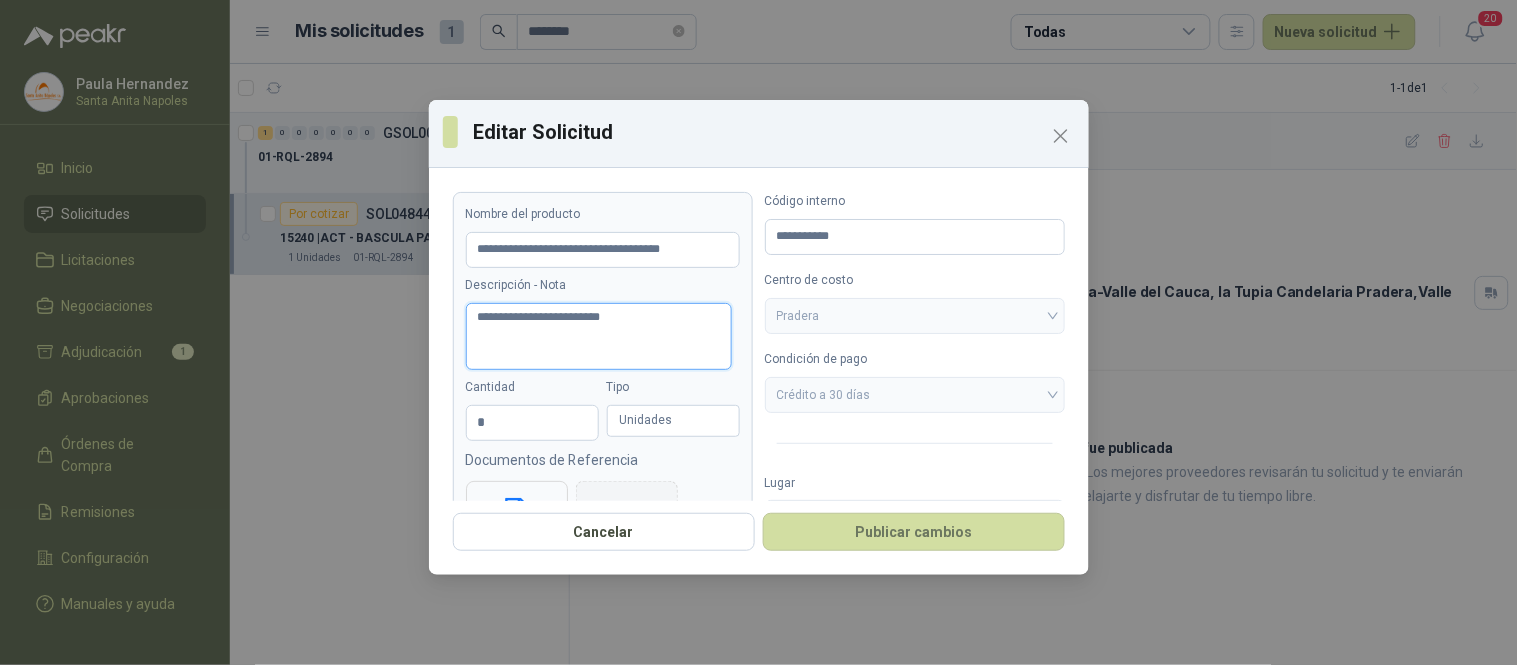 type 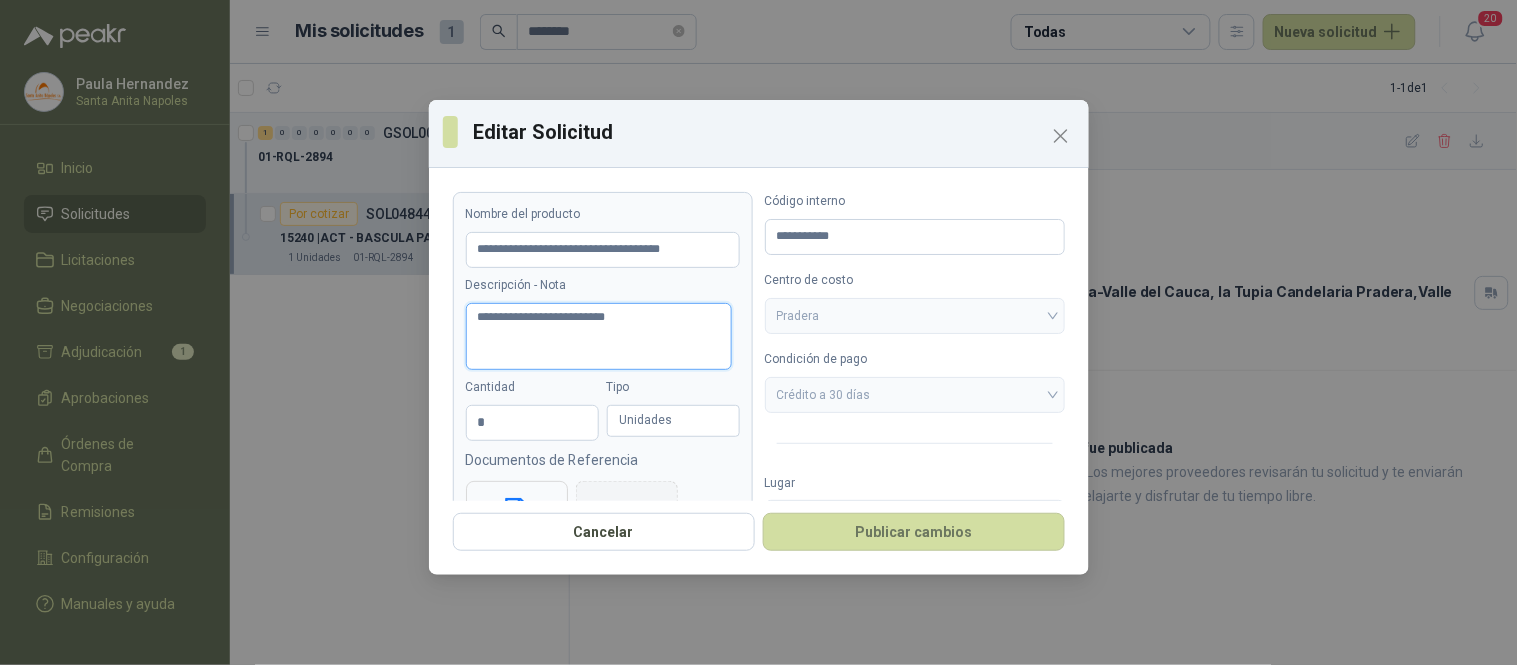 type 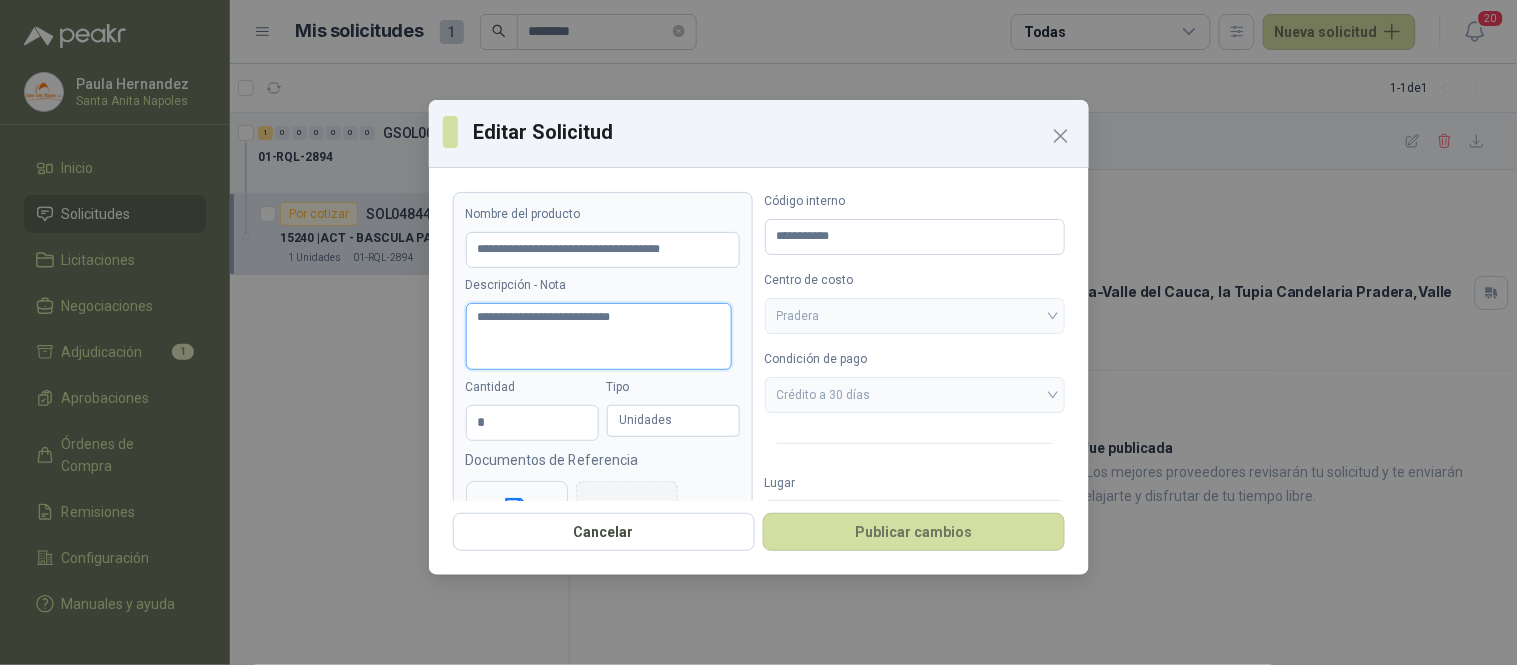 type 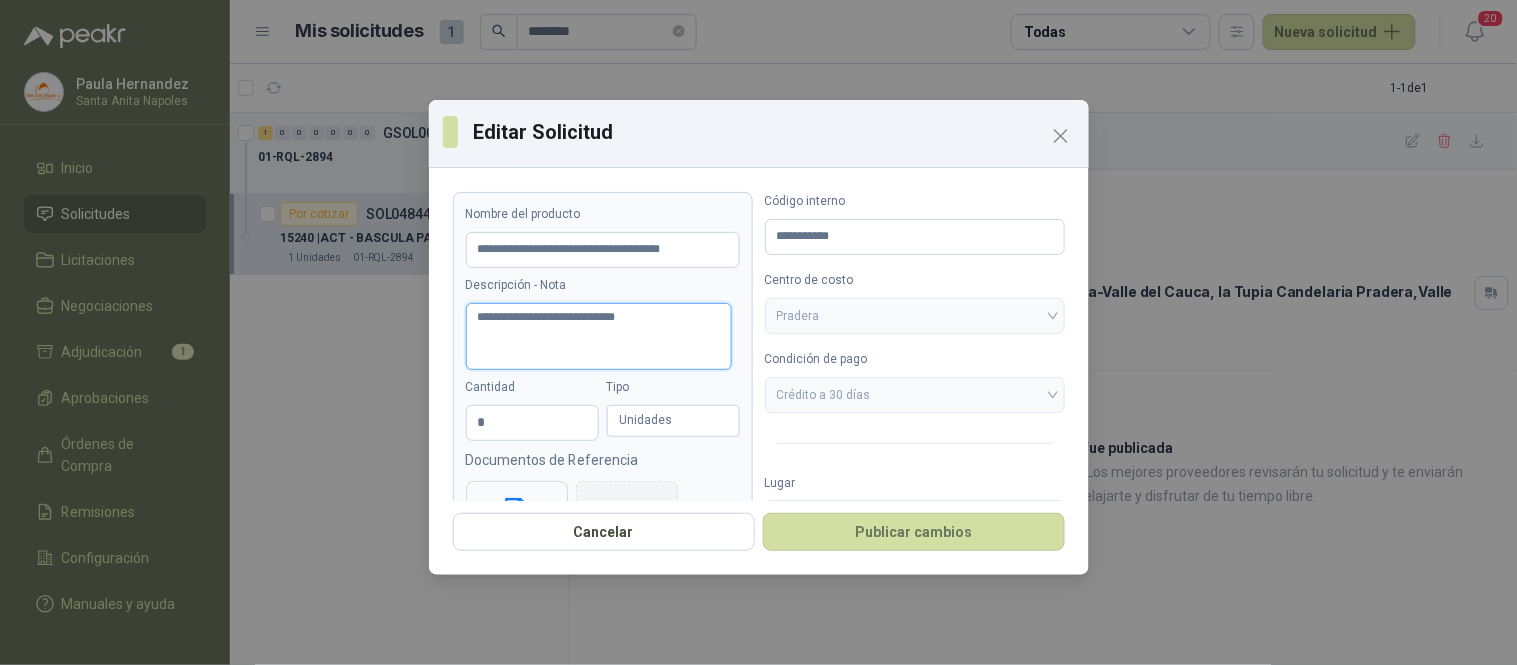 type 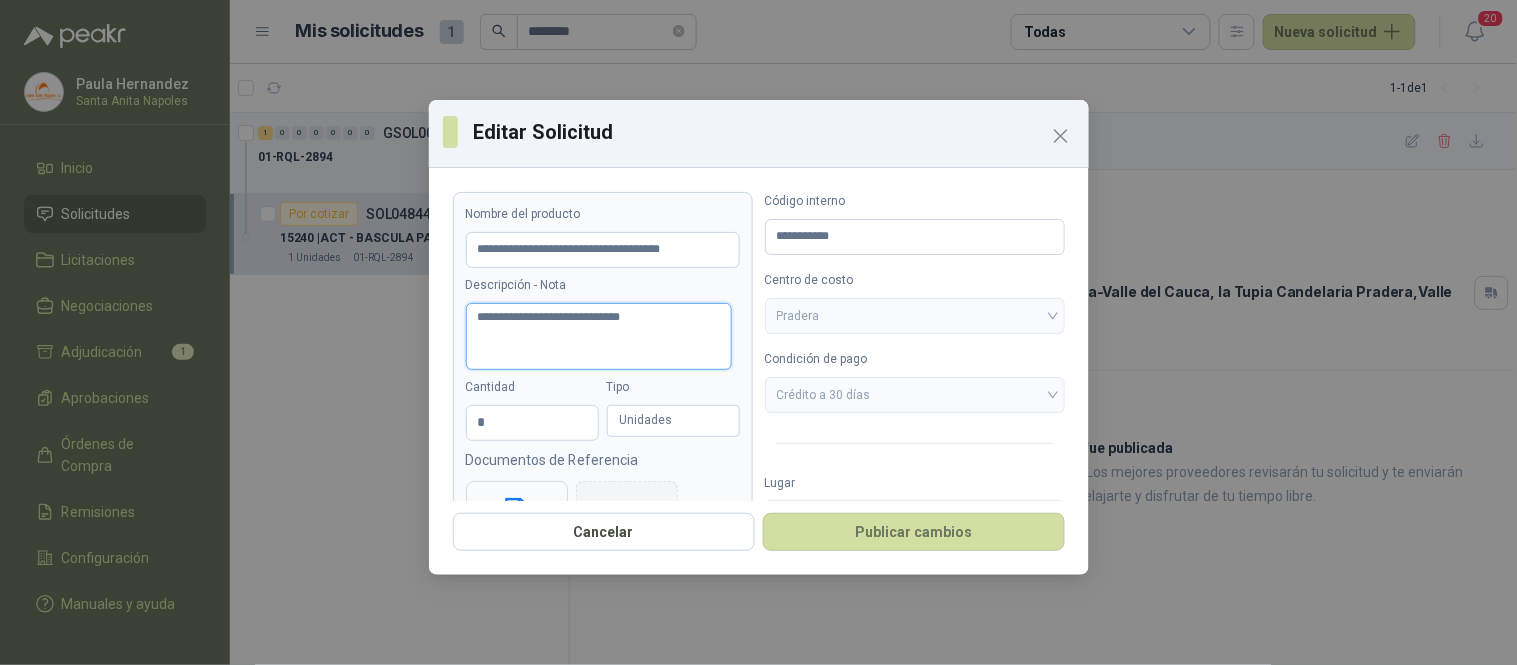type 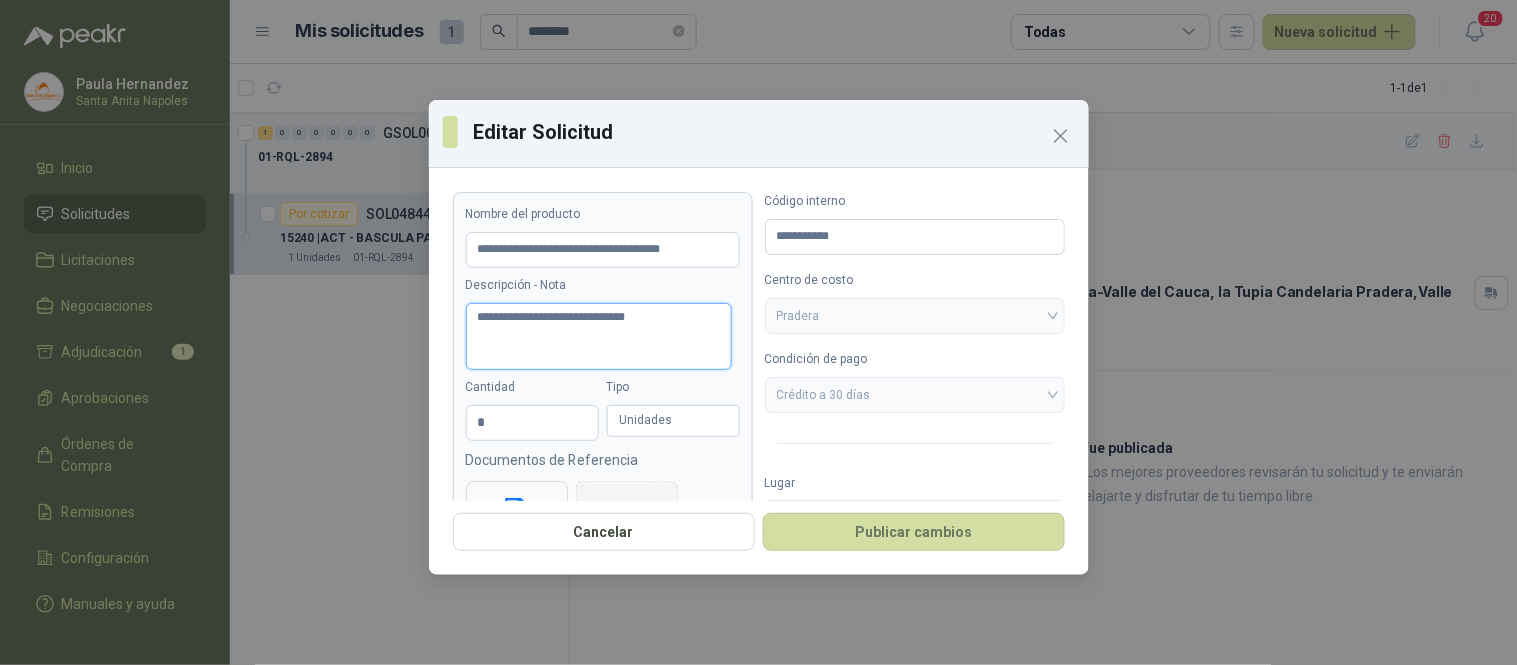 type 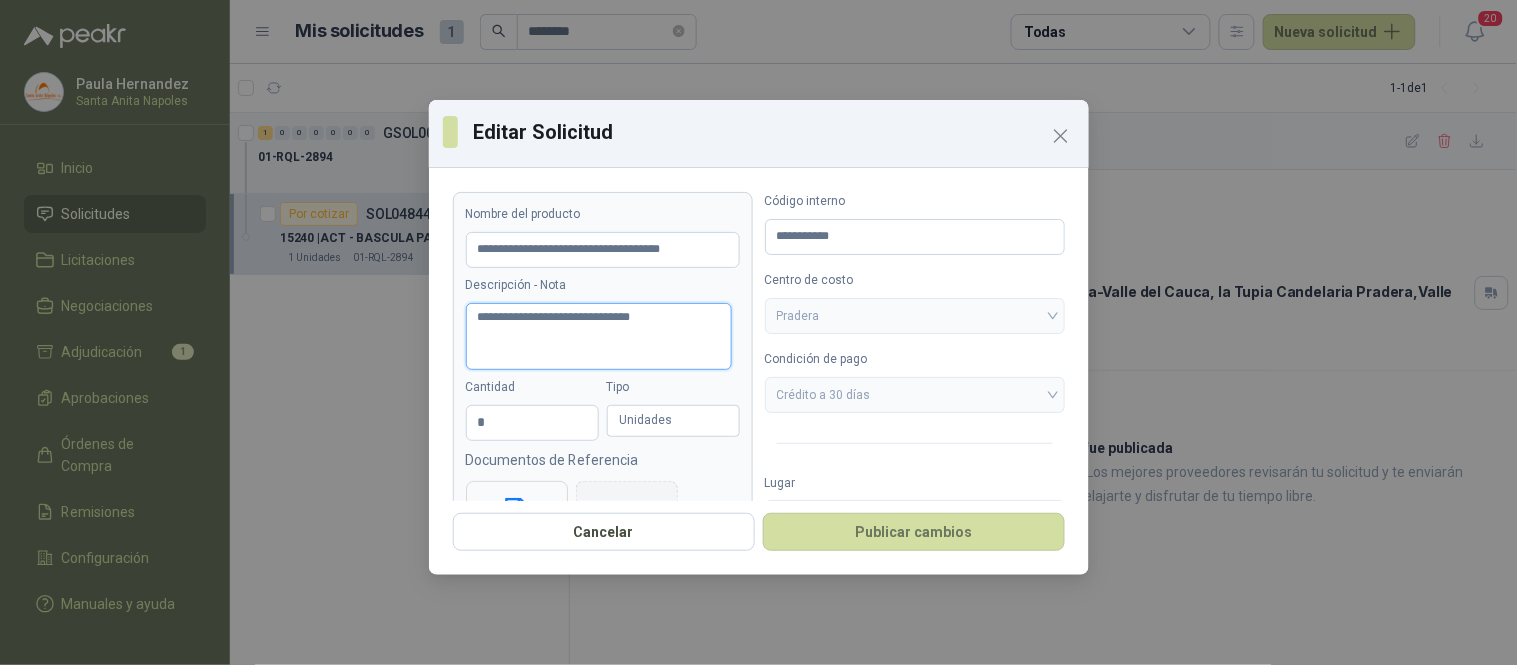 type 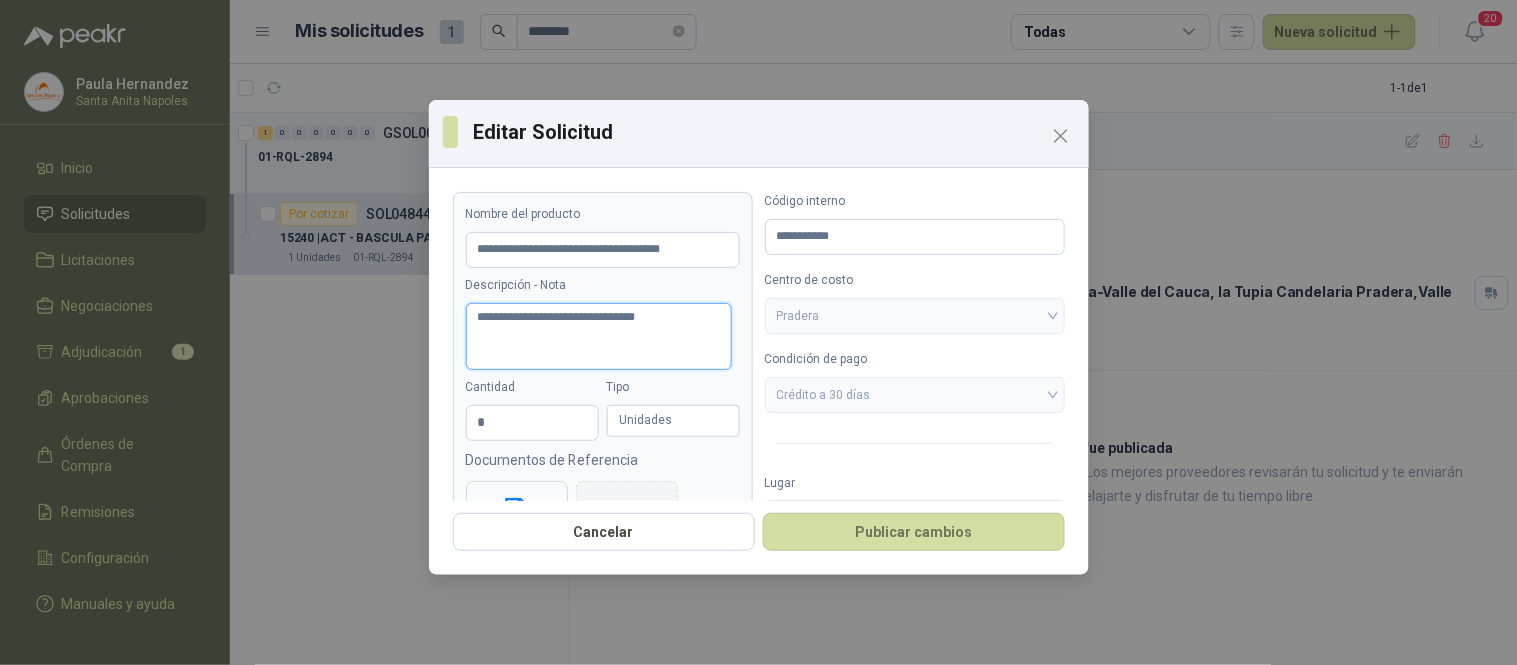 type 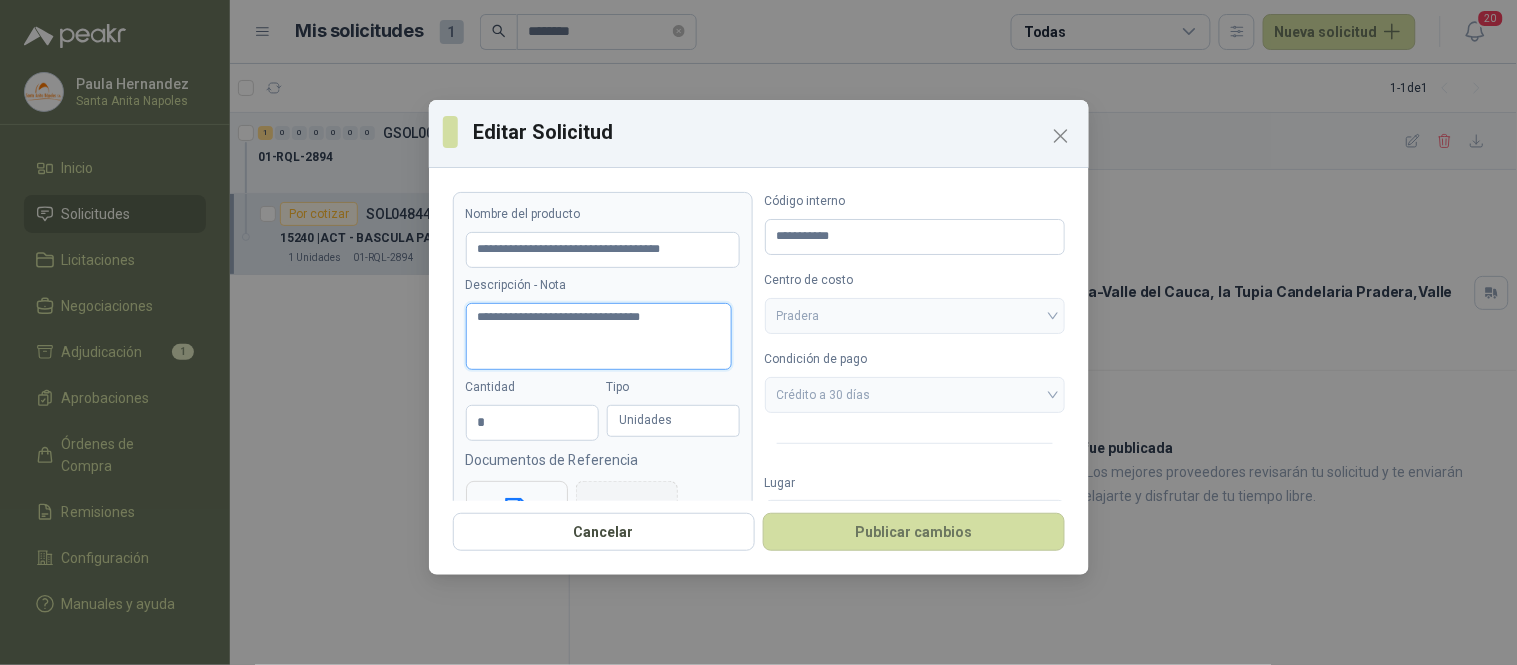 type 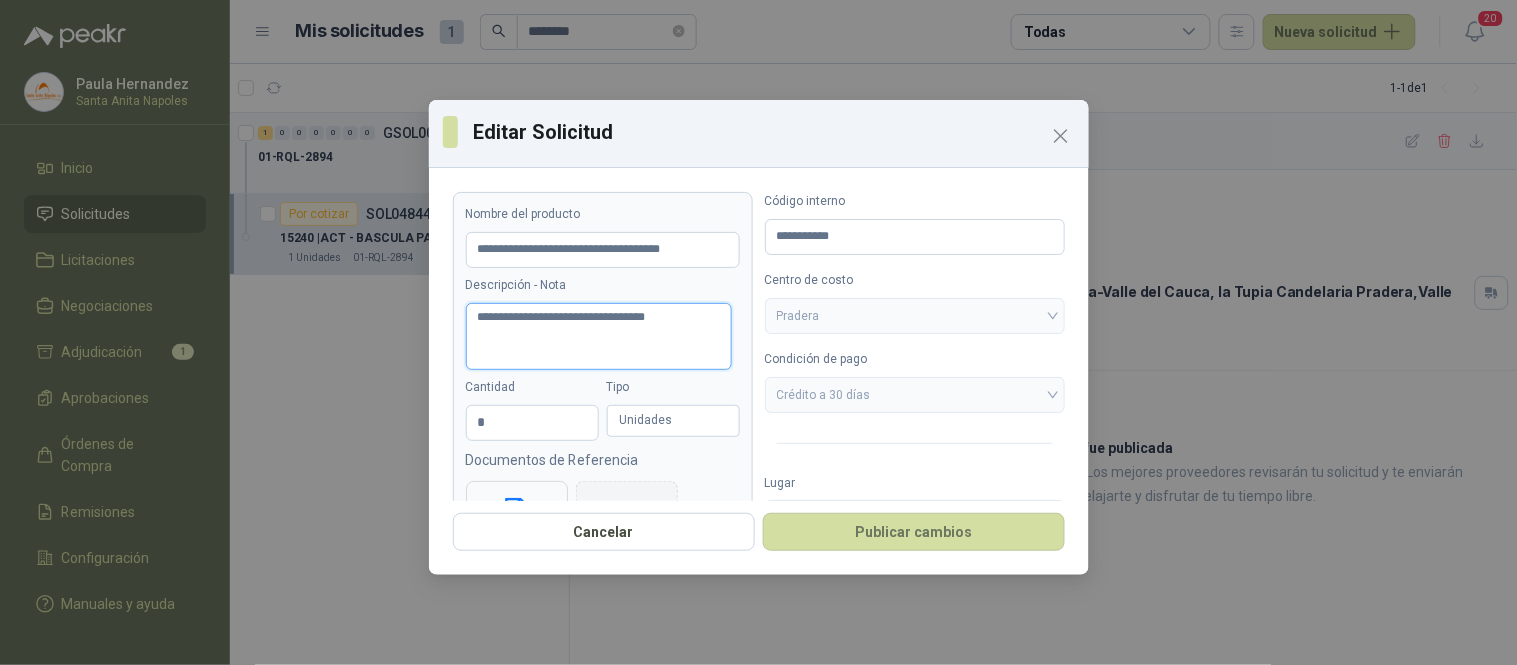 type 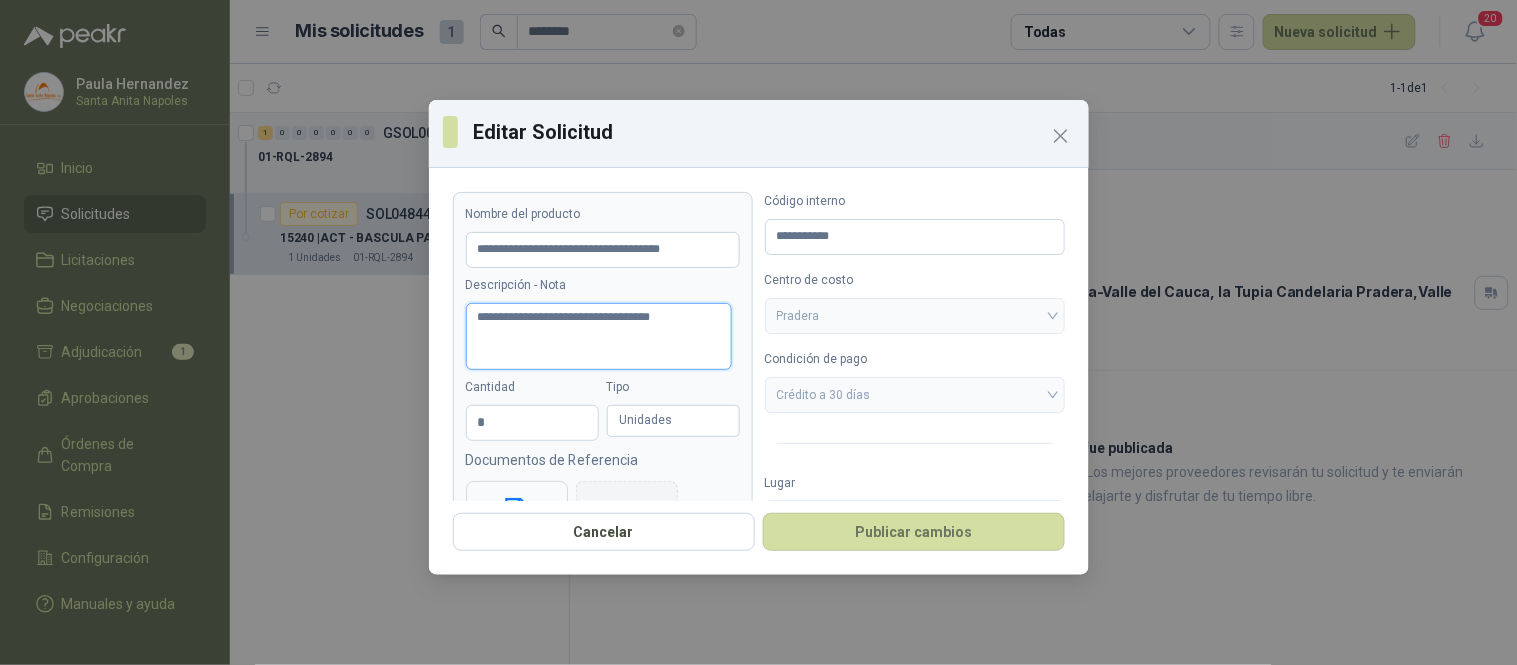 type 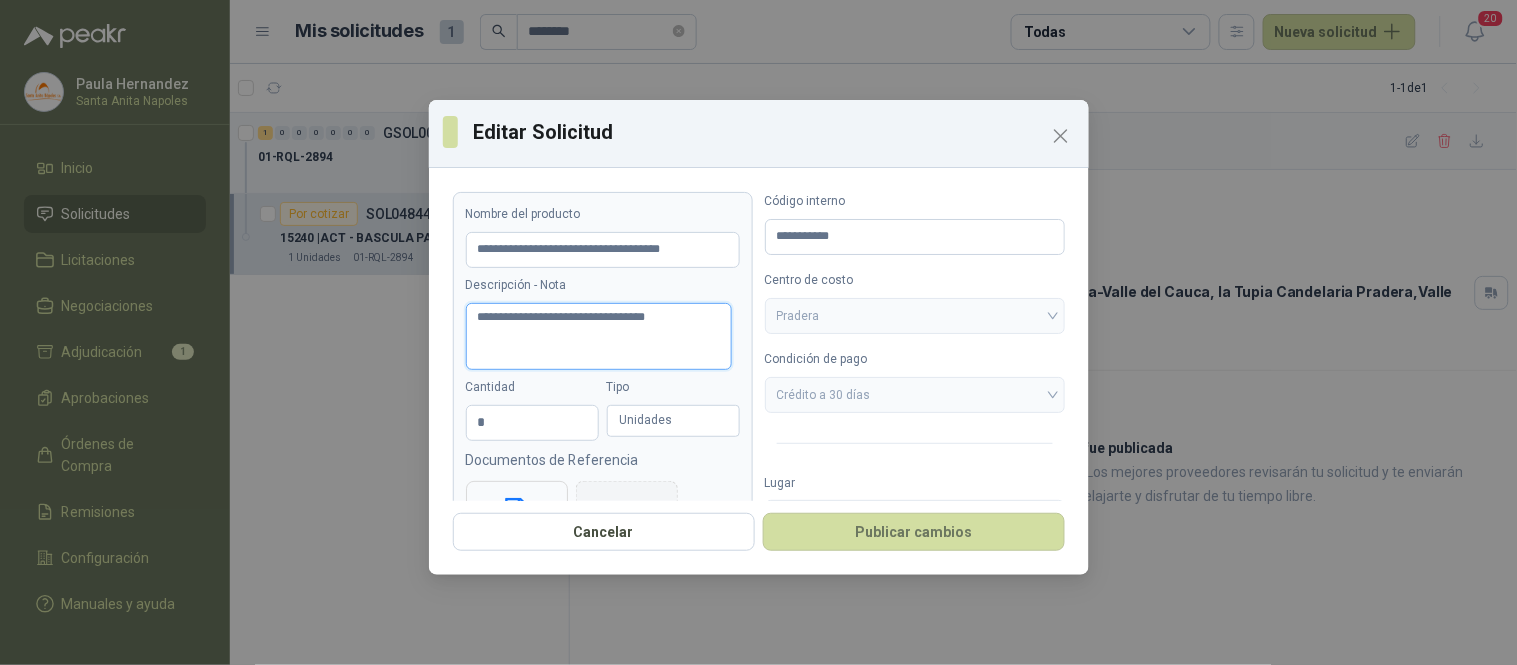 type 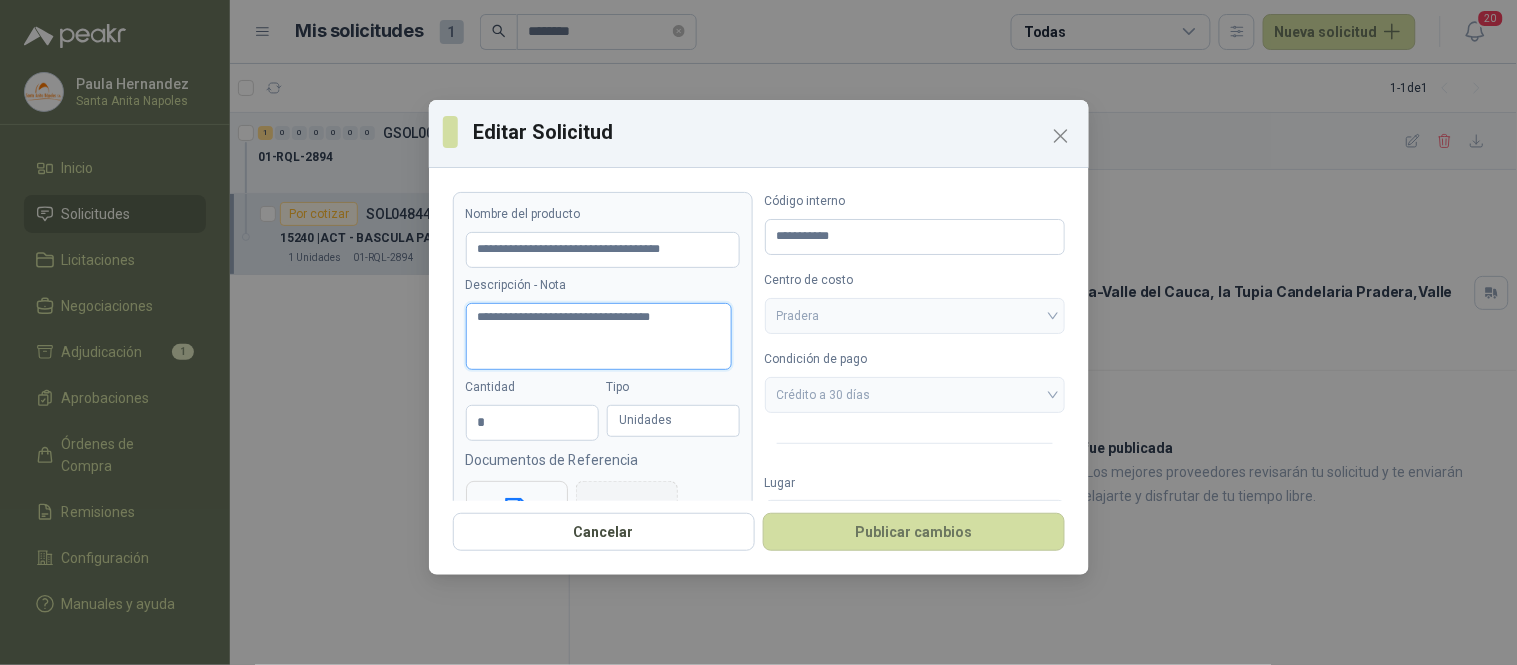 type 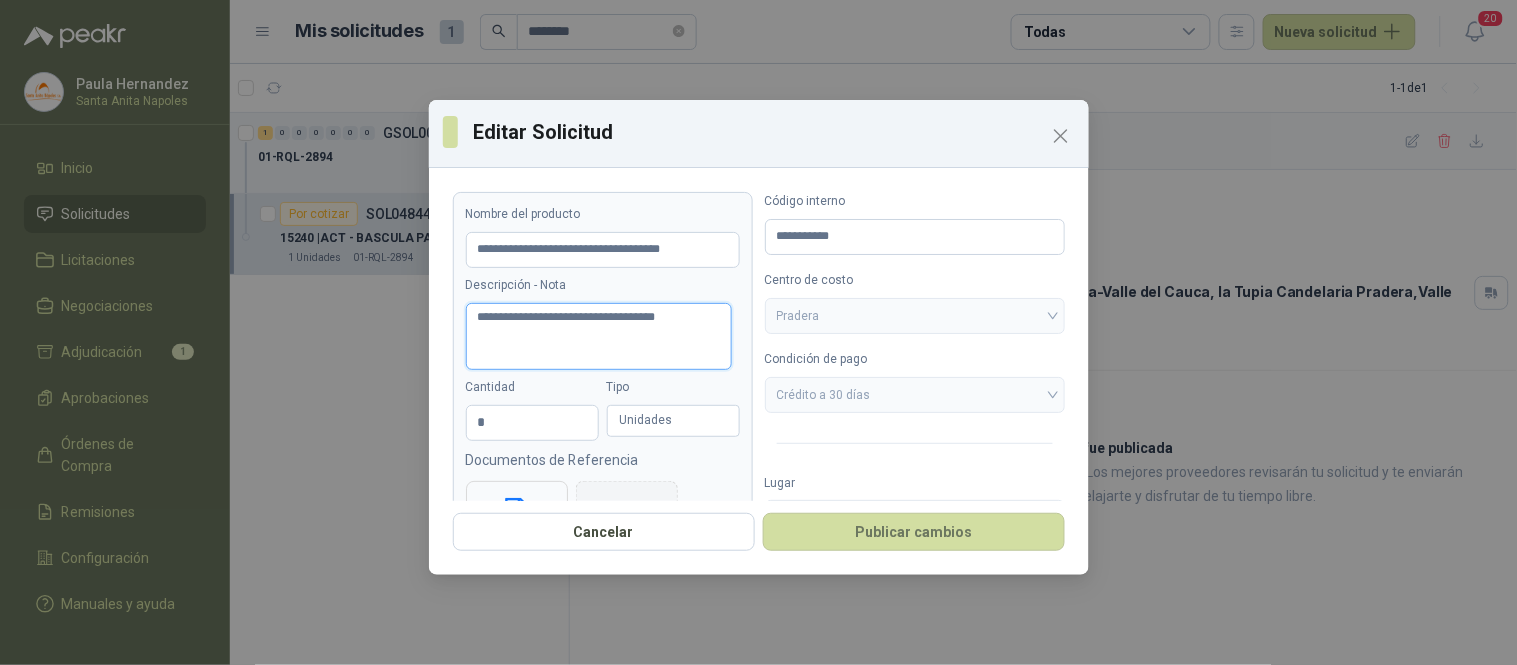 type 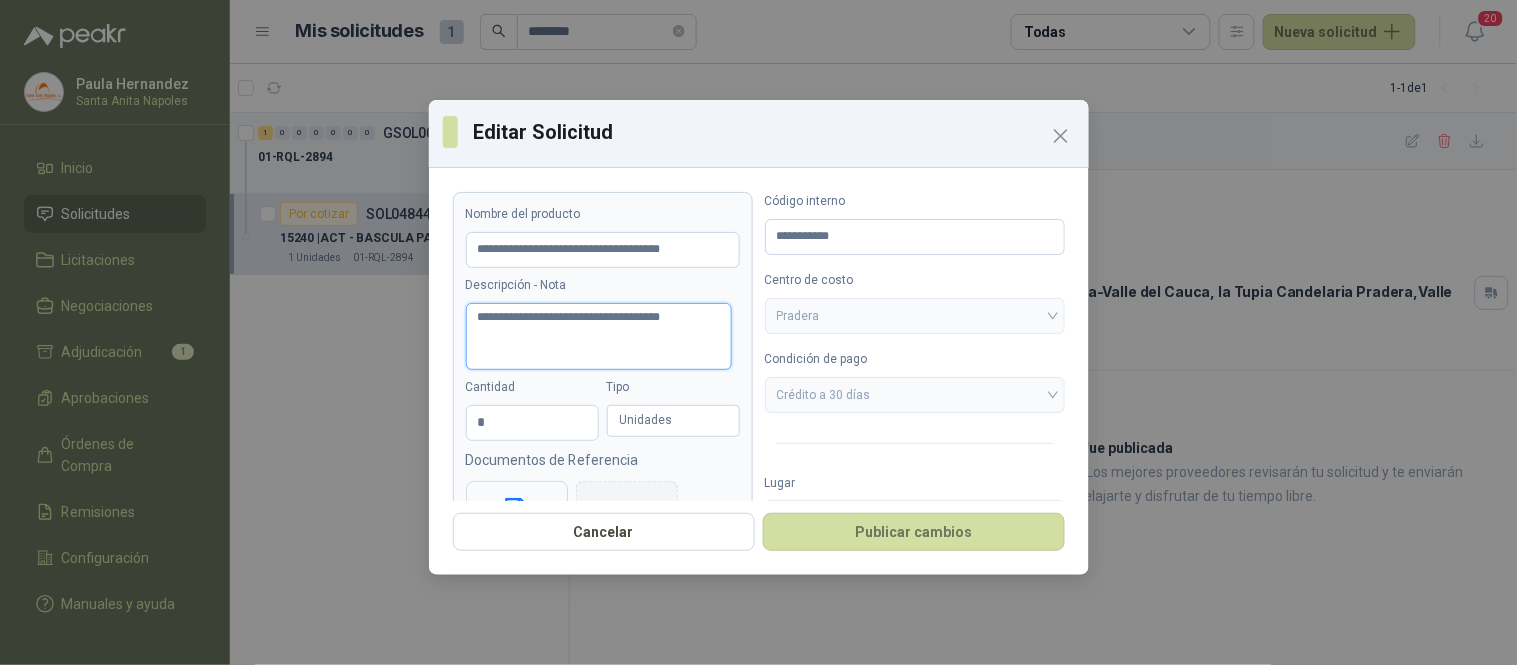 type 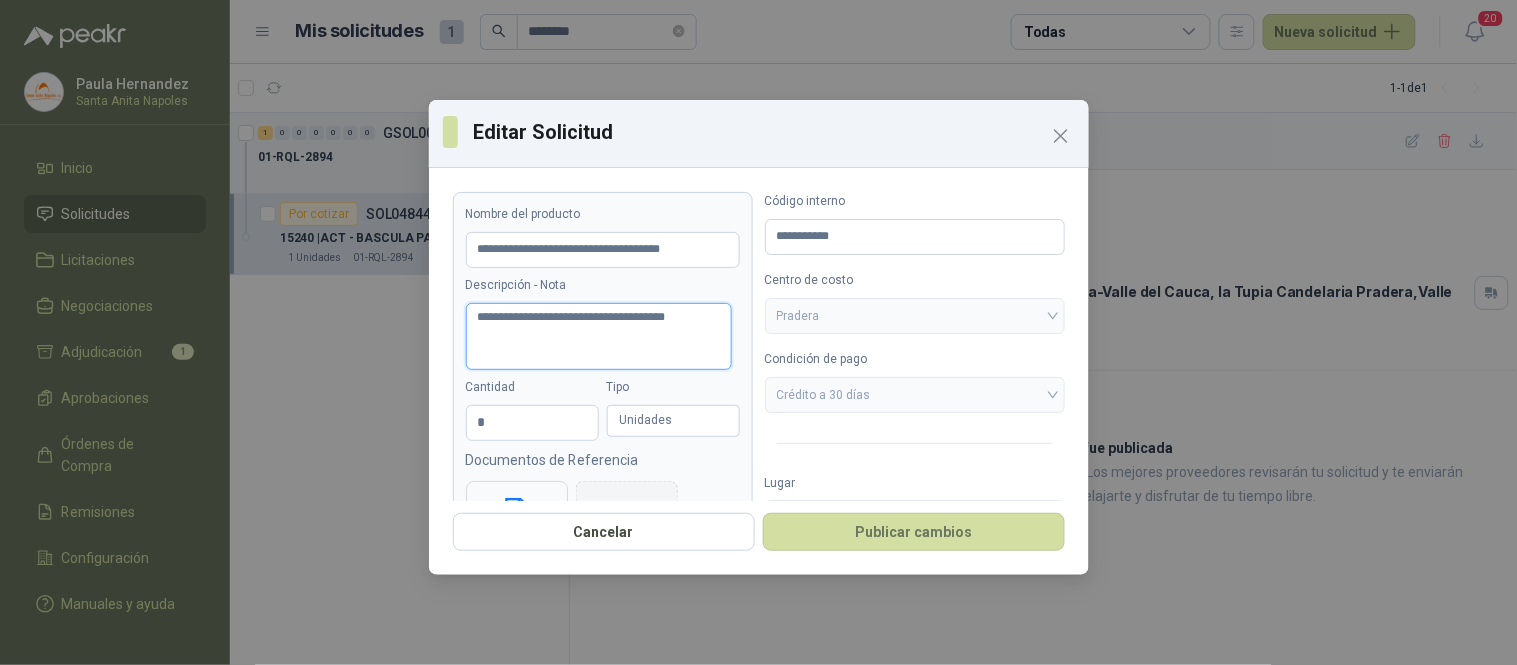 type 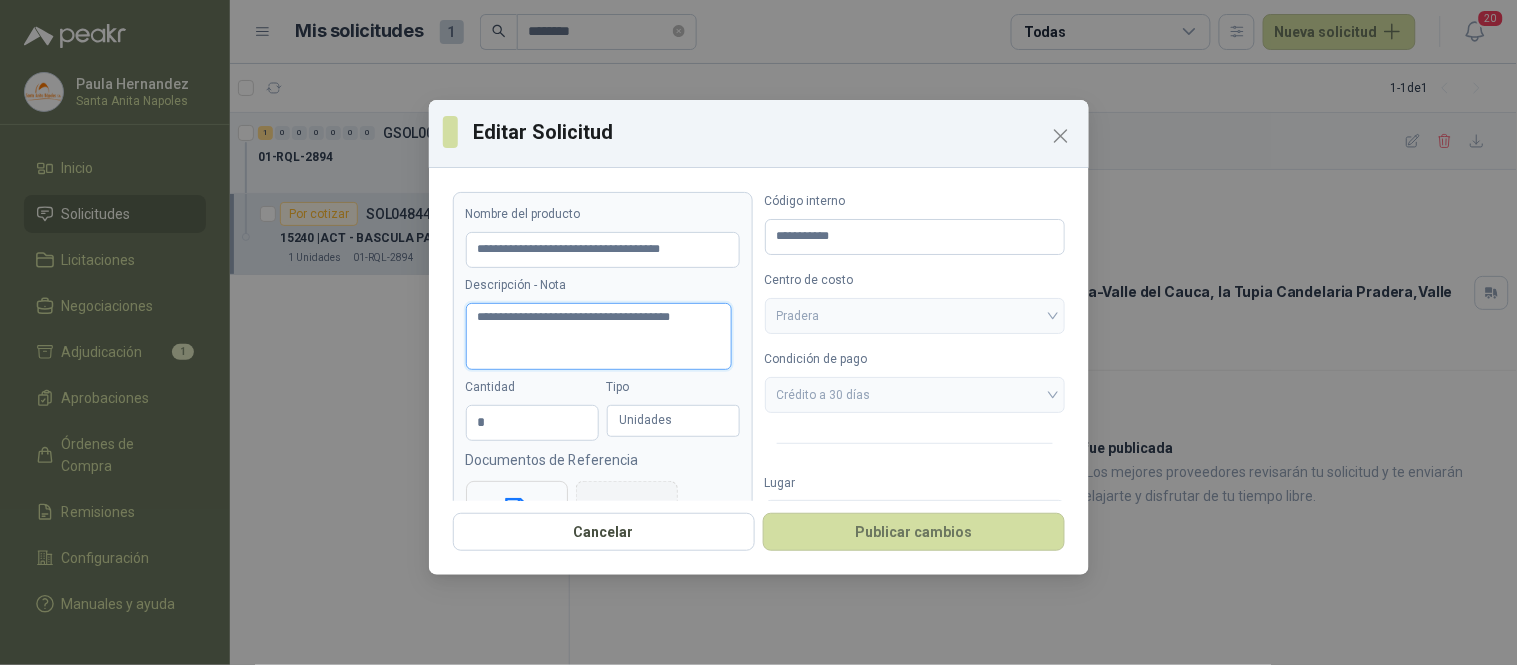 type 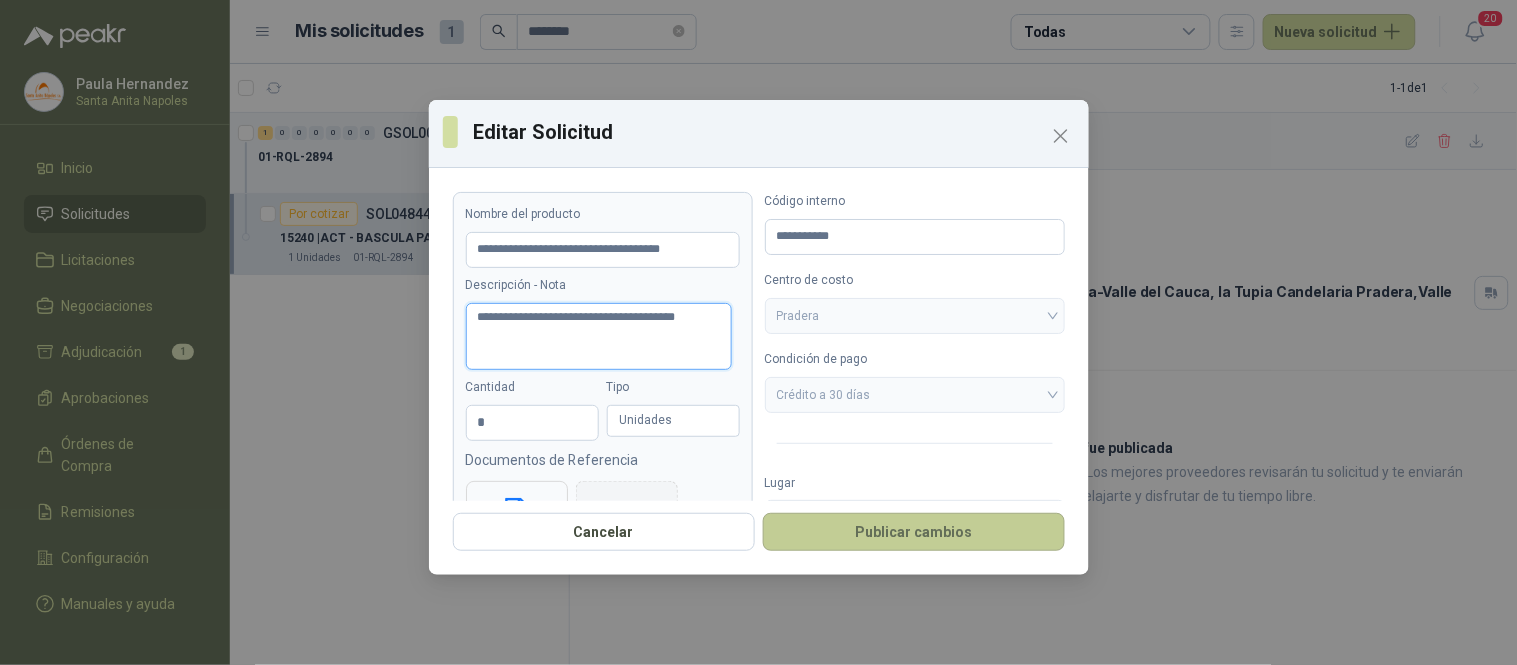 type on "**********" 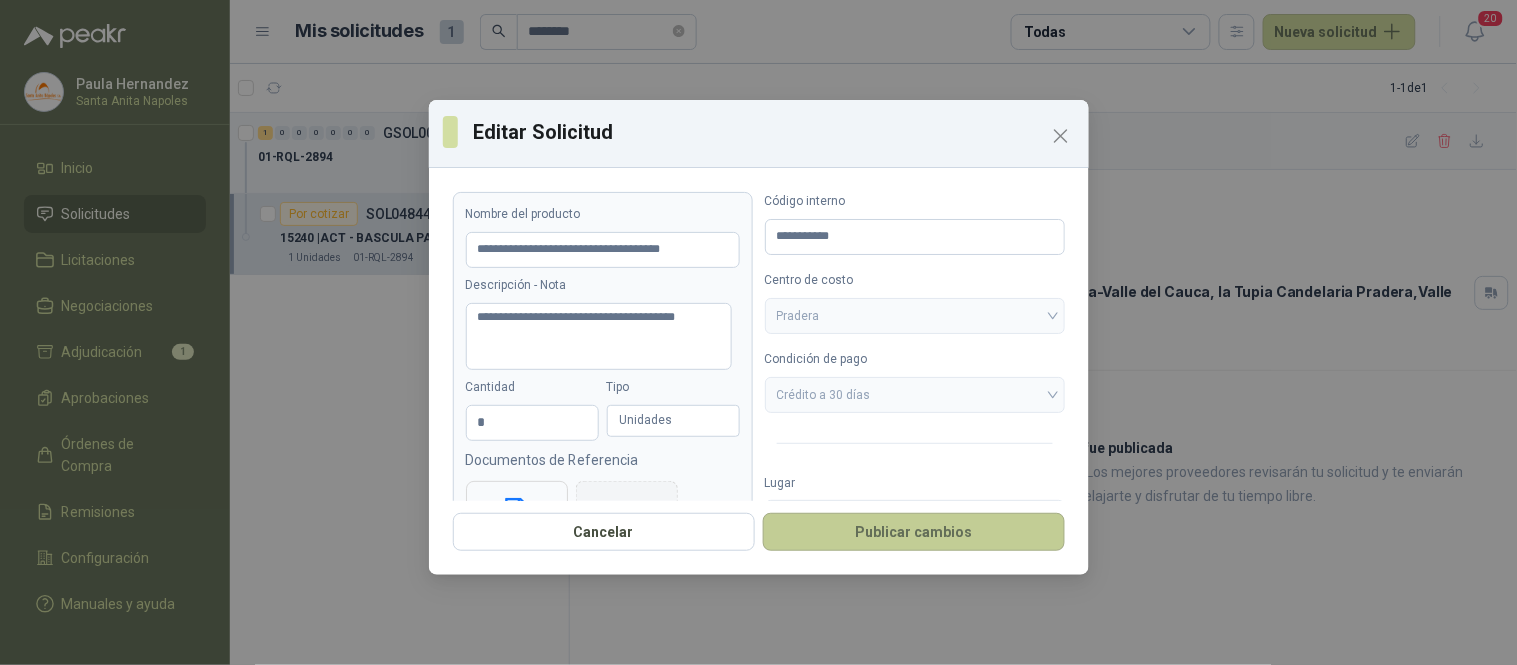 click on "Publicar cambios" at bounding box center [914, 532] 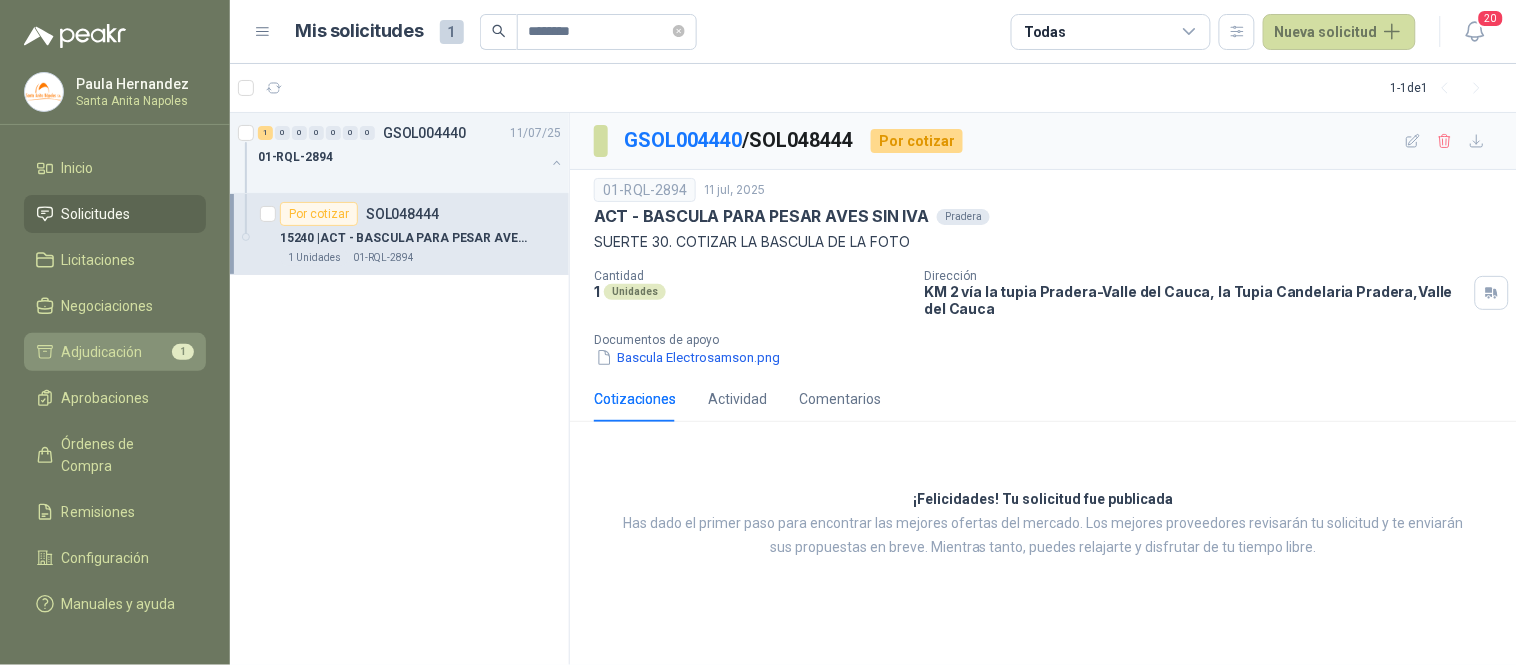 click on "1" at bounding box center (183, 352) 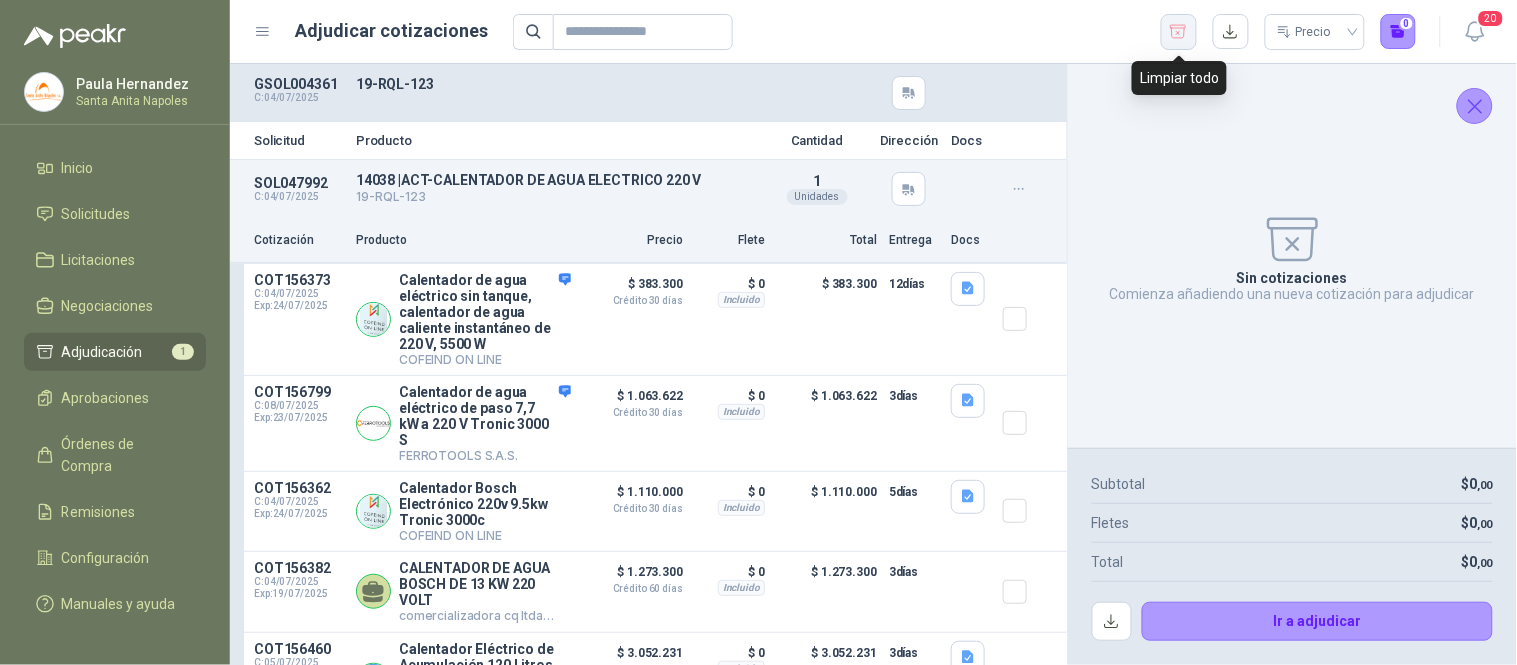 click 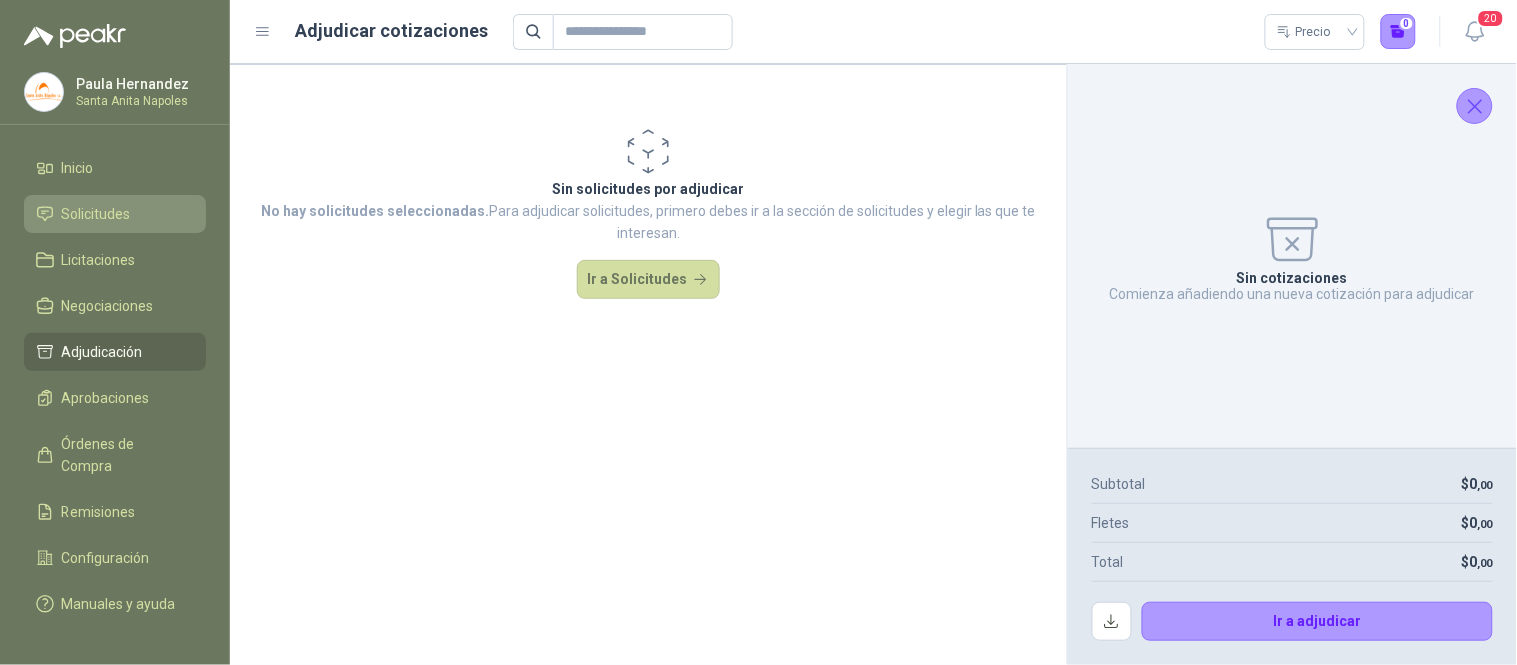 click on "Solicitudes" at bounding box center [96, 214] 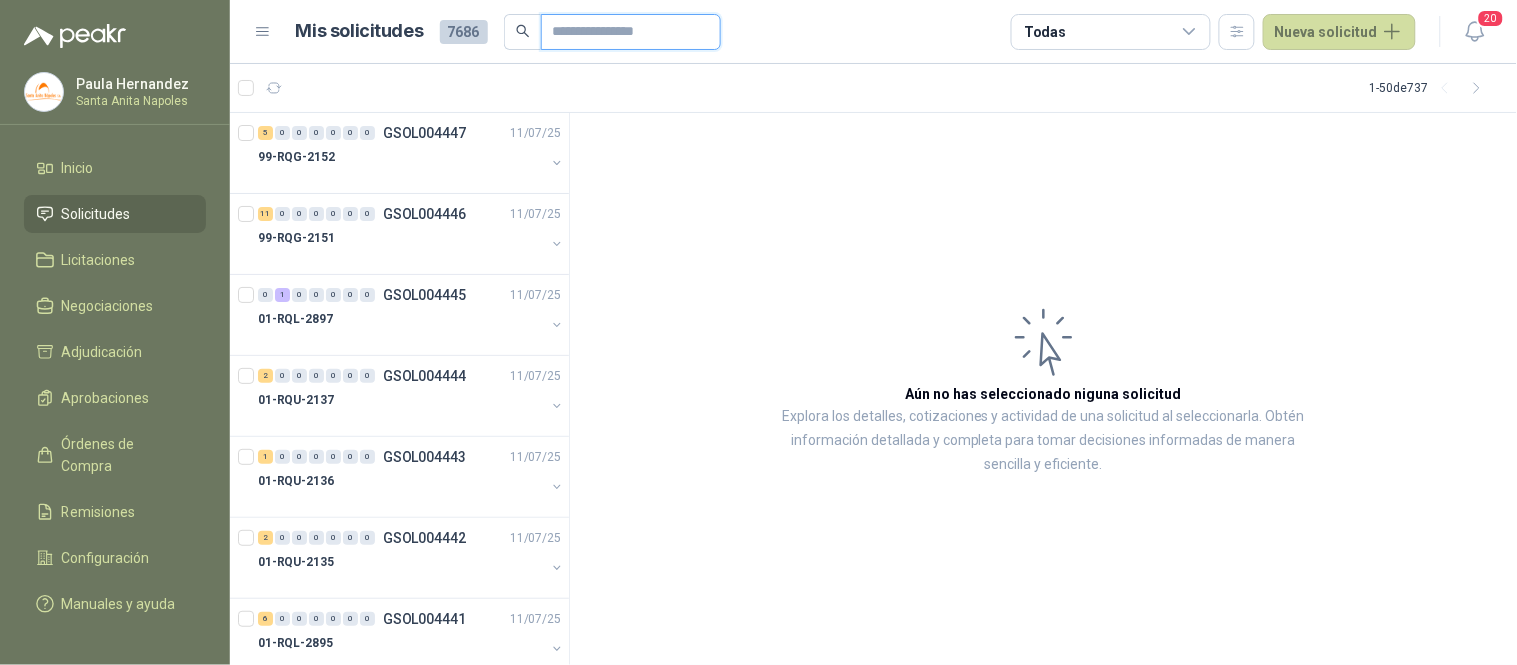 click at bounding box center (623, 32) 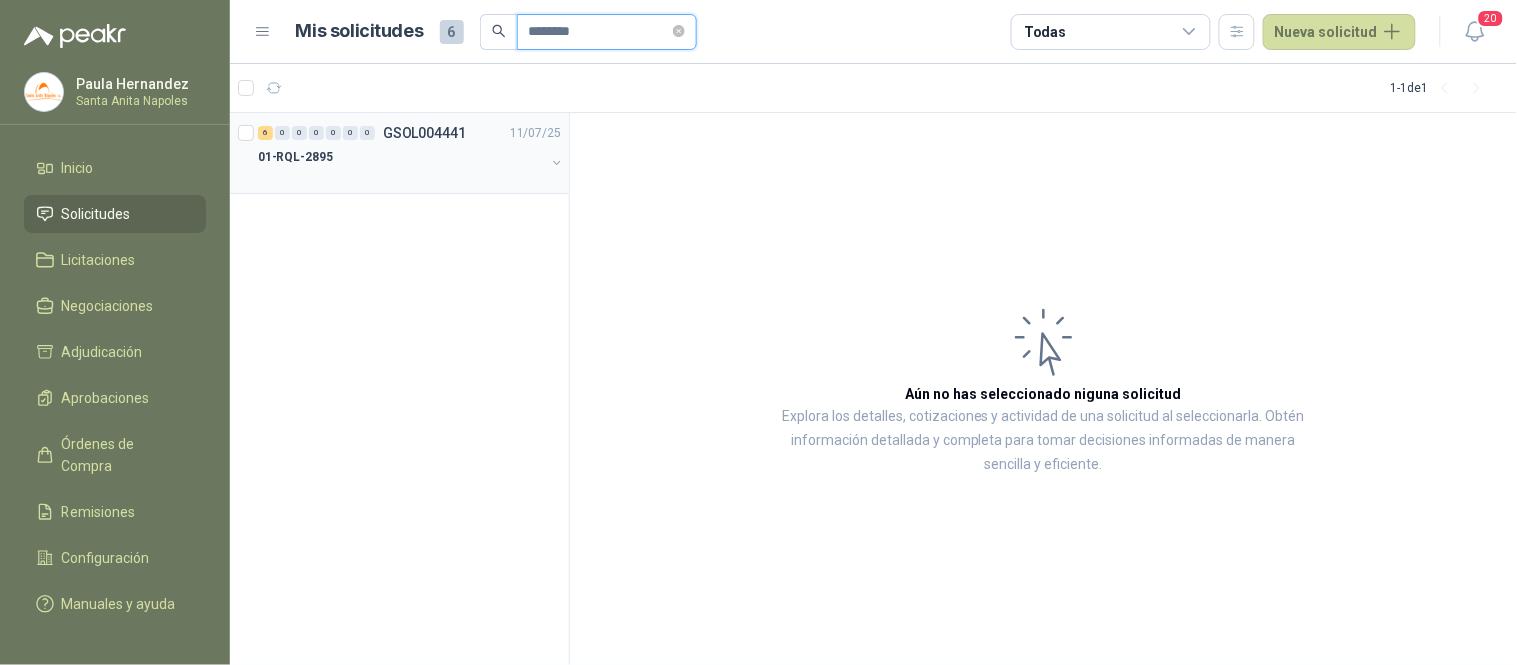 type on "********" 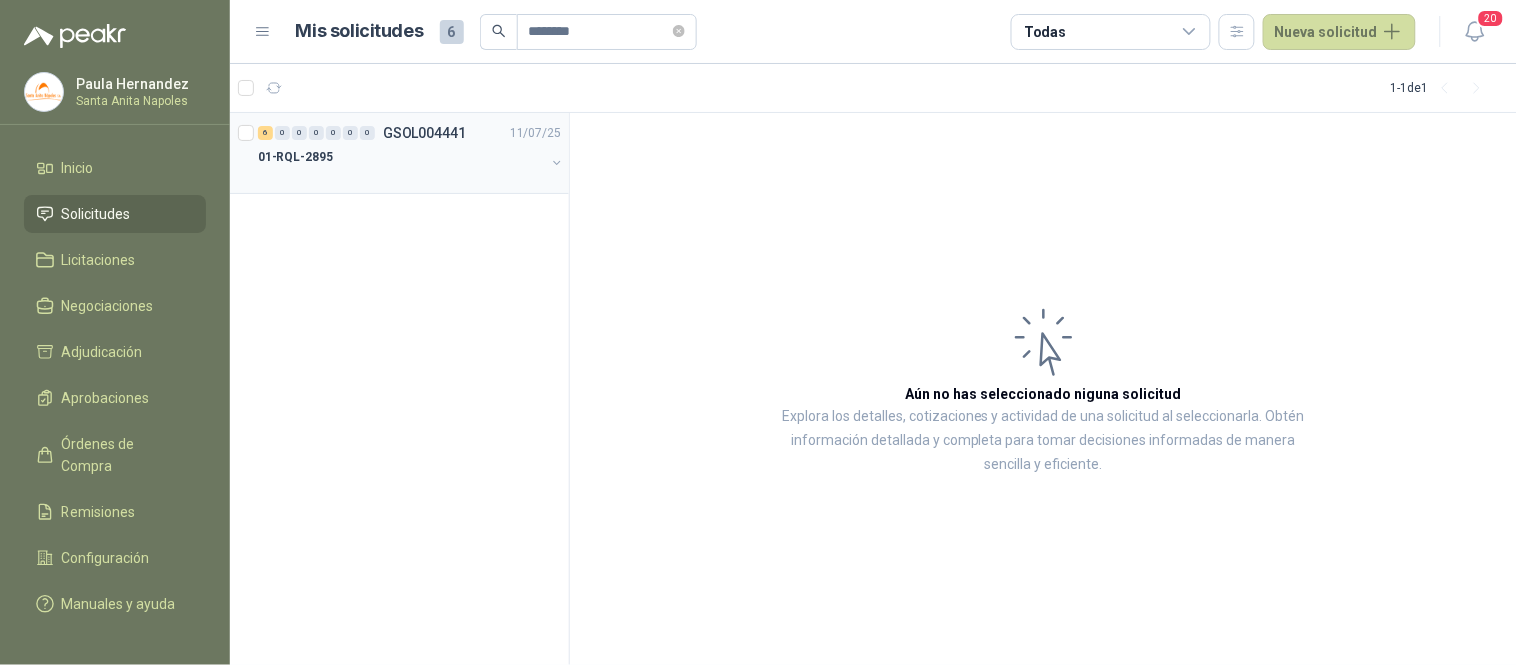click on "01-RQL-2895" at bounding box center [401, 157] 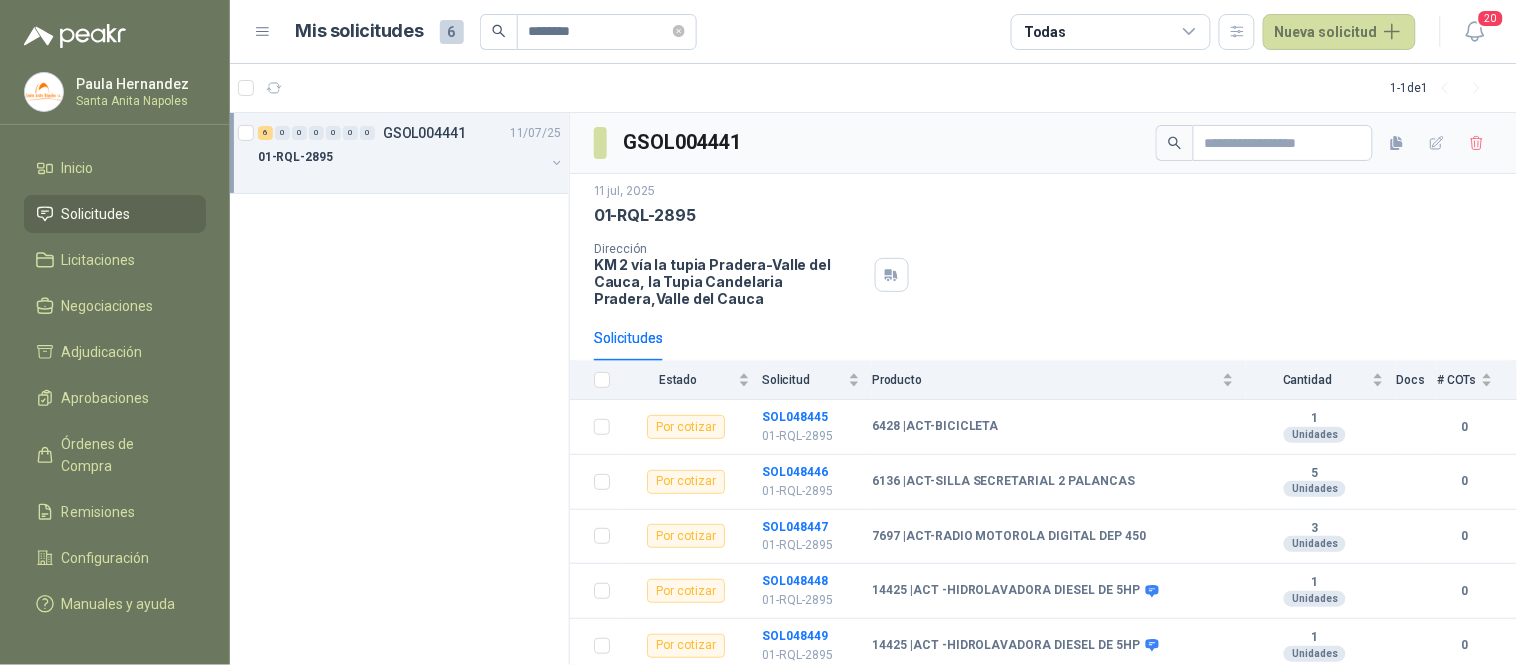 scroll, scrollTop: 96, scrollLeft: 0, axis: vertical 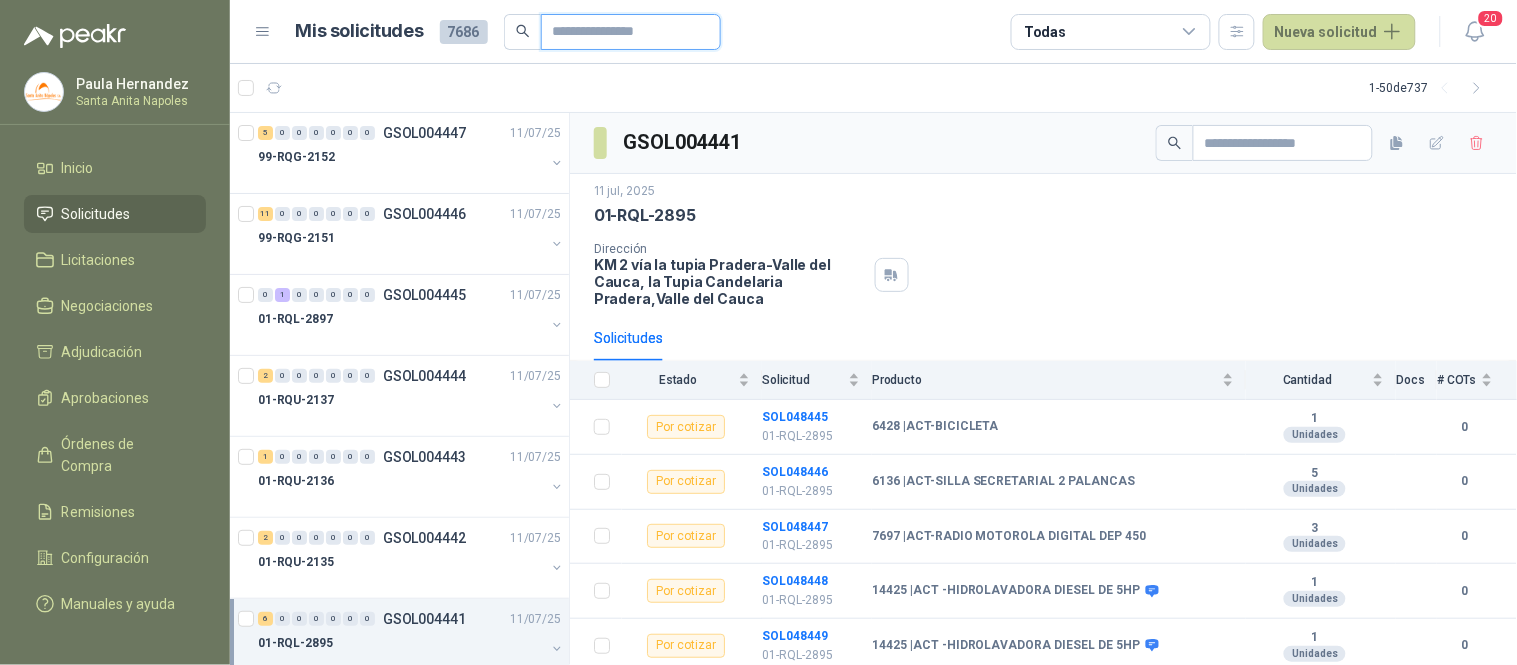 click at bounding box center [623, 32] 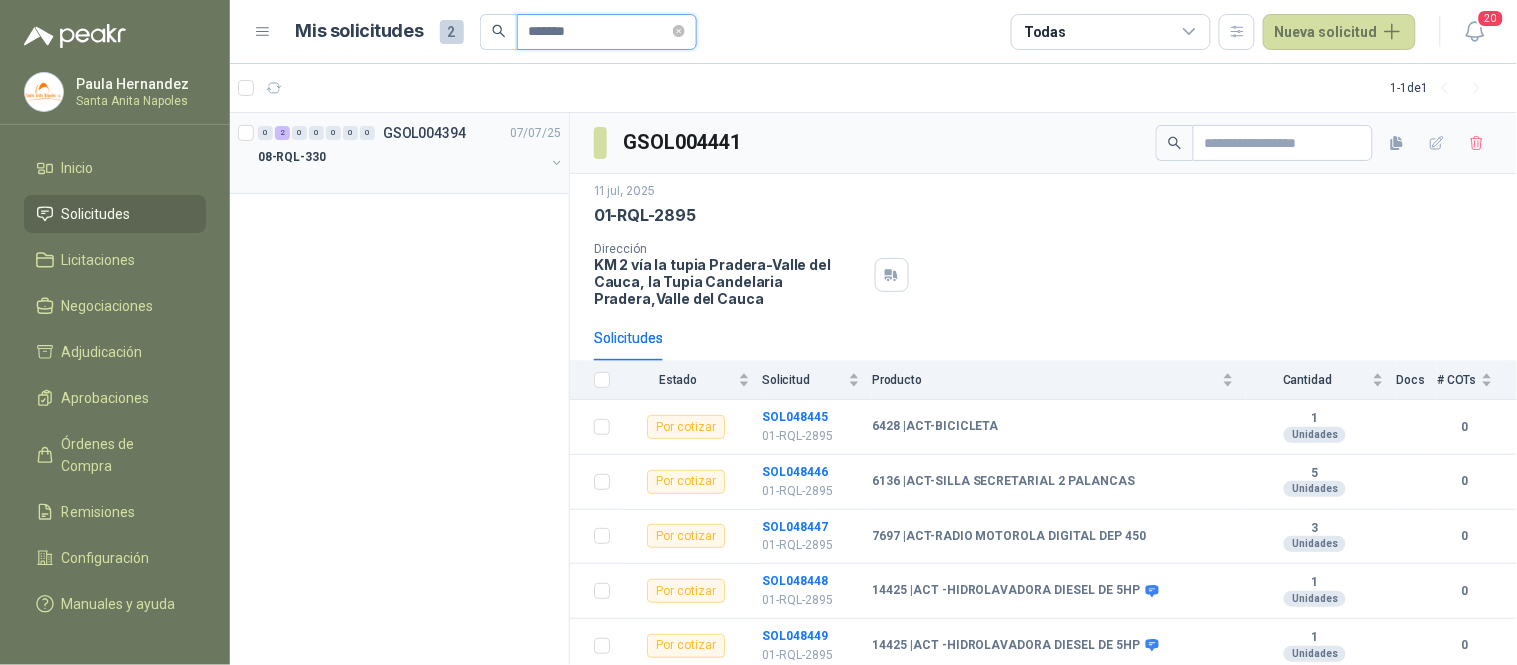 type on "*******" 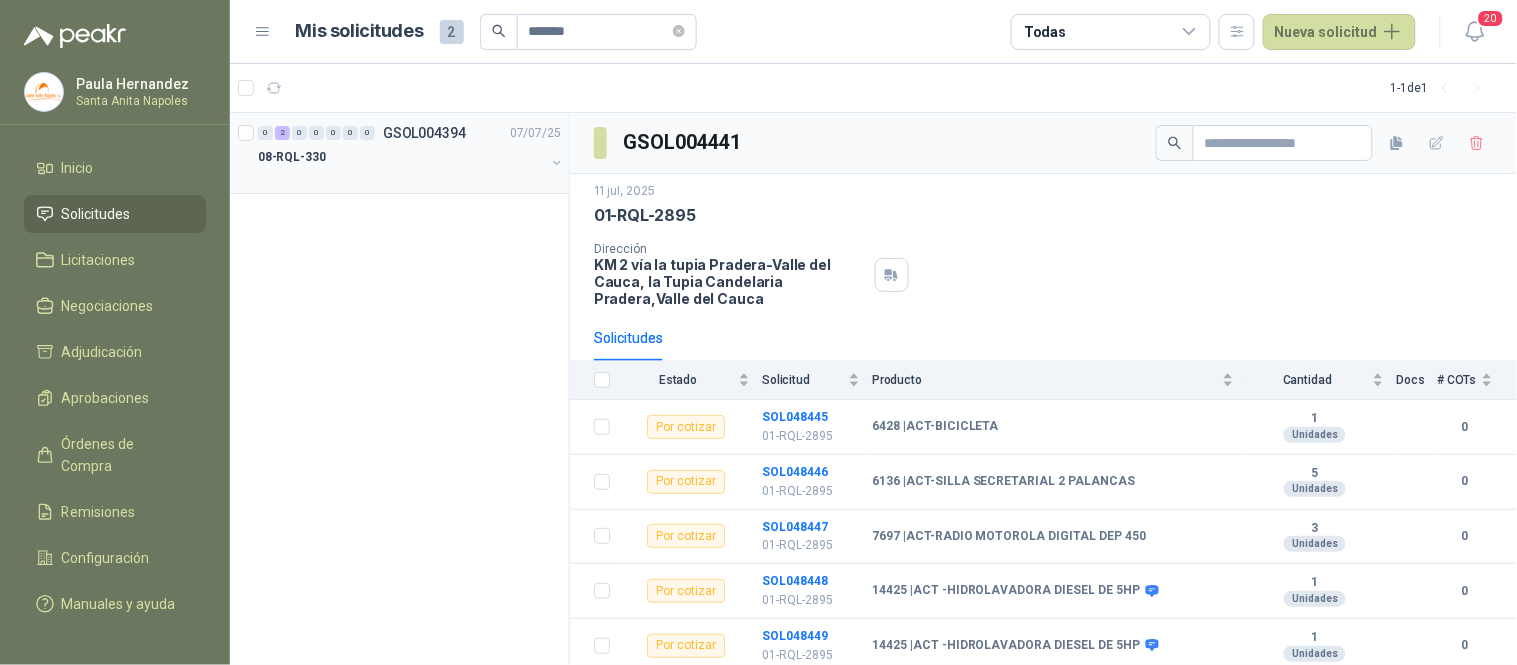 click on "08-RQL-330" at bounding box center [401, 157] 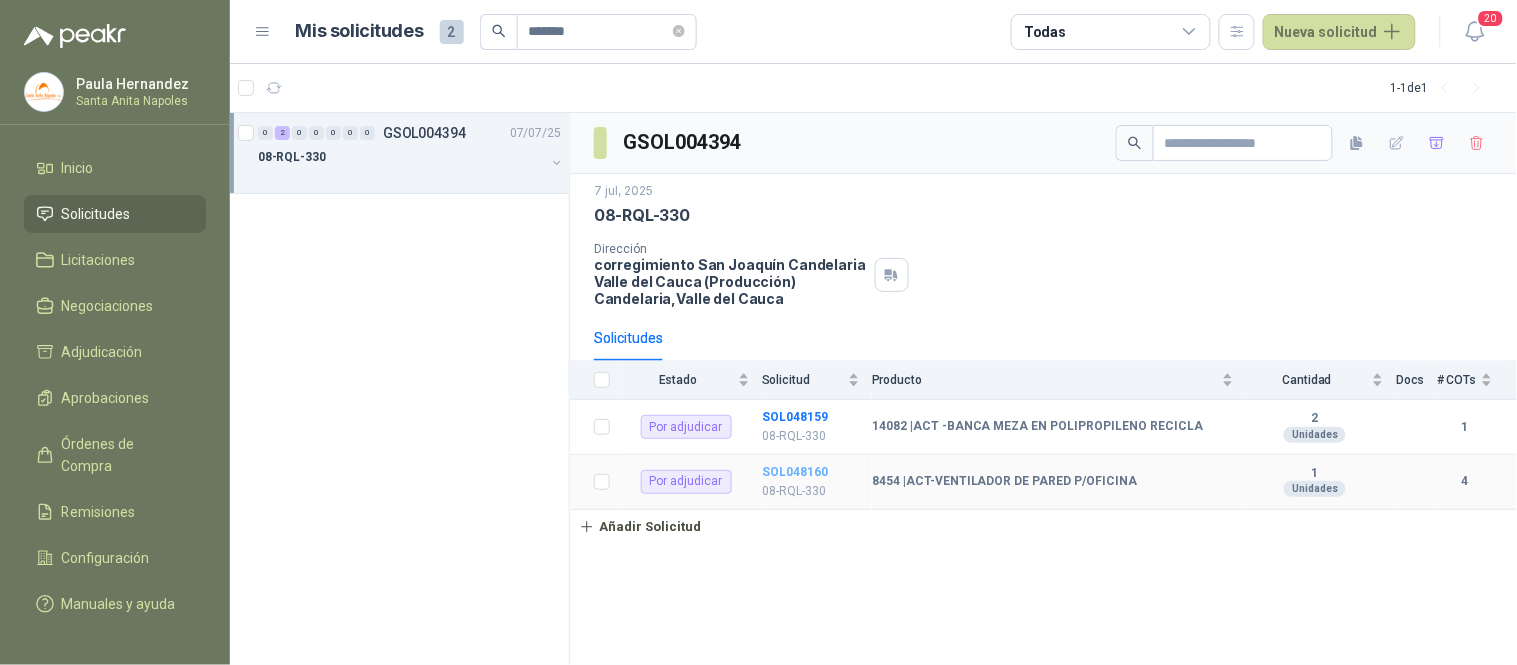 click on "SOL048160" at bounding box center [795, 472] 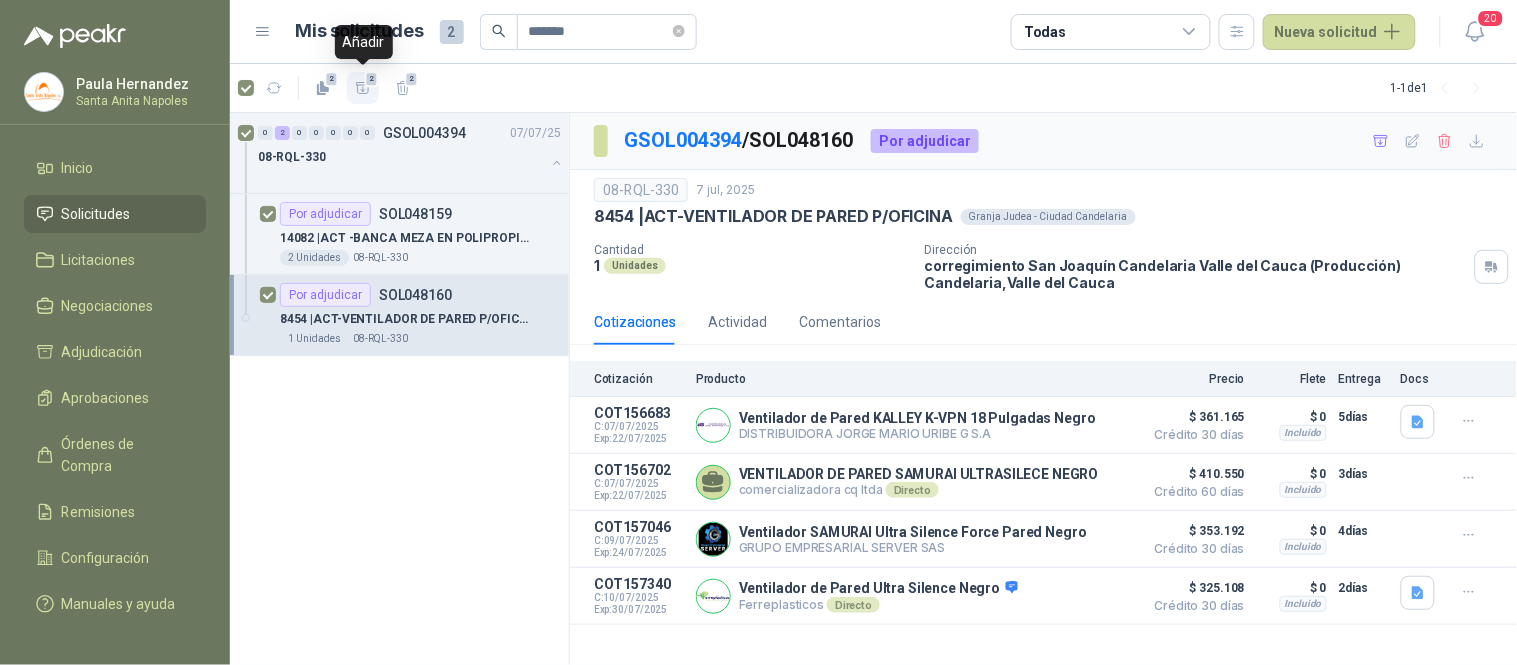 click on "2" at bounding box center [372, 79] 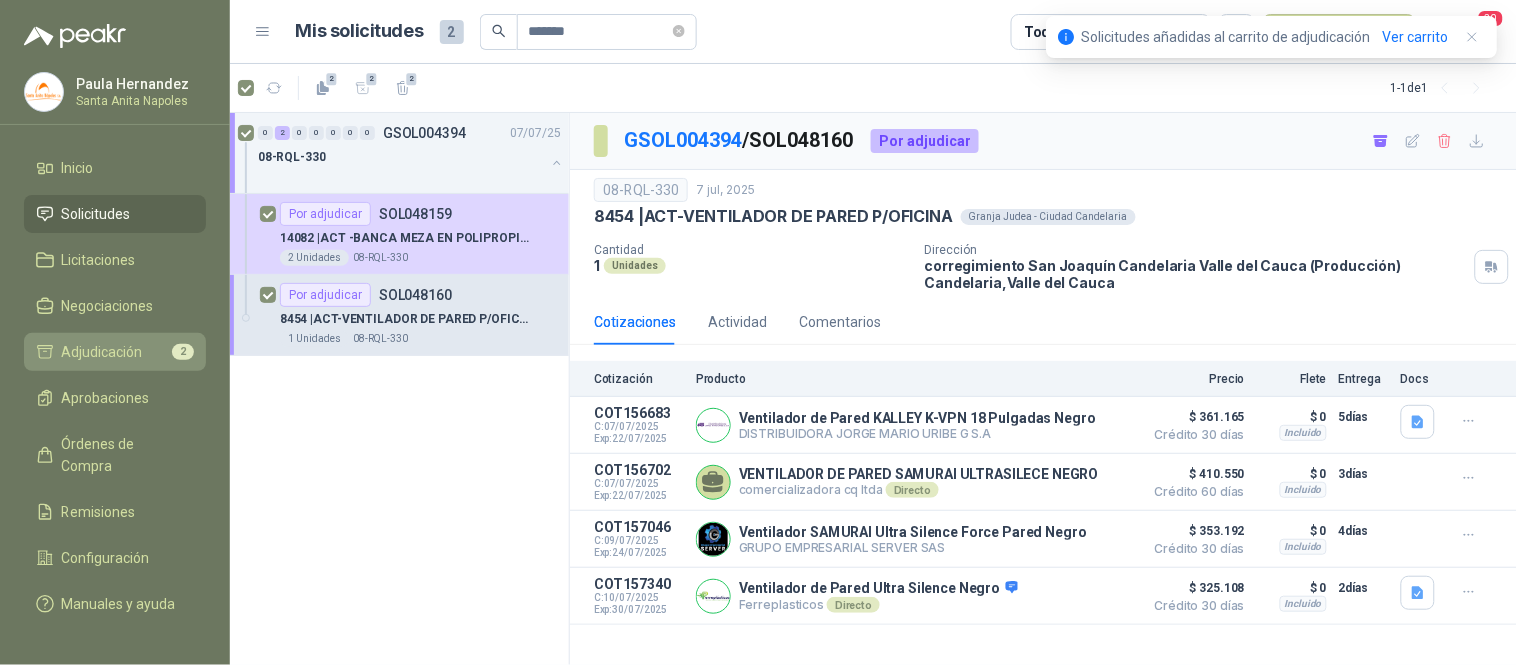 click on "Adjudicación" at bounding box center [102, 352] 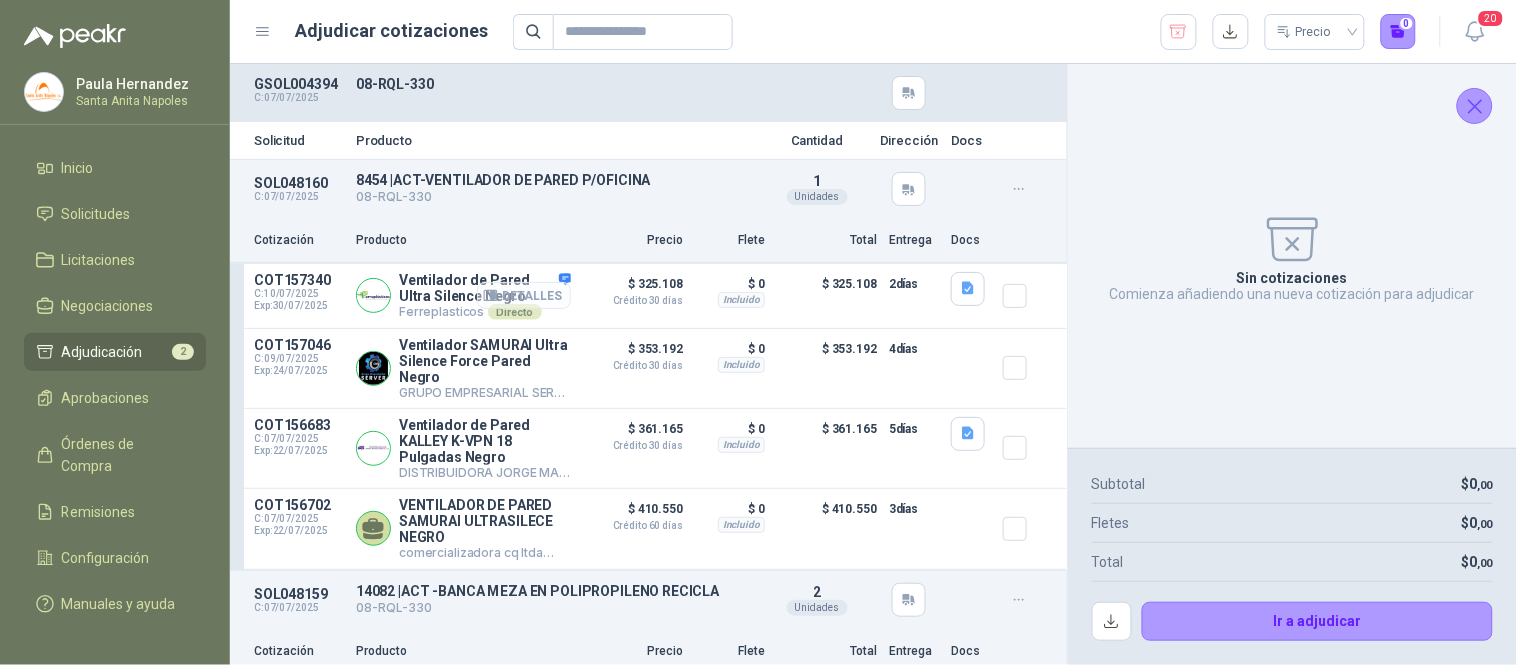 click on "Detalles" at bounding box center (524, 295) 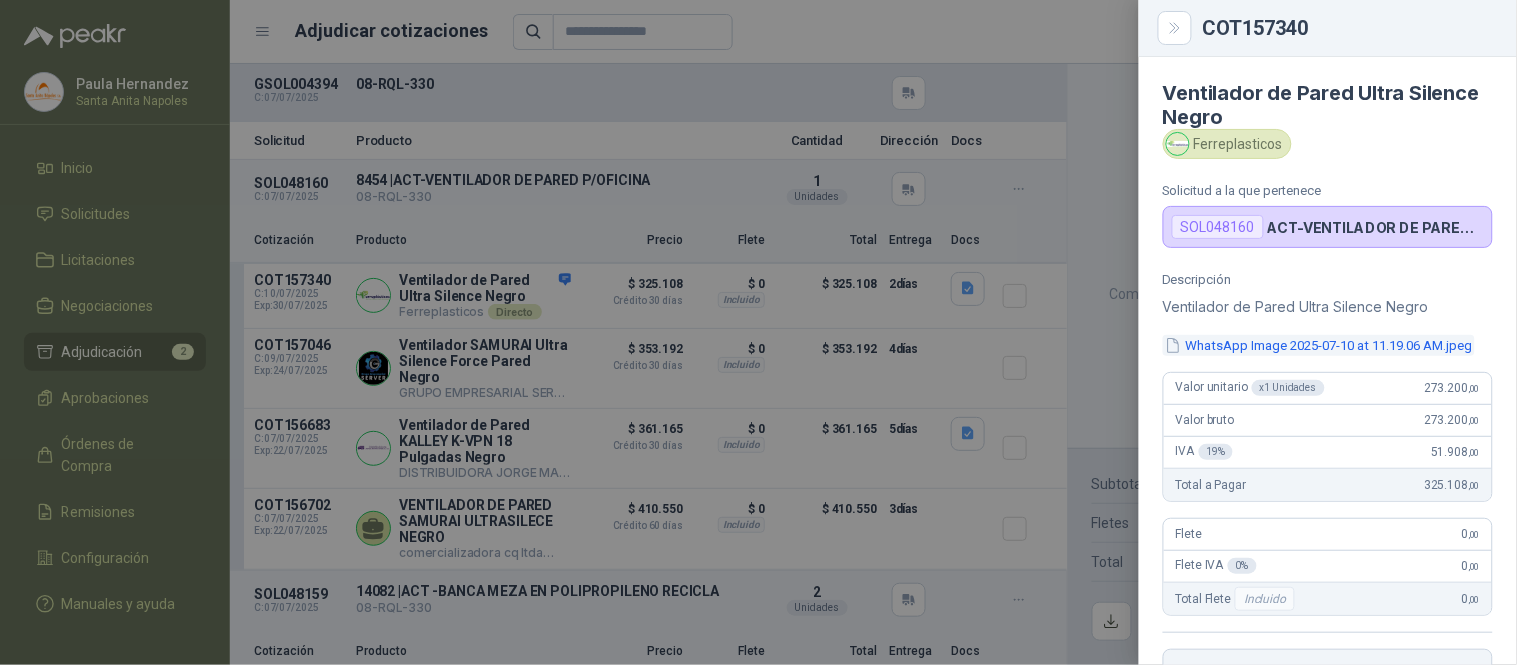 click on "WhatsApp Image 2025-07-10 at 11.19.06 AM.jpeg" at bounding box center [1319, 345] 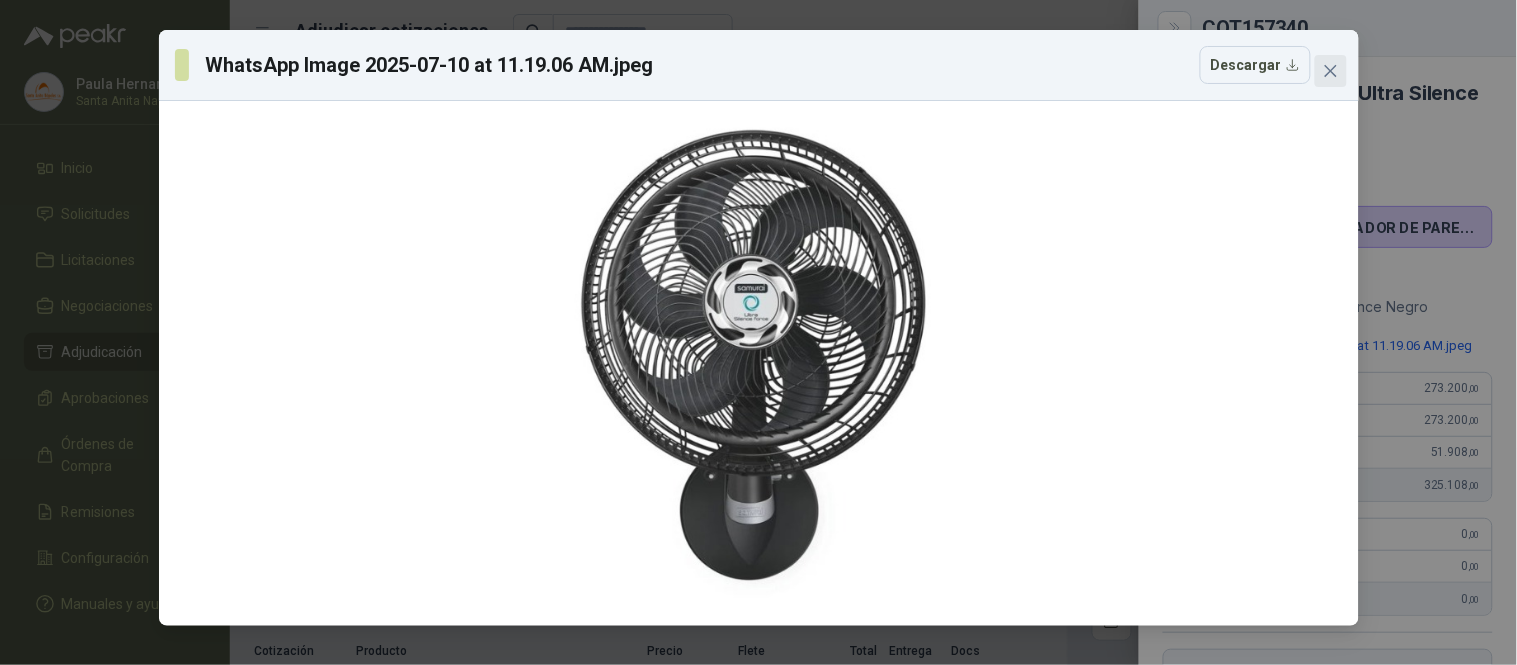 click 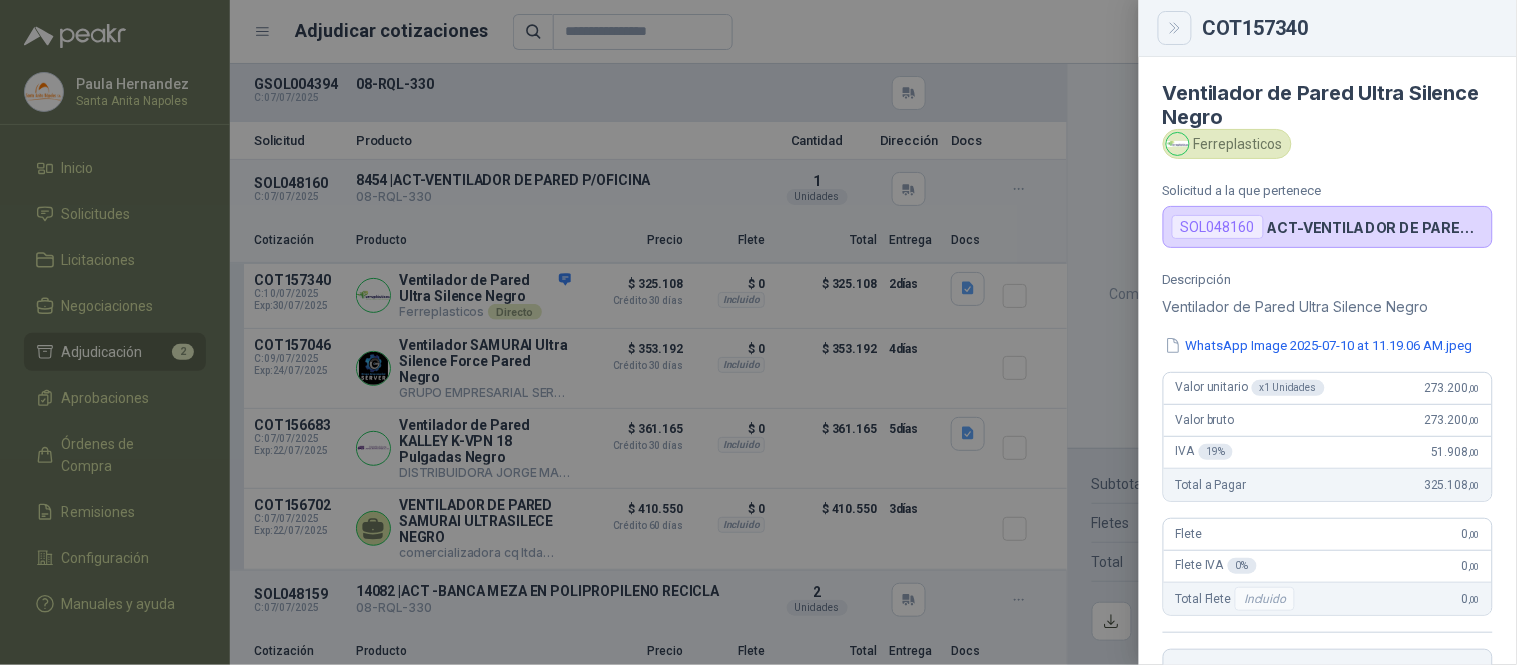 click at bounding box center (1175, 28) 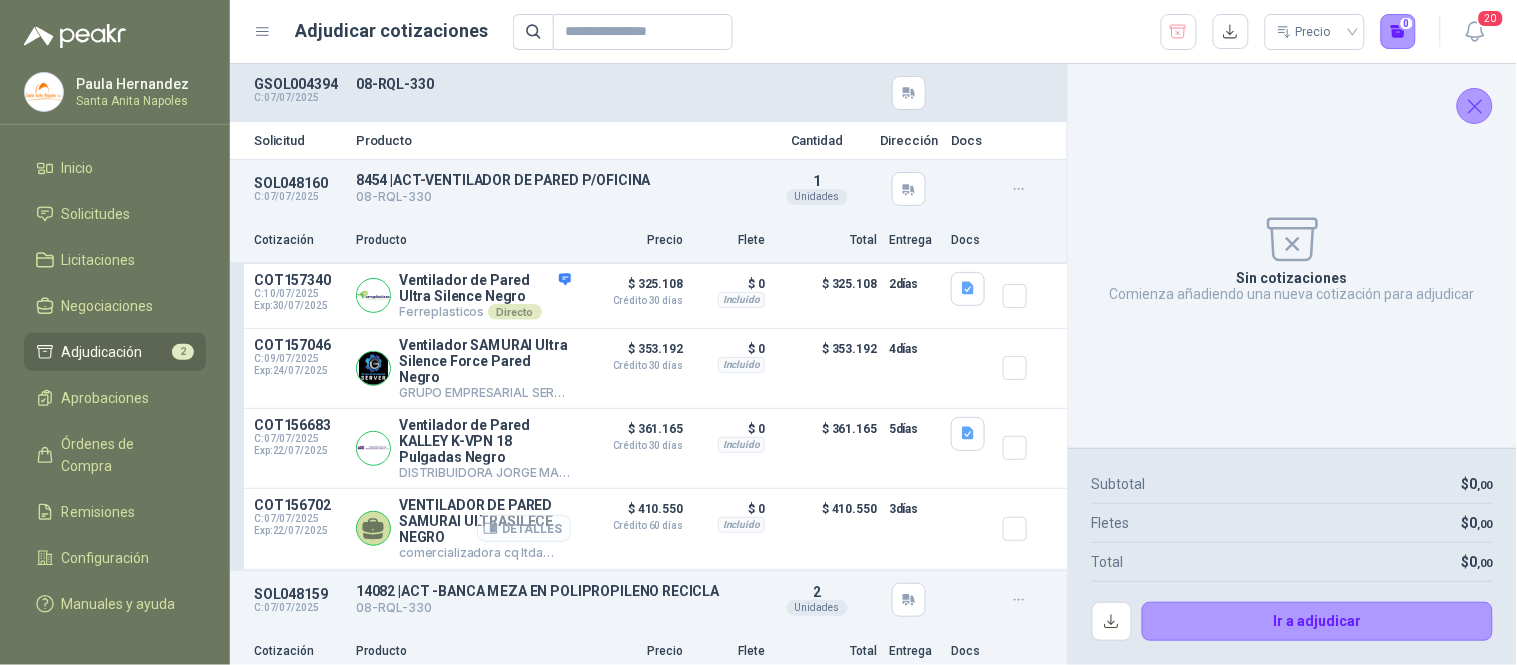 click on "Detalles" at bounding box center (524, 528) 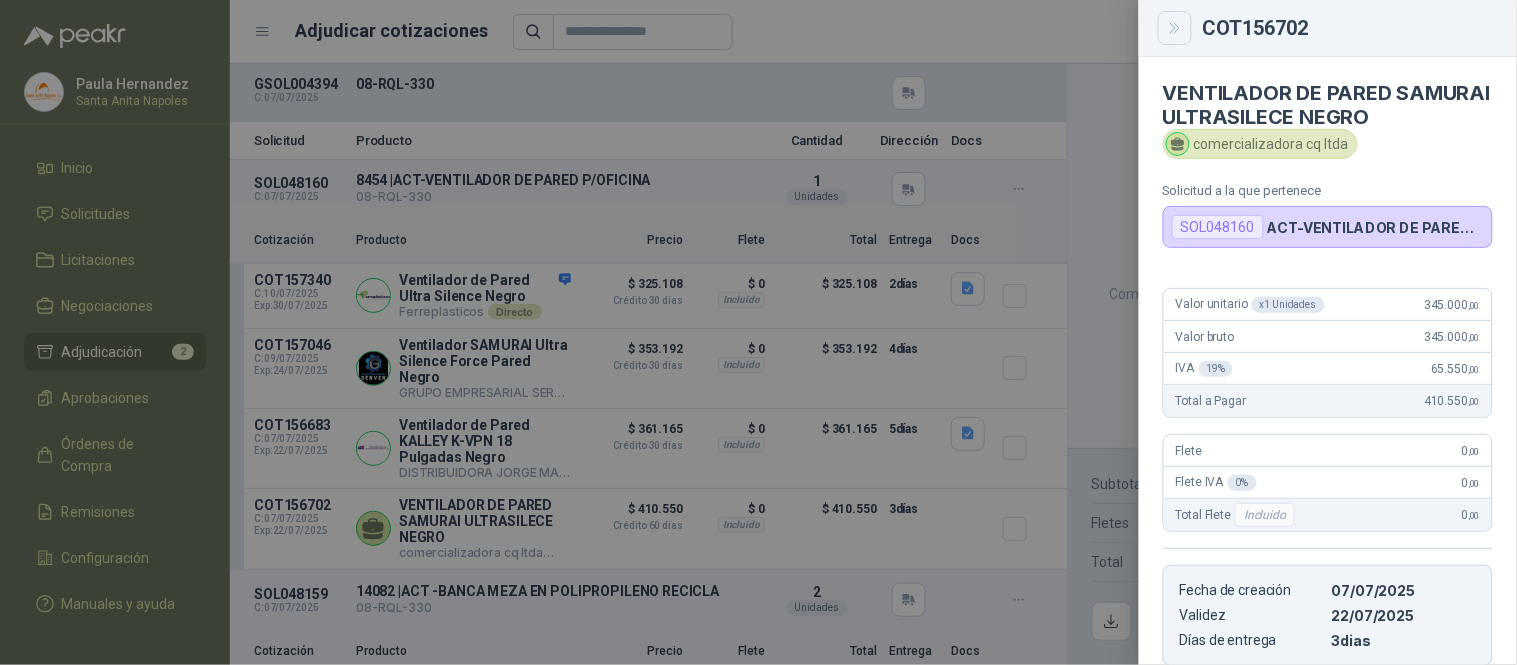 click 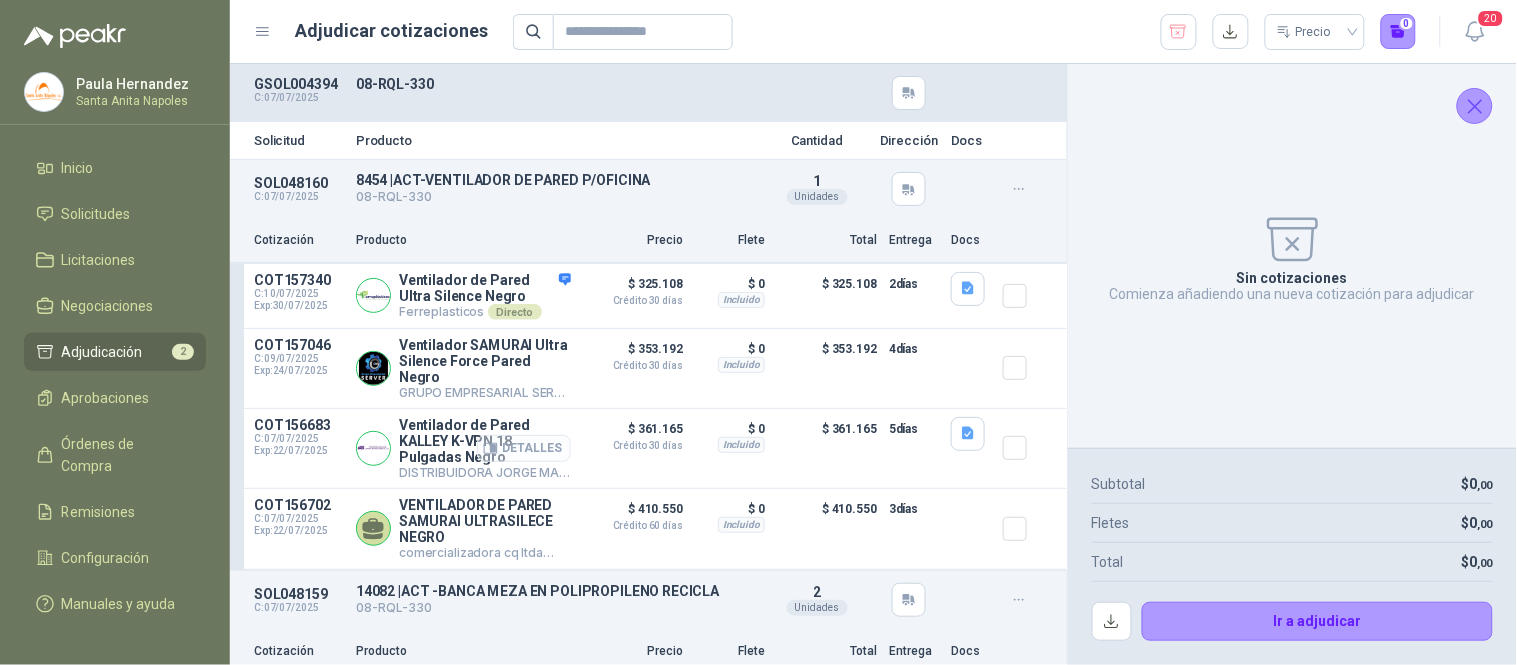 click on "Detalles" at bounding box center (524, 448) 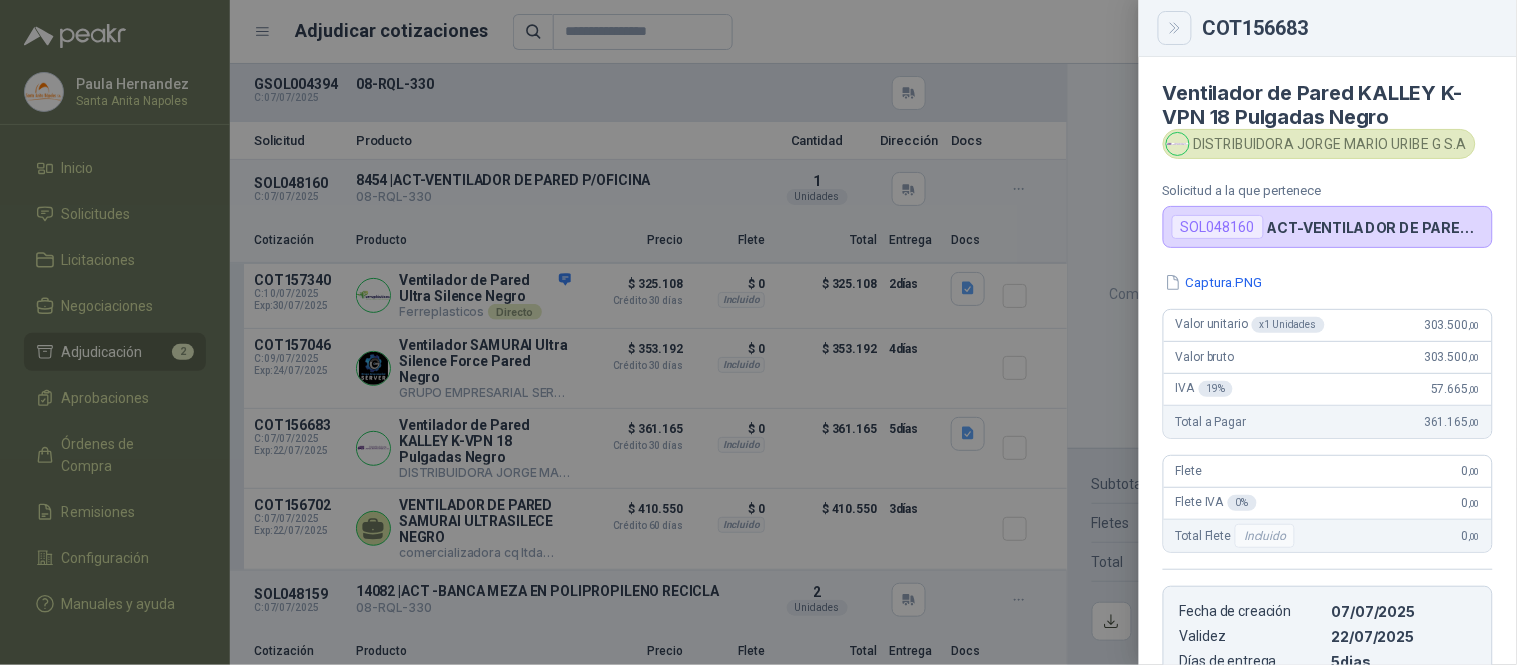 click 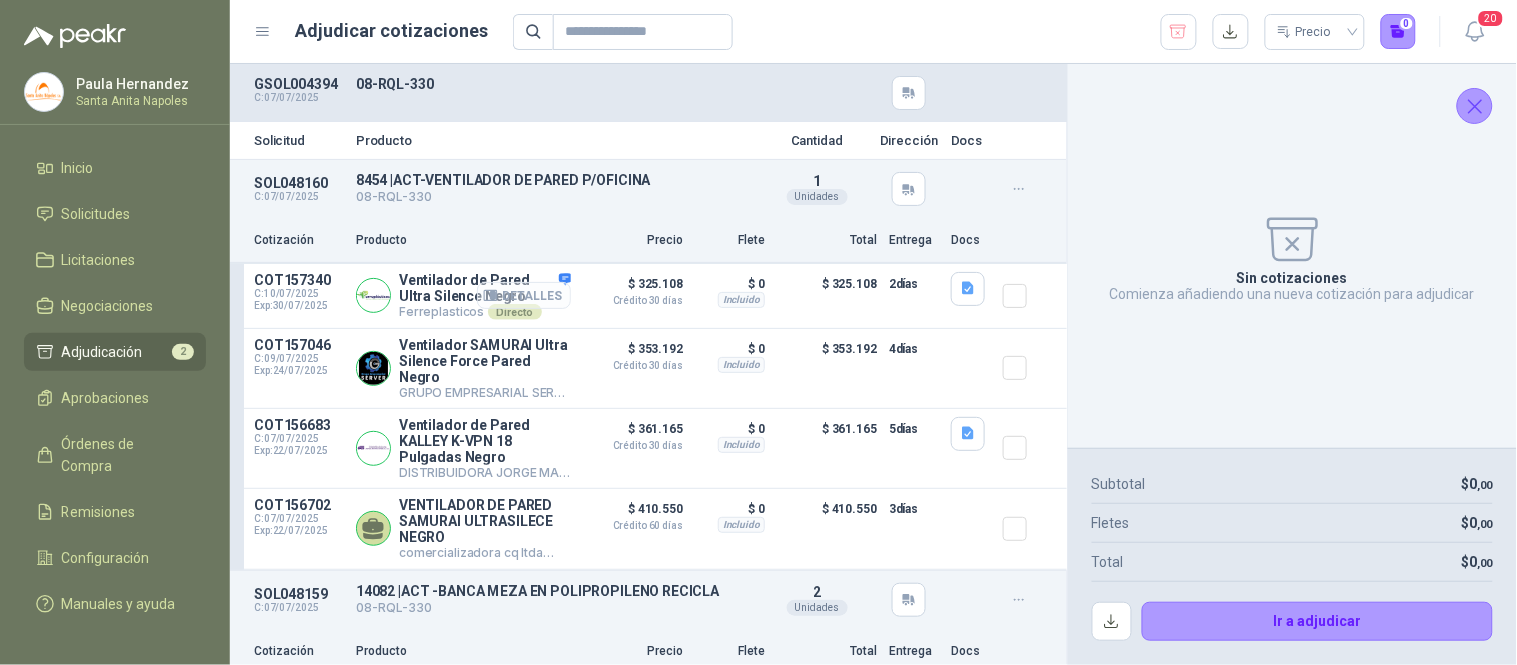 click on "Detalles" at bounding box center [524, 295] 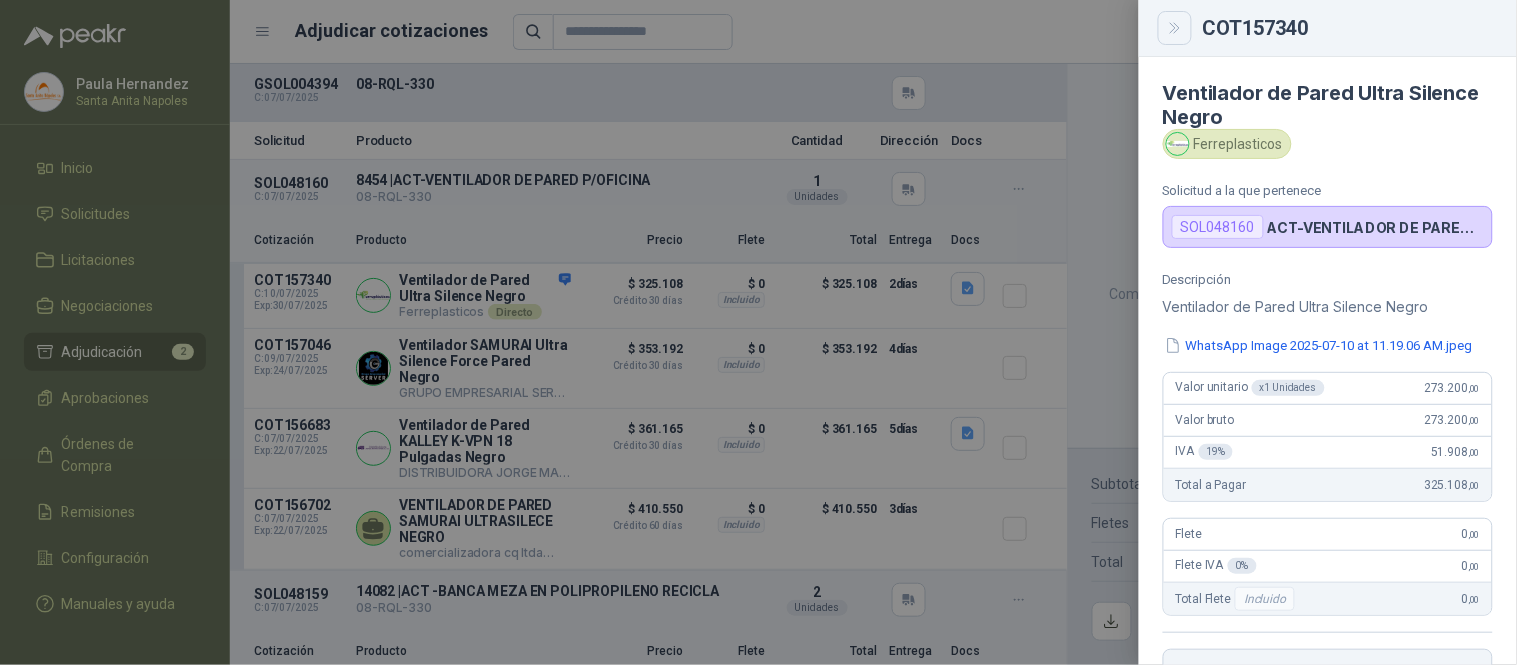 click 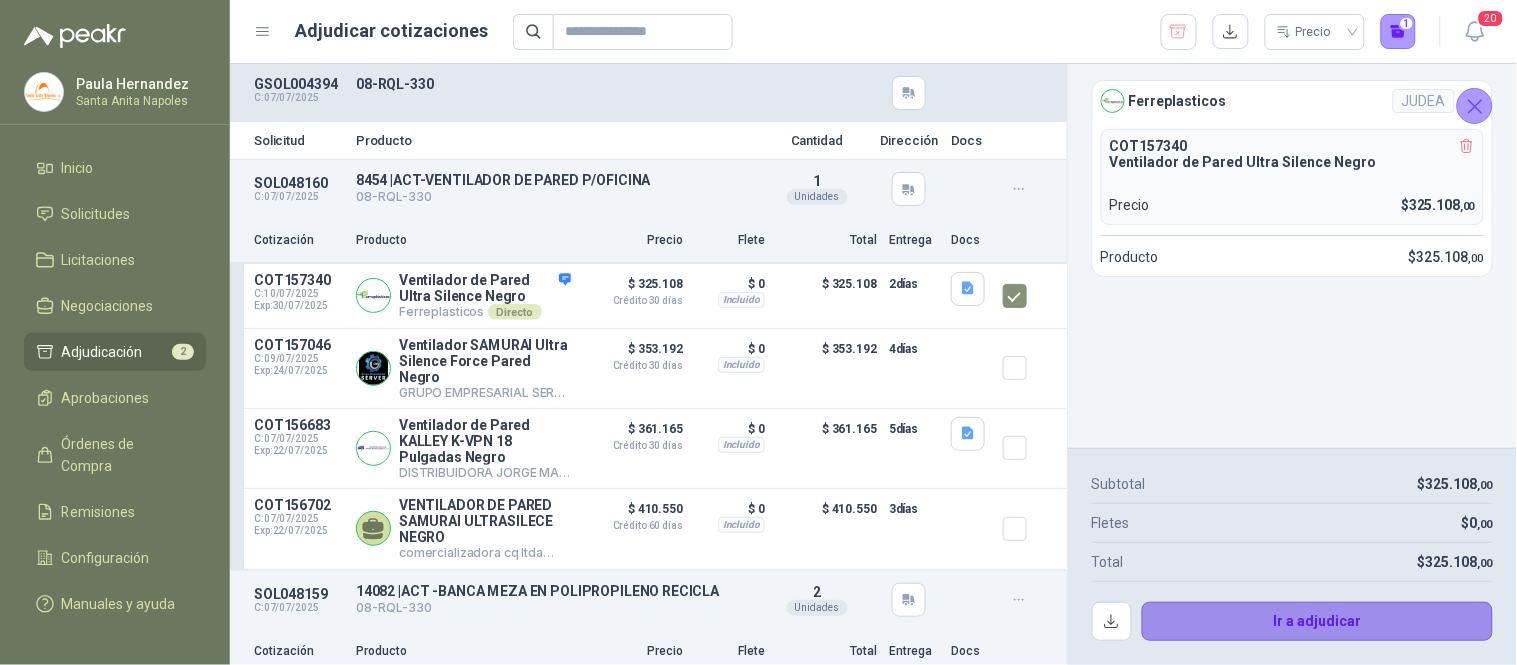 click on "Ir a adjudicar" at bounding box center [1318, 622] 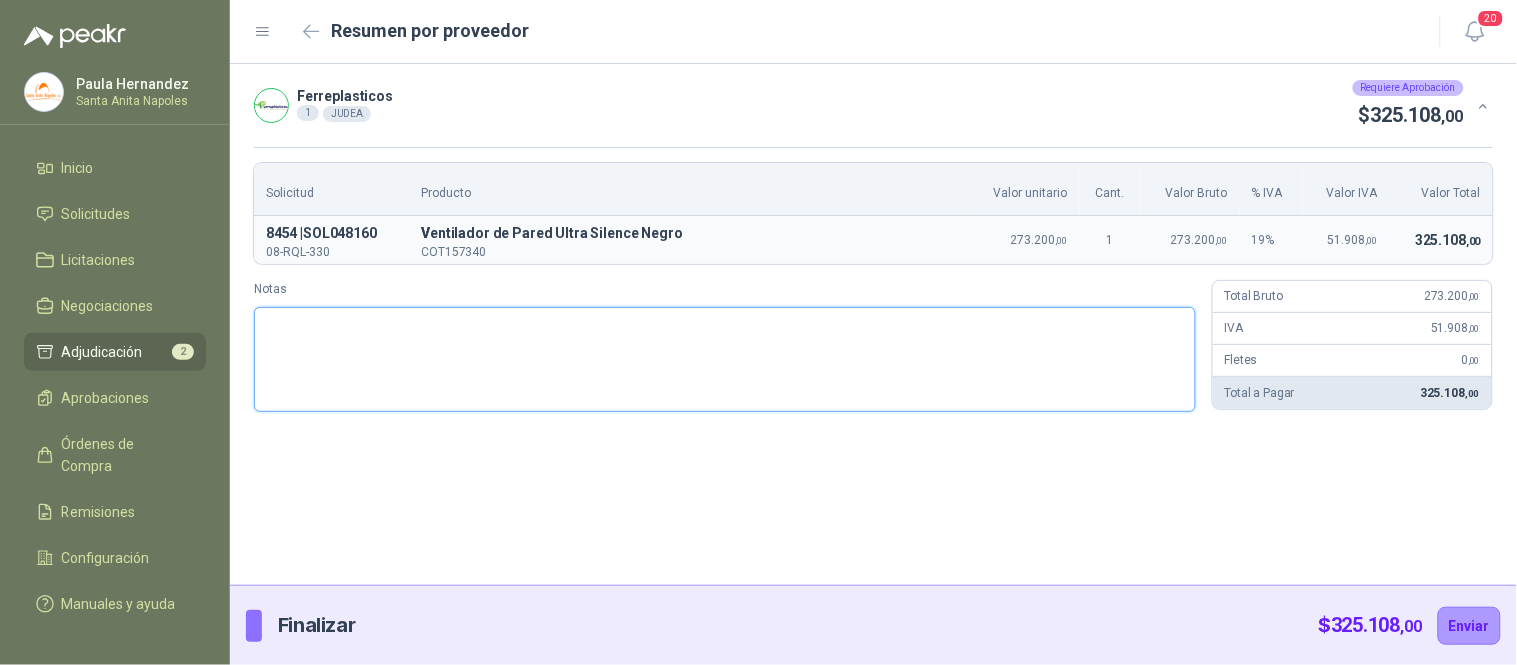 click on "Notas" at bounding box center (725, 359) 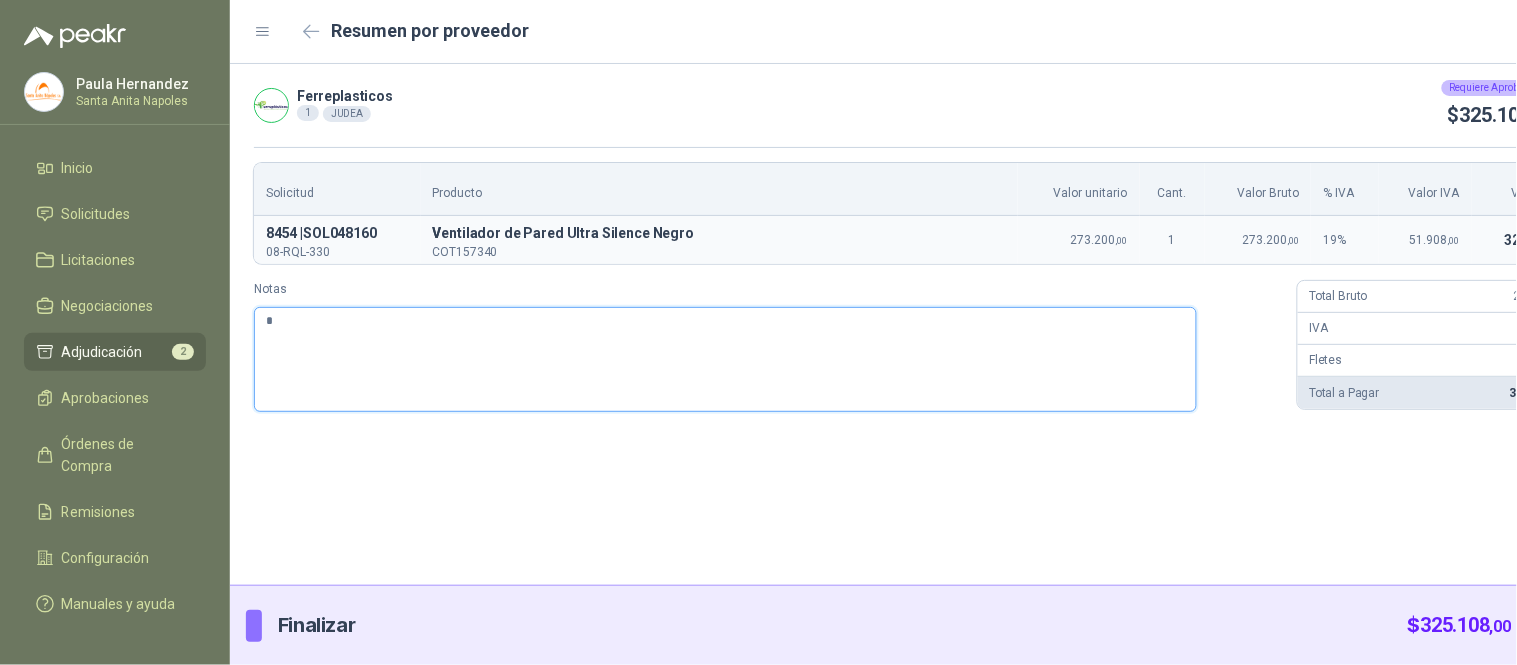 type 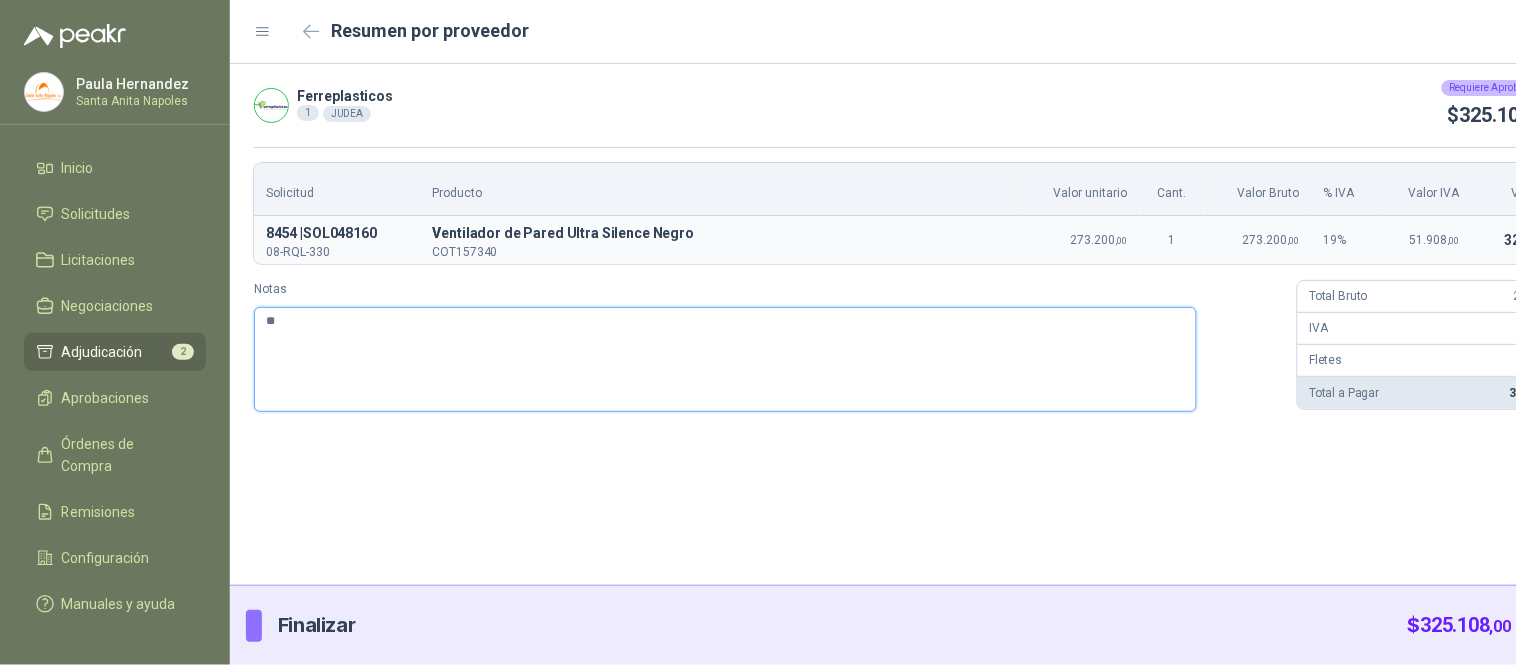 type 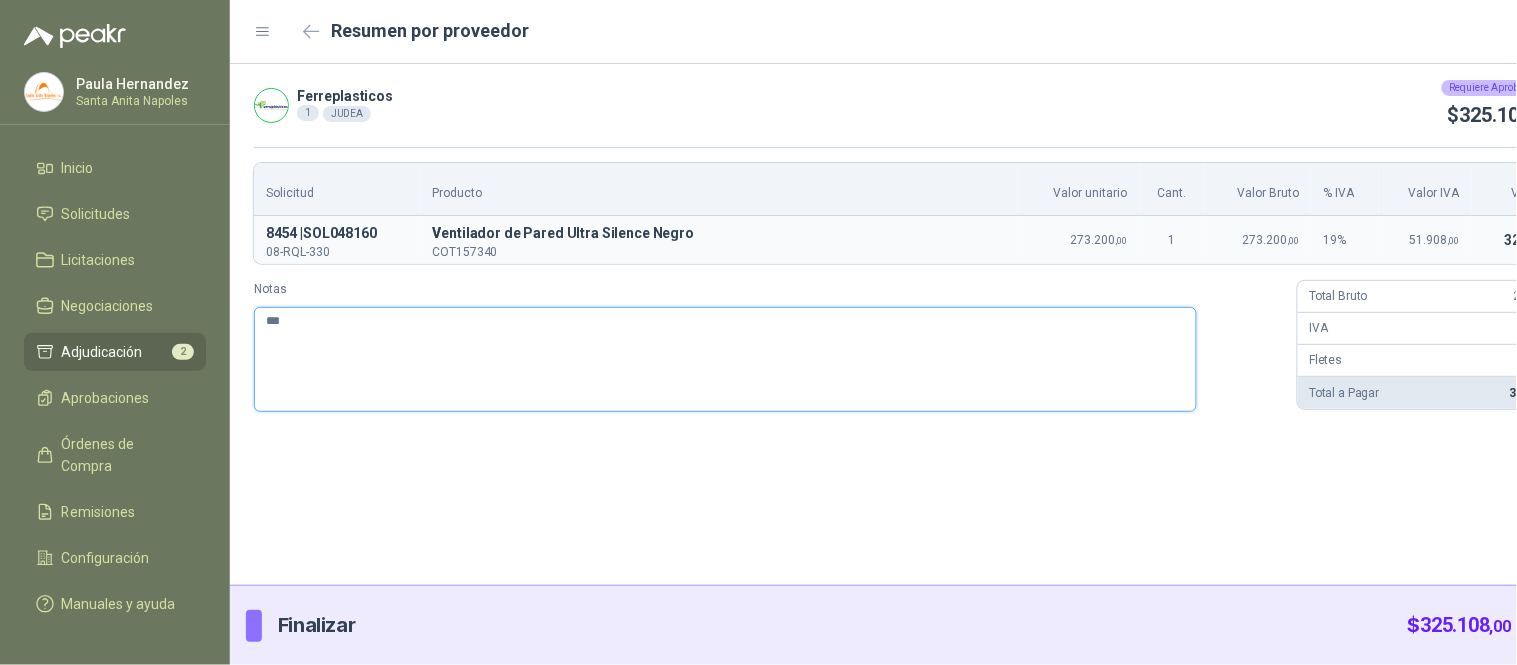 type 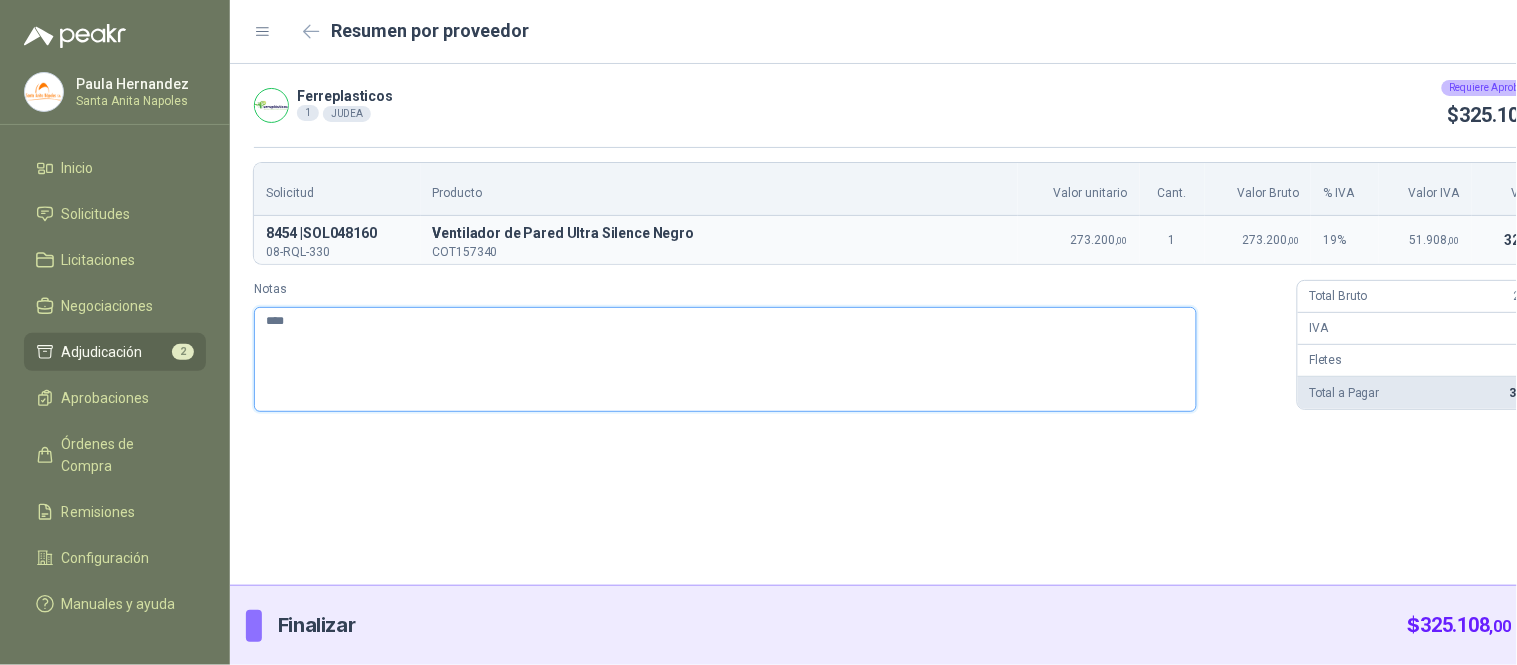 type 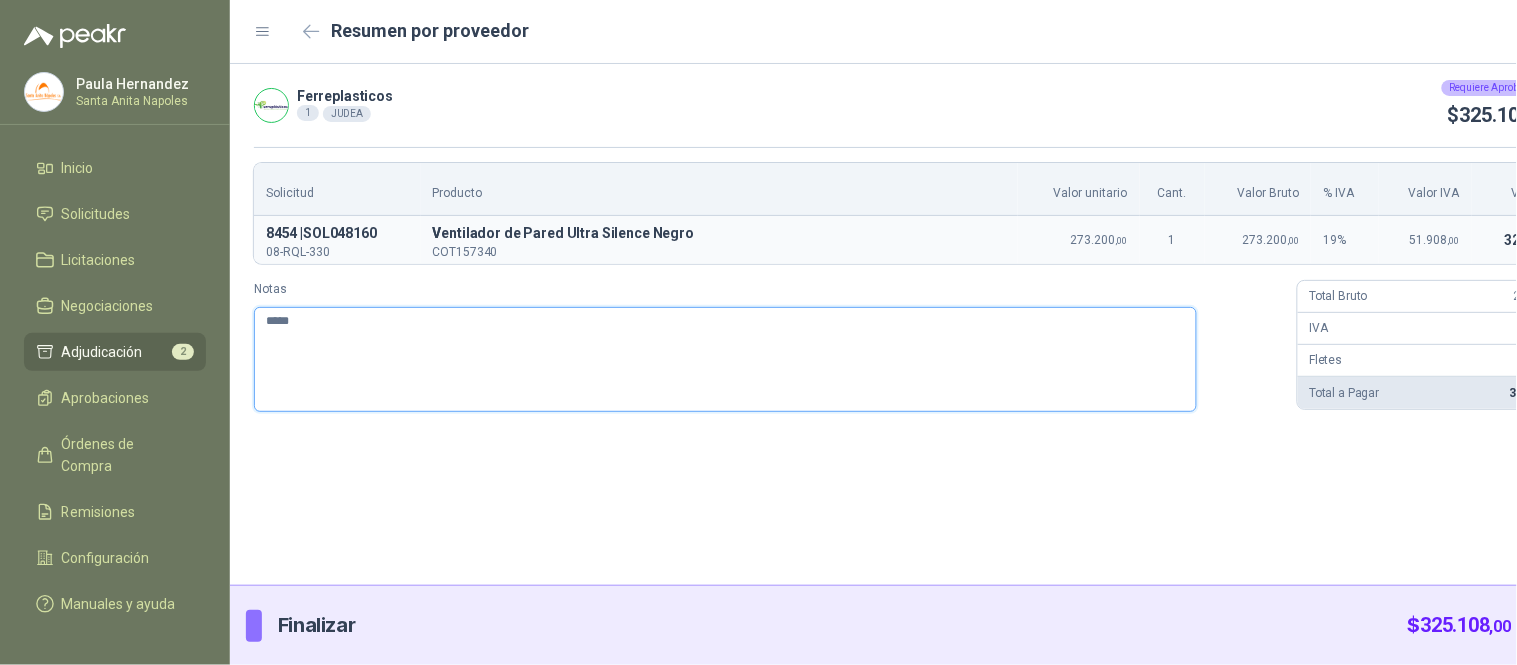 type 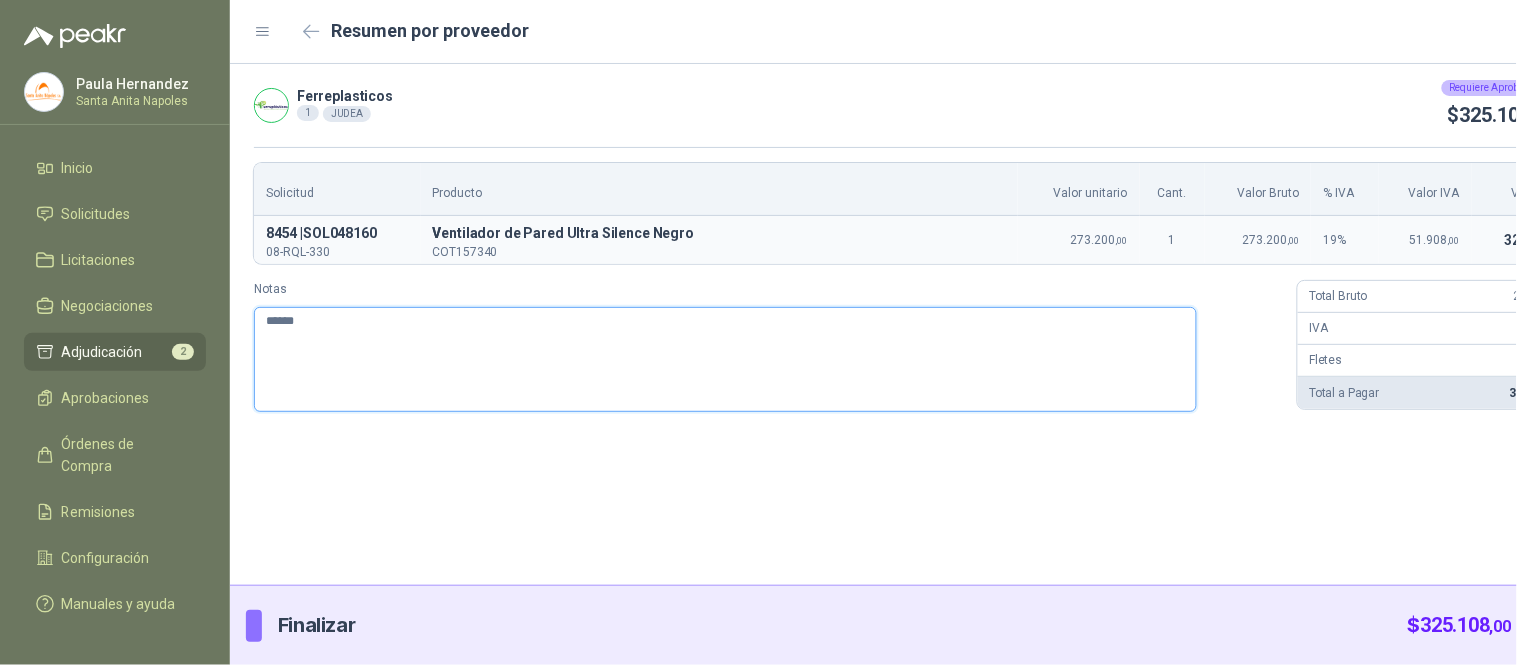 type 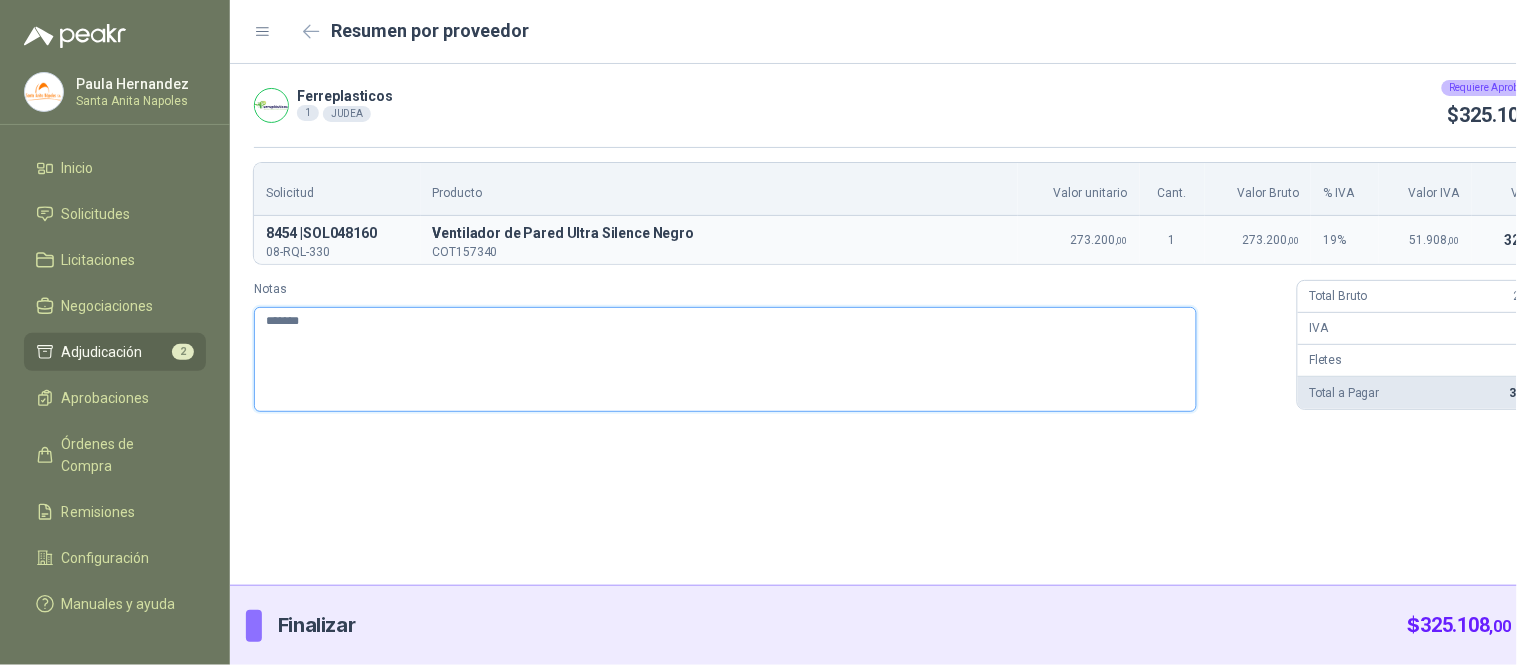 type 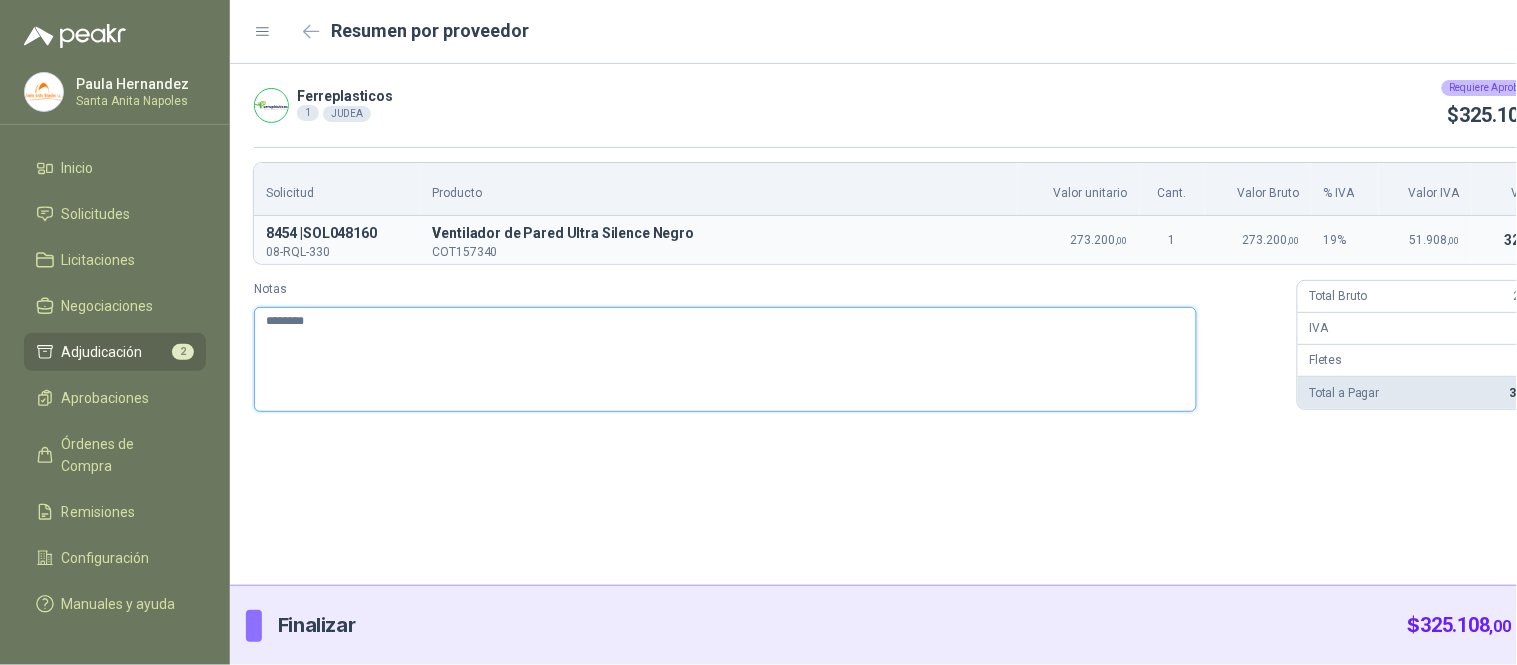 type 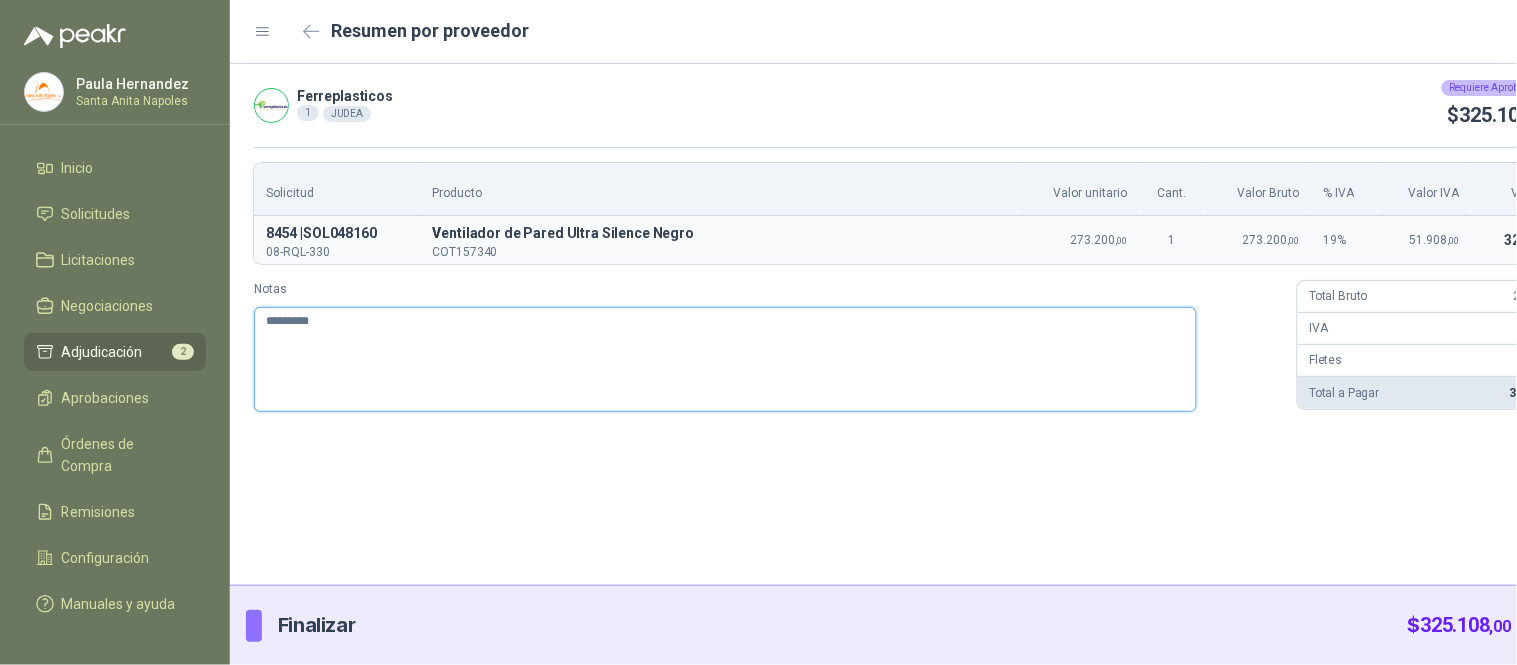 type 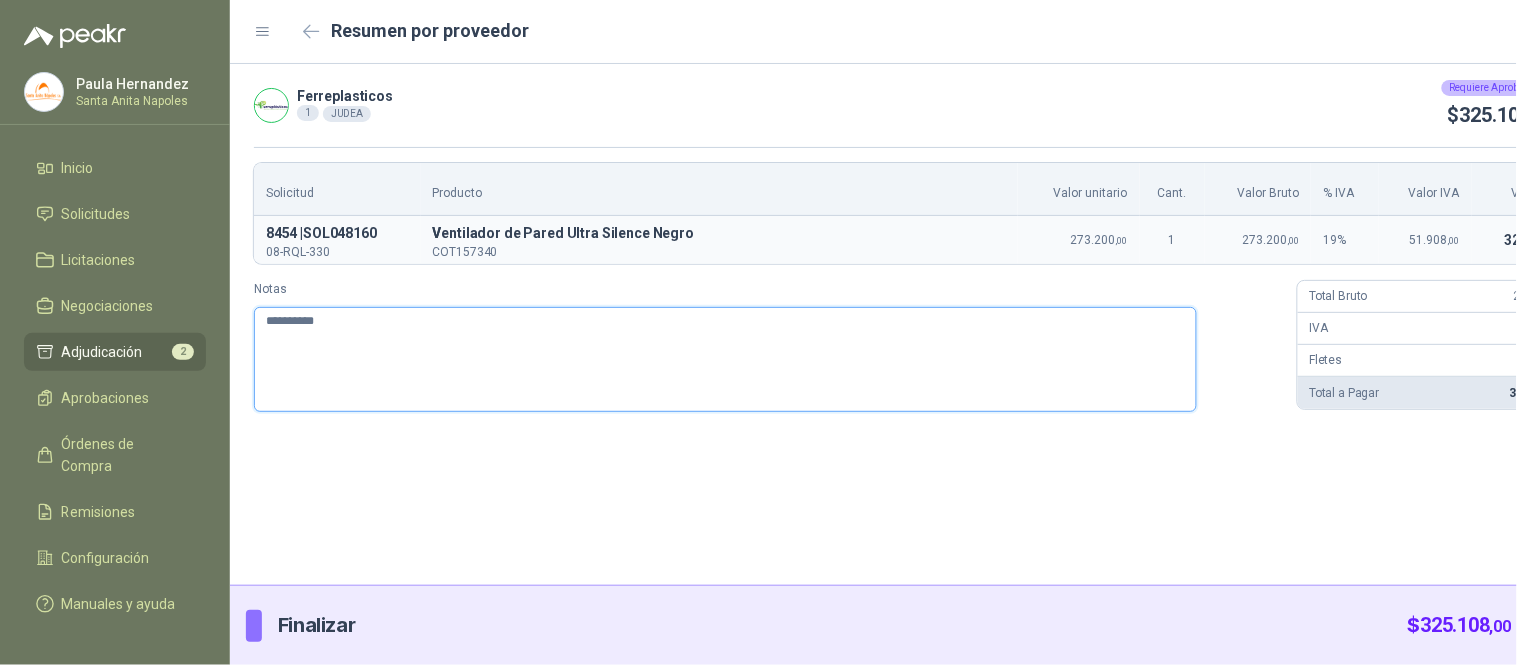 type 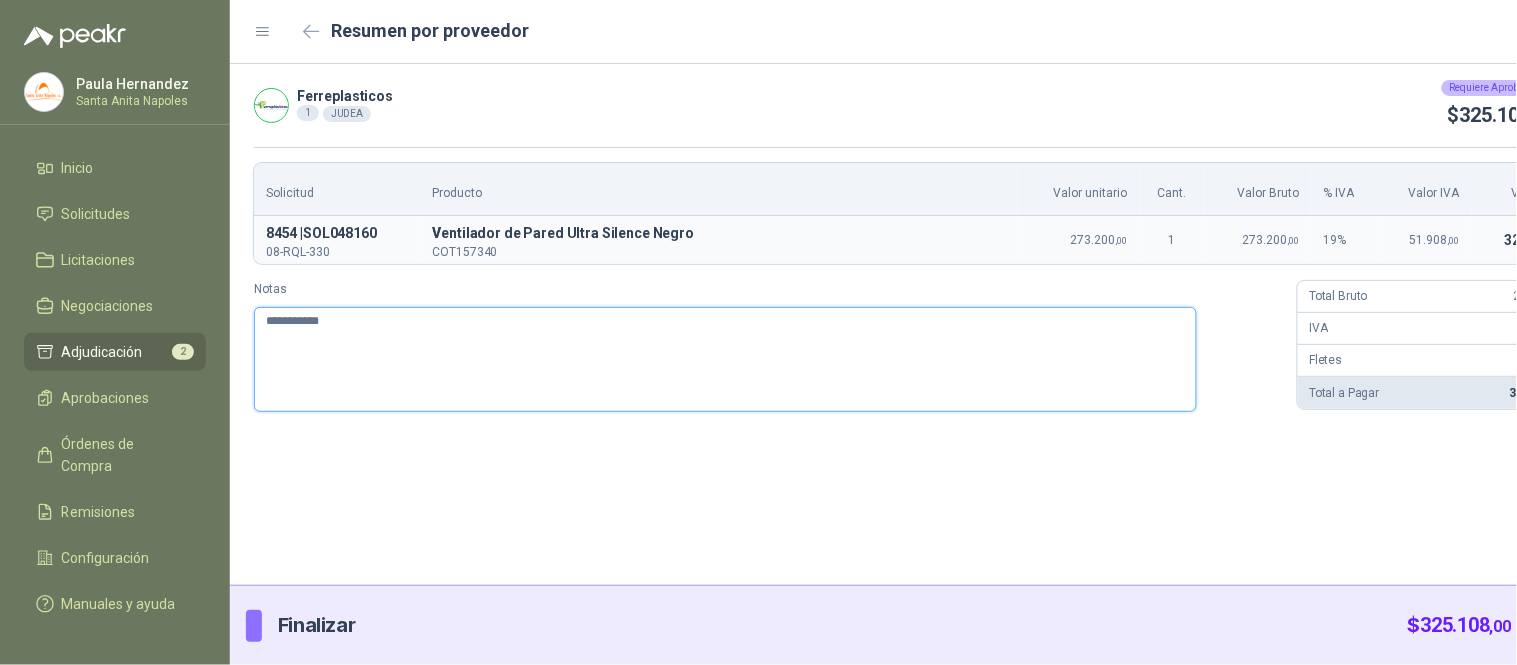 type 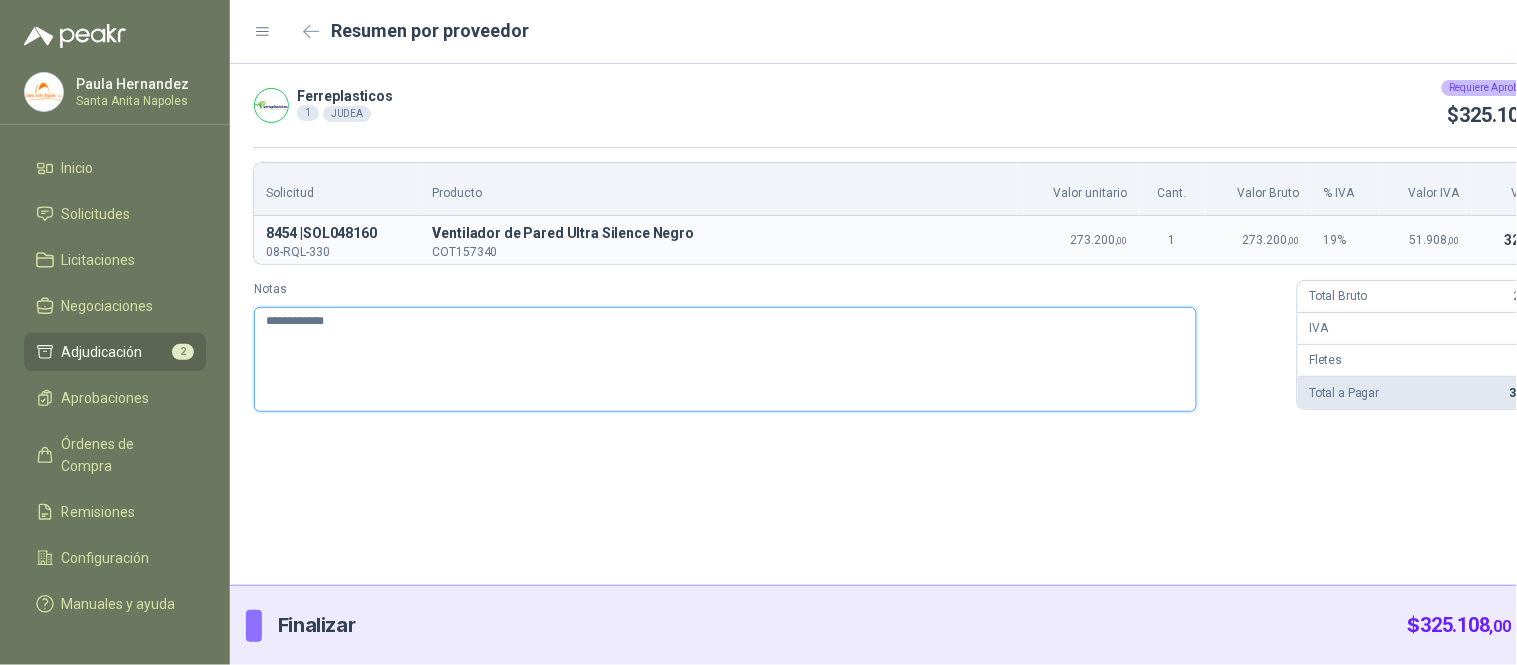 type 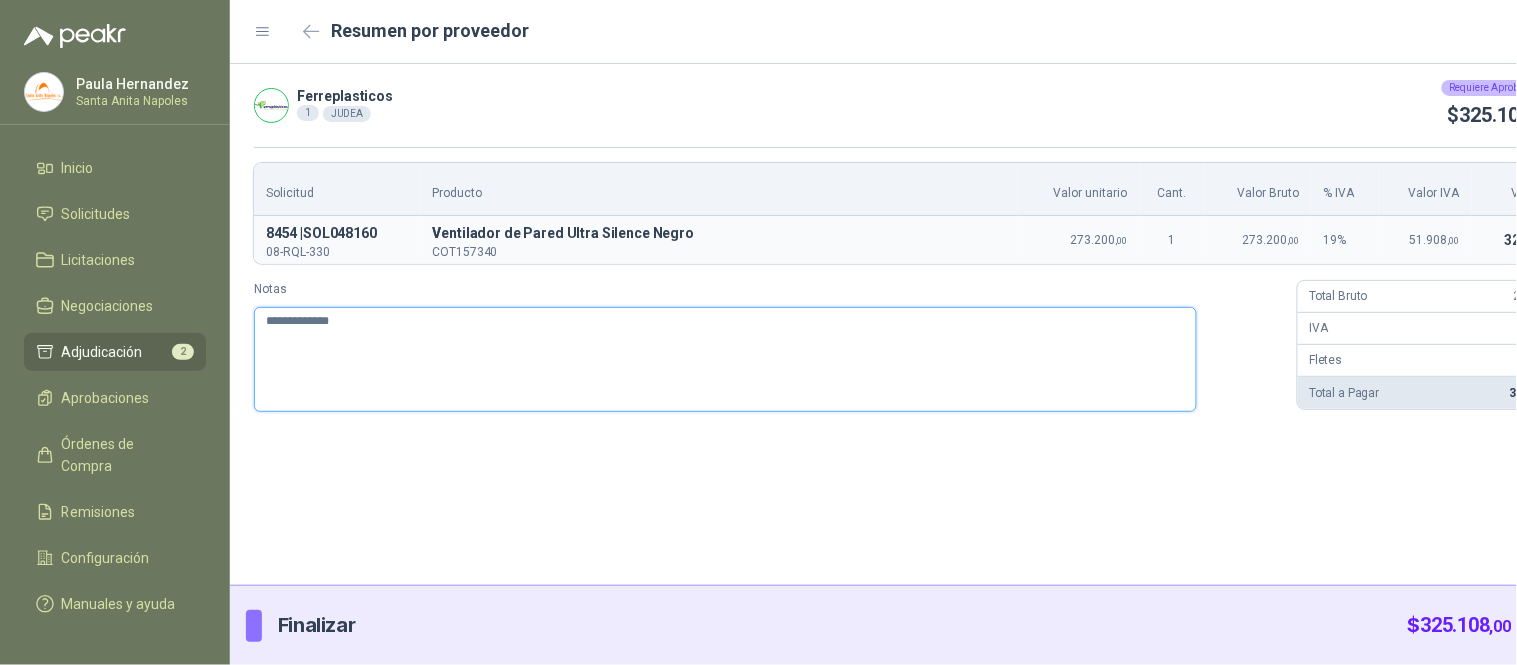 type 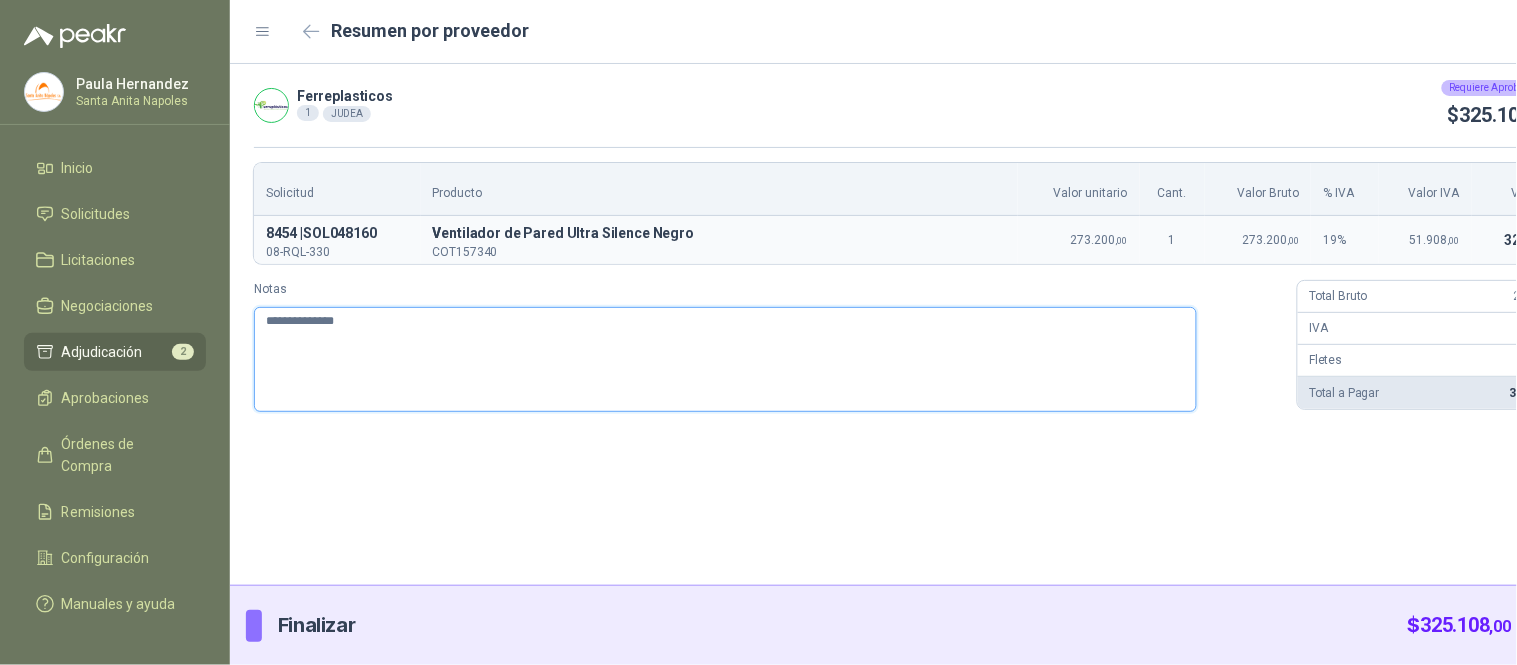 type 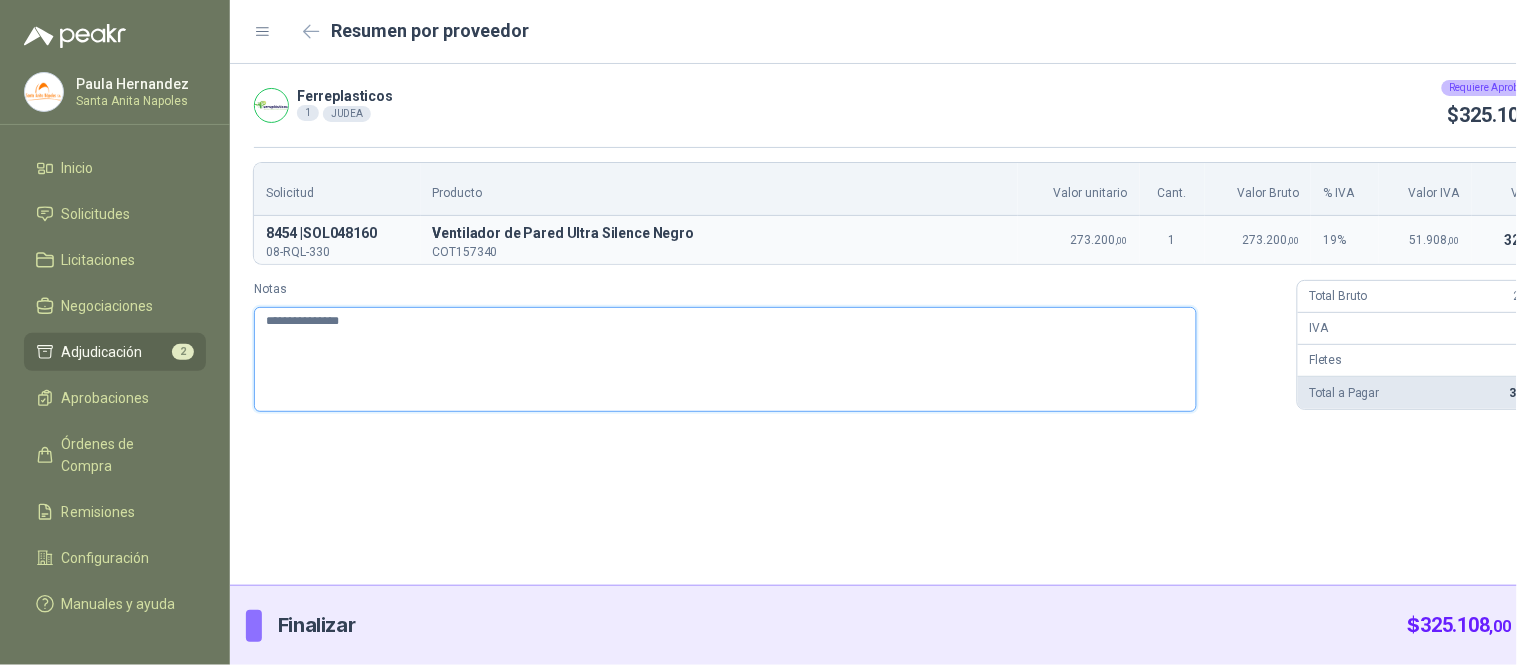 type 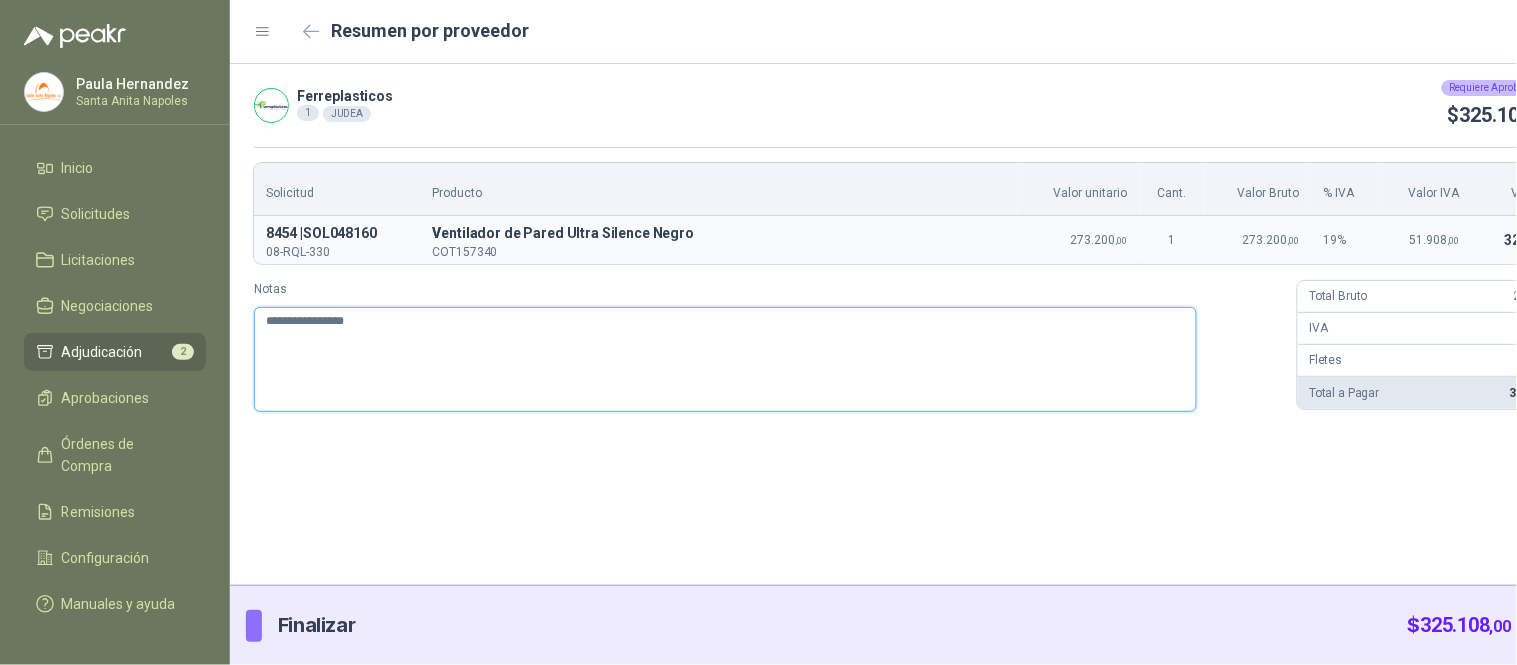 type 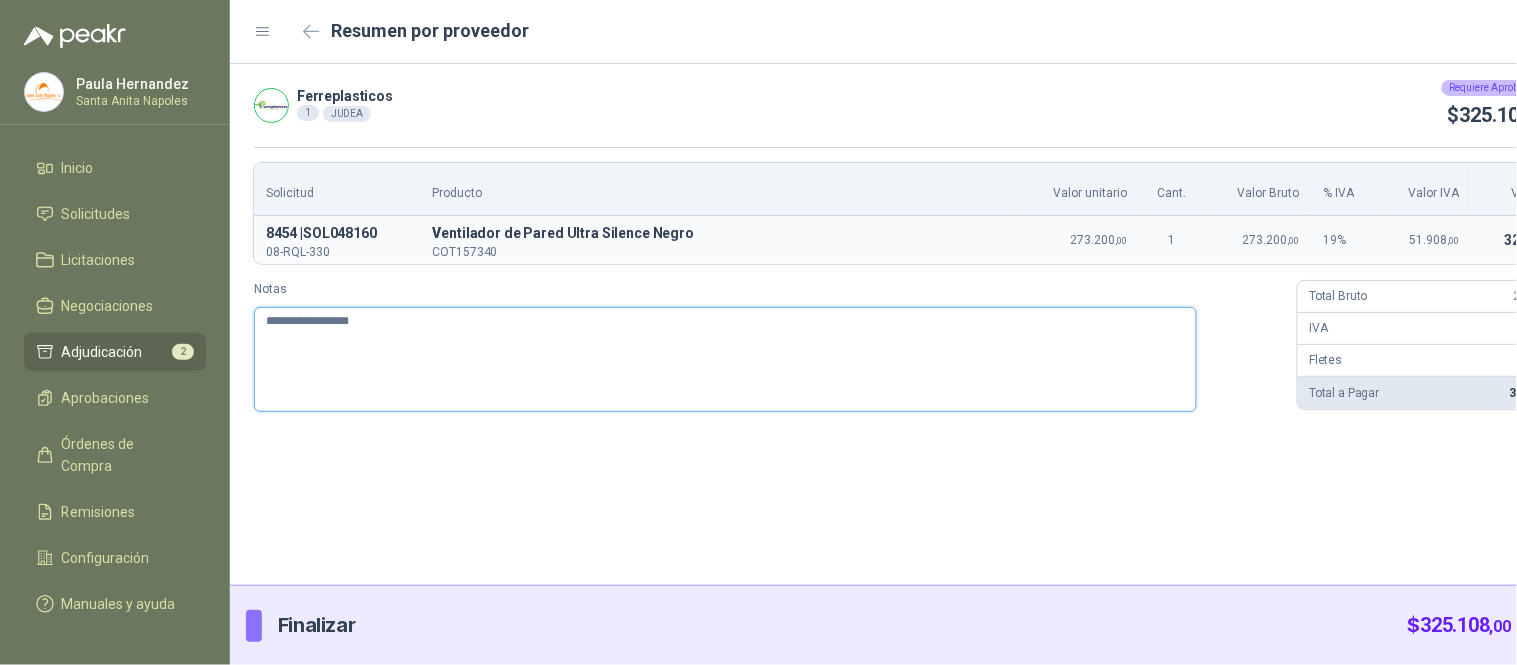 type 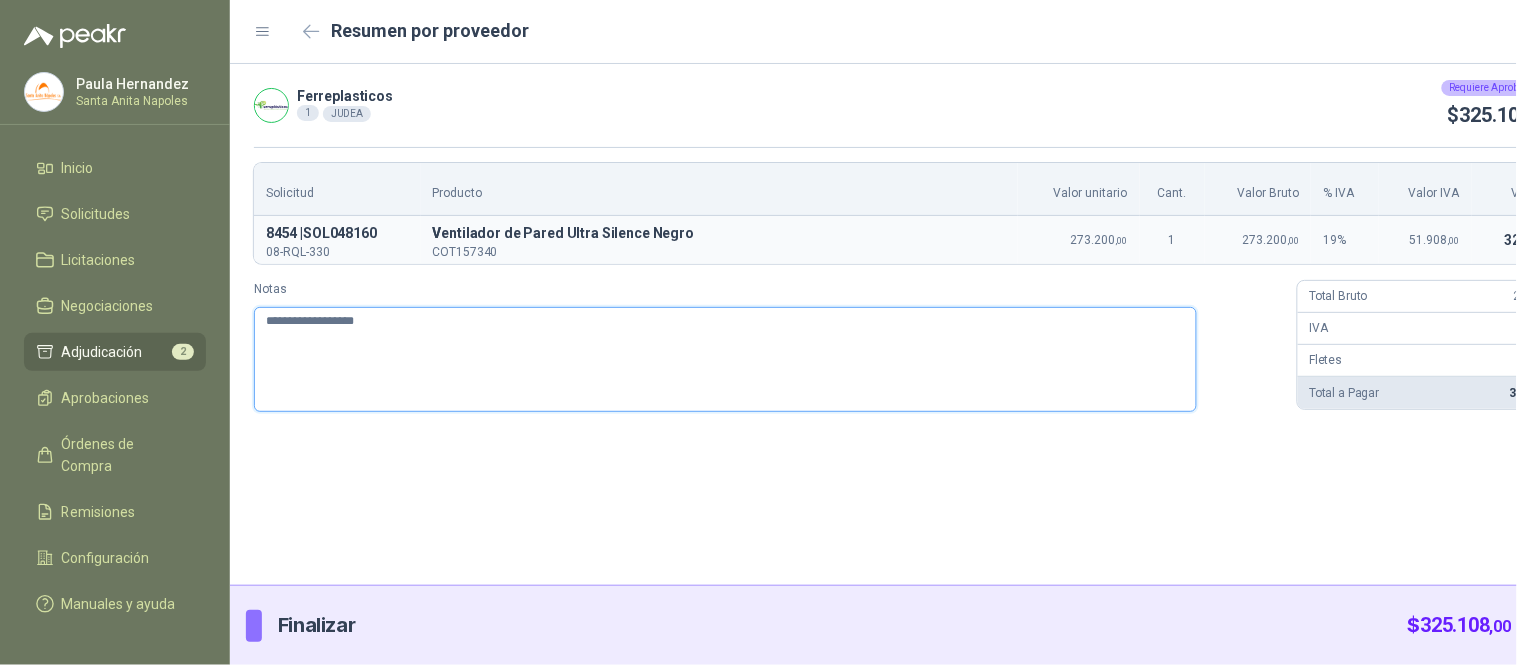 type 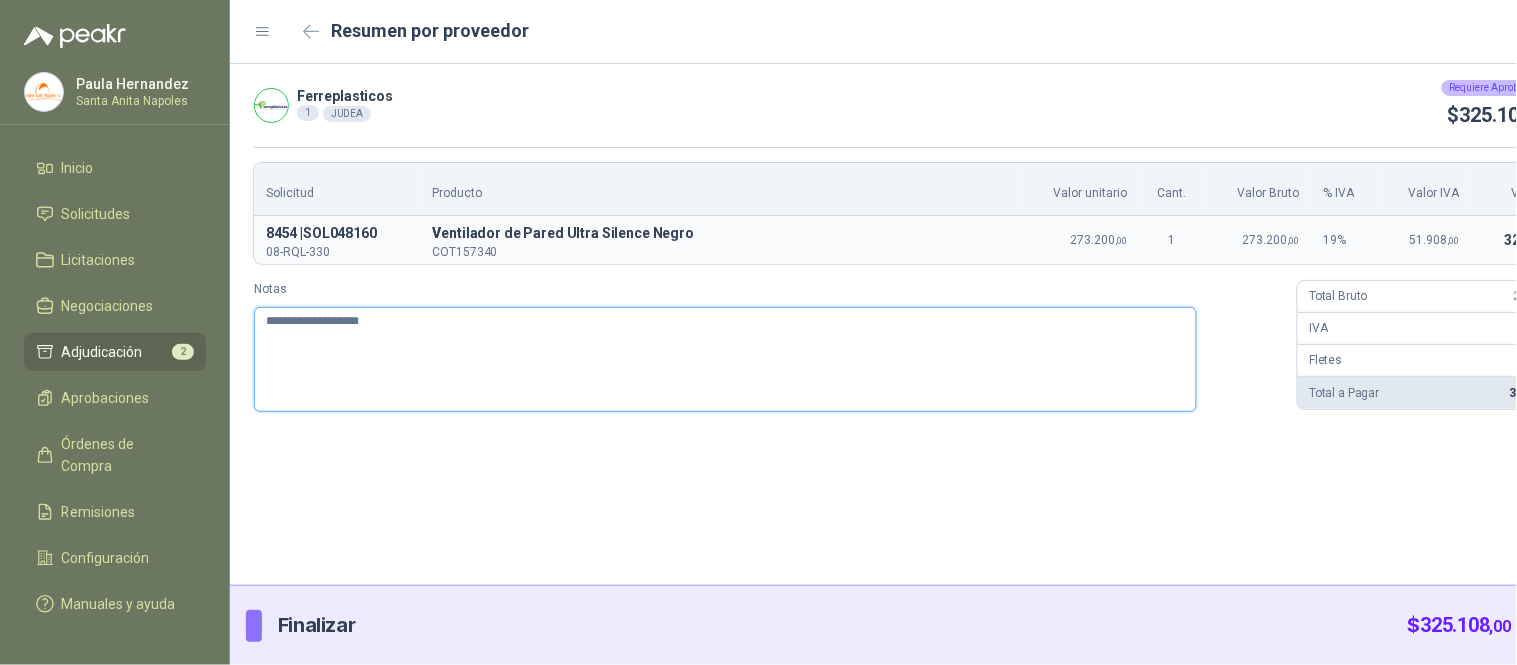 type 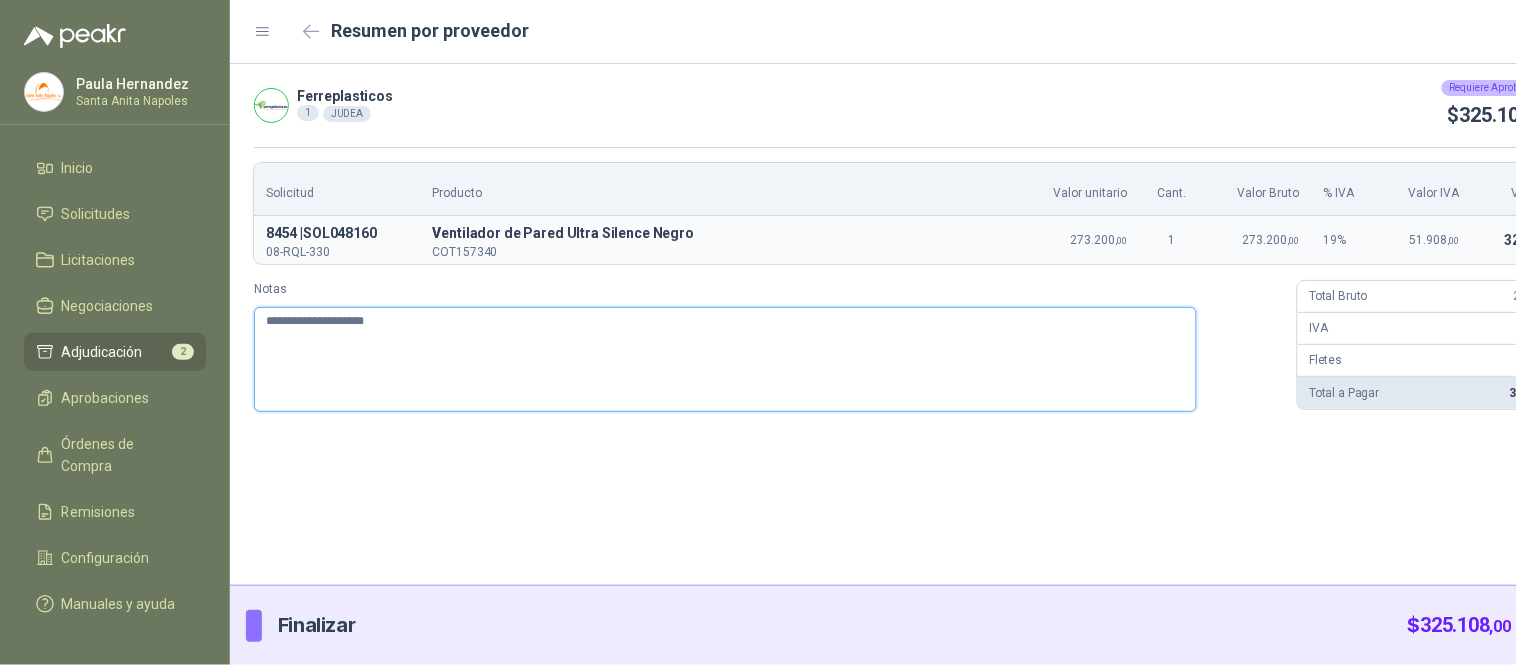 type on "**********" 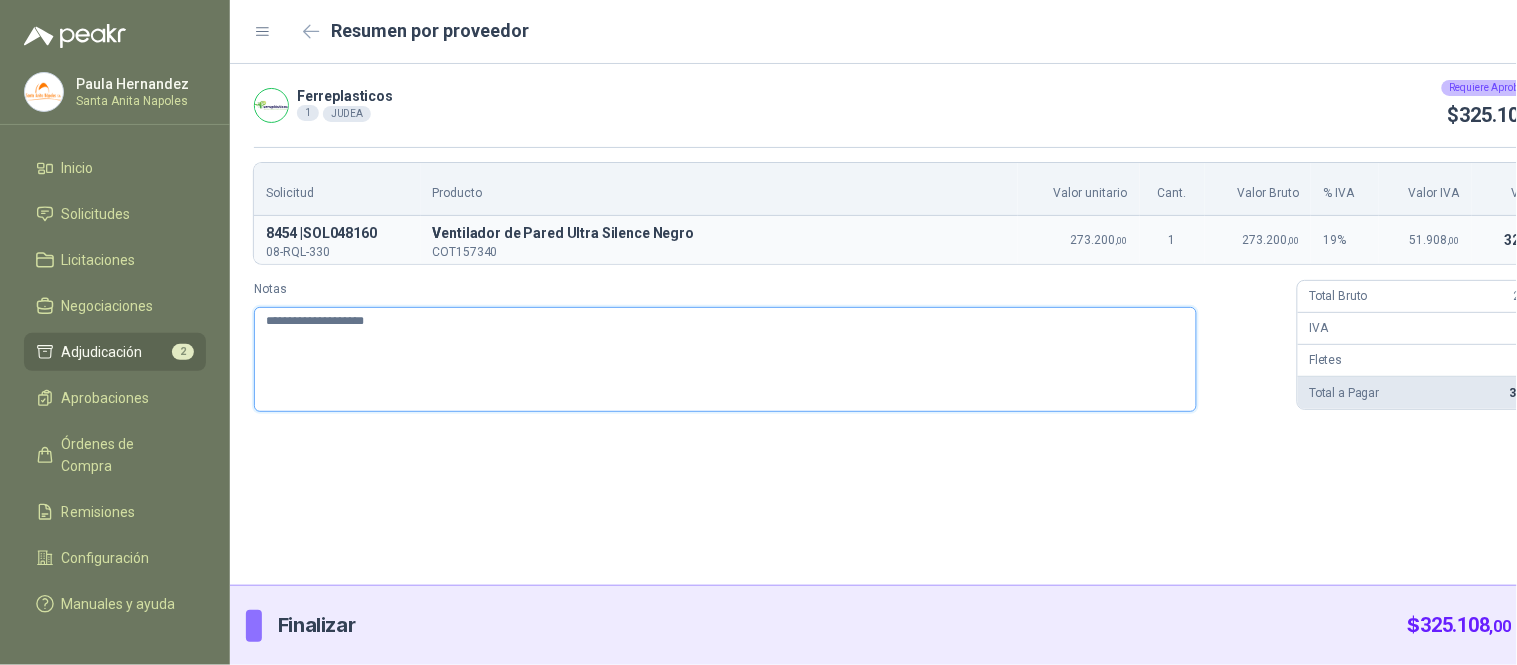 type 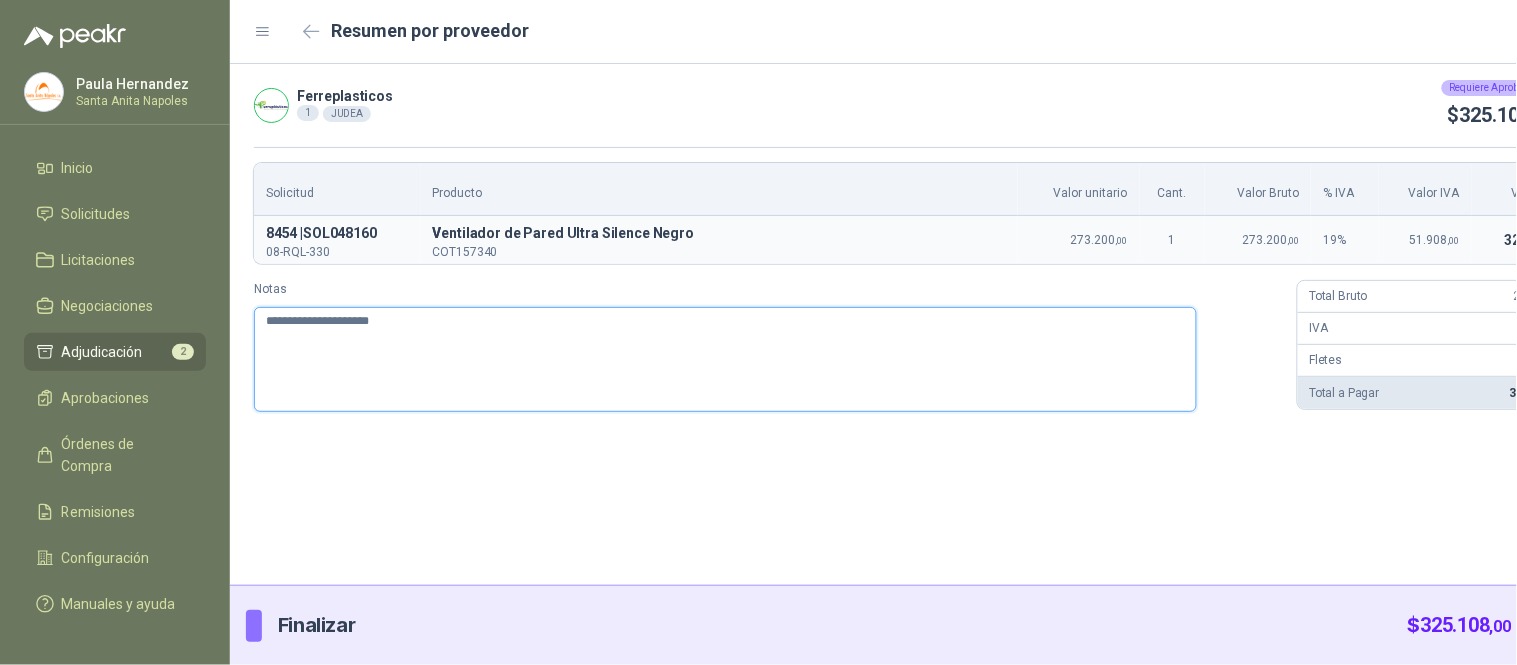 type 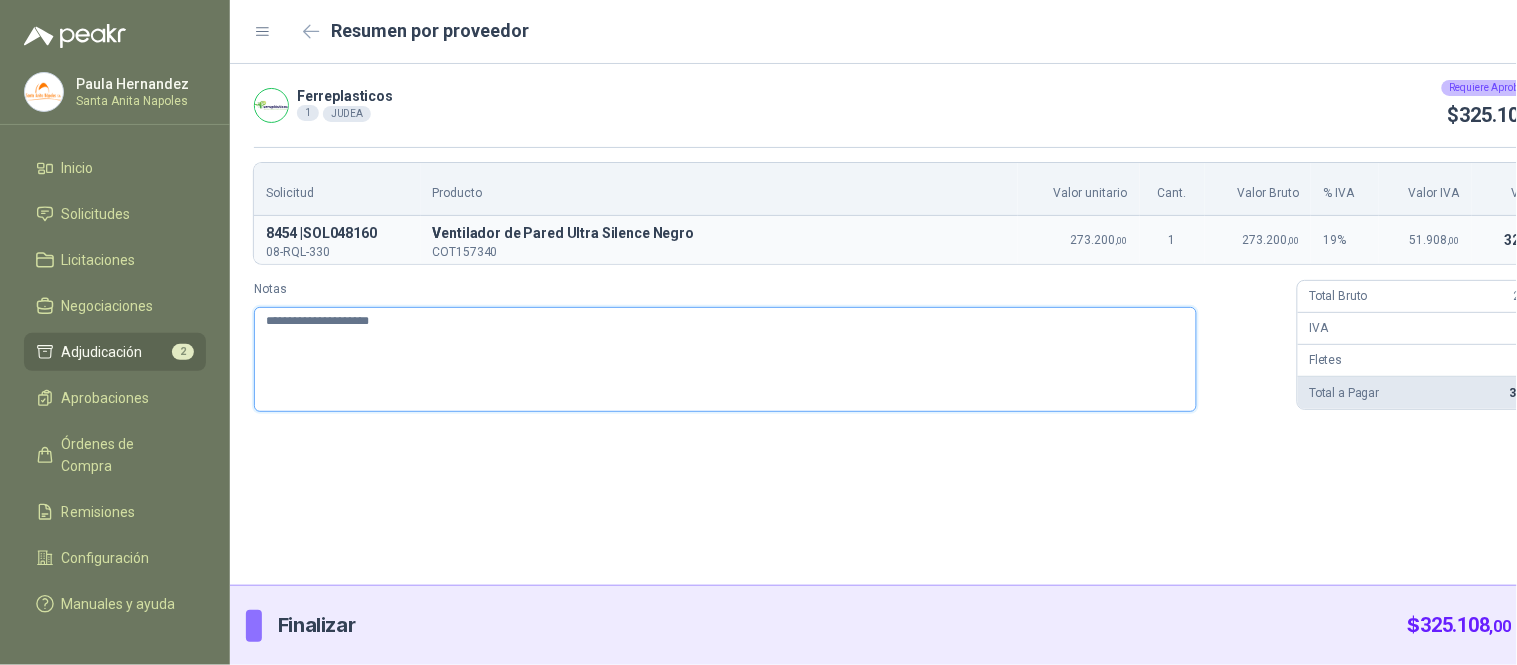 type on "**********" 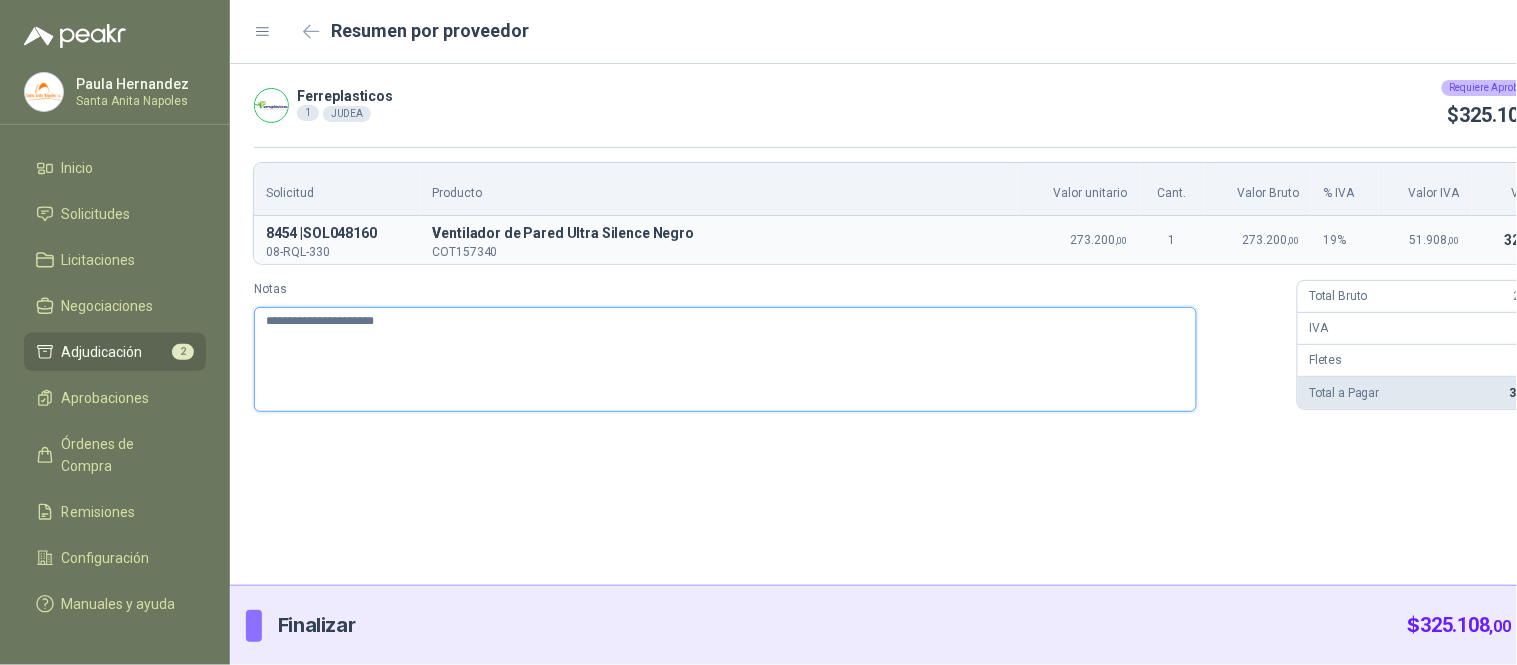 type 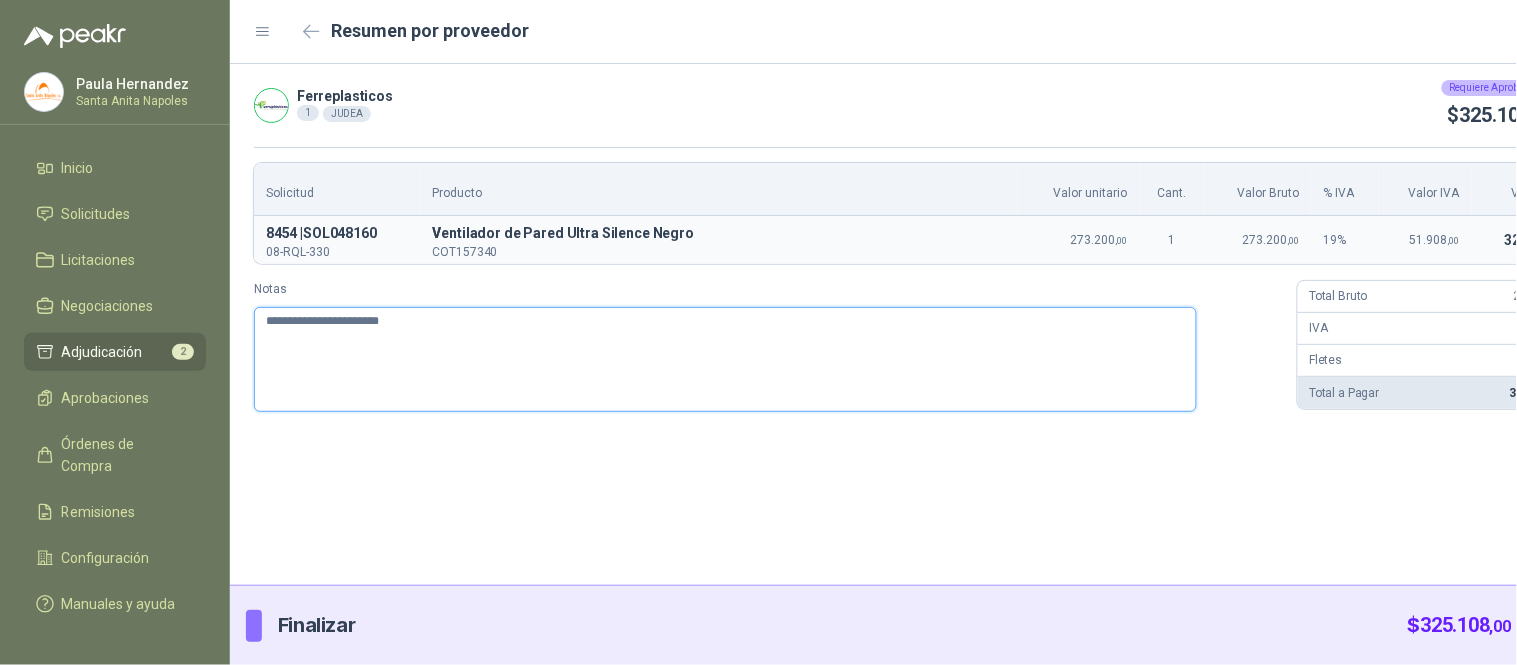 type 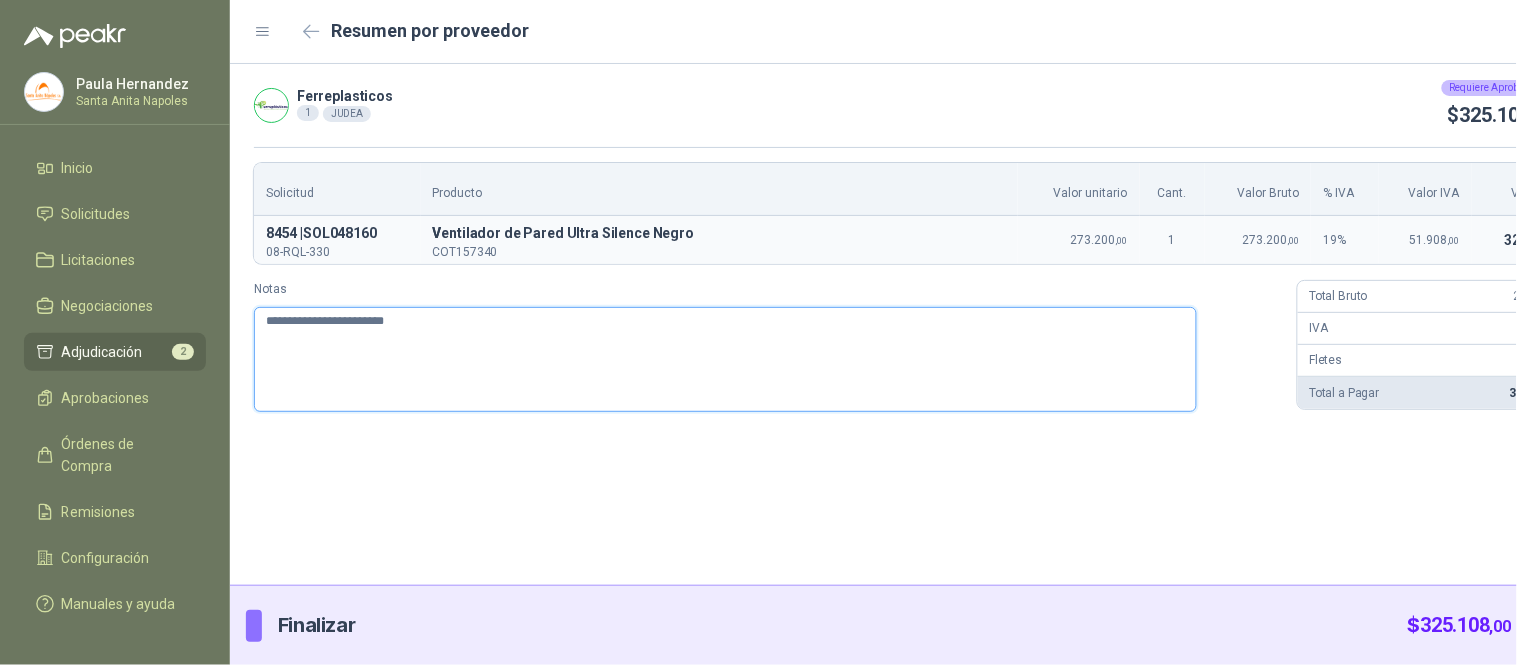type 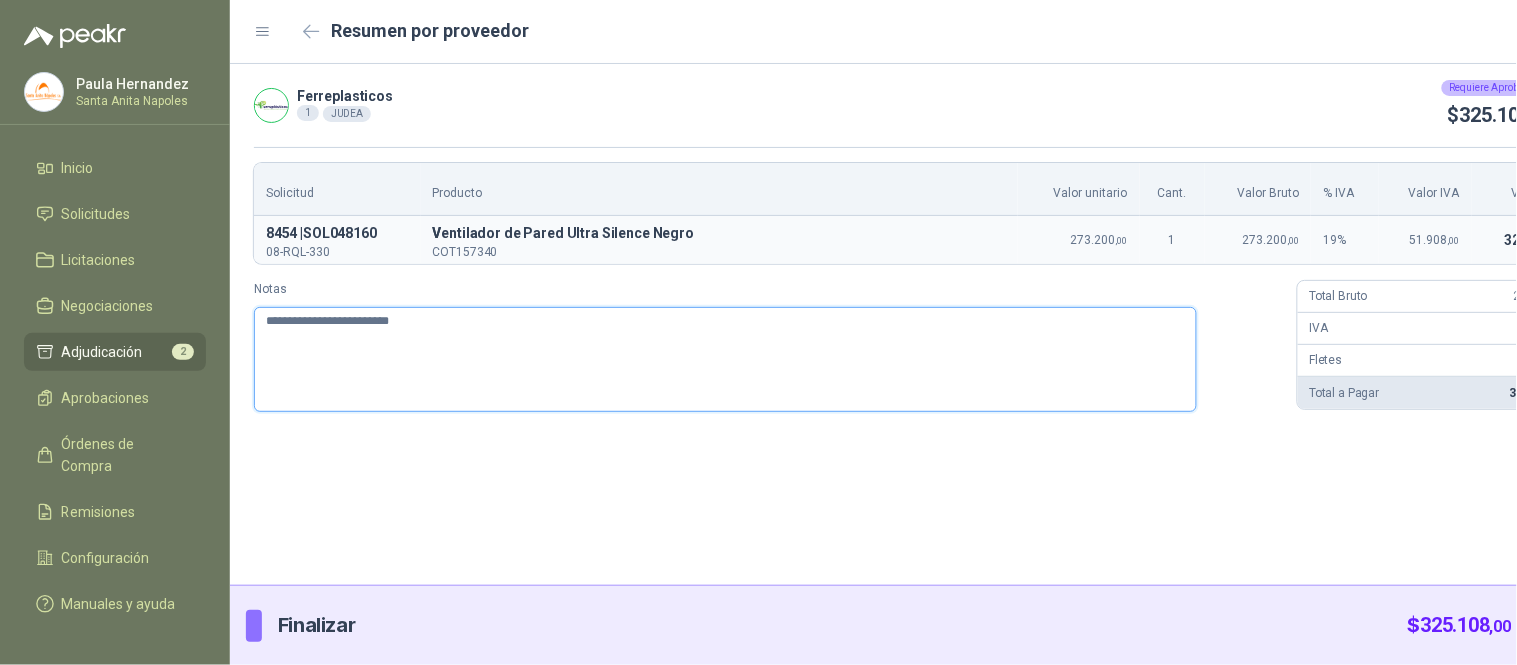 type 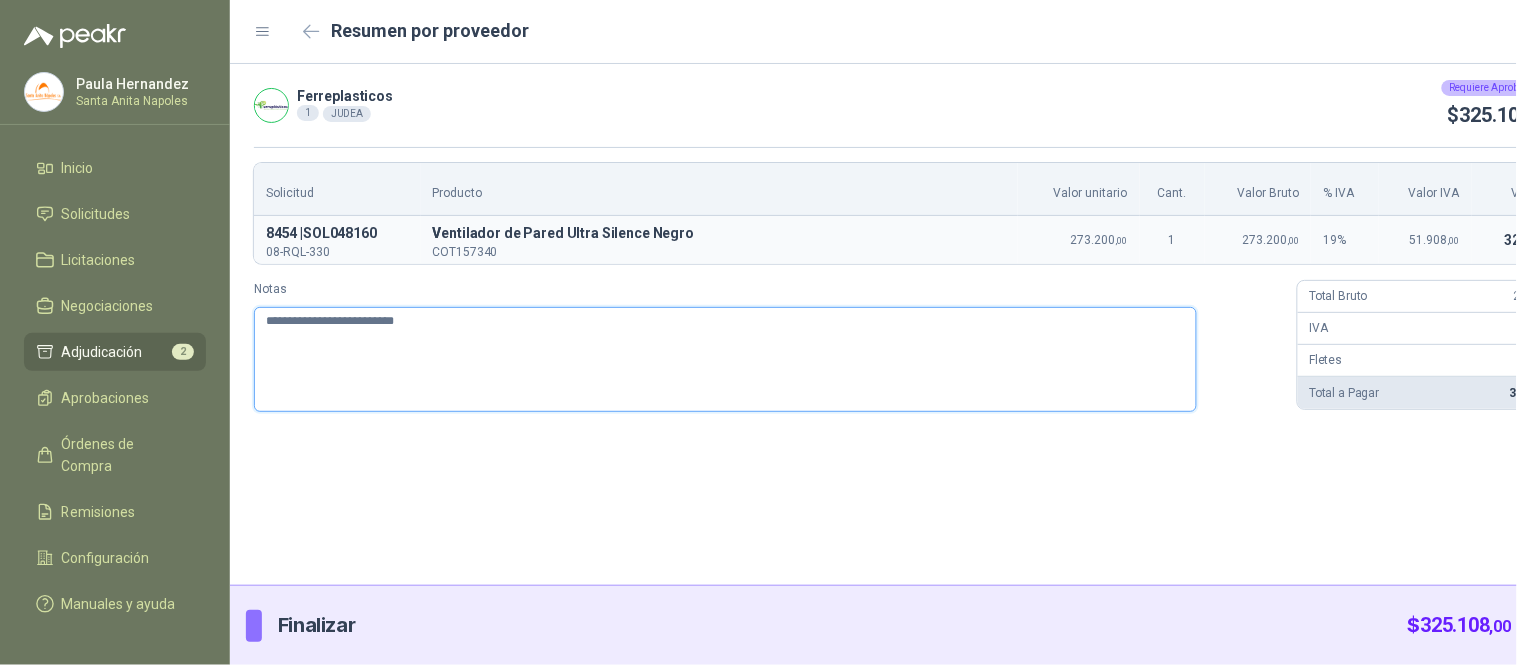 type 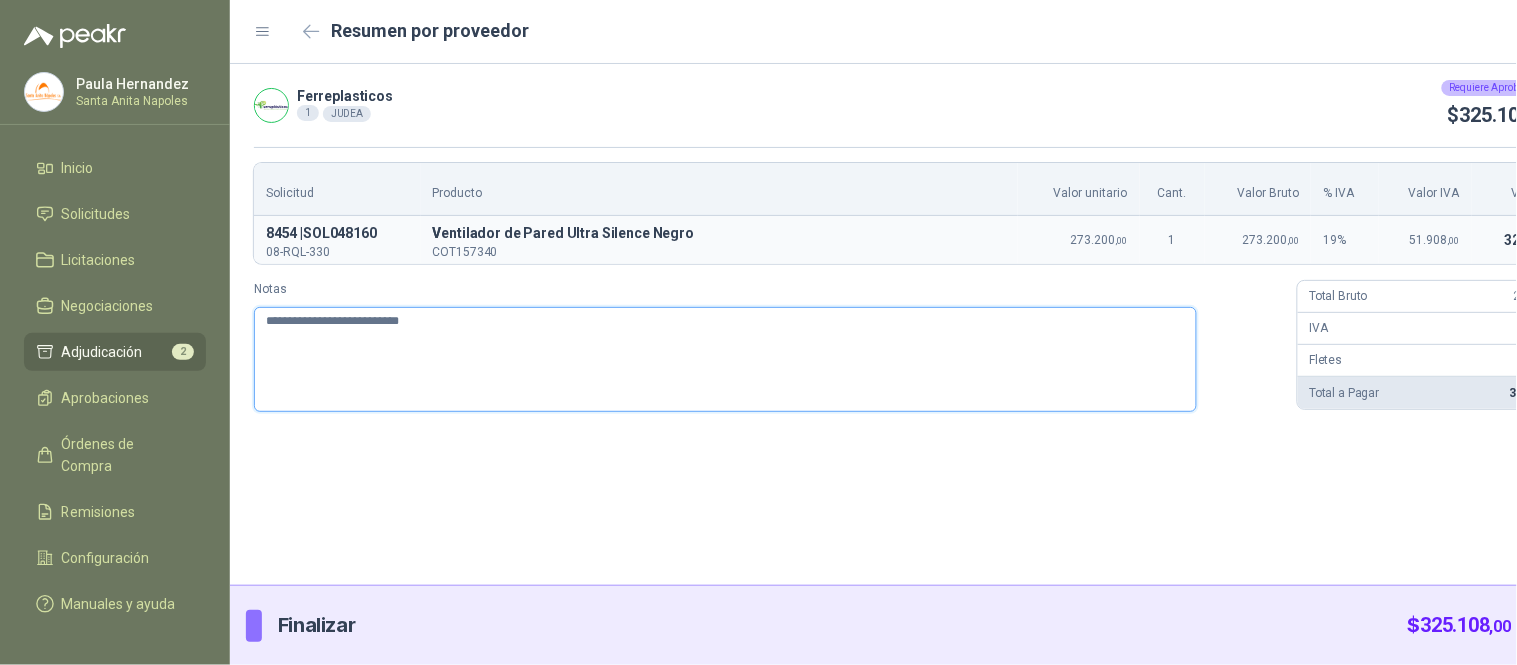 type 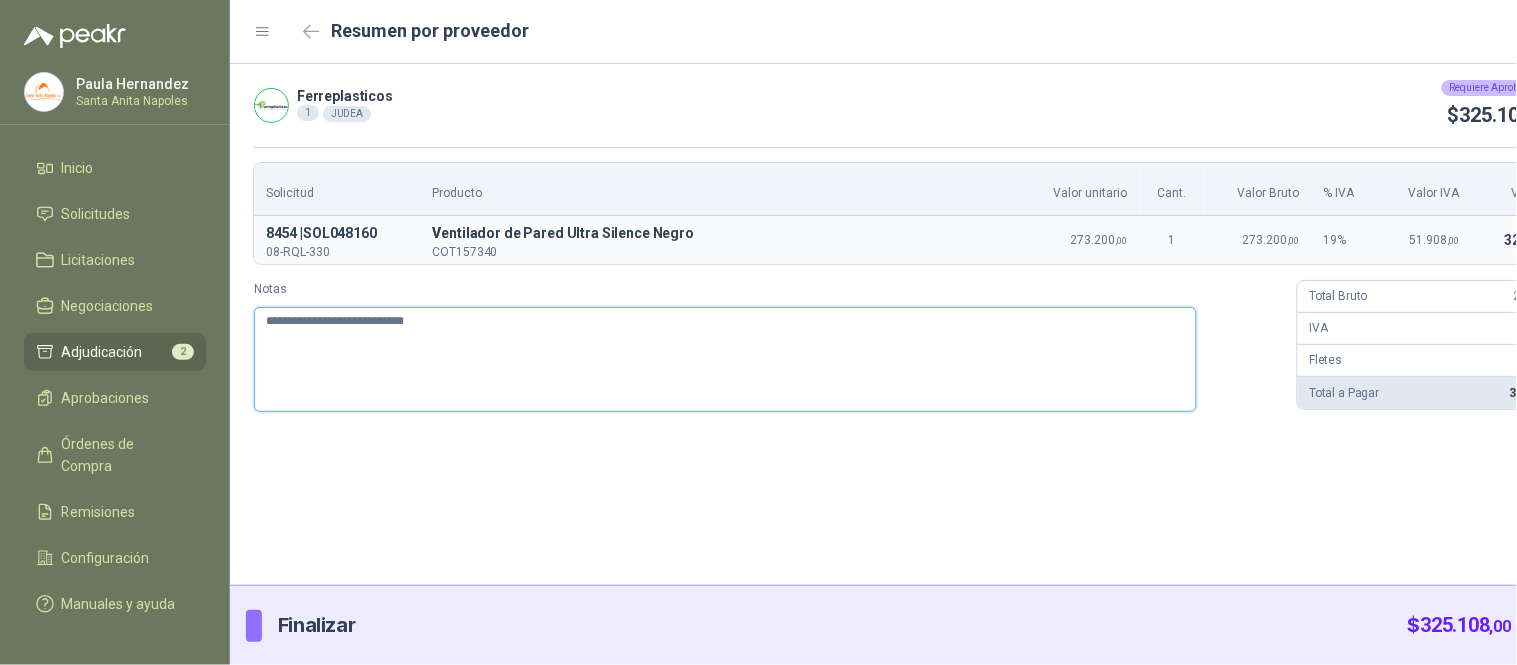 type 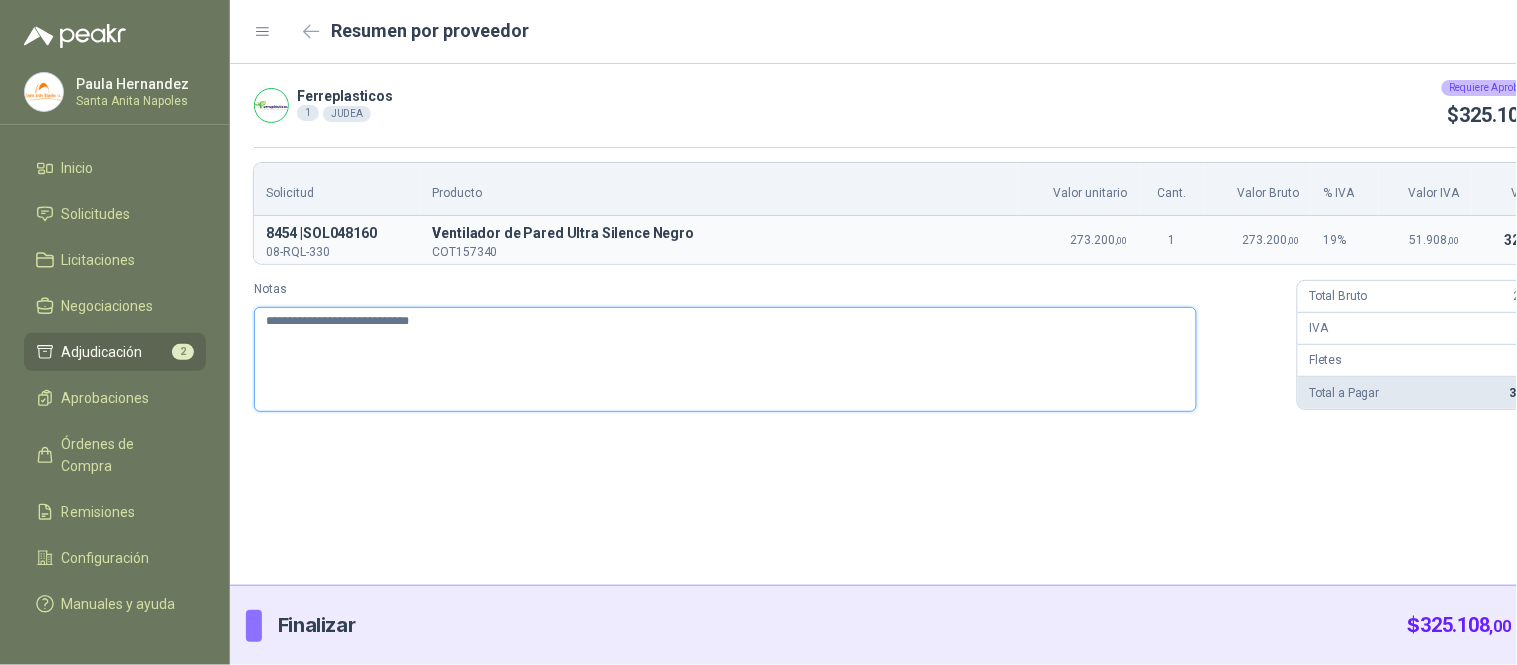 type 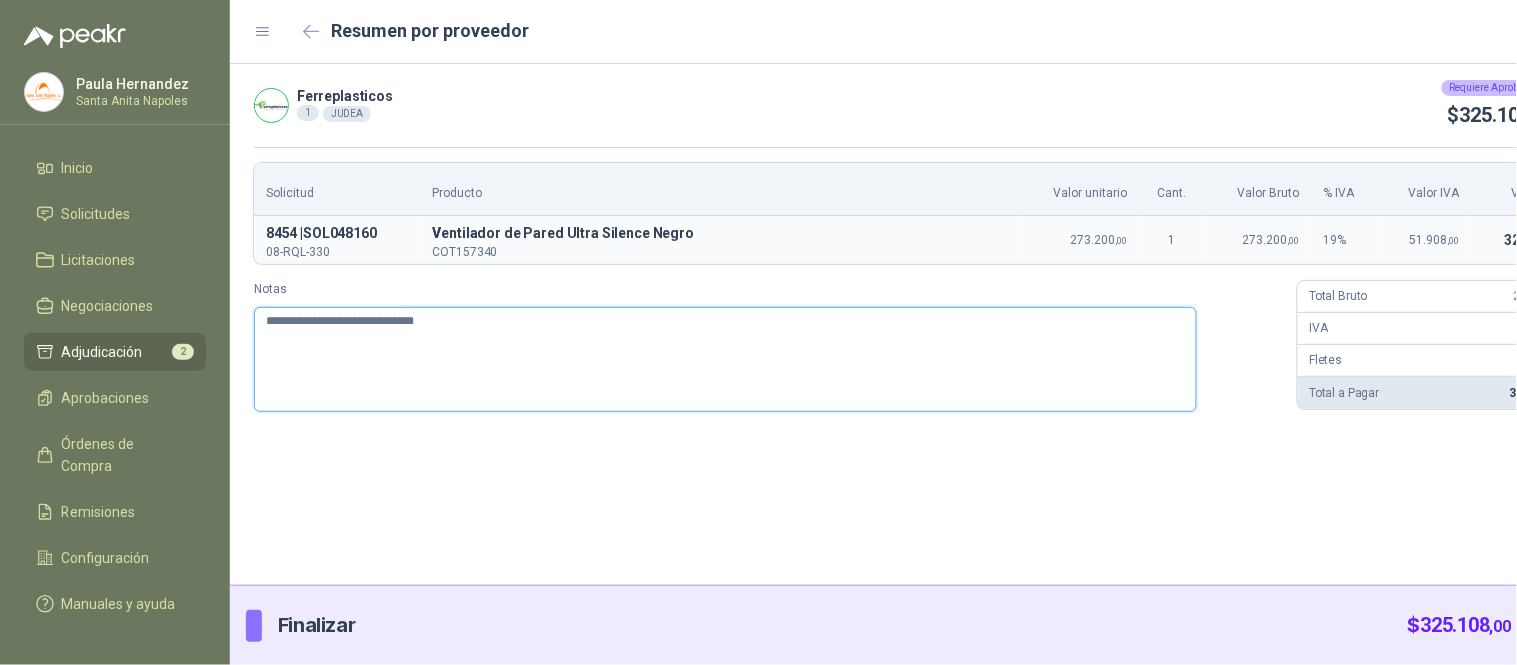 type 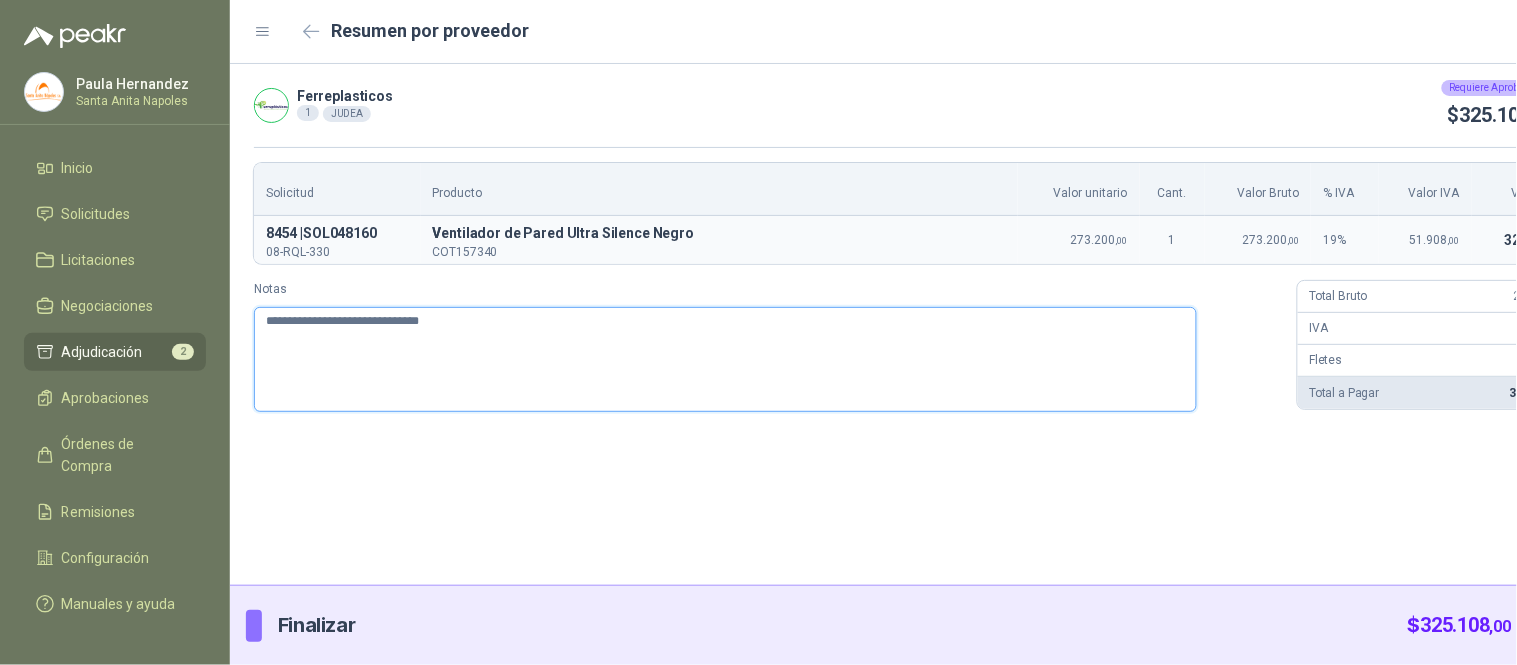 type 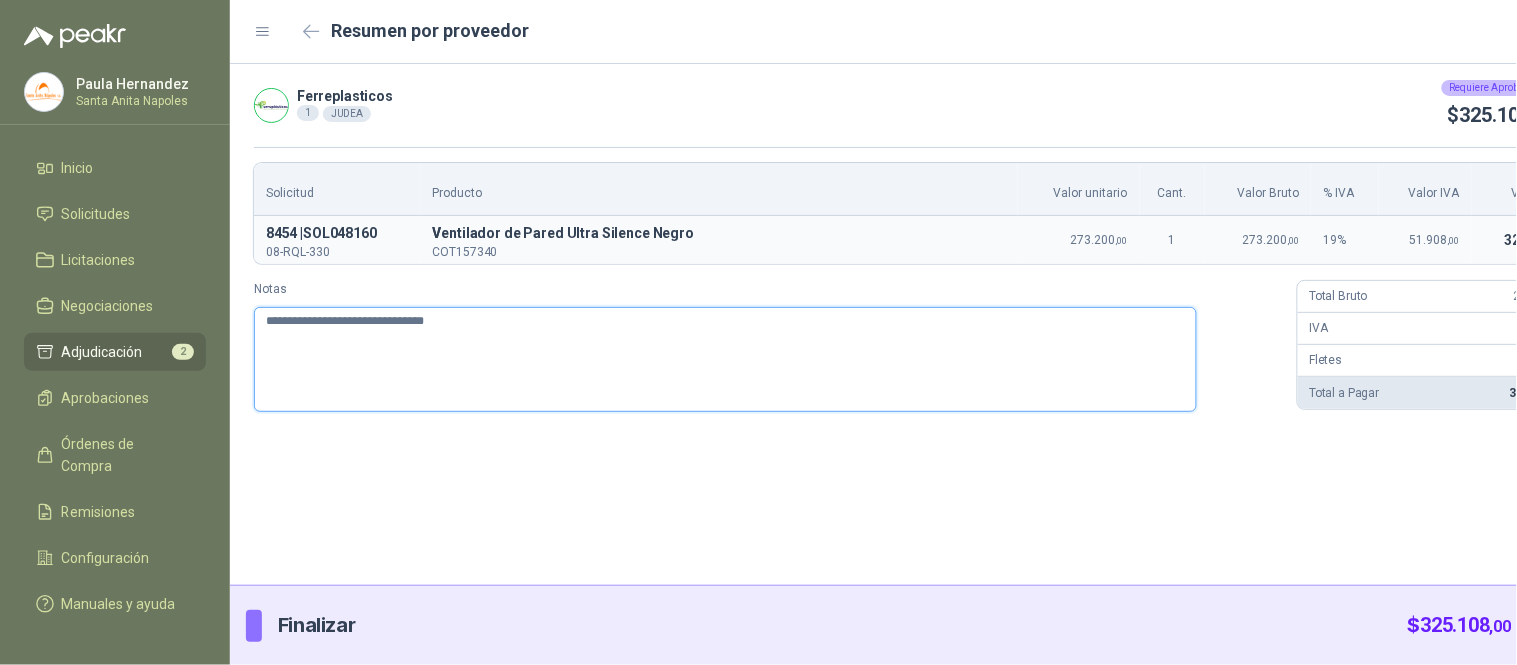 type 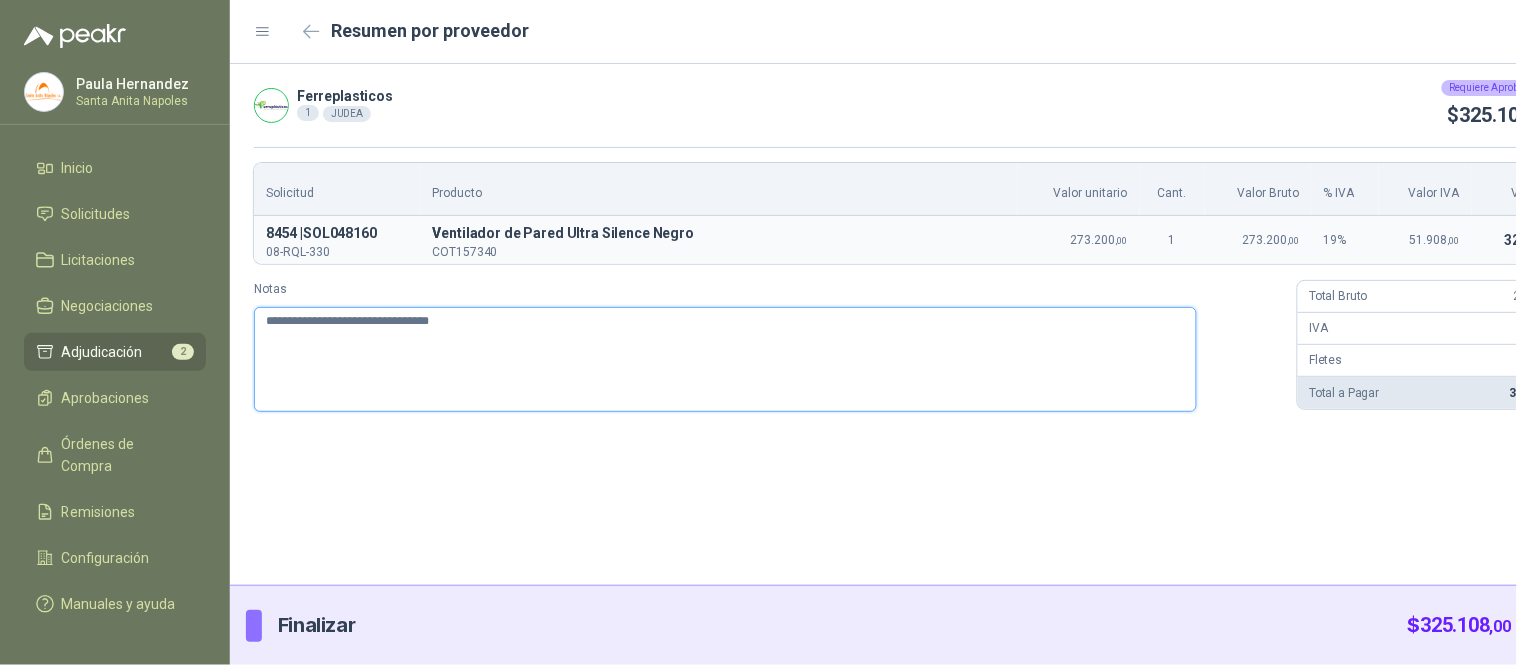 type 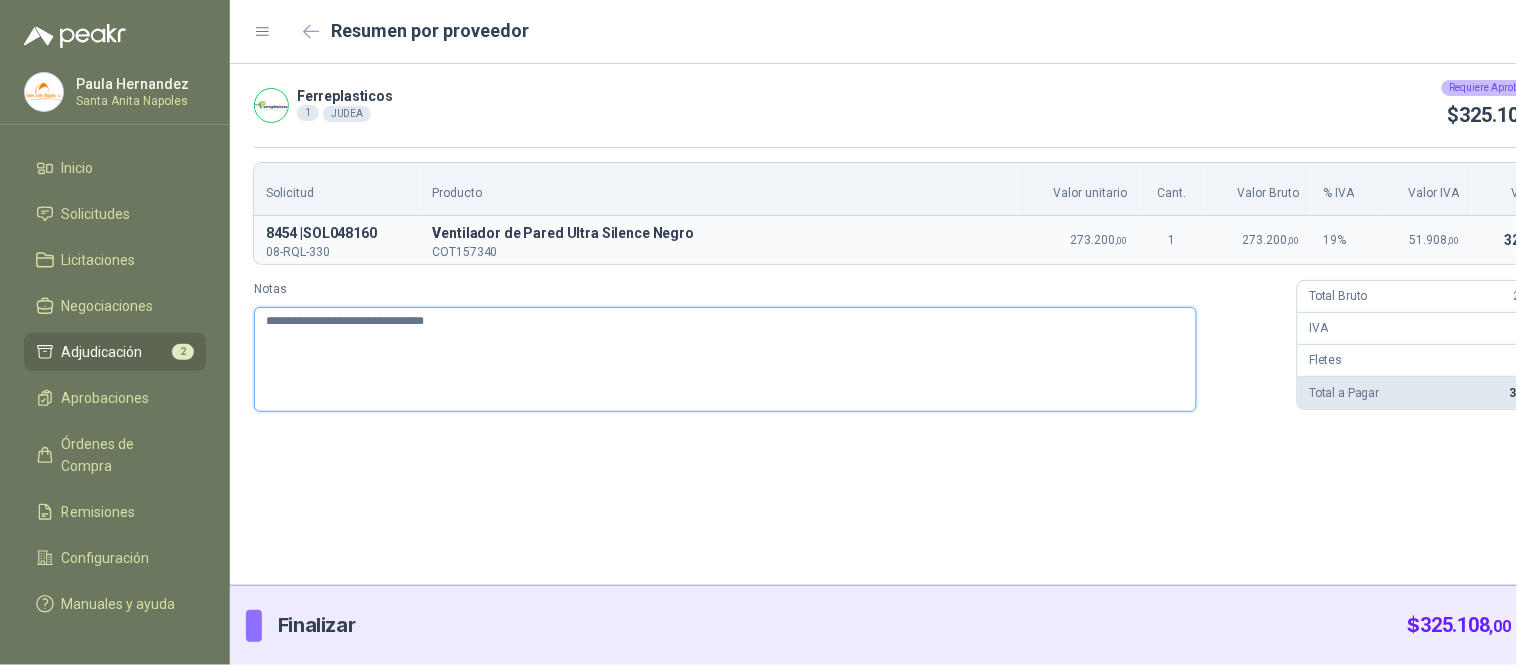 type 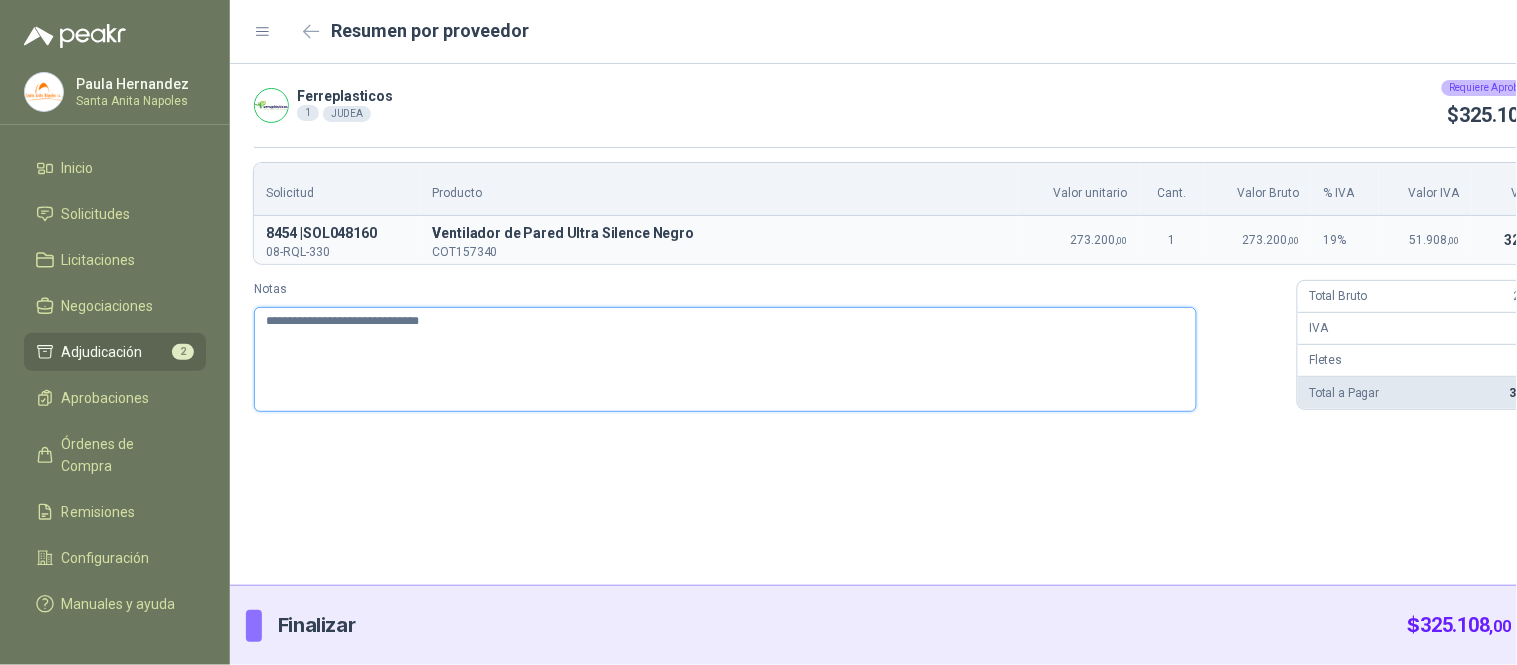 type 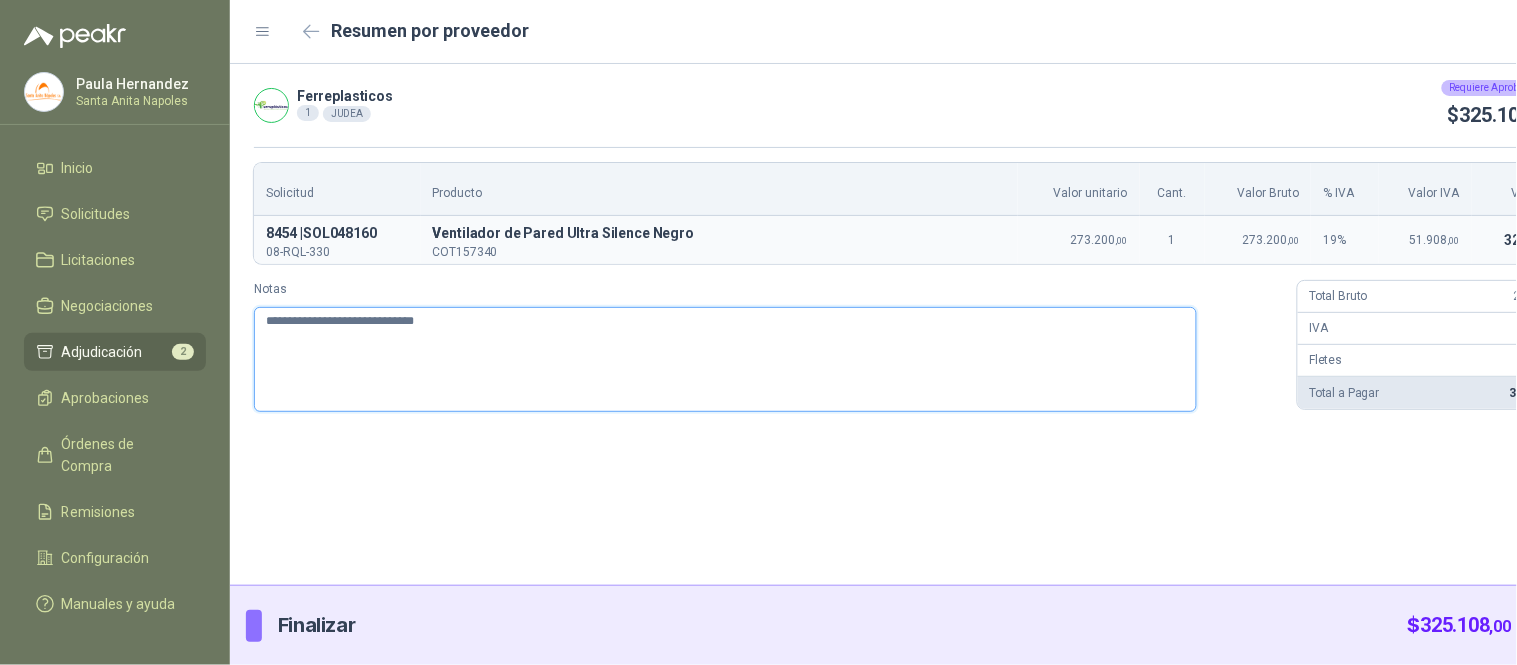 type 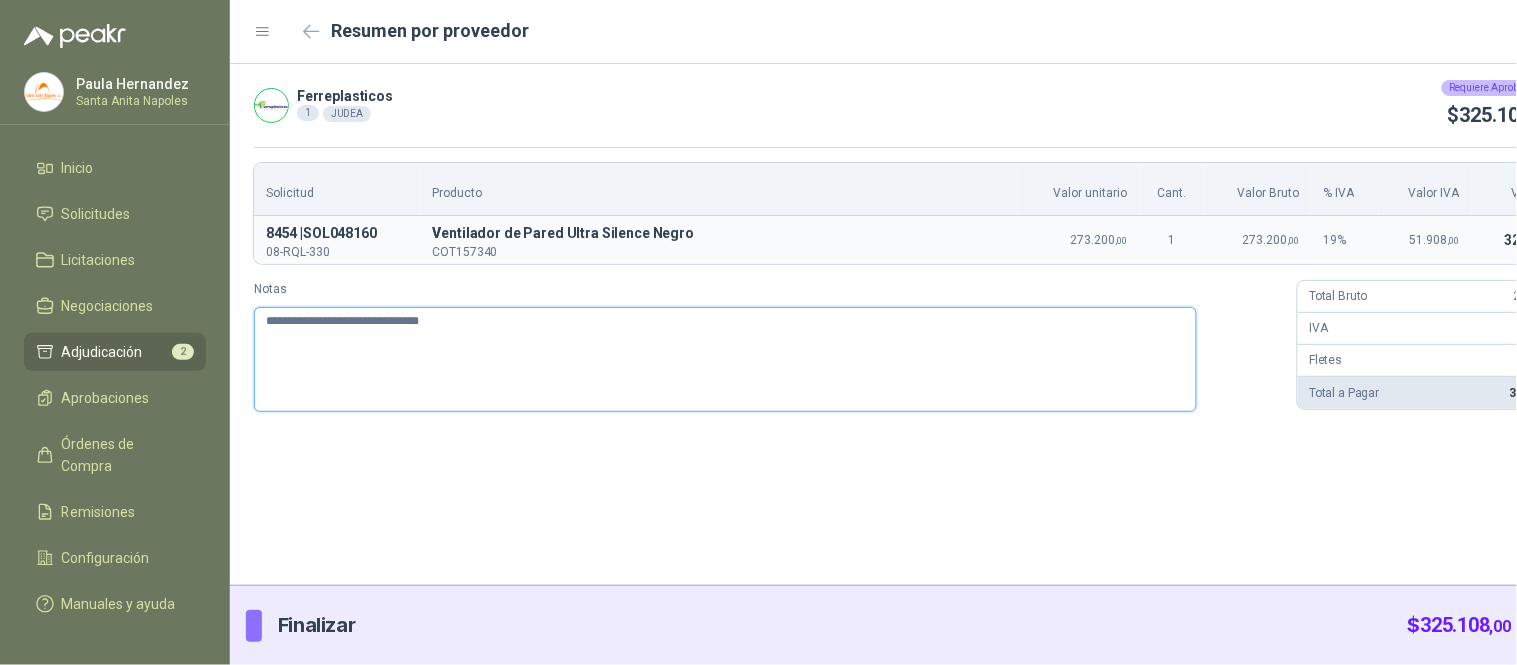type 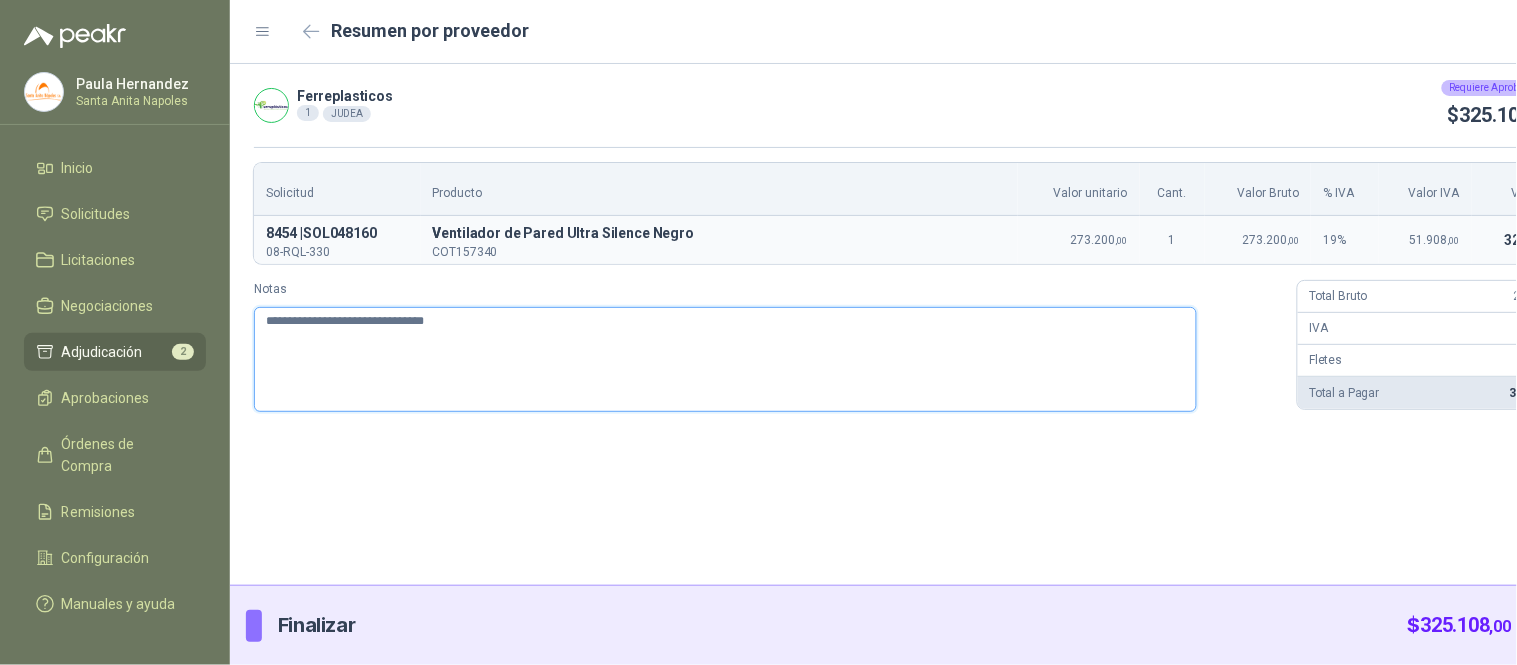 type 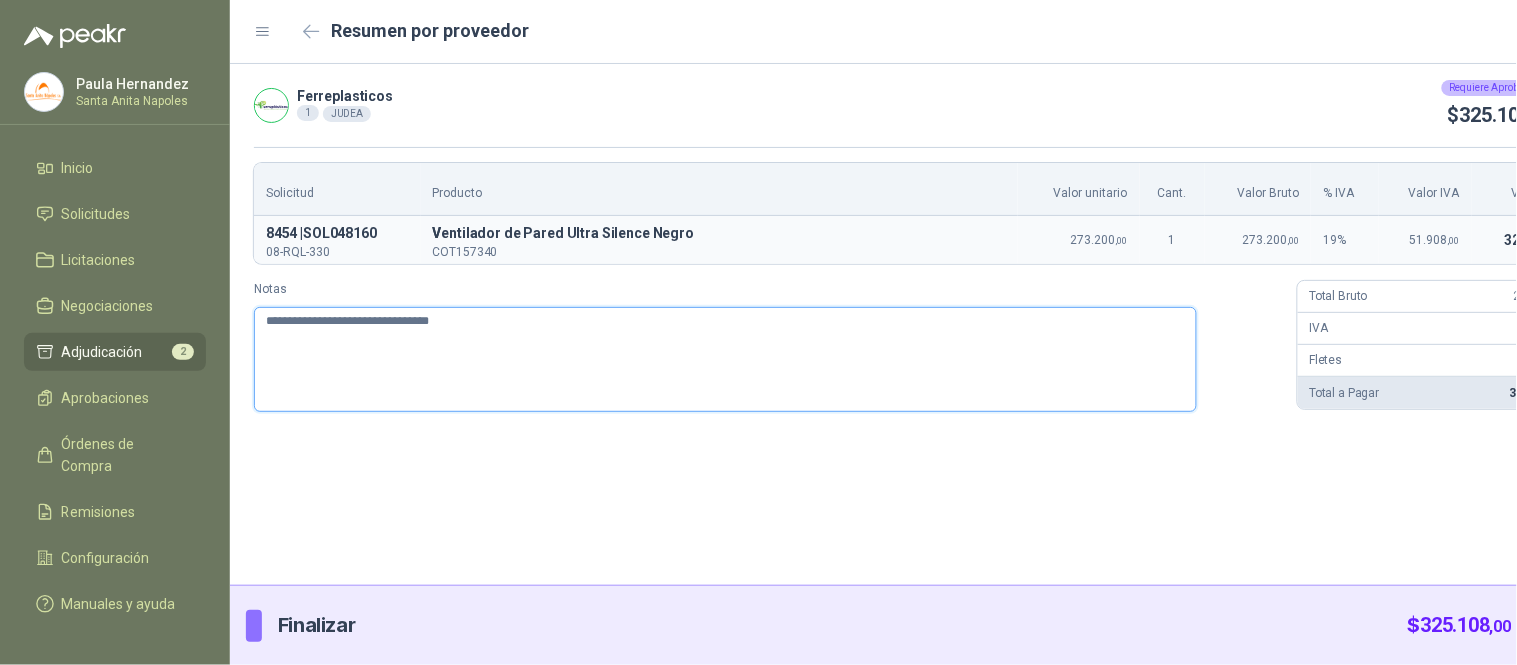 type 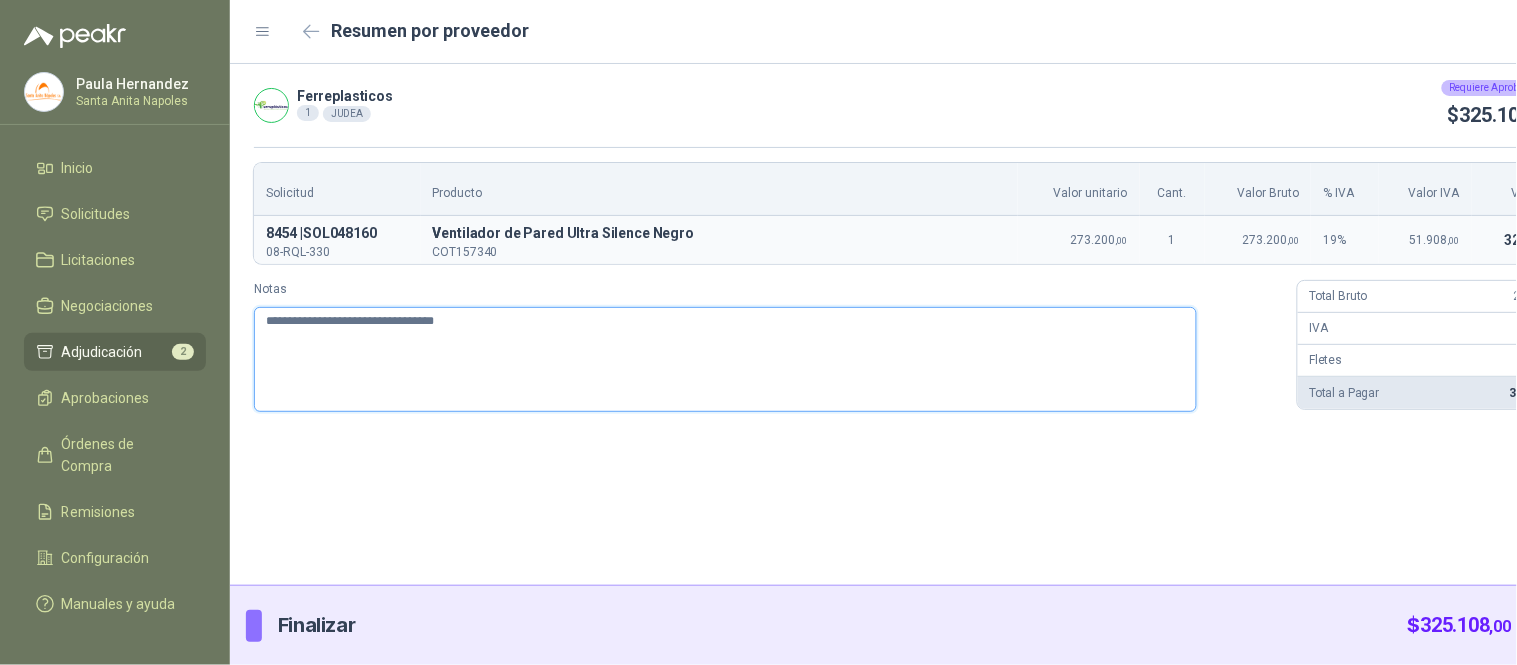 type 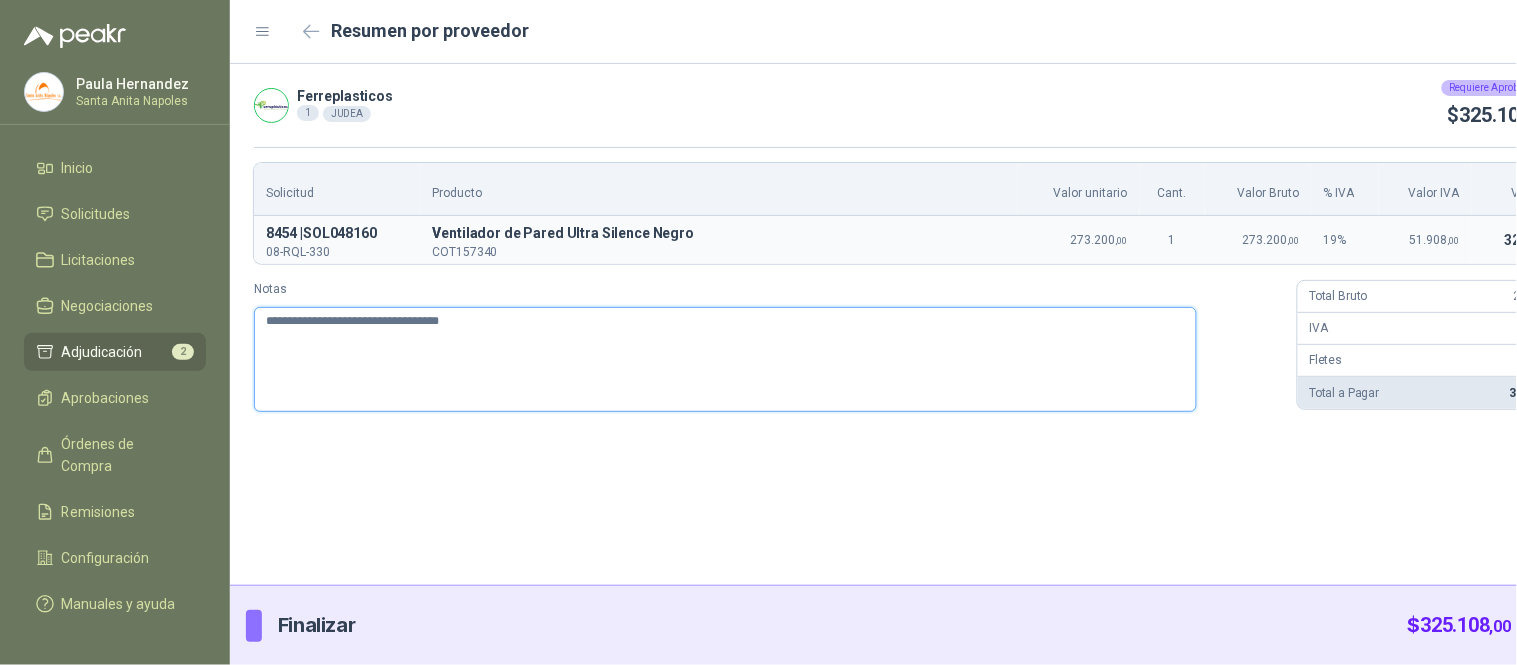 type 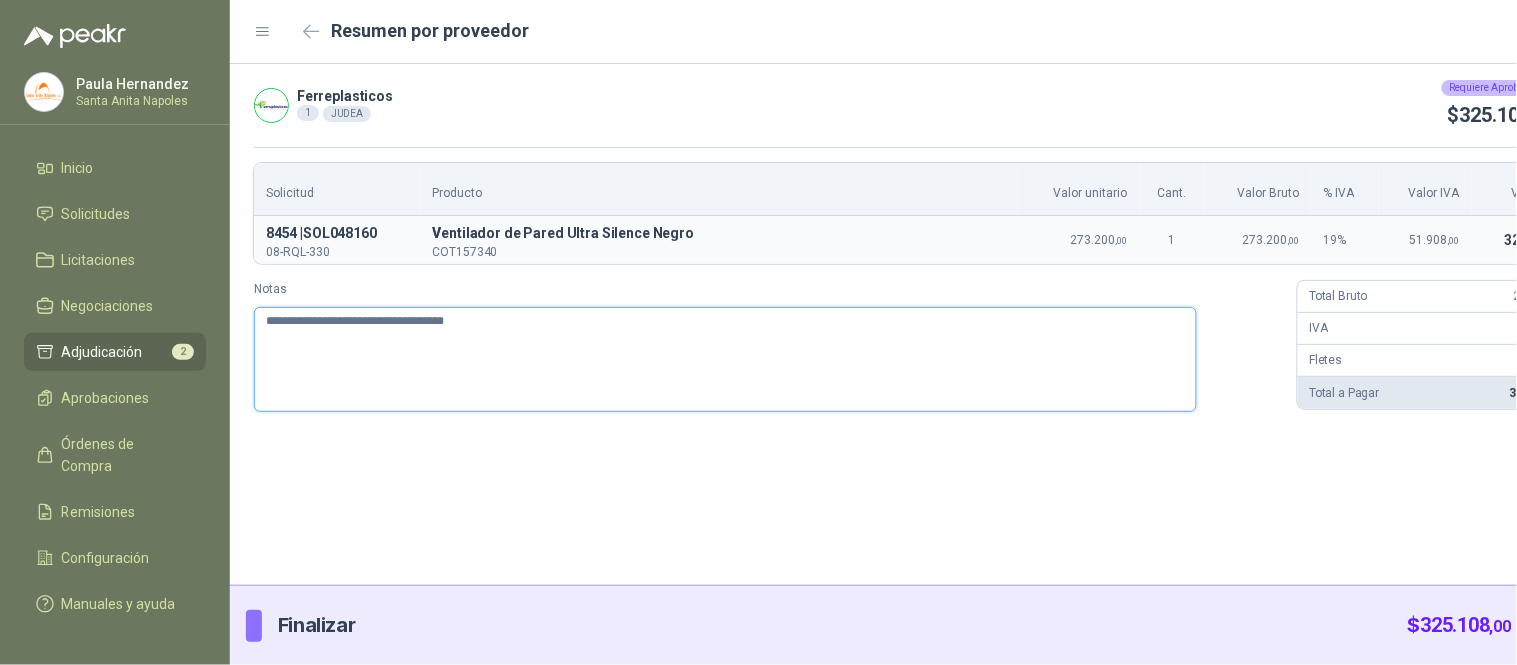 type 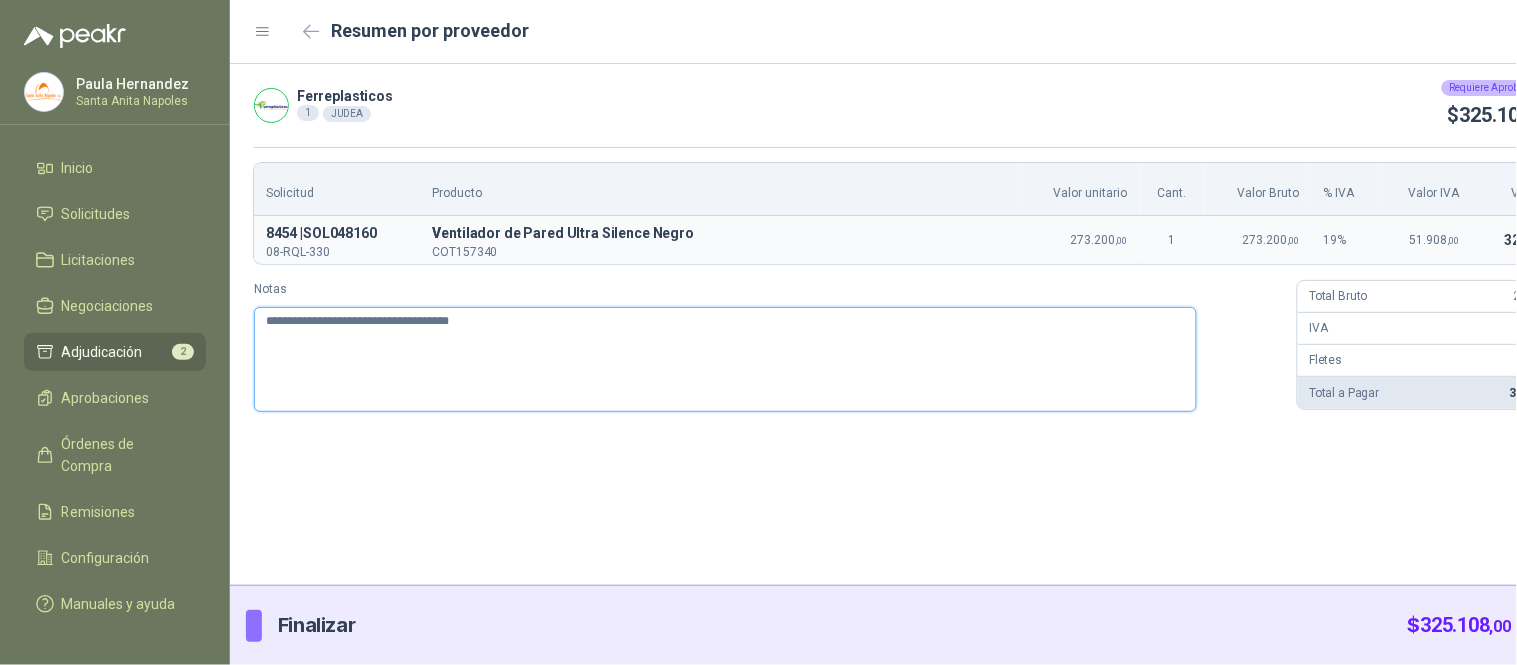 type 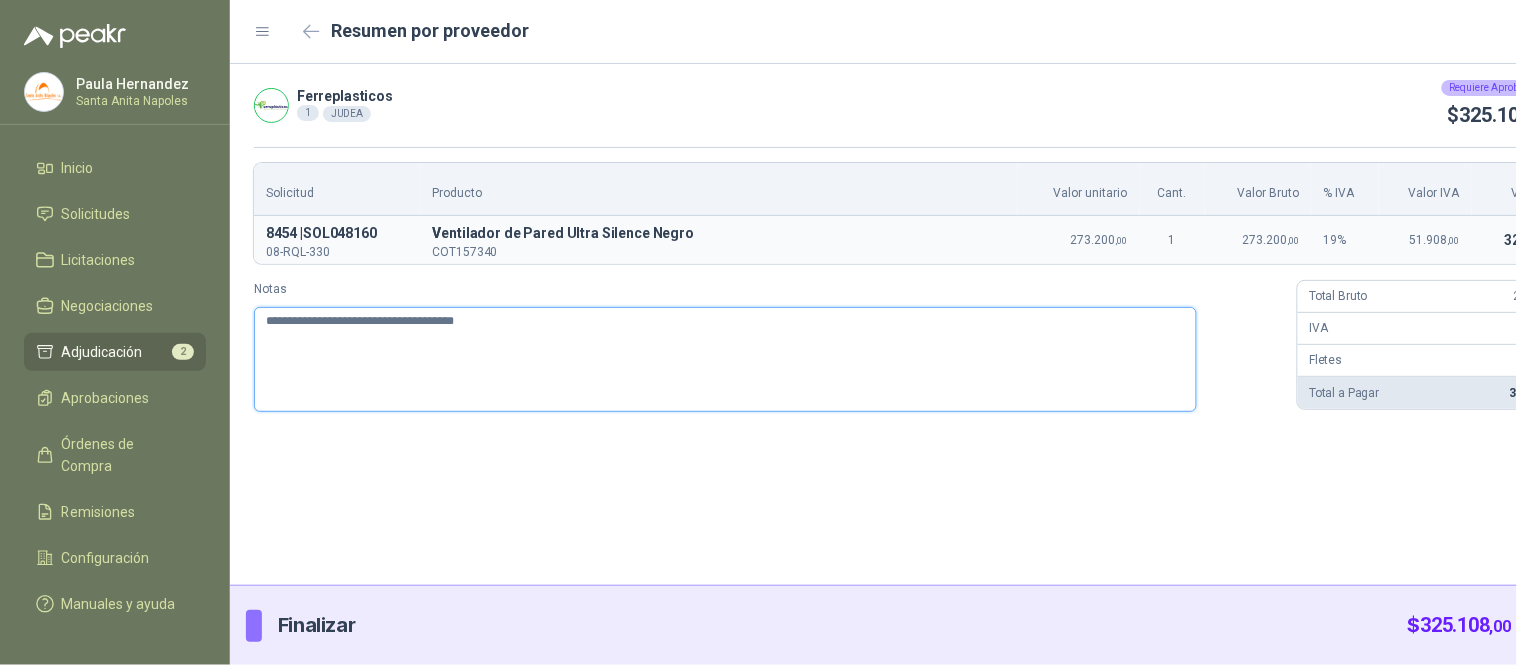 type 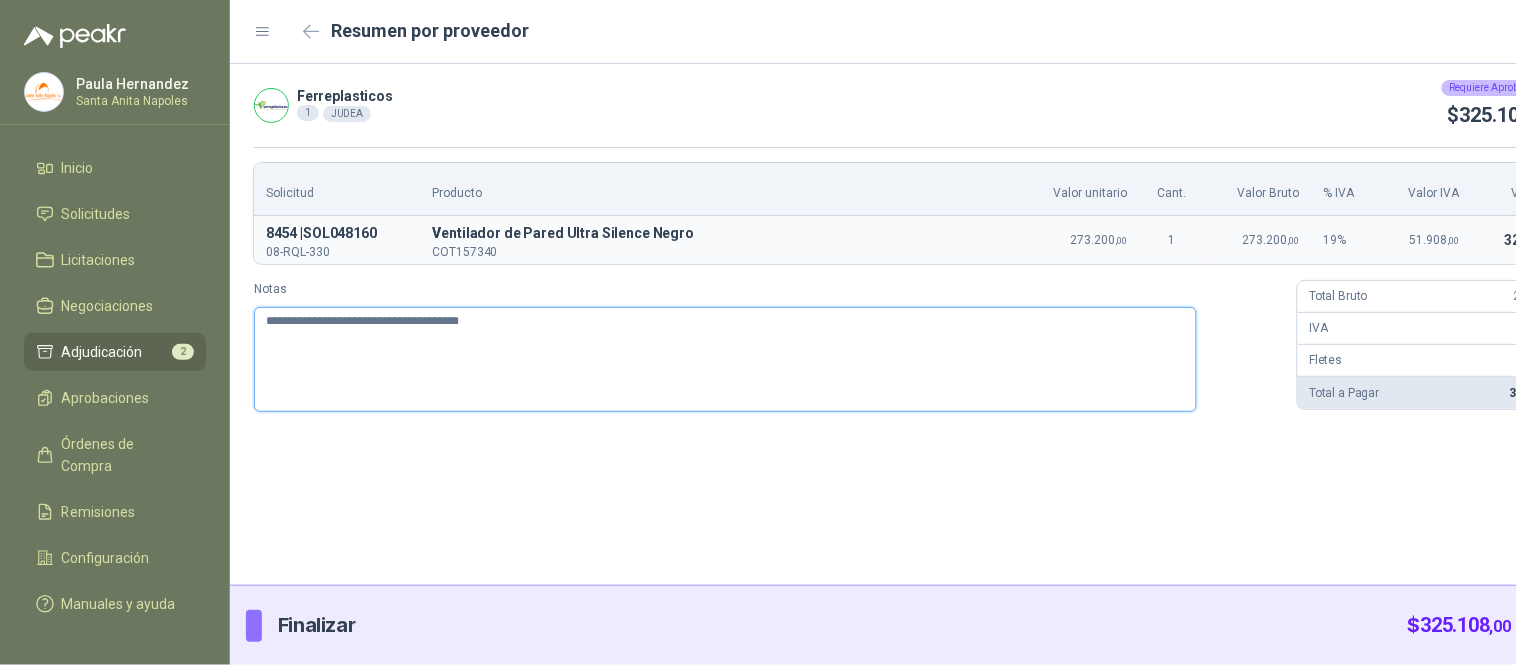 type 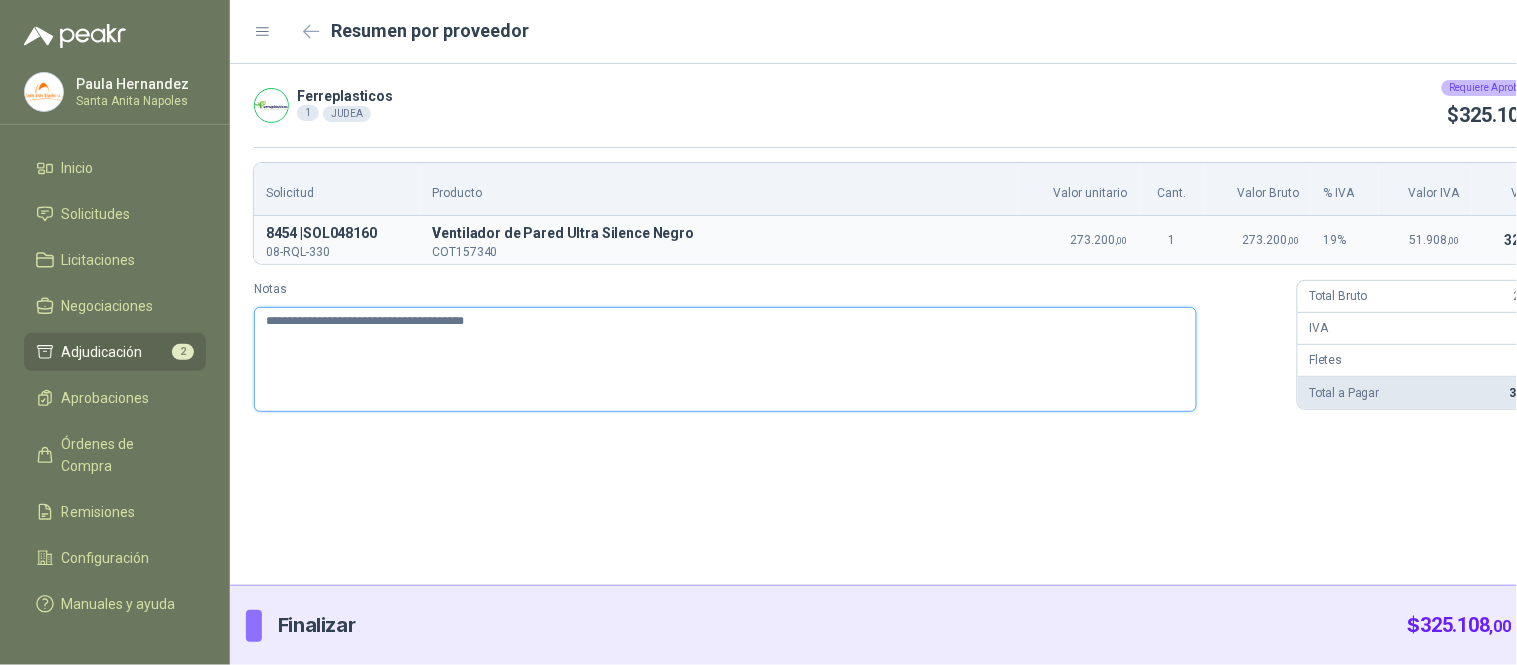 type 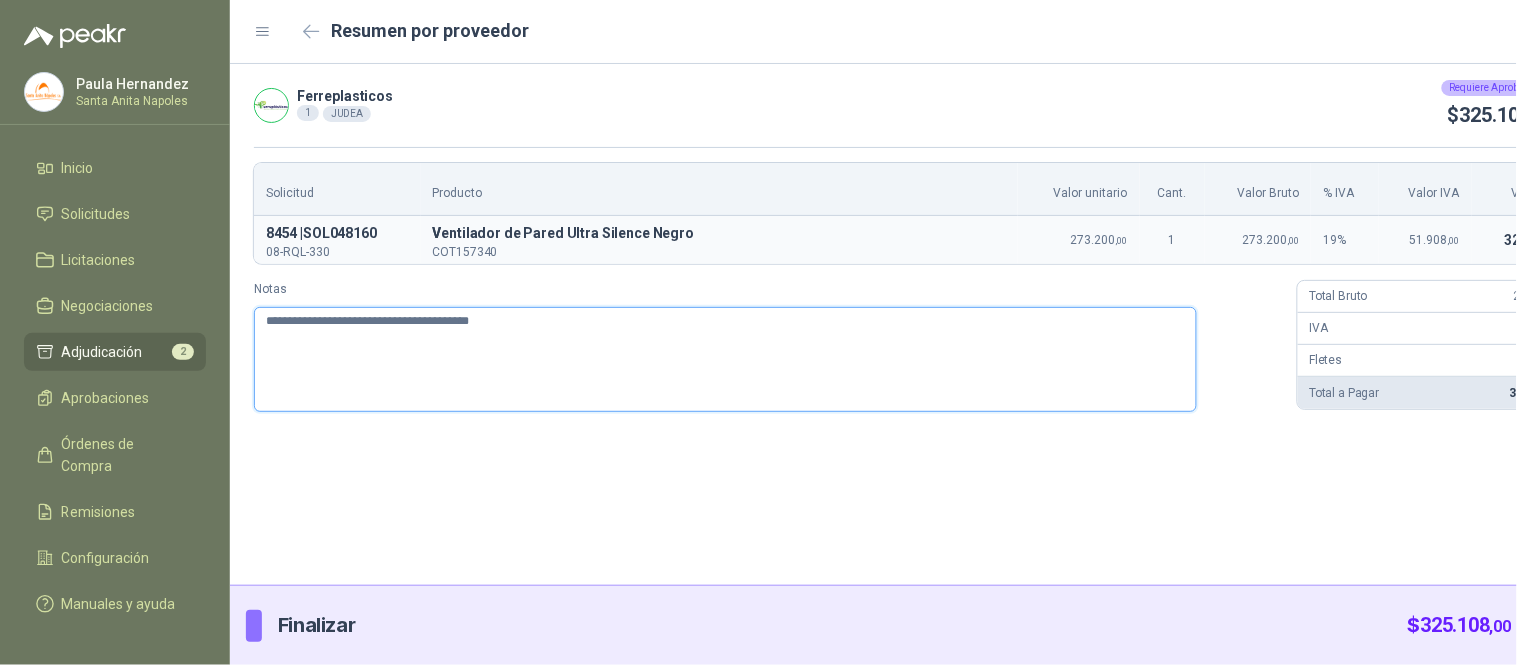 type 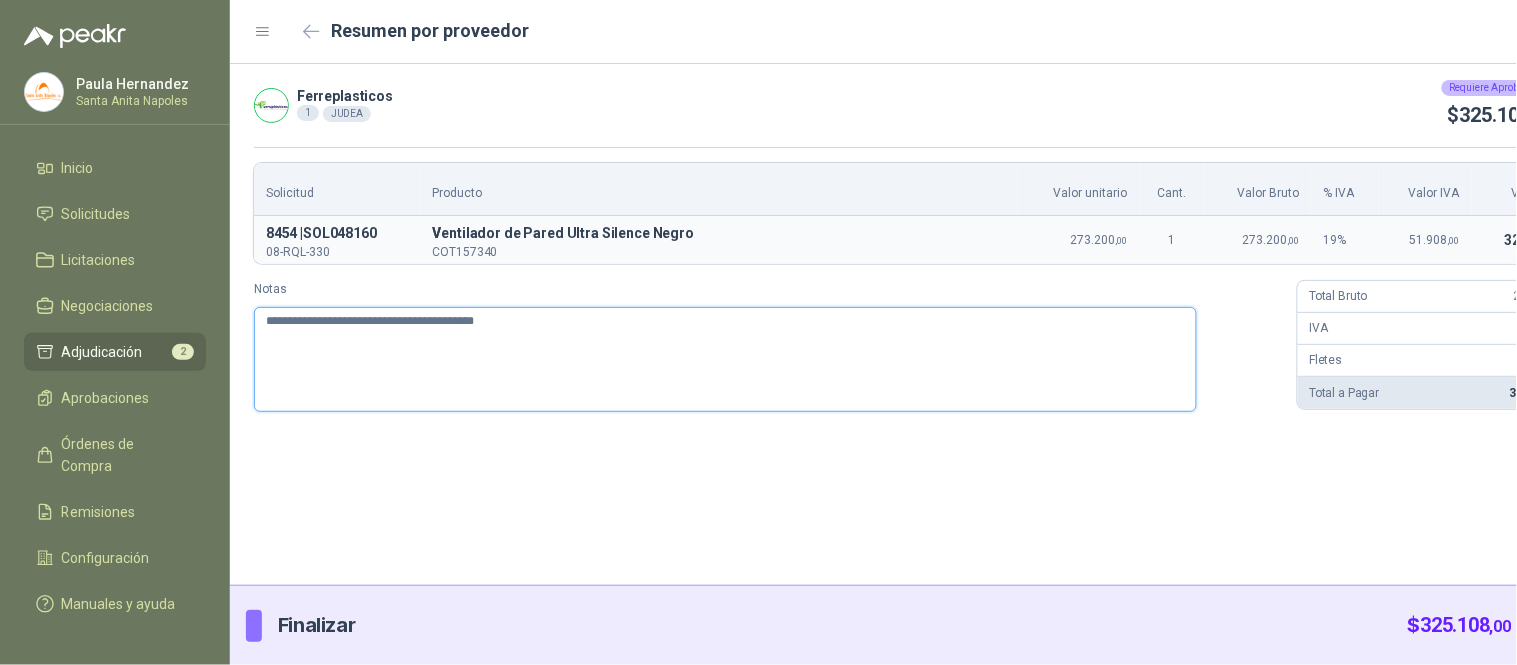 type 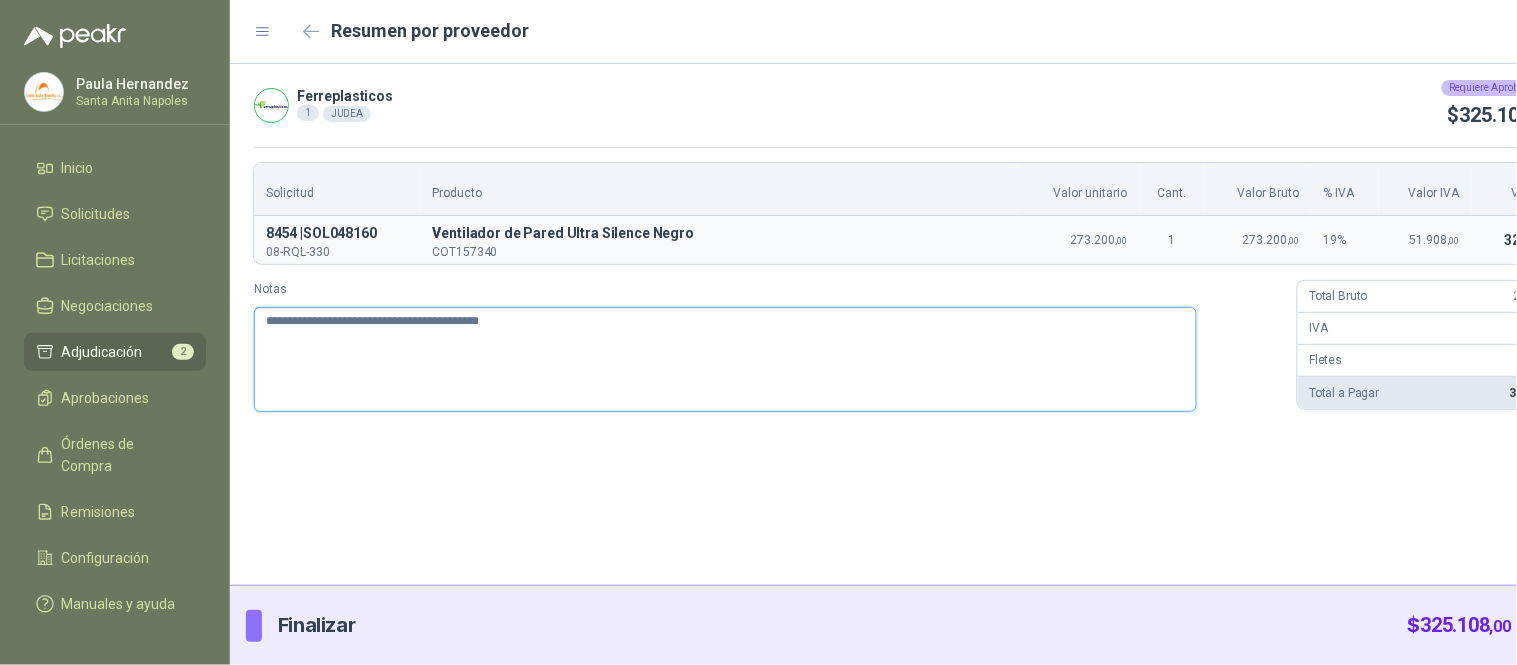 type 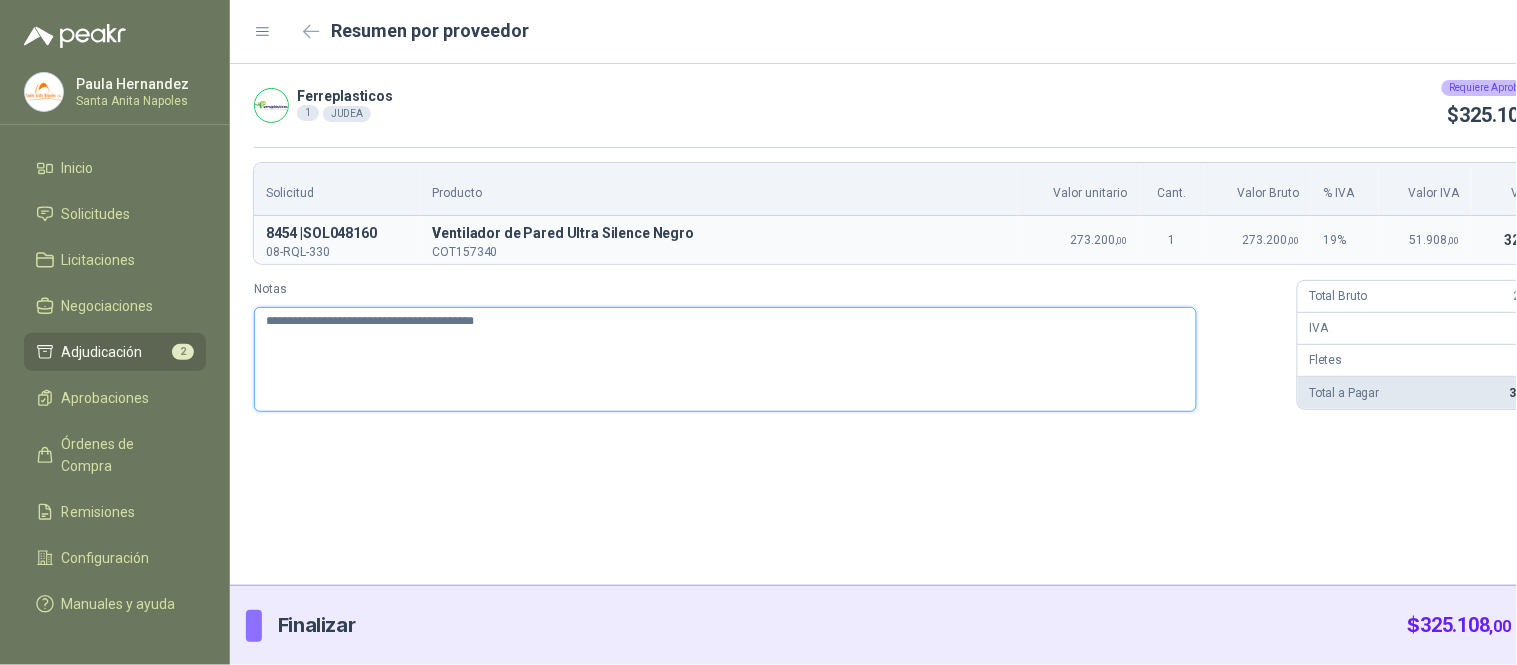 type 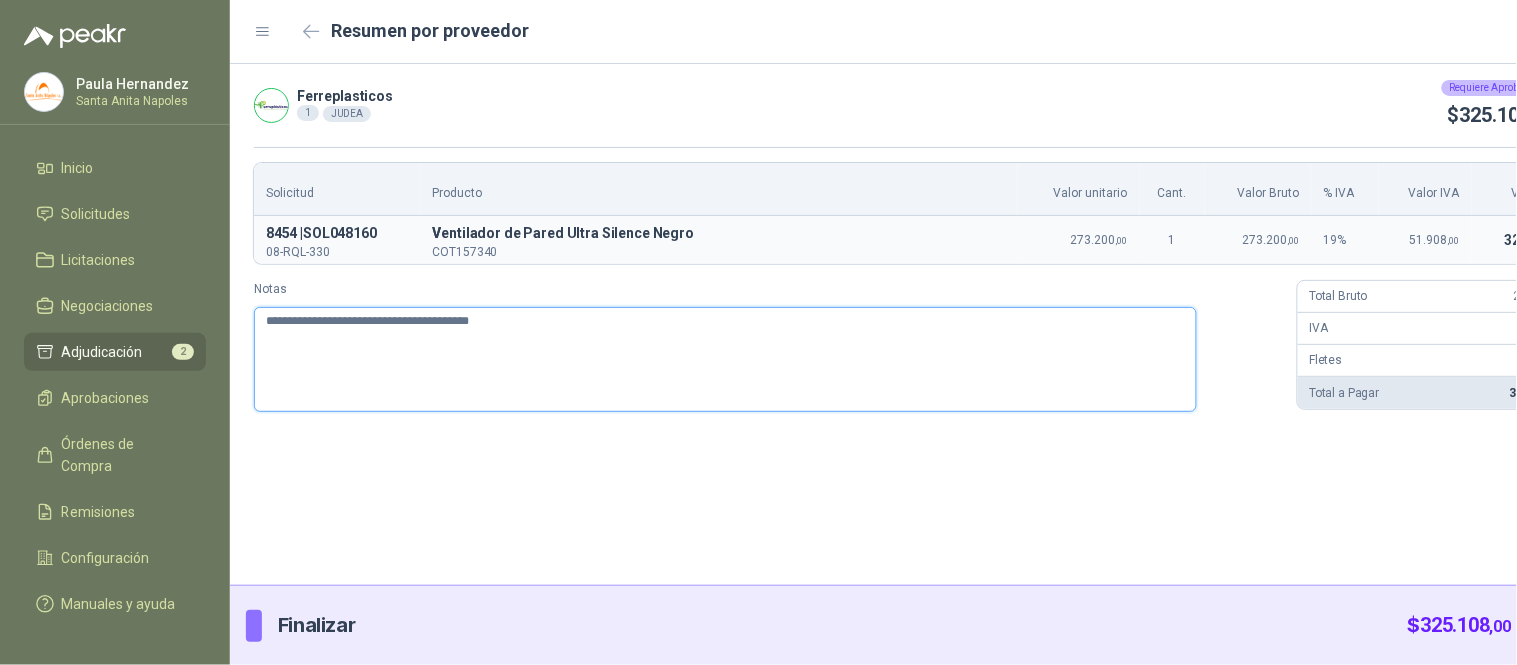 type 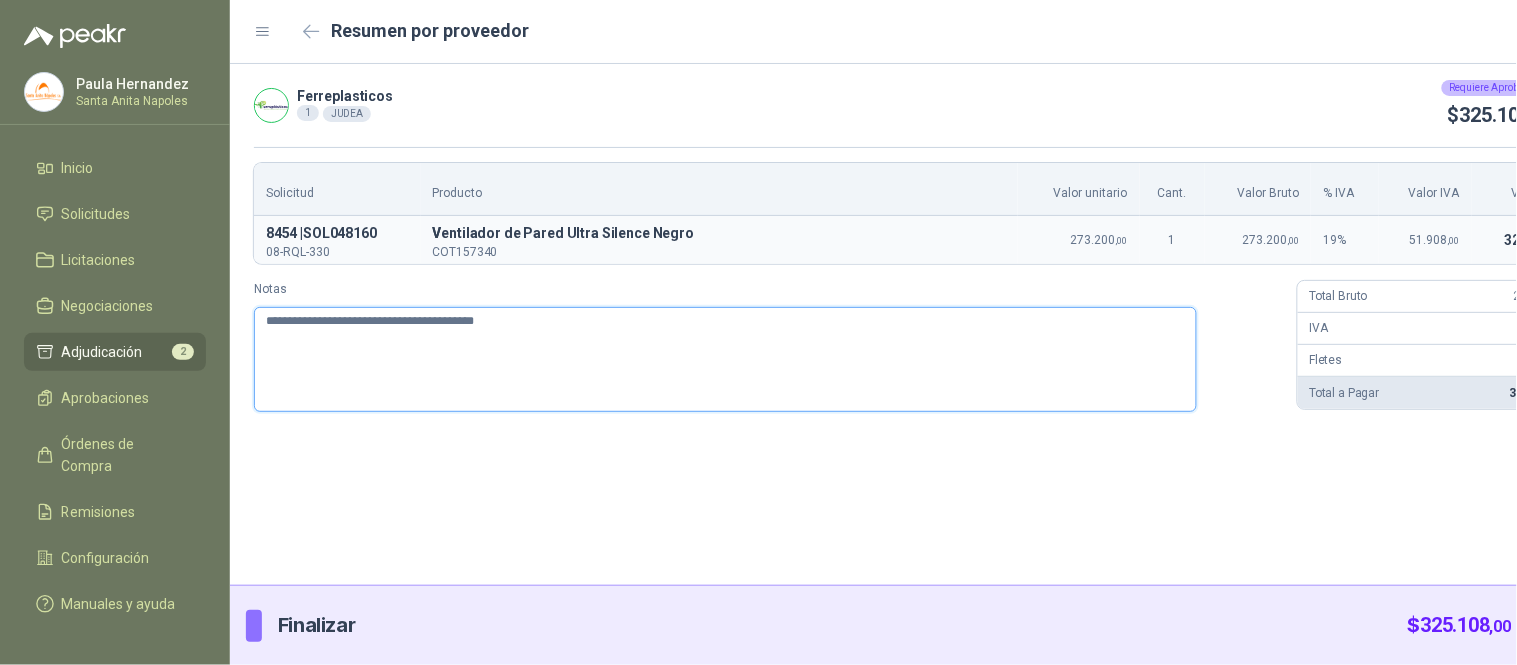 type 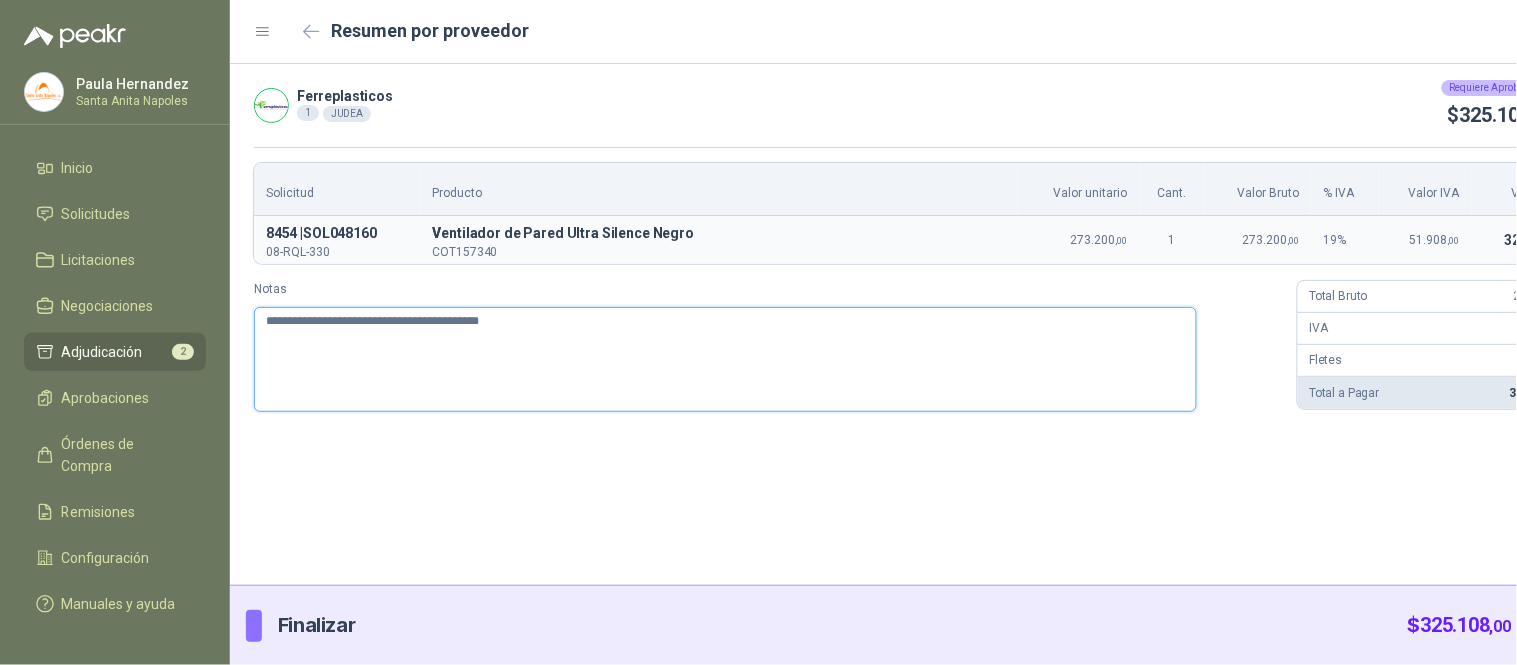 type 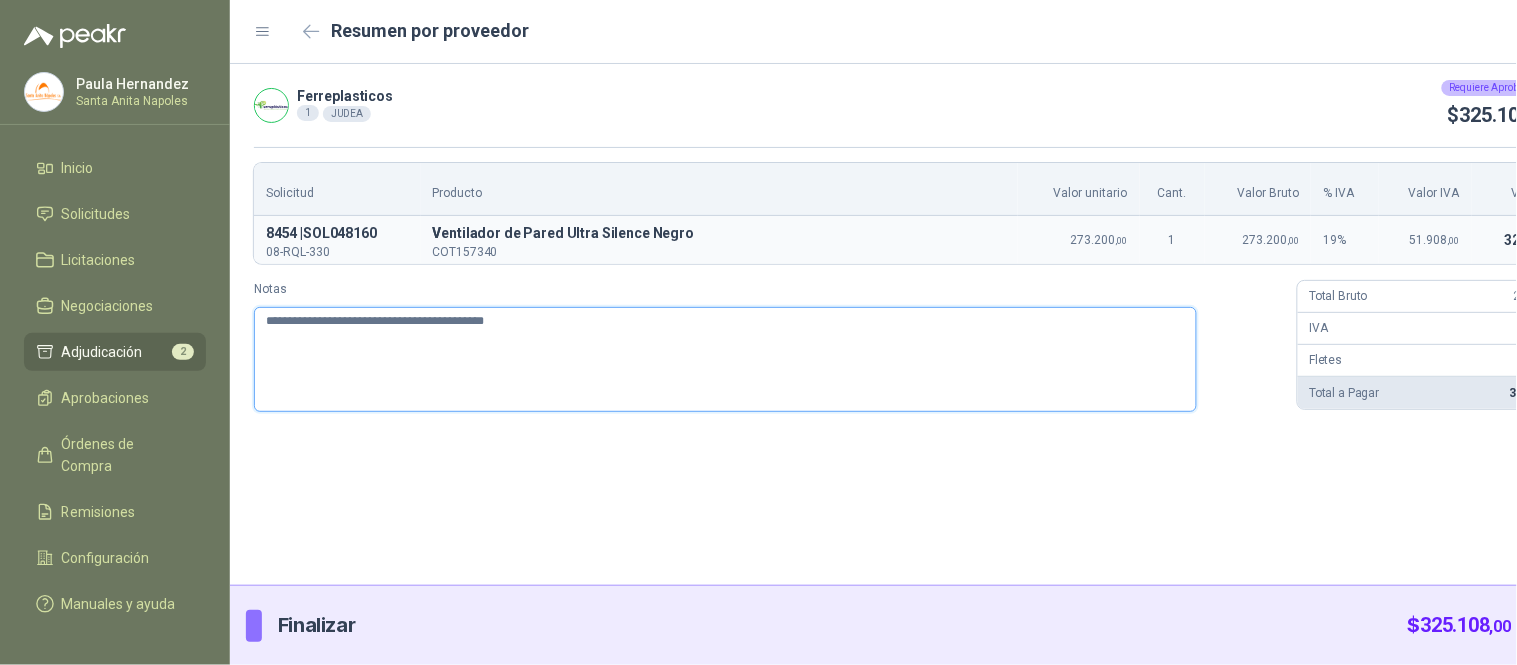 type 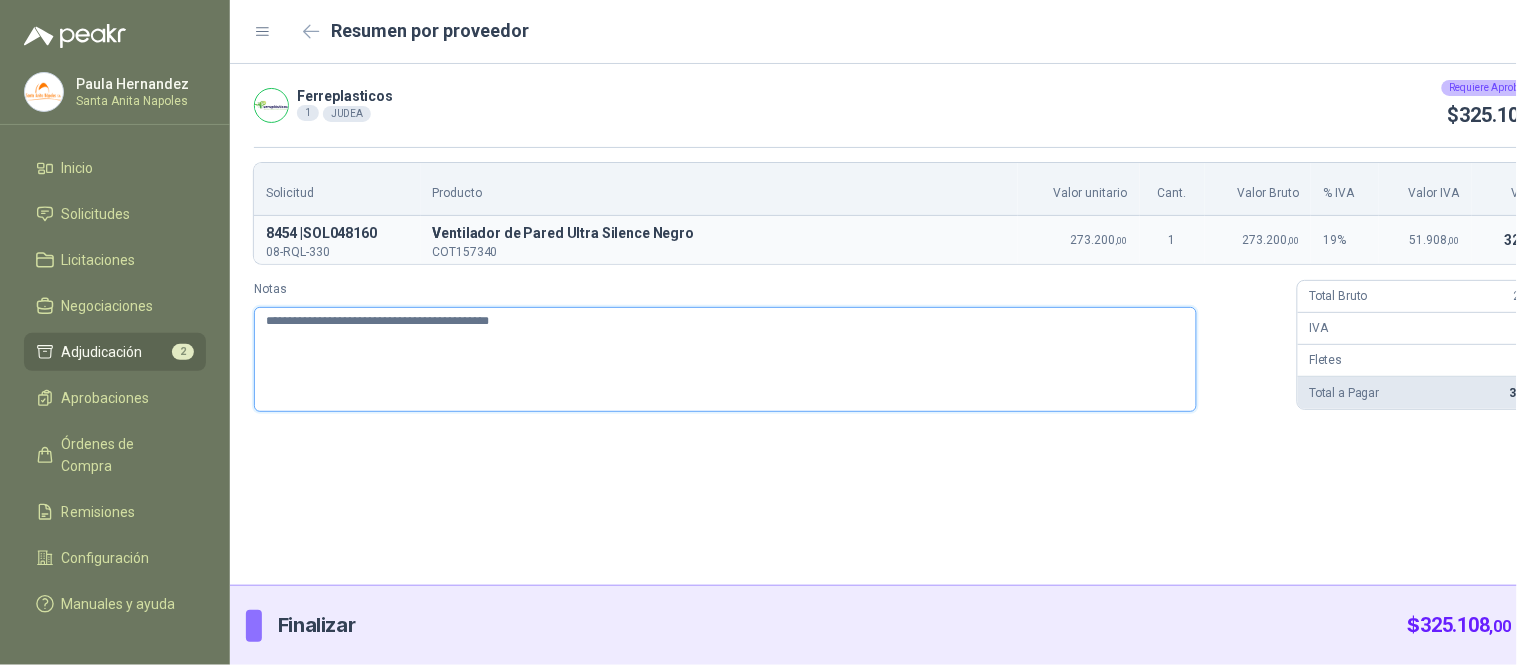 type 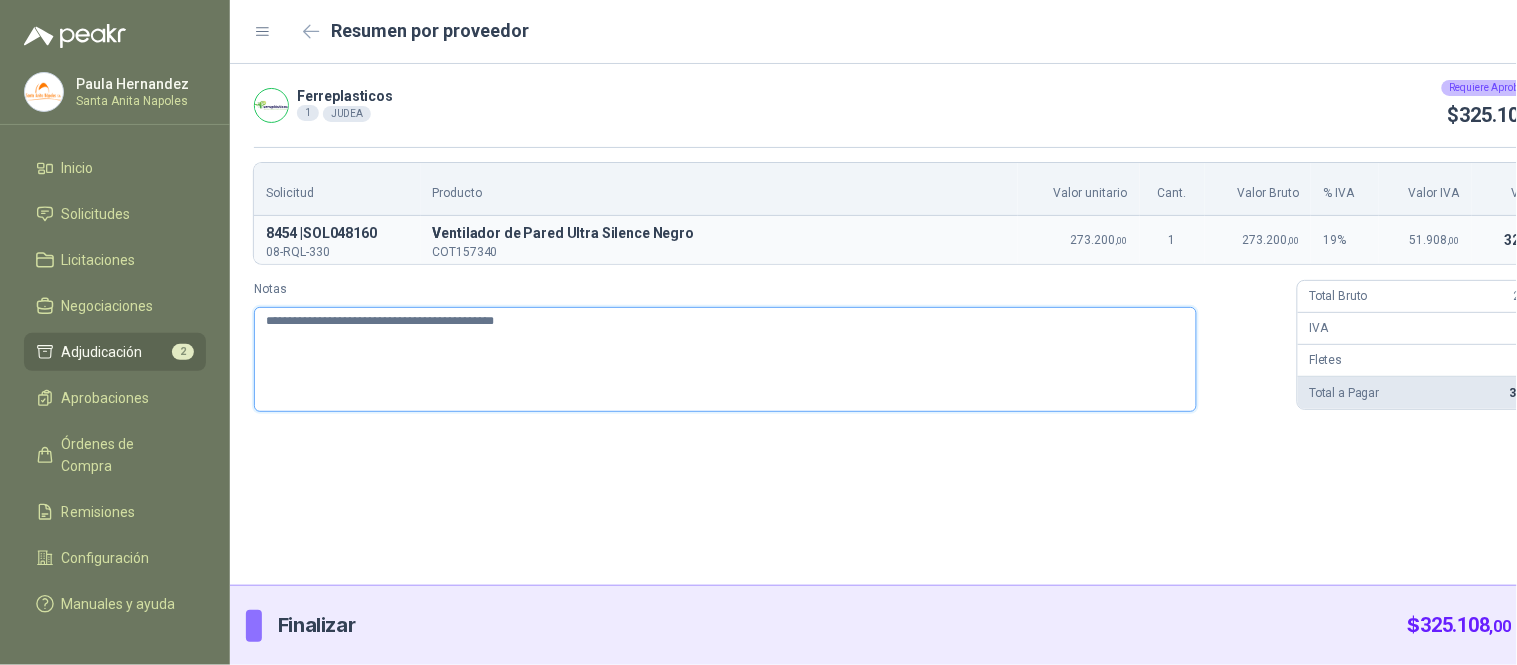 type 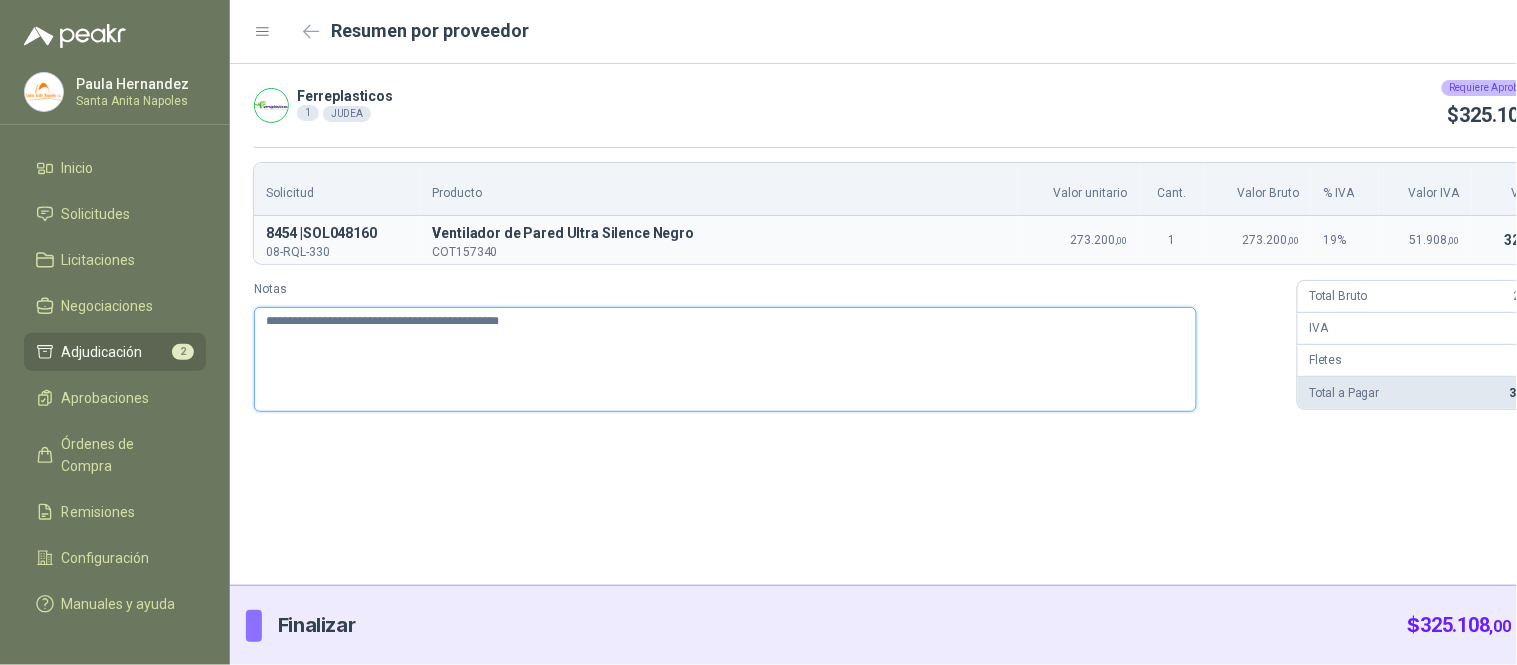 type 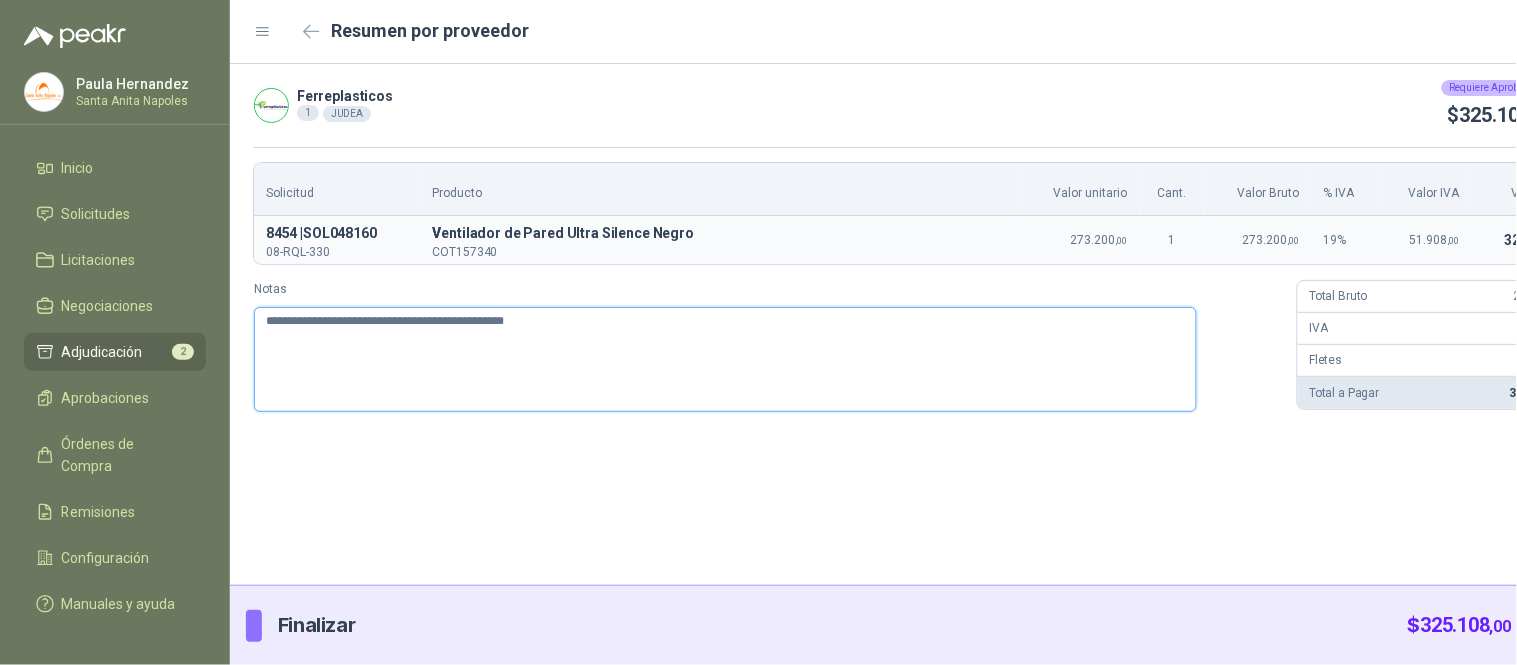 type 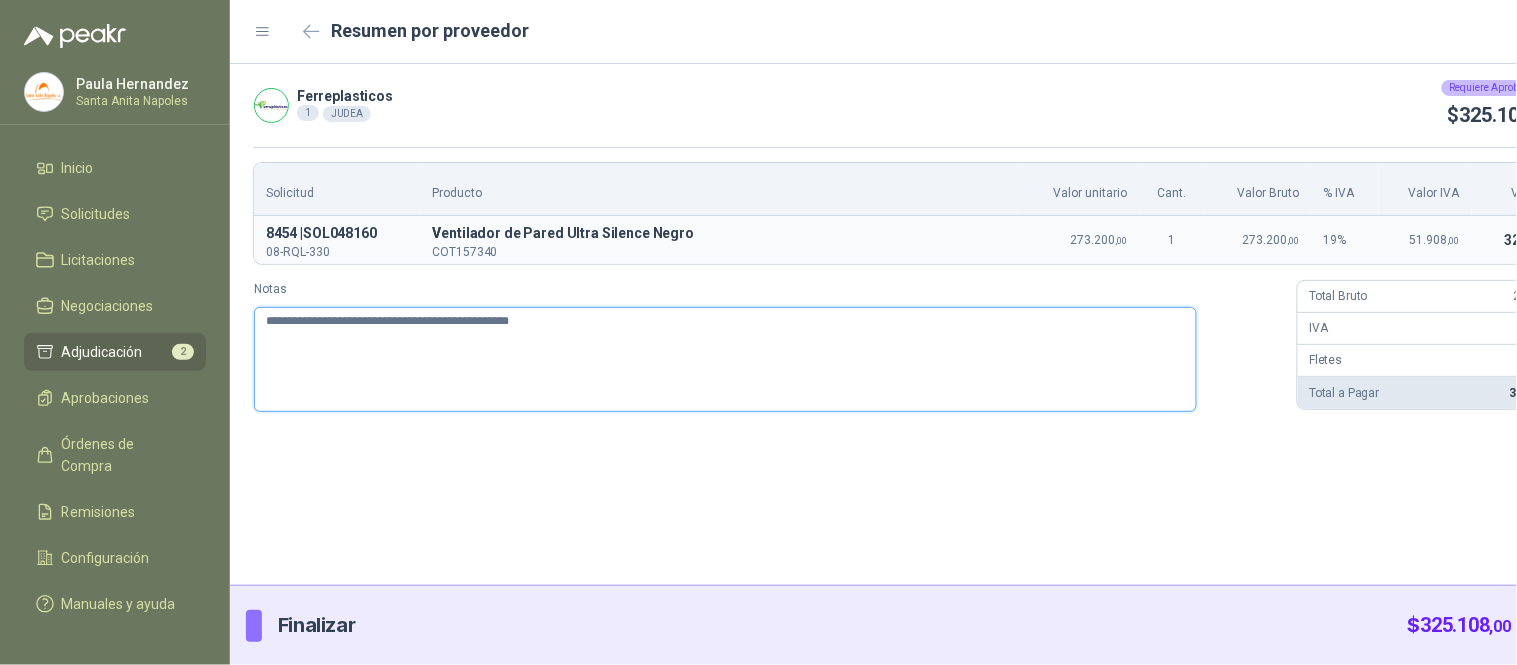 type 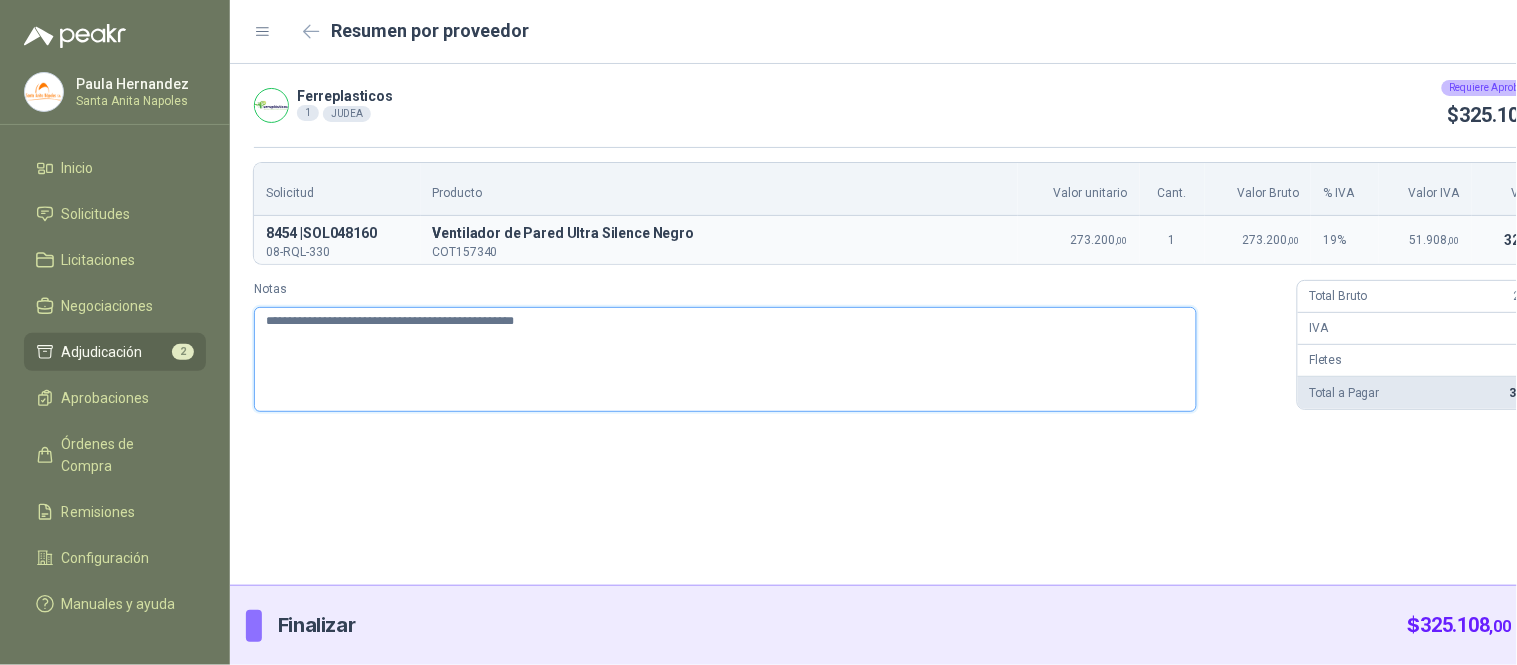 type 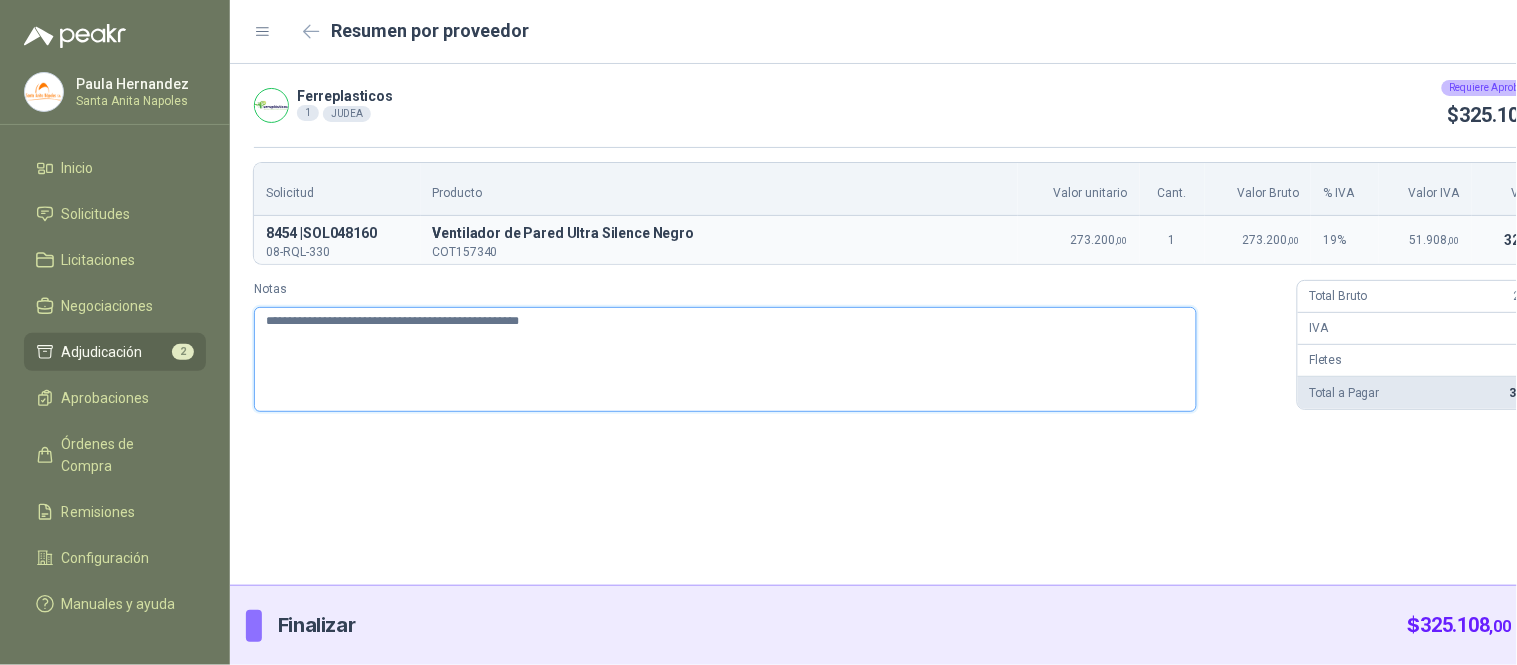 type 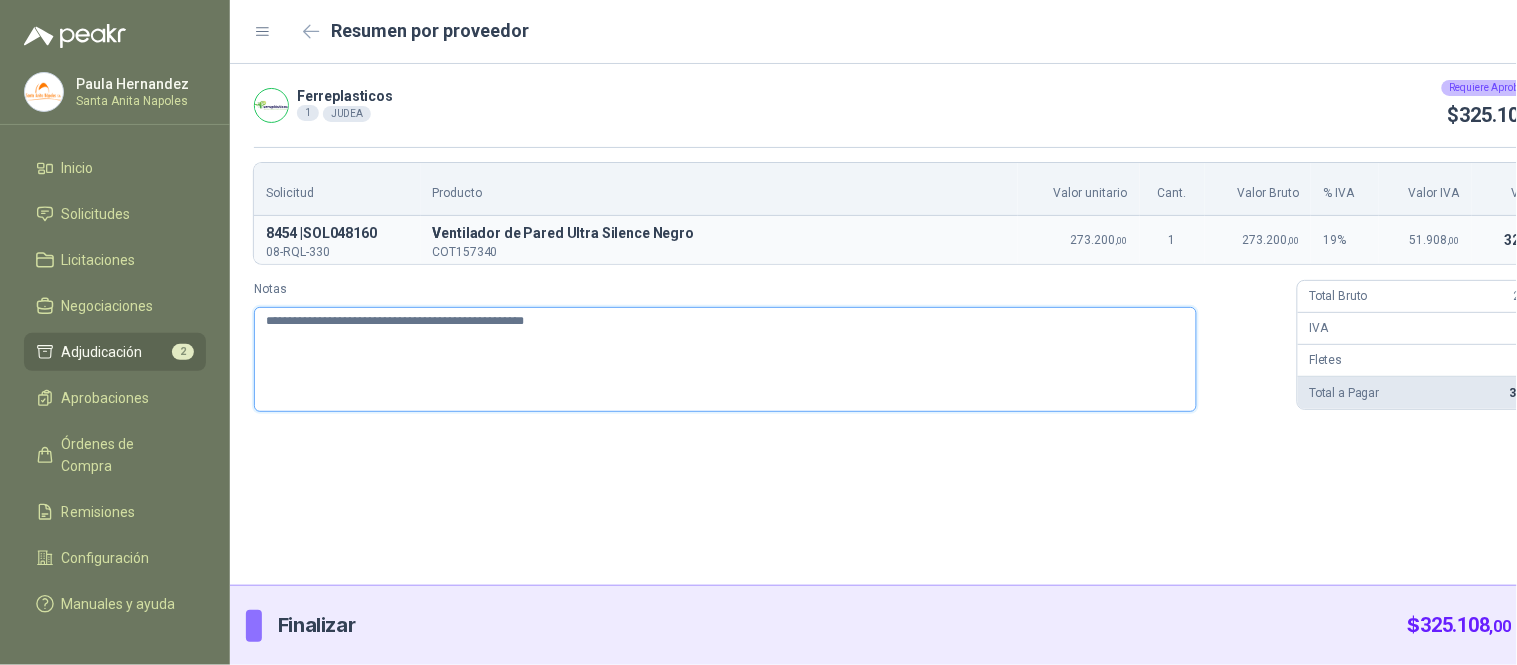 type 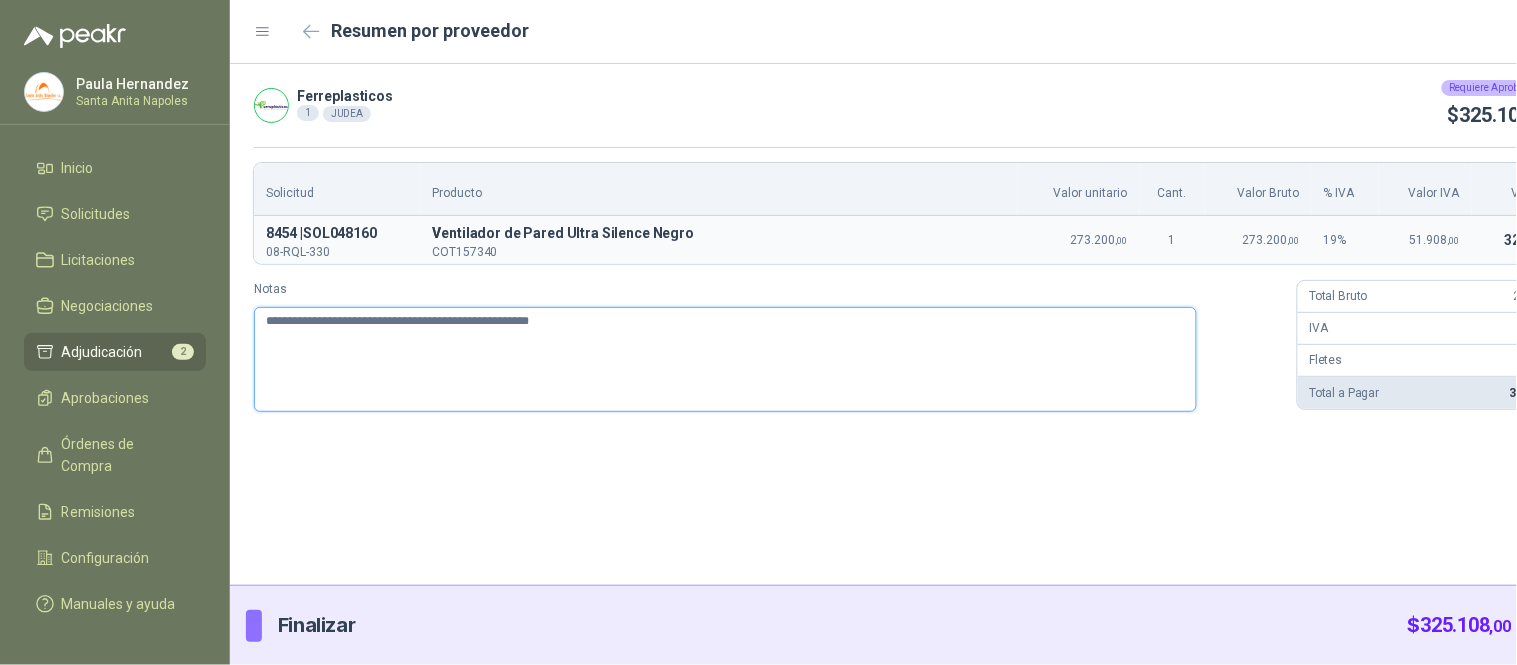 type 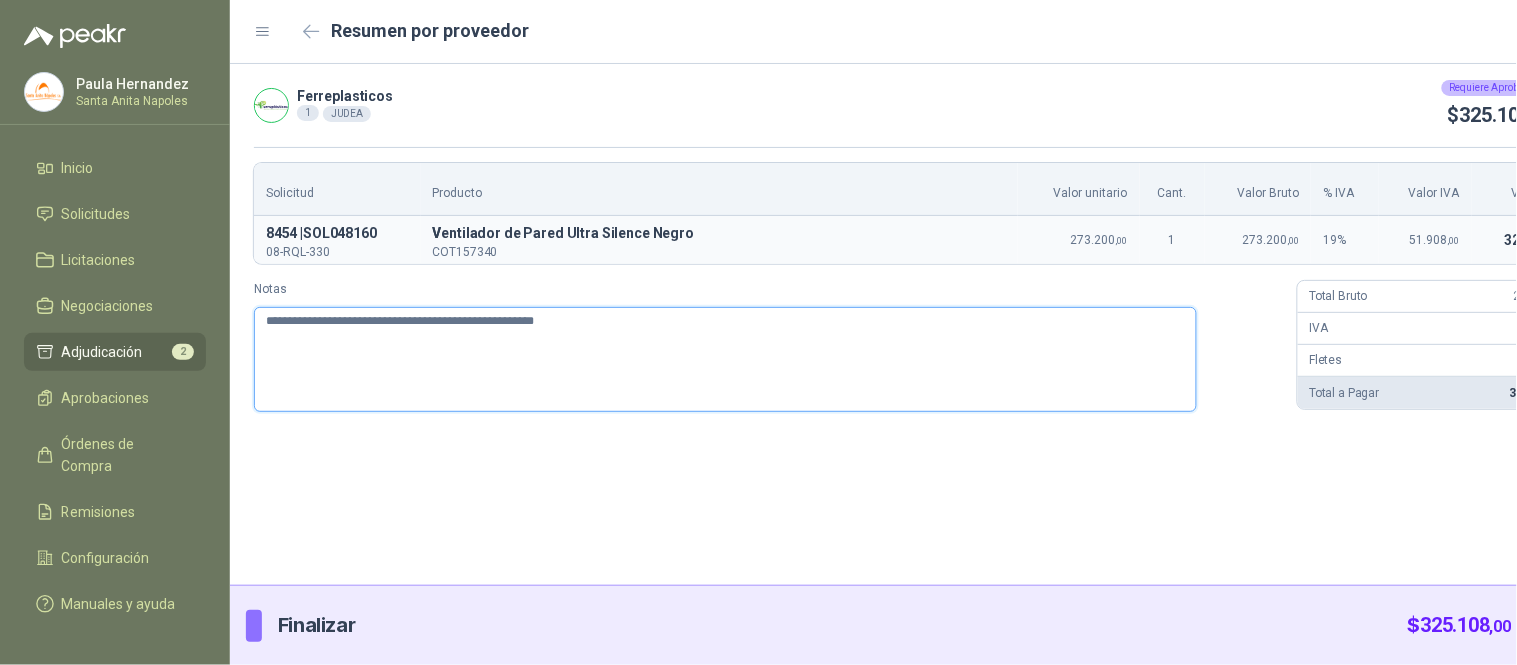 type 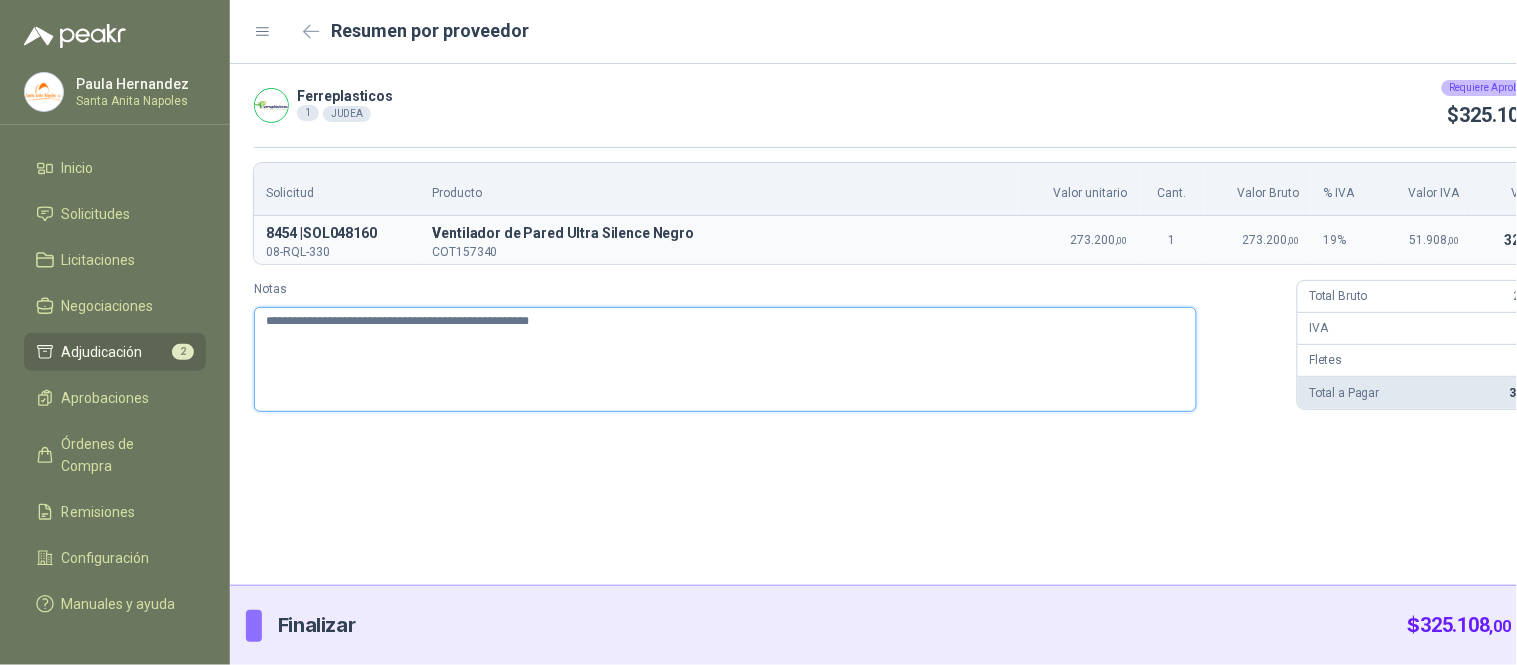 type 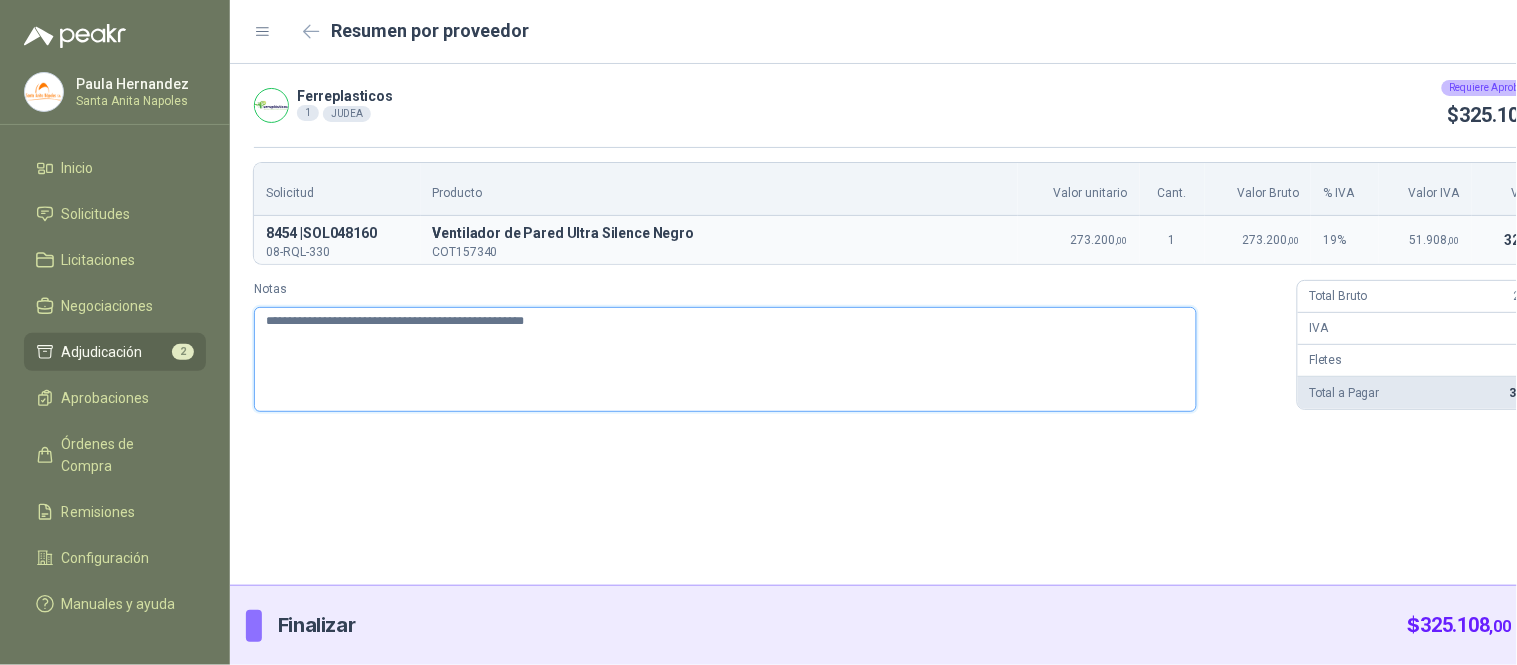 type 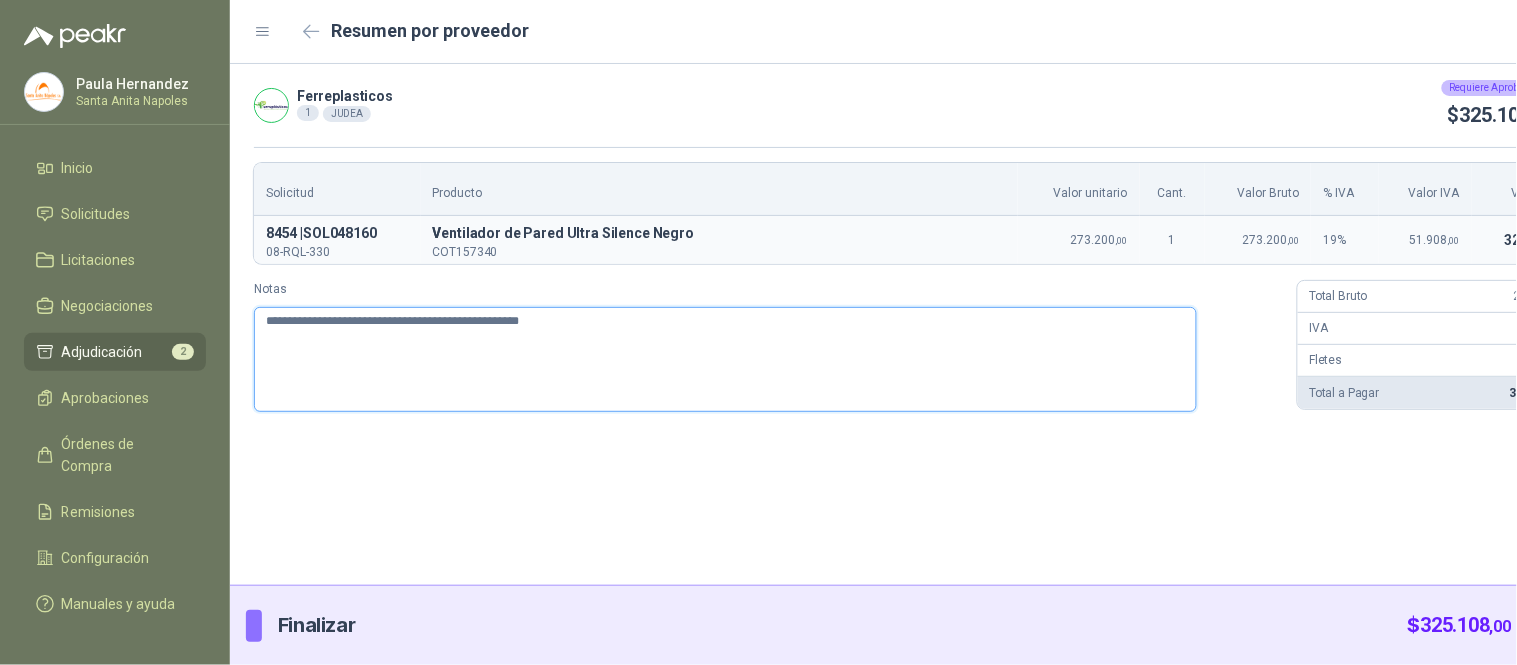 type 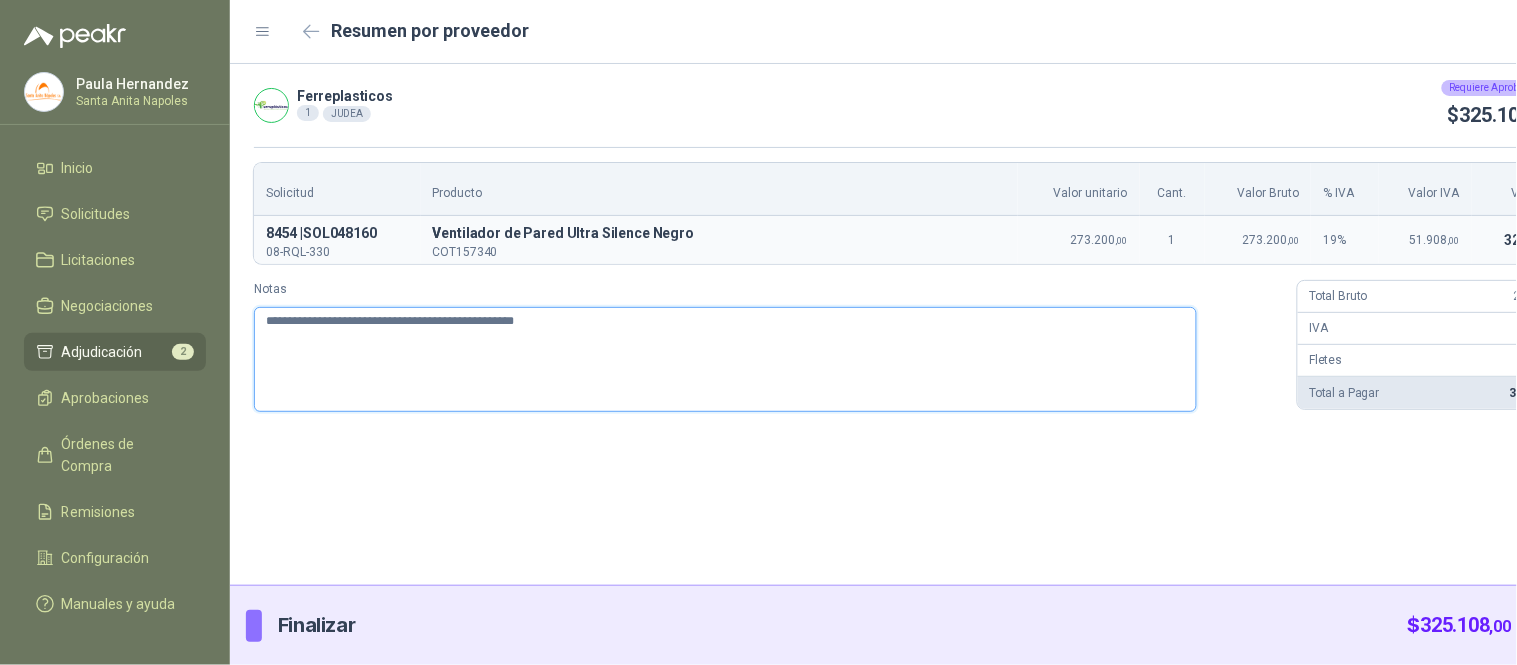 type 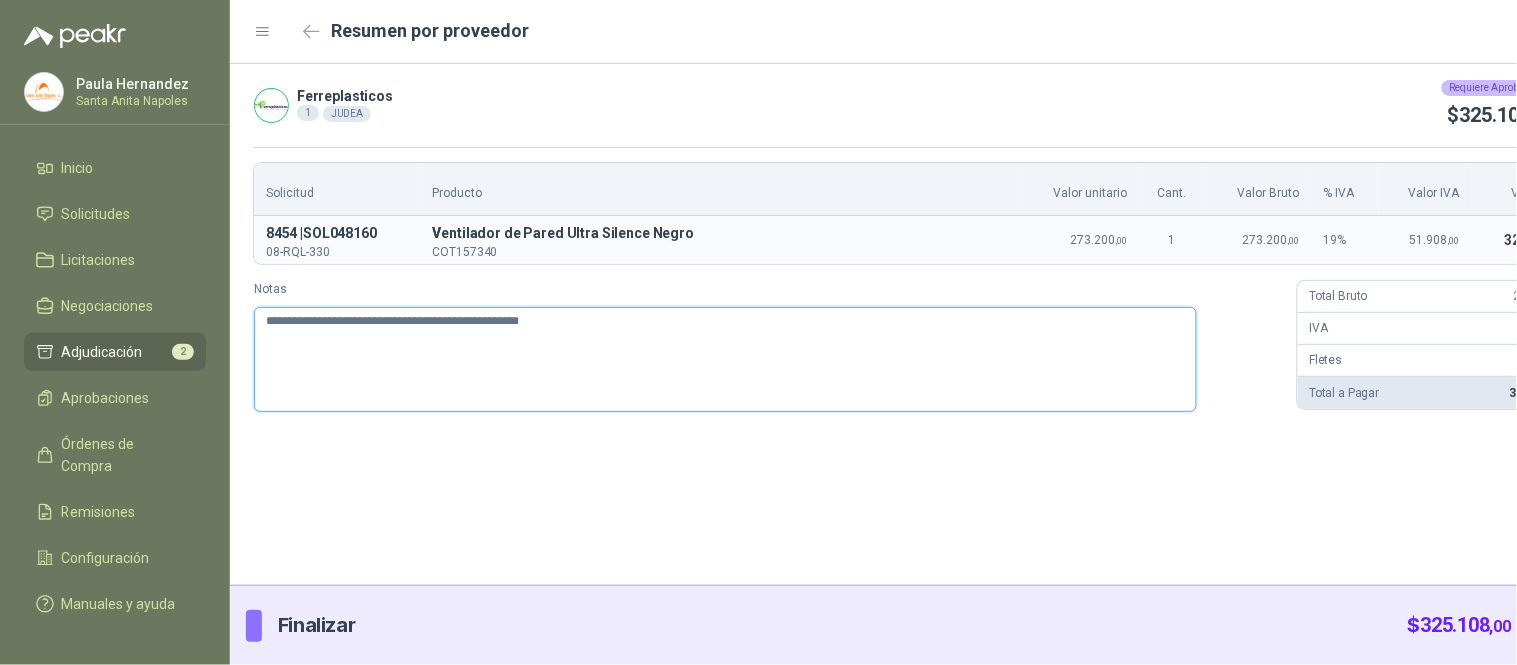 type 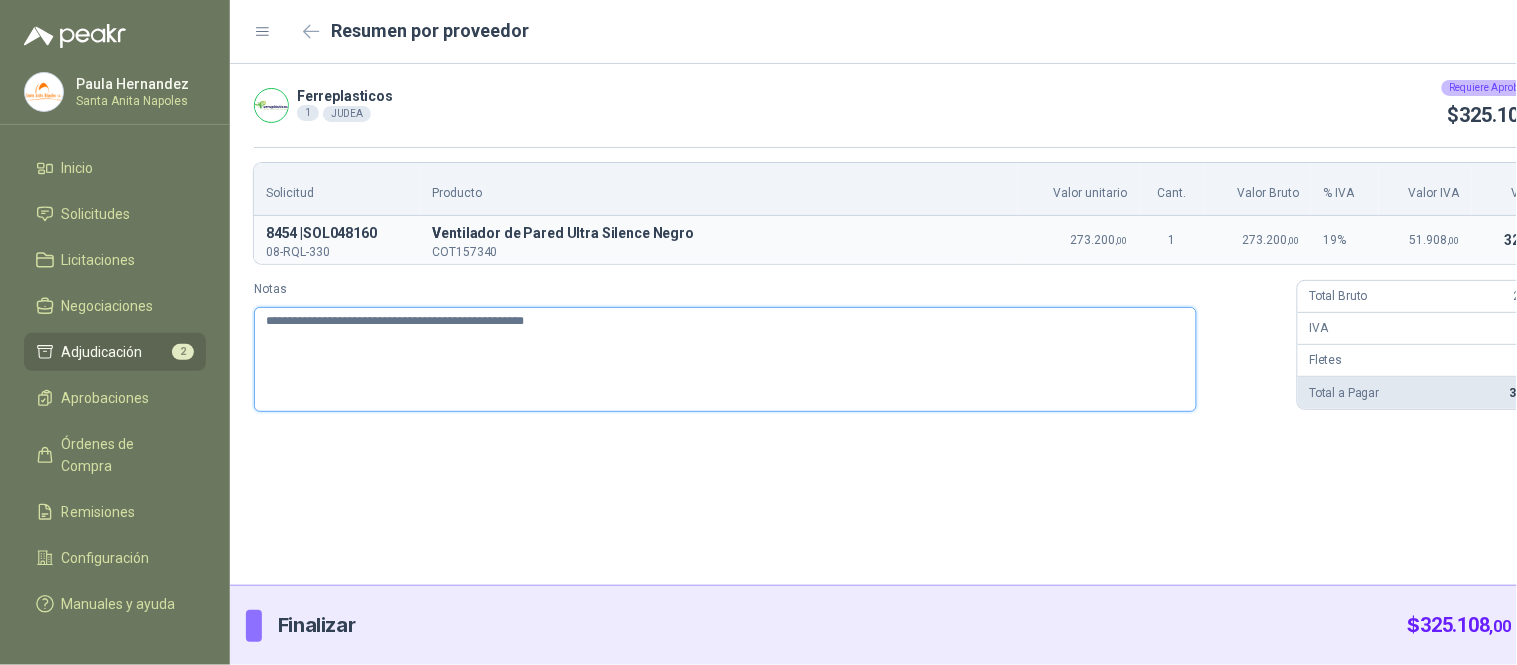 type 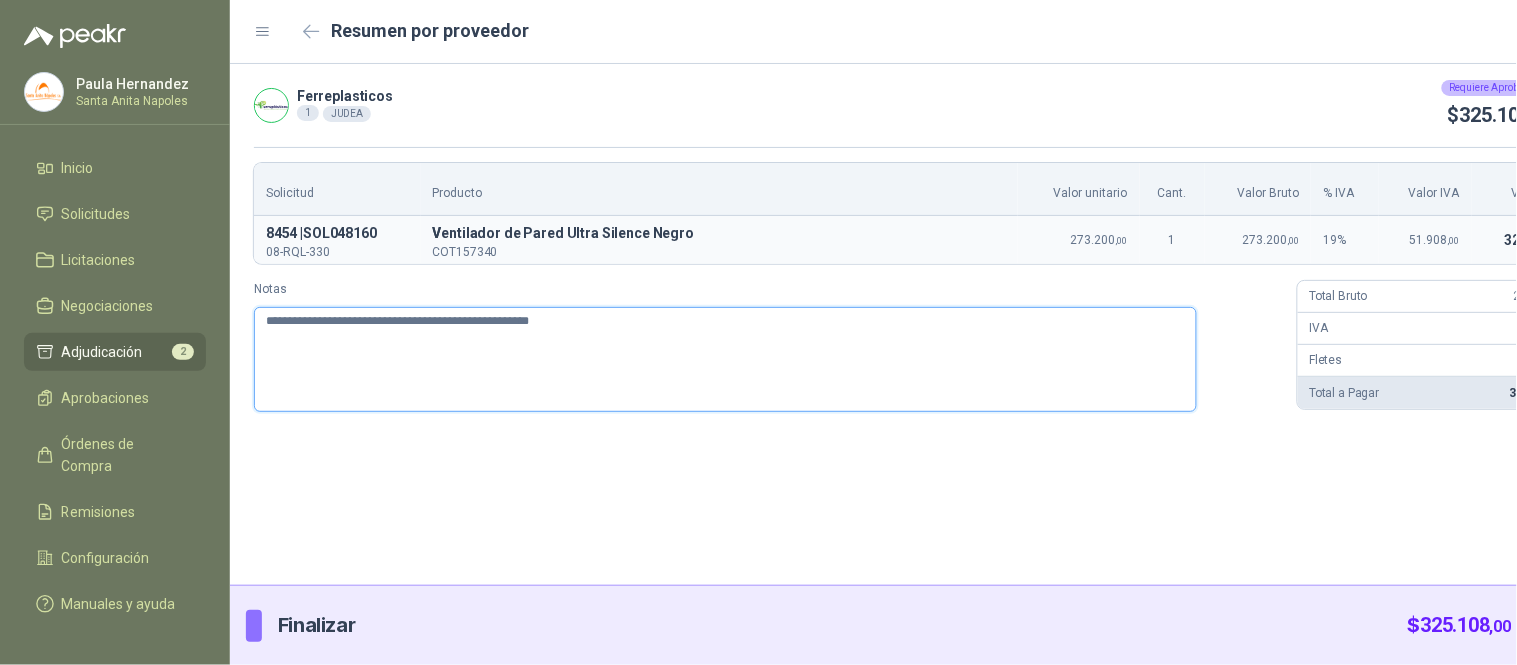 type 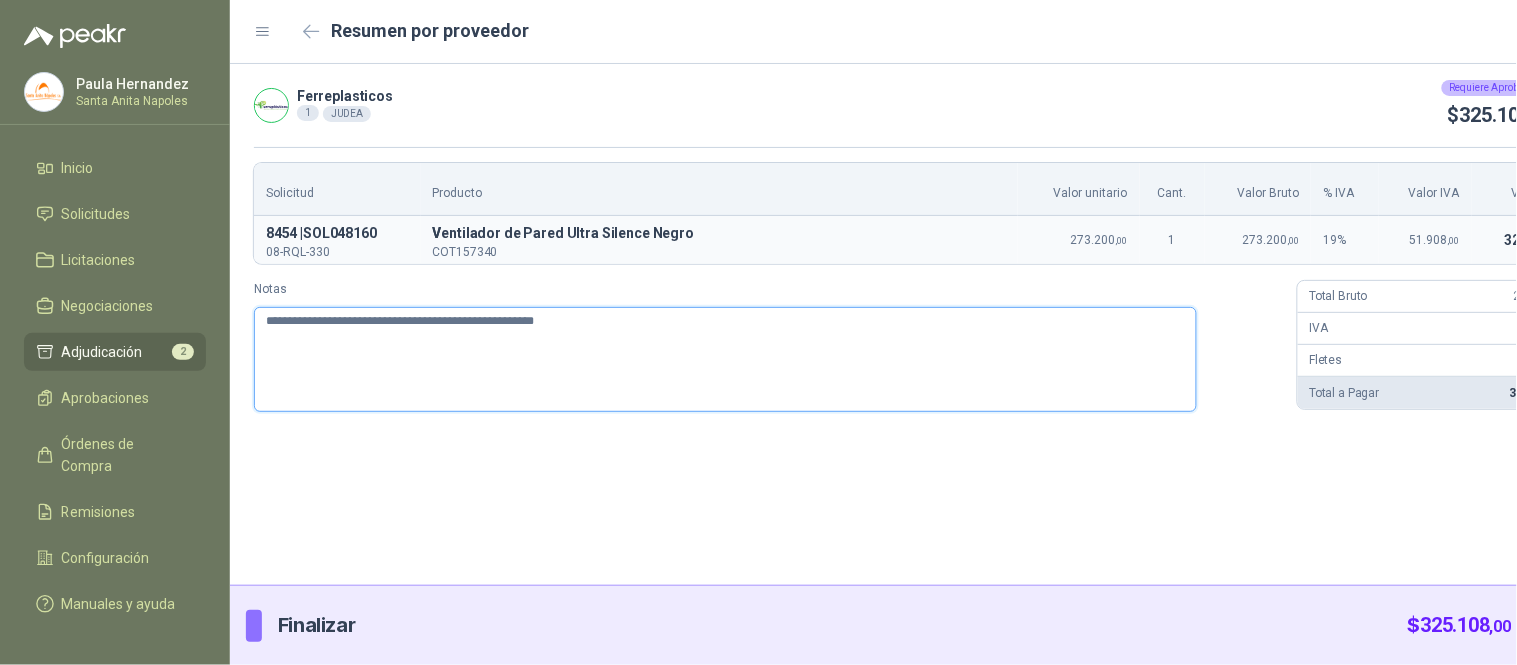 type 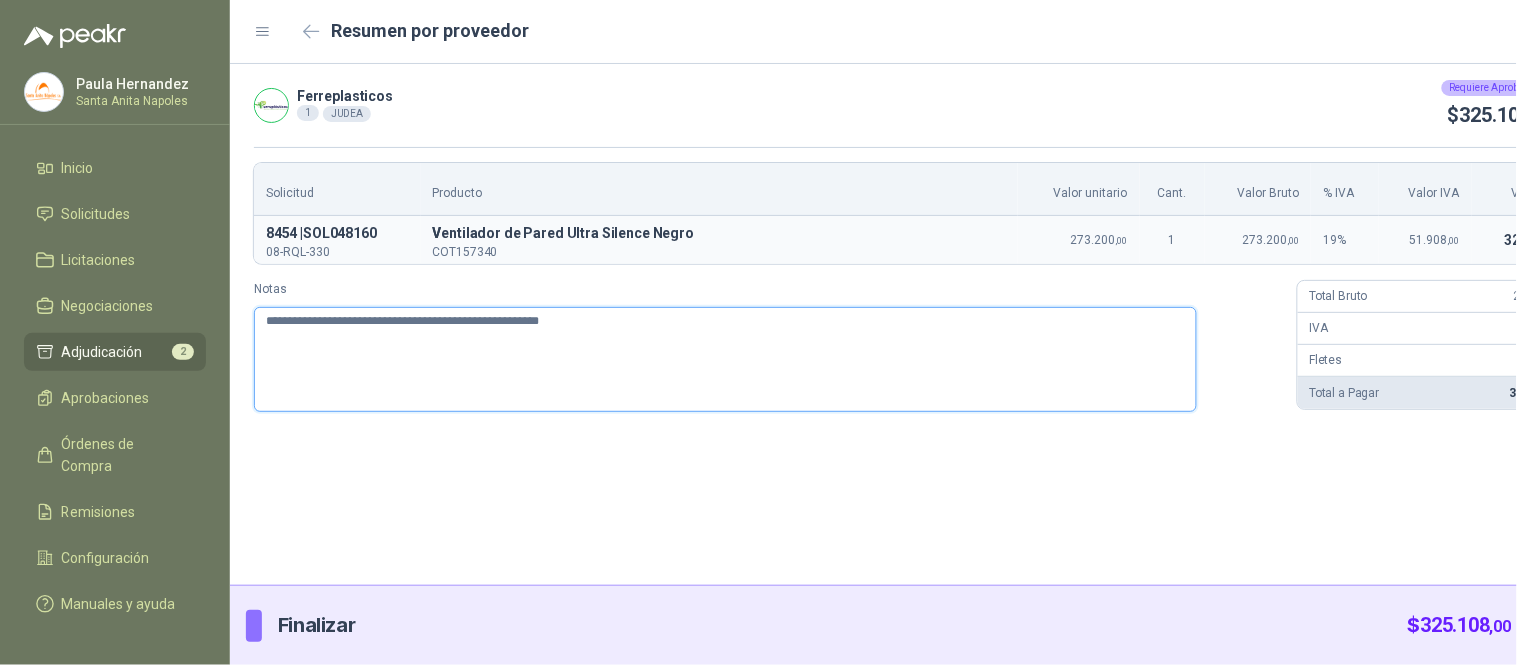 type 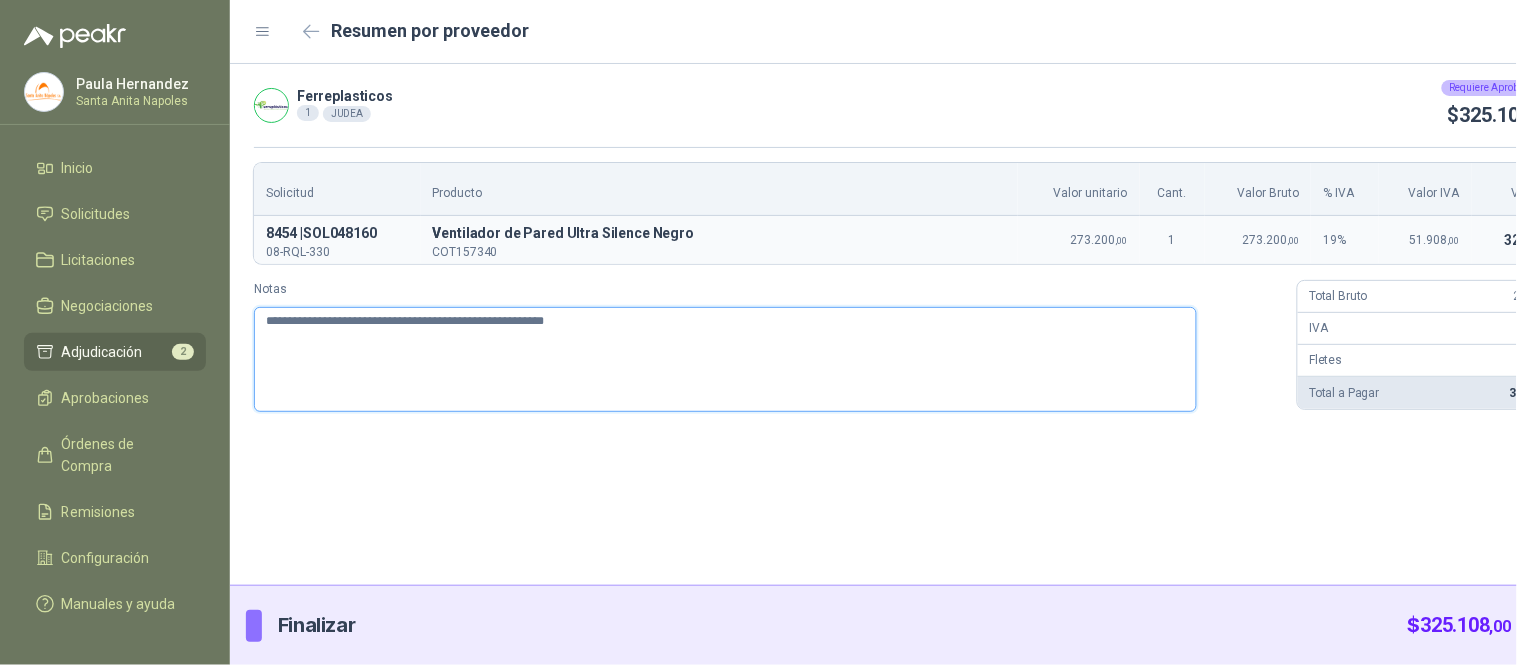 type 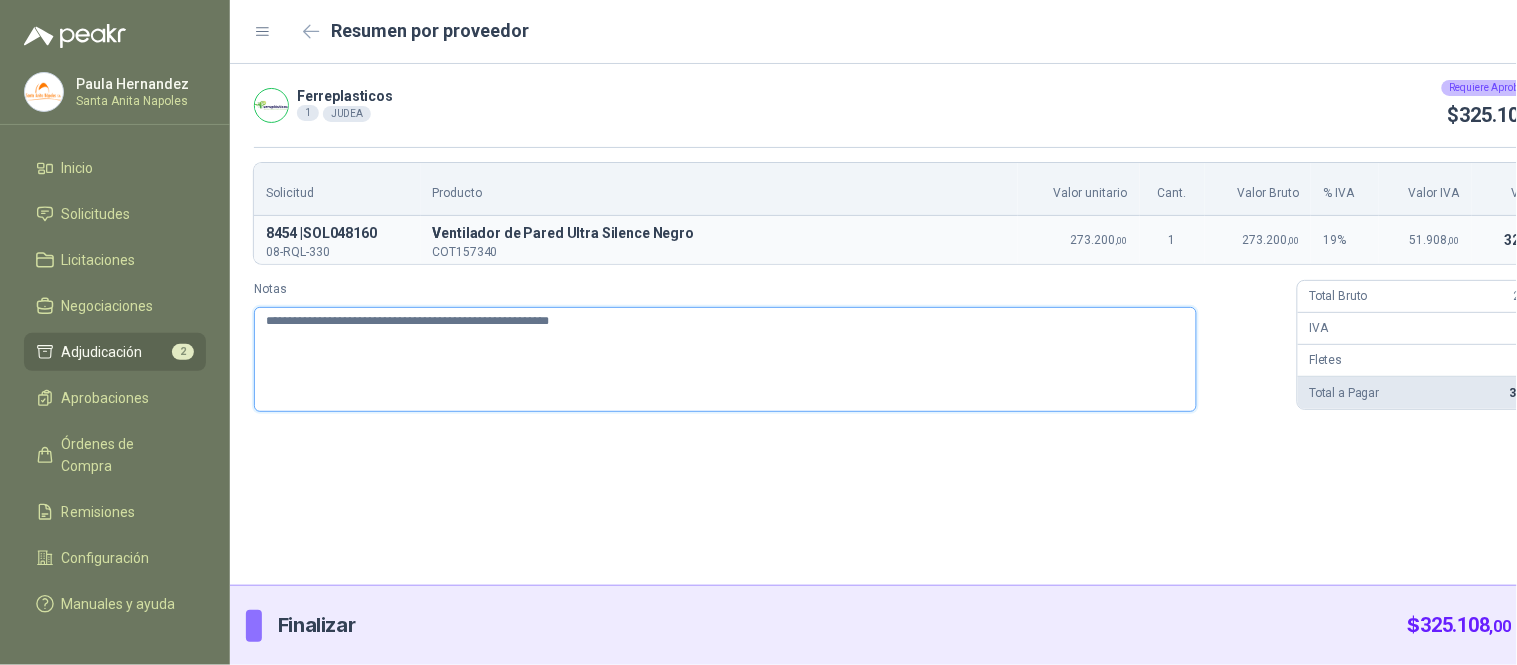 type 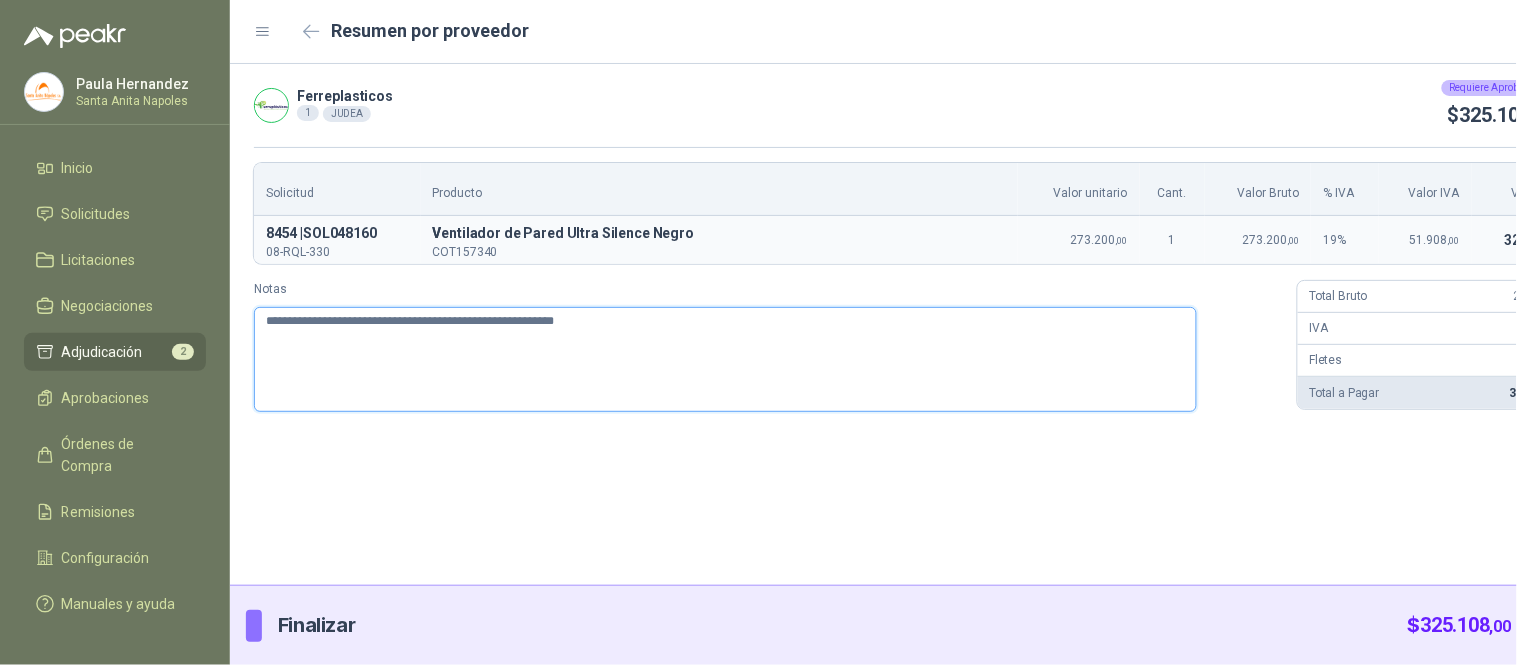 type 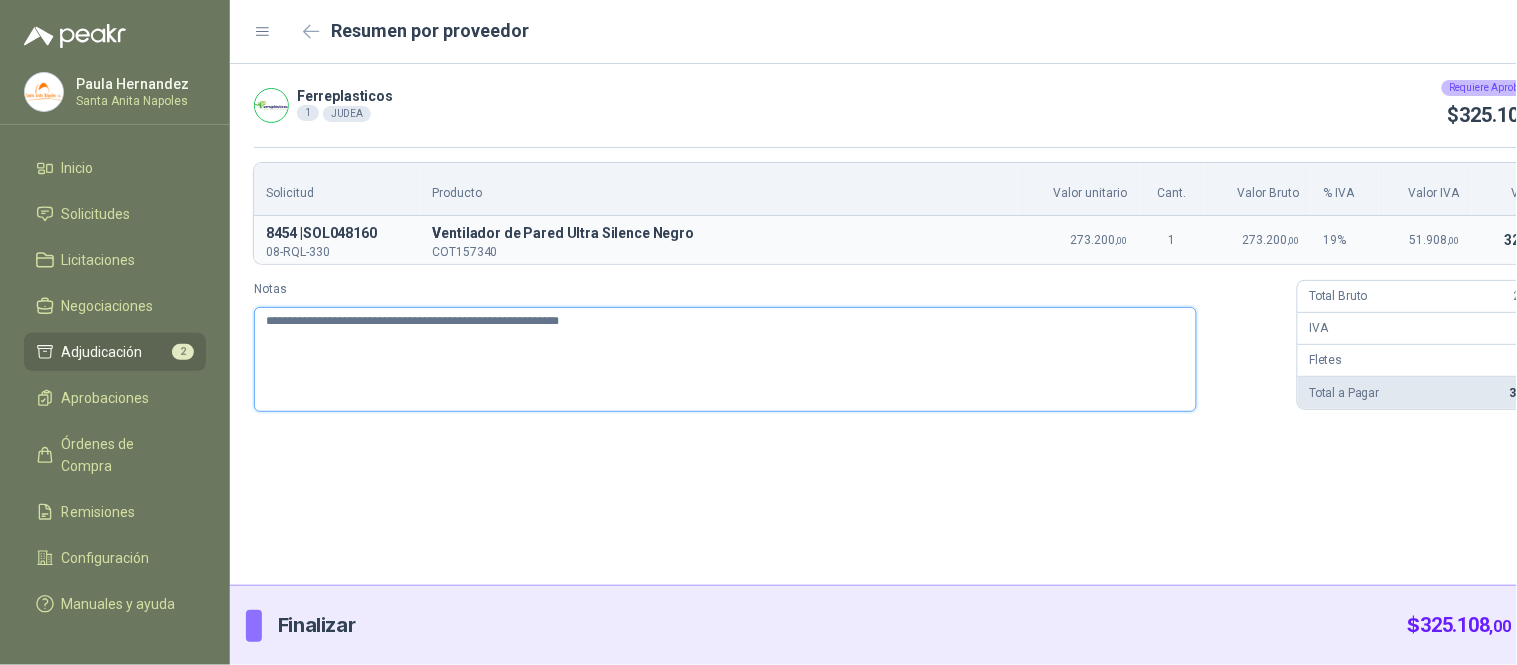 type 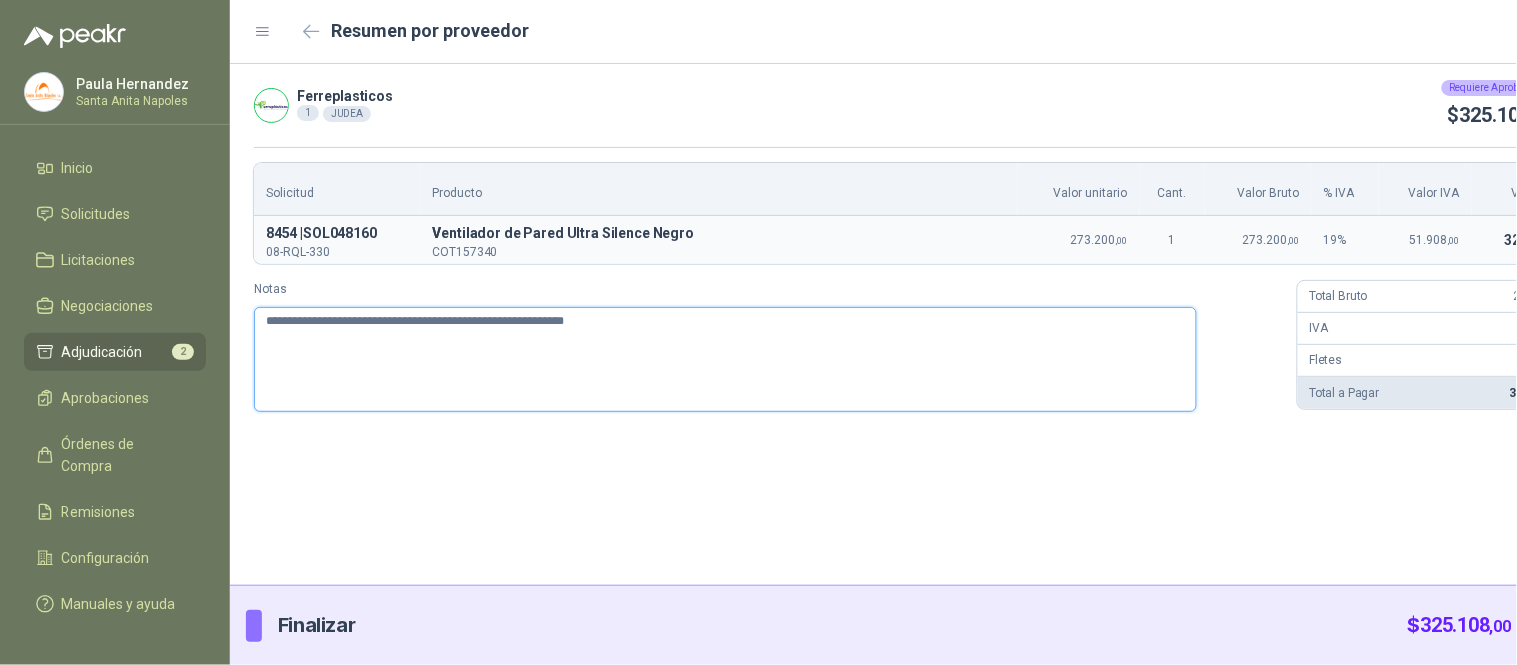 type 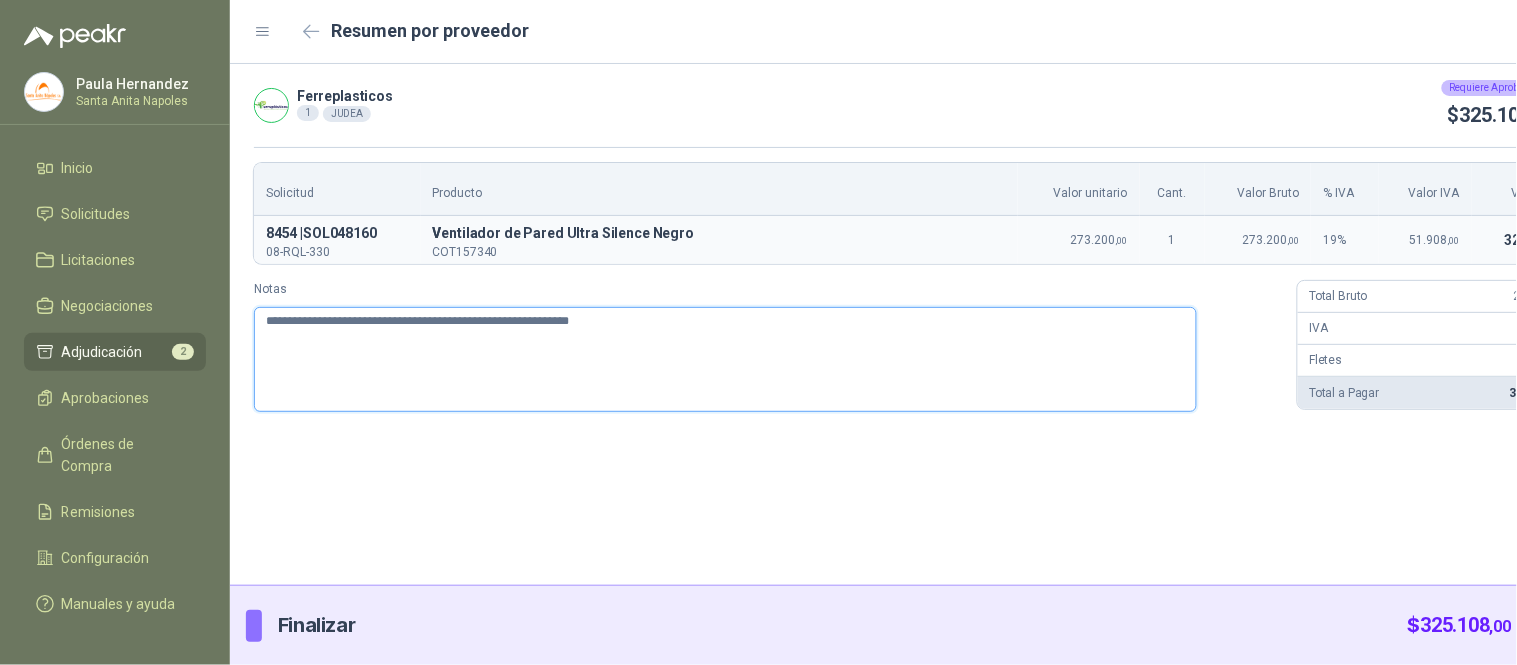 type 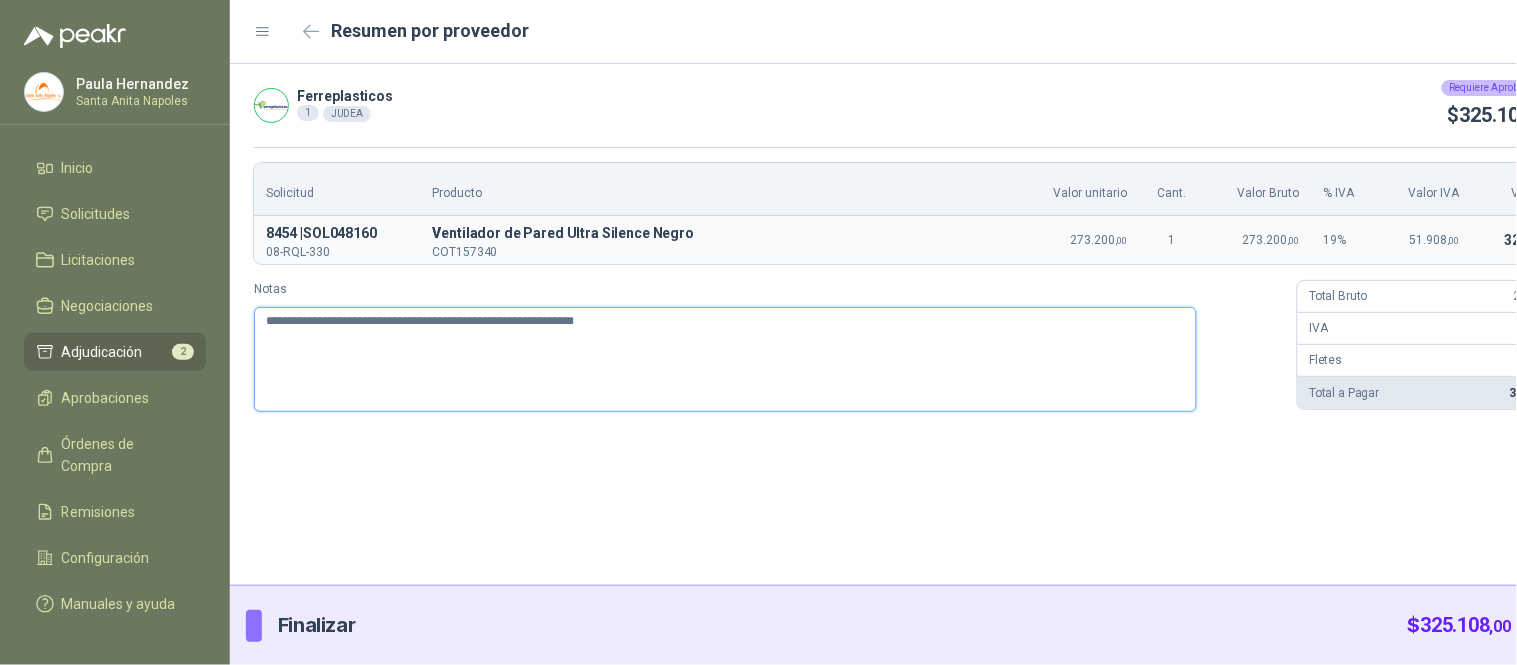 type 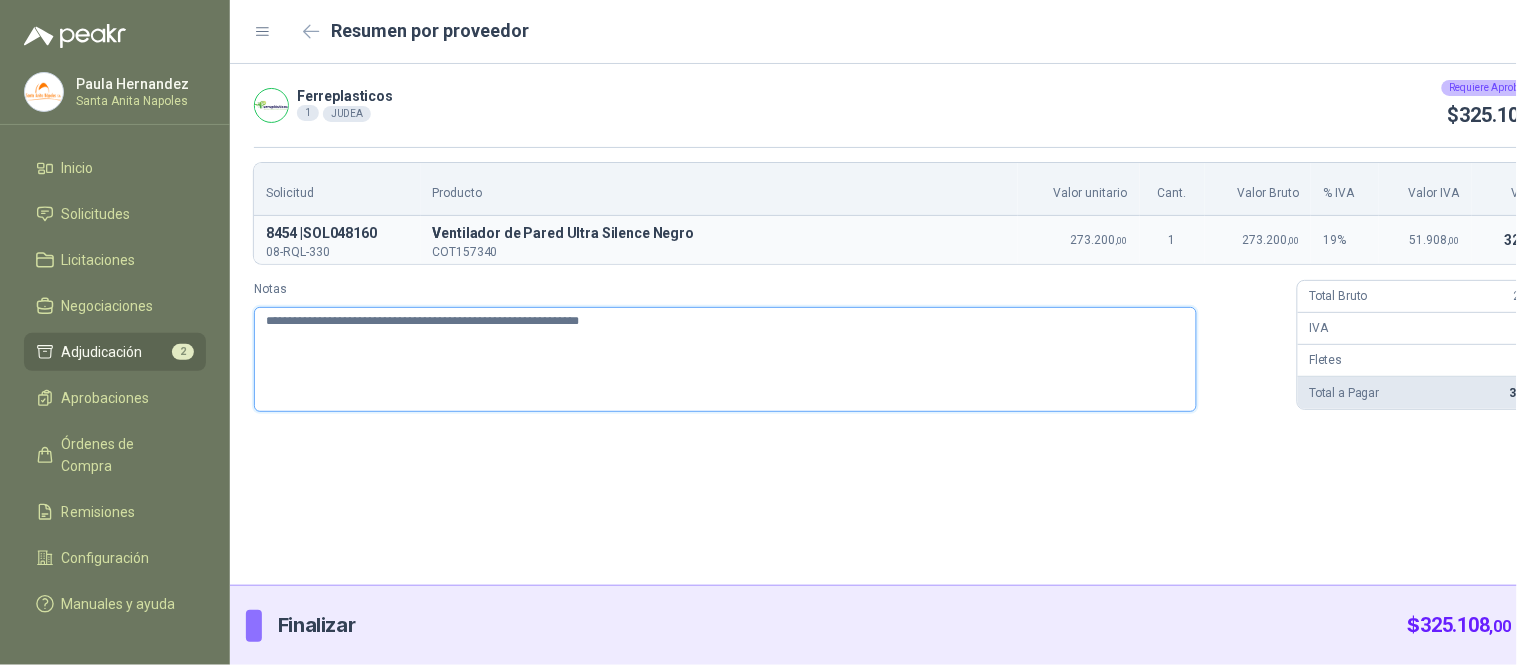 type 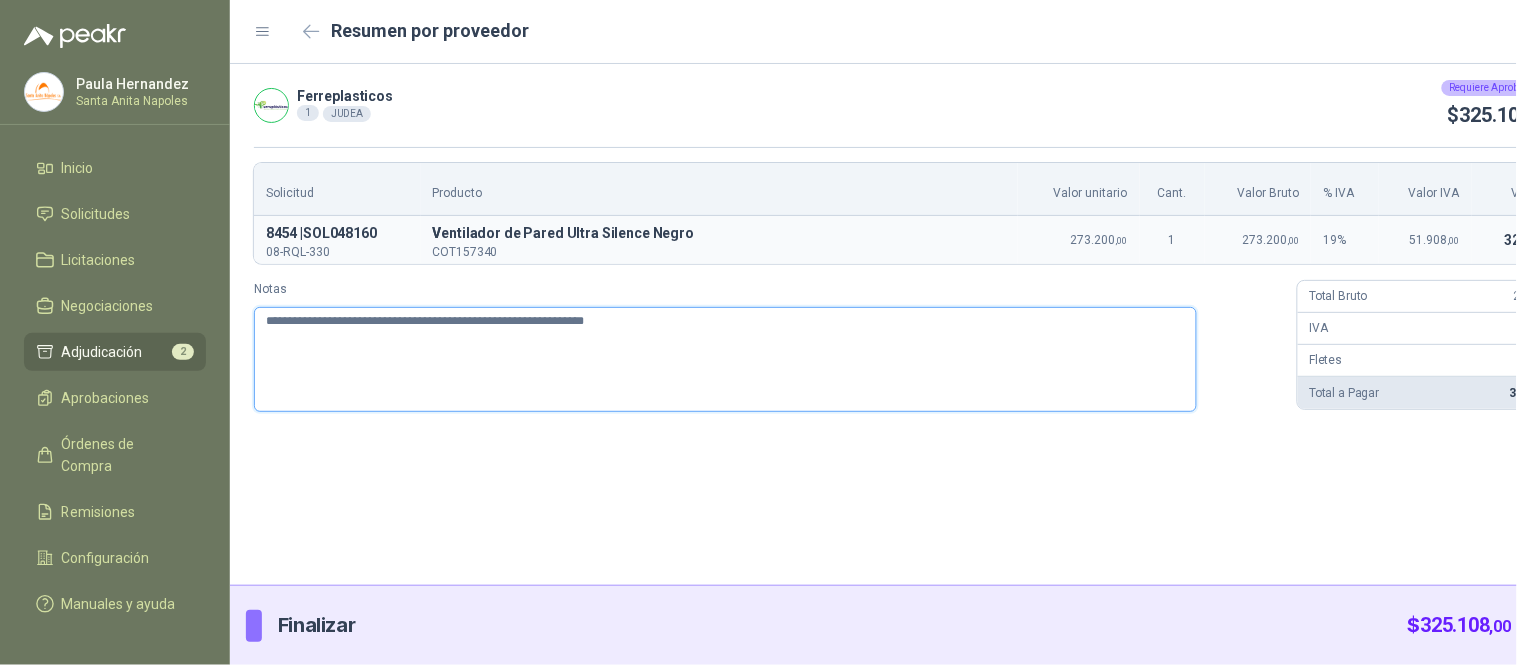 type 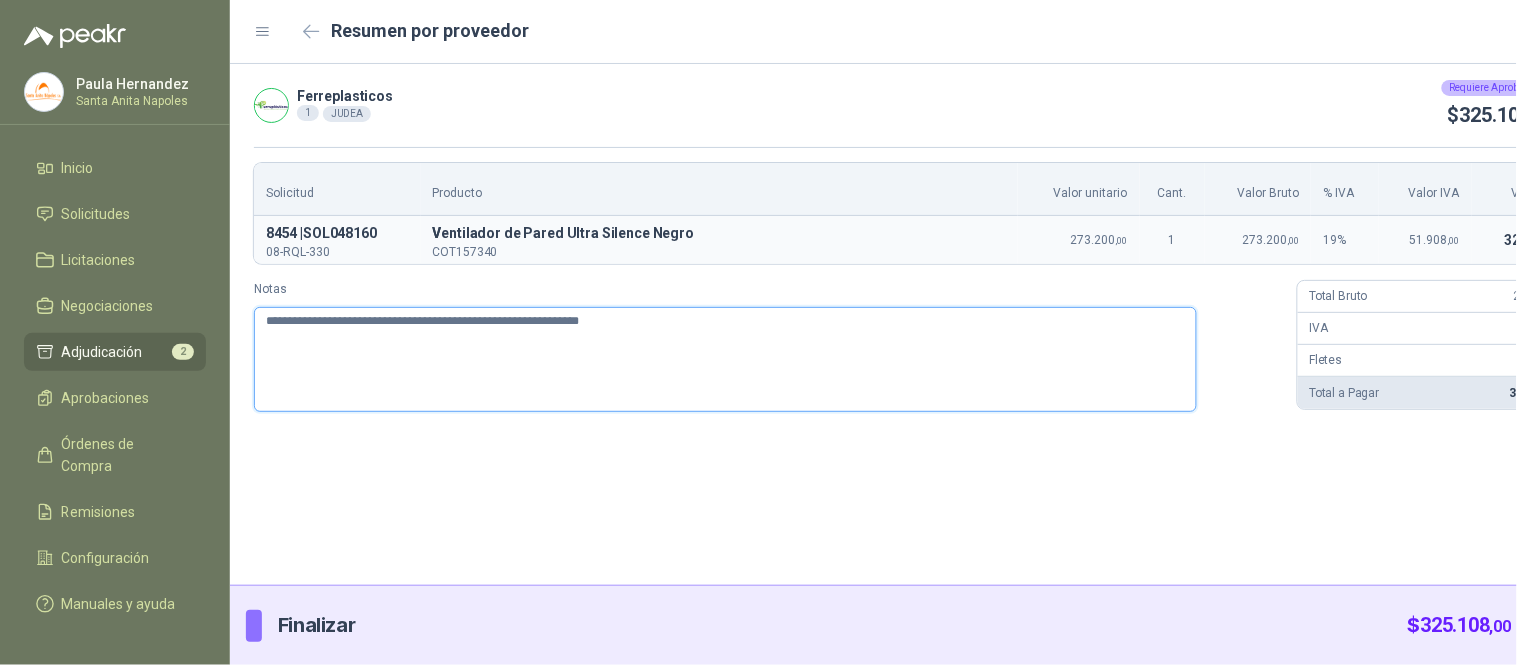type on "**********" 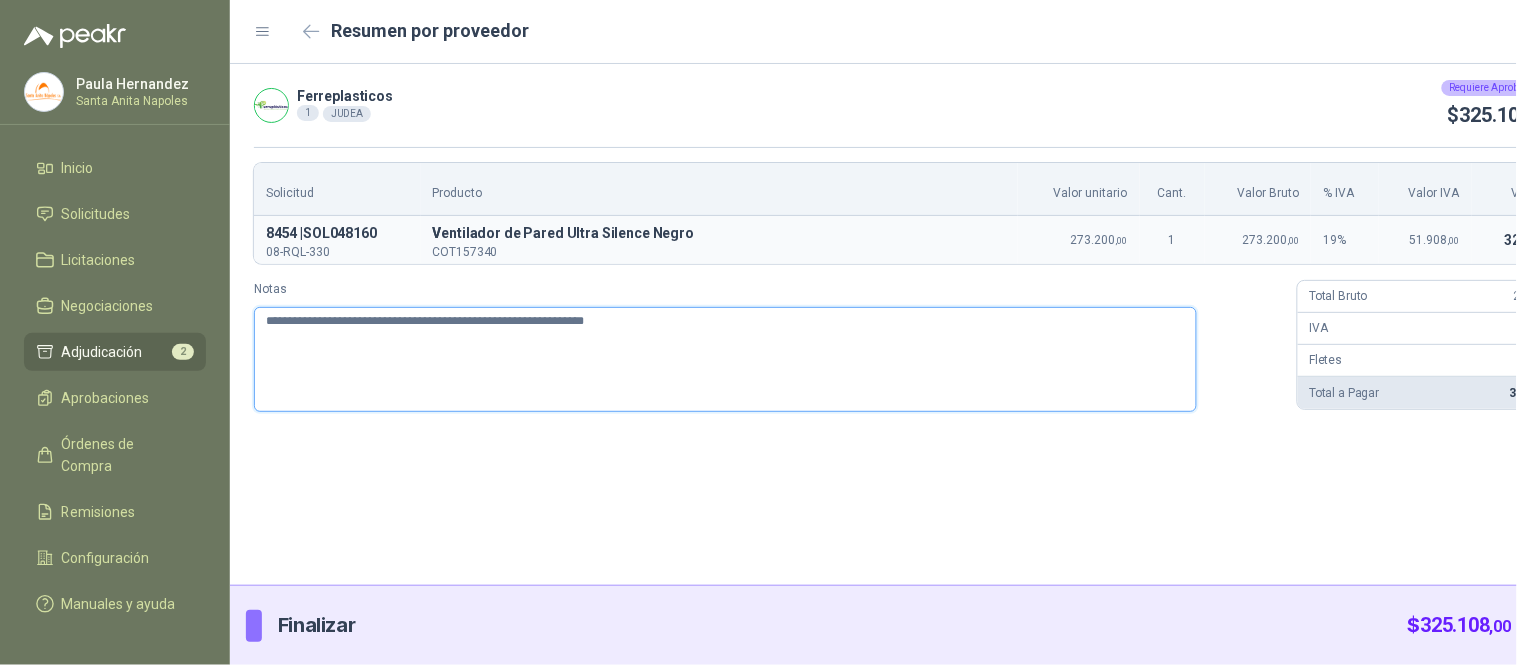 type 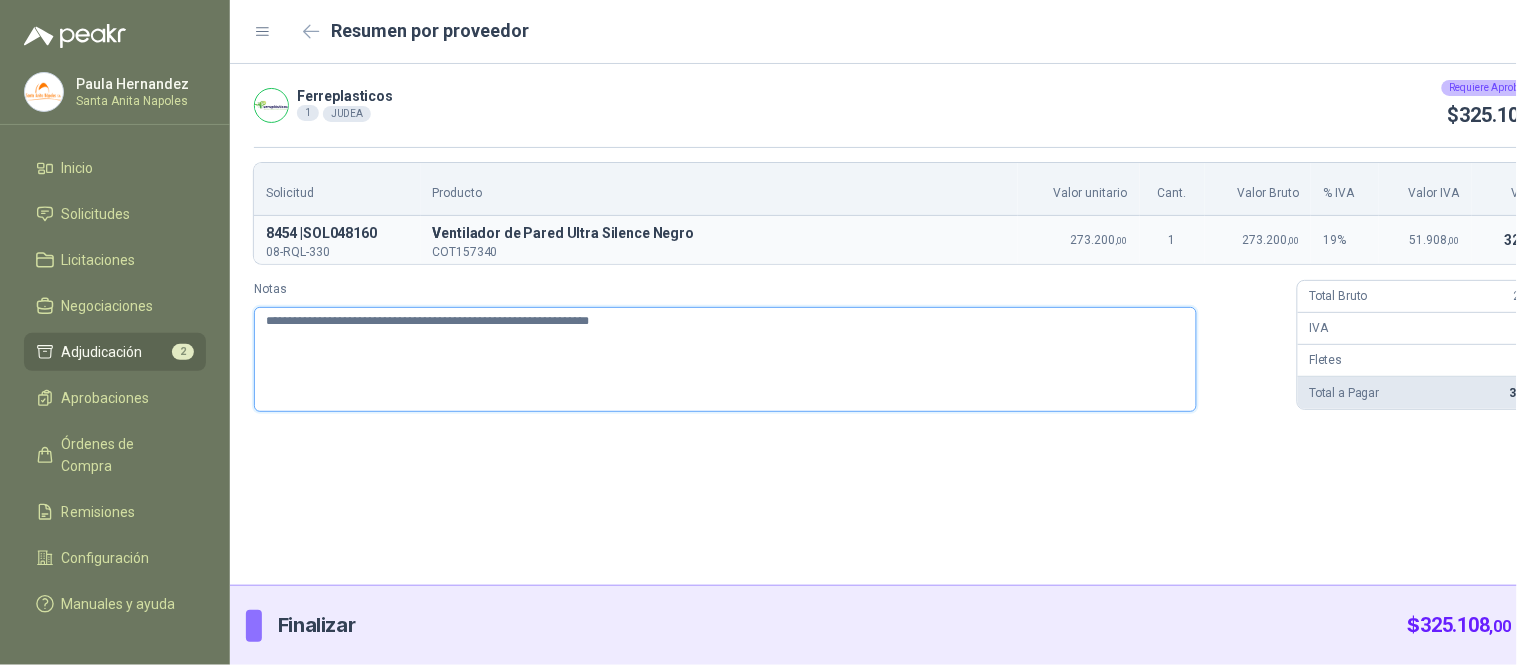 type 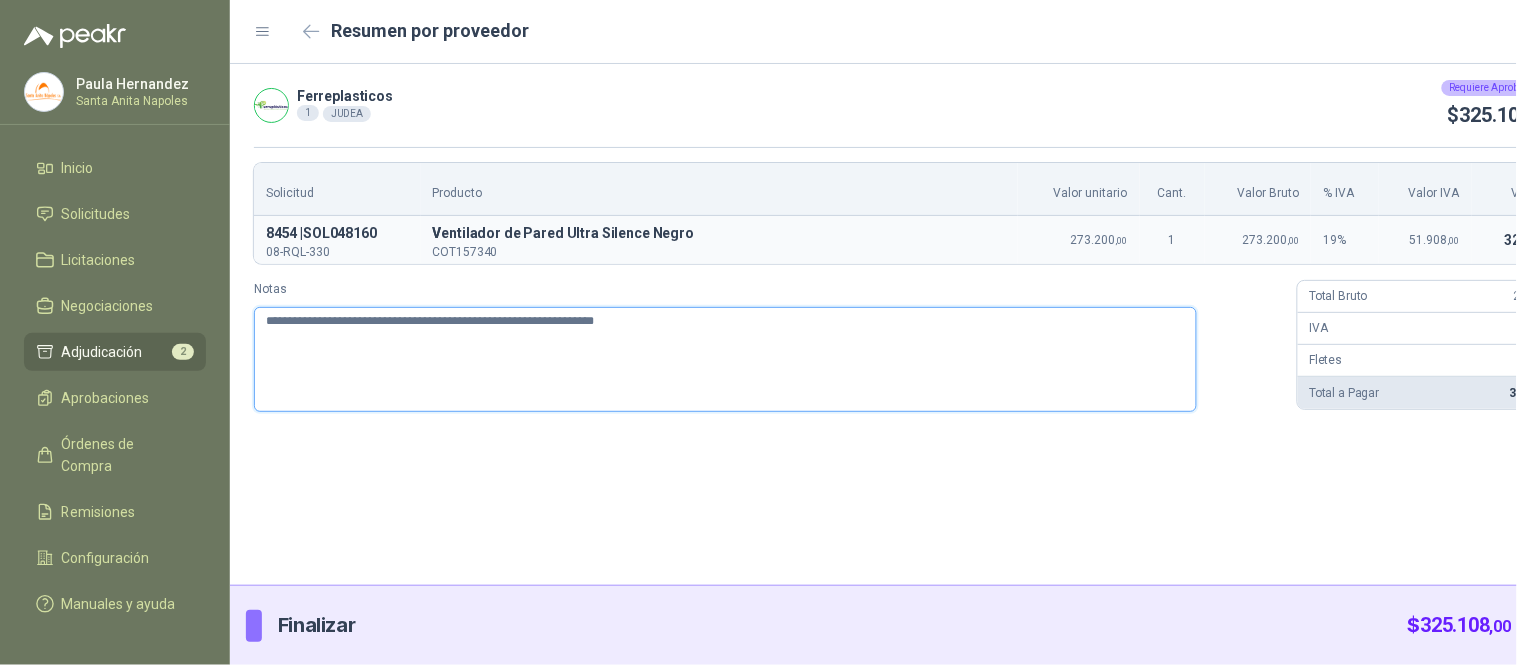 type 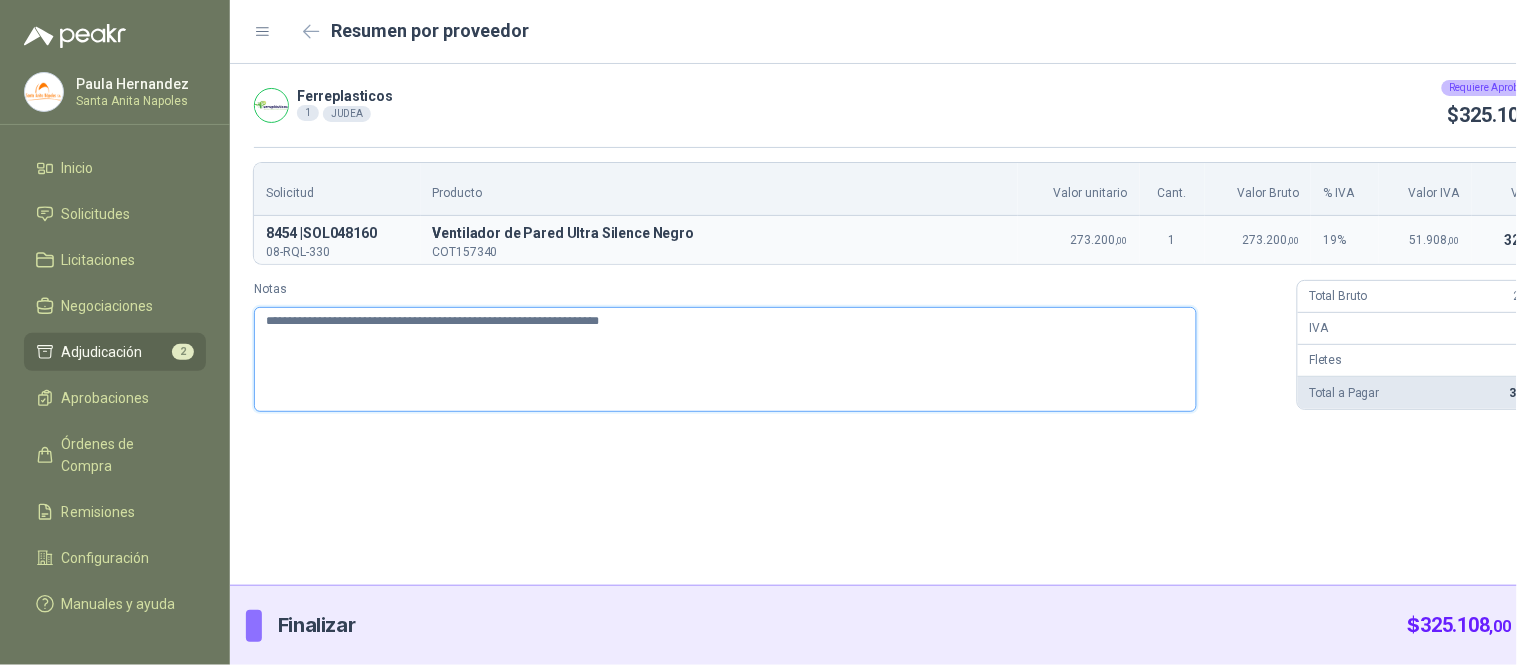type 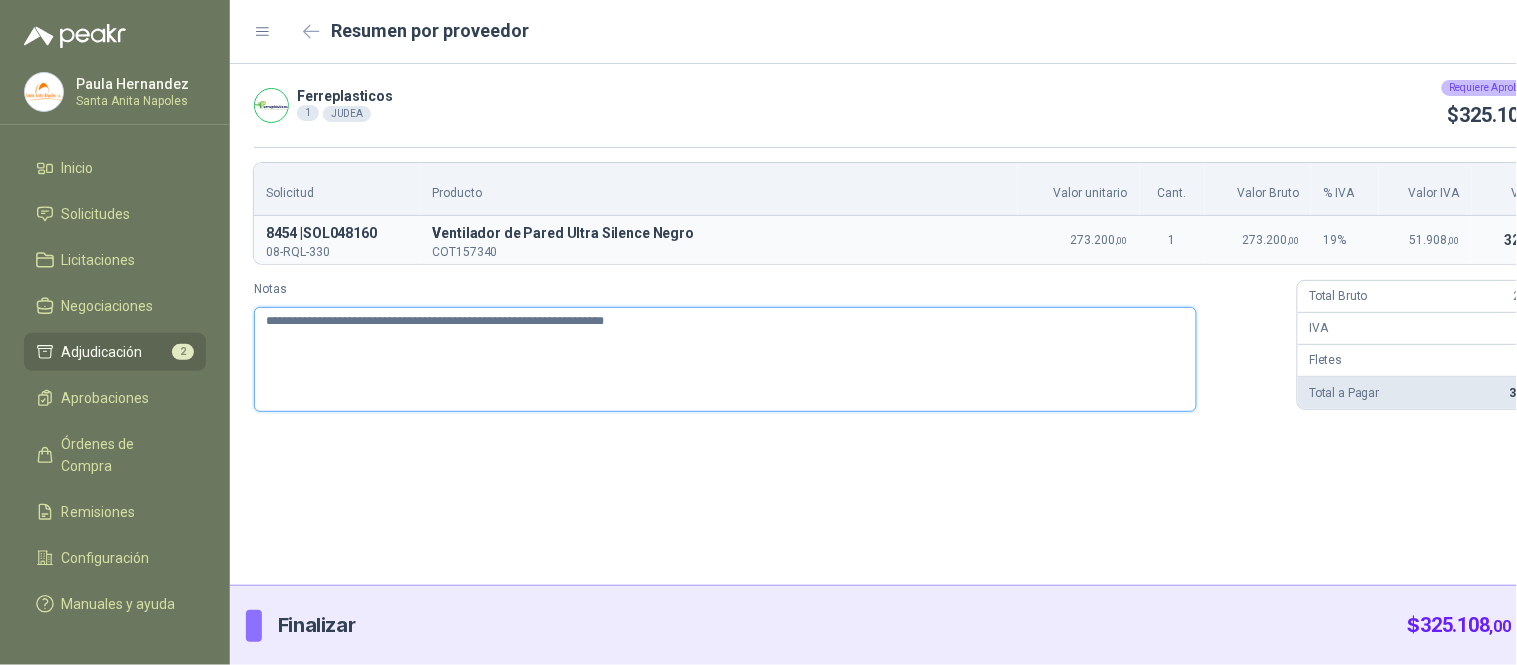 type 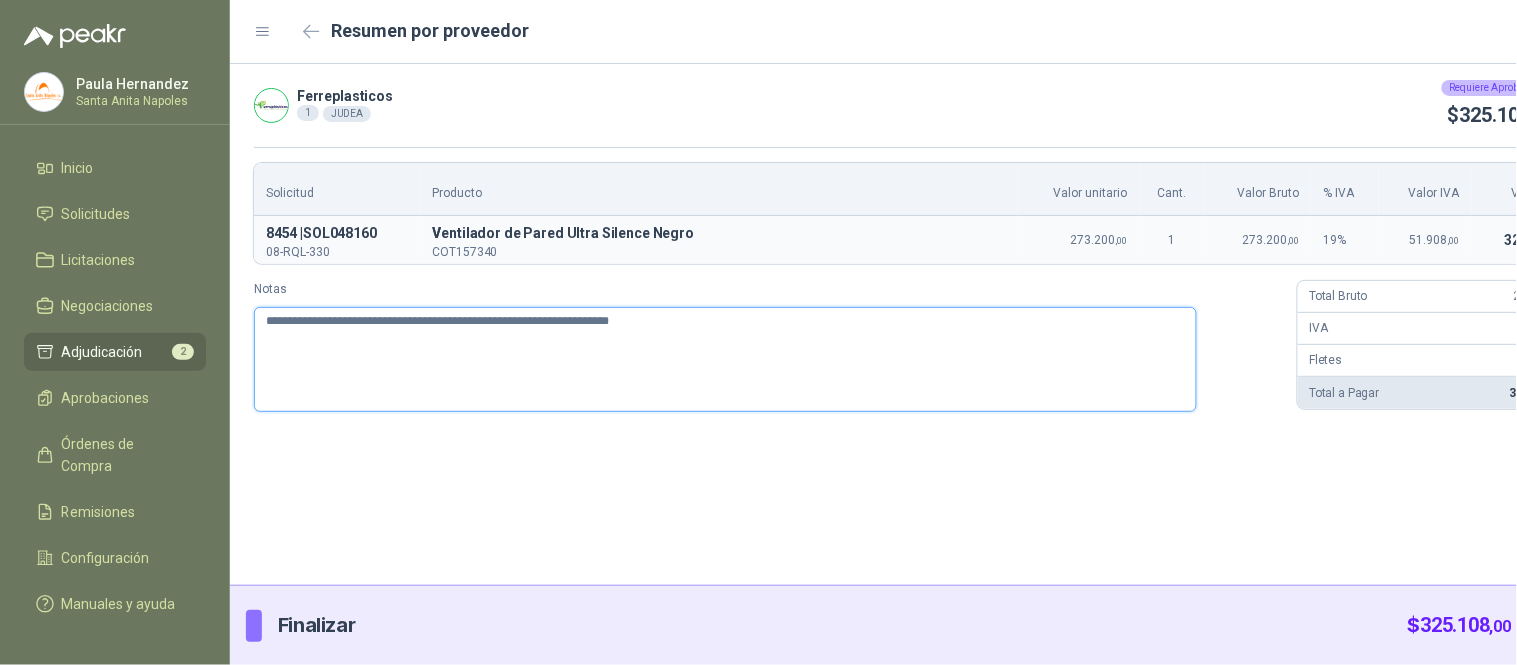 type on "**********" 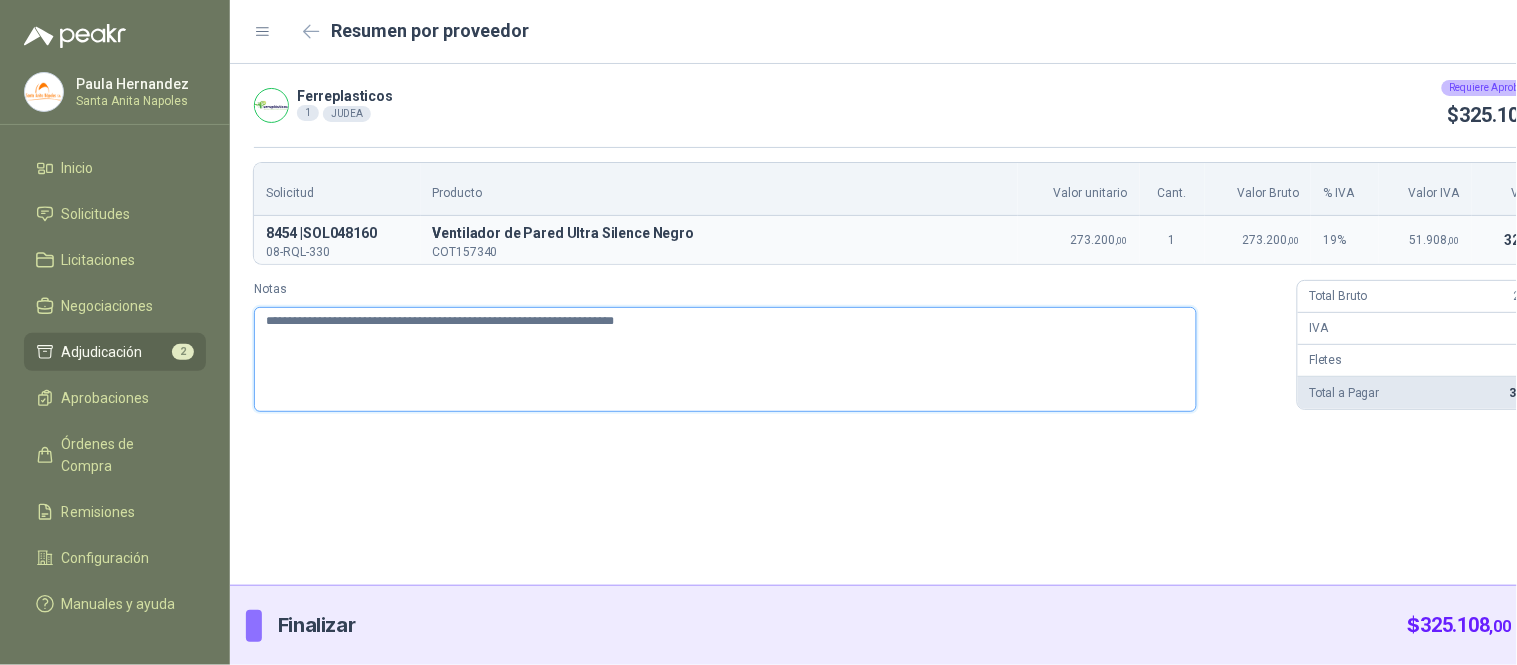 type 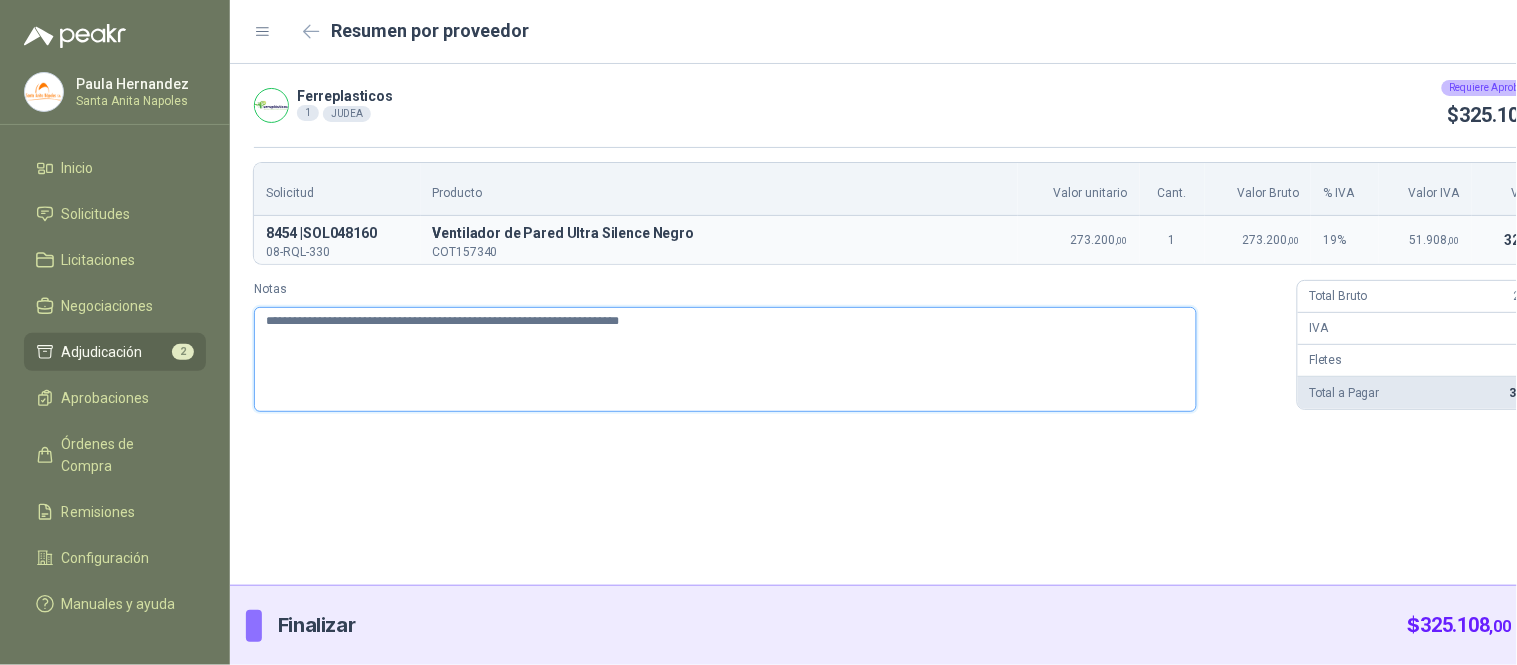 type 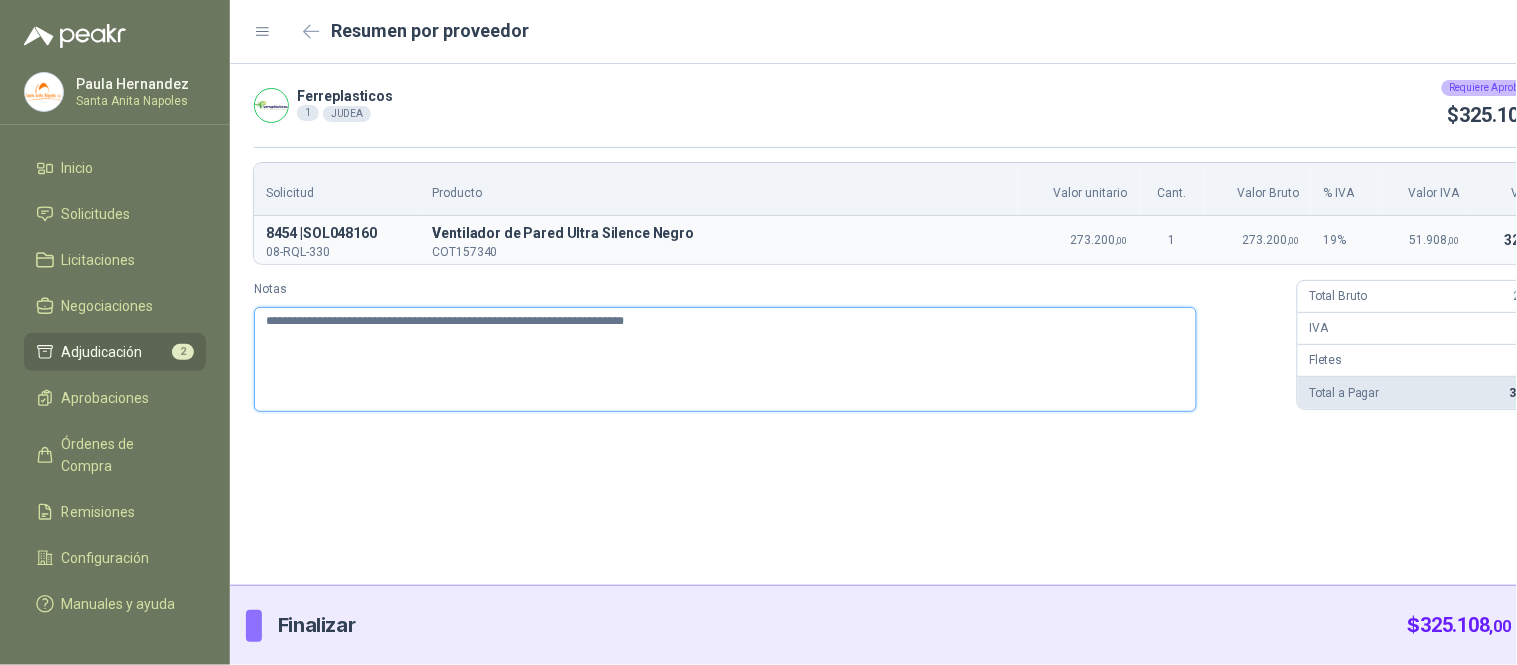 type 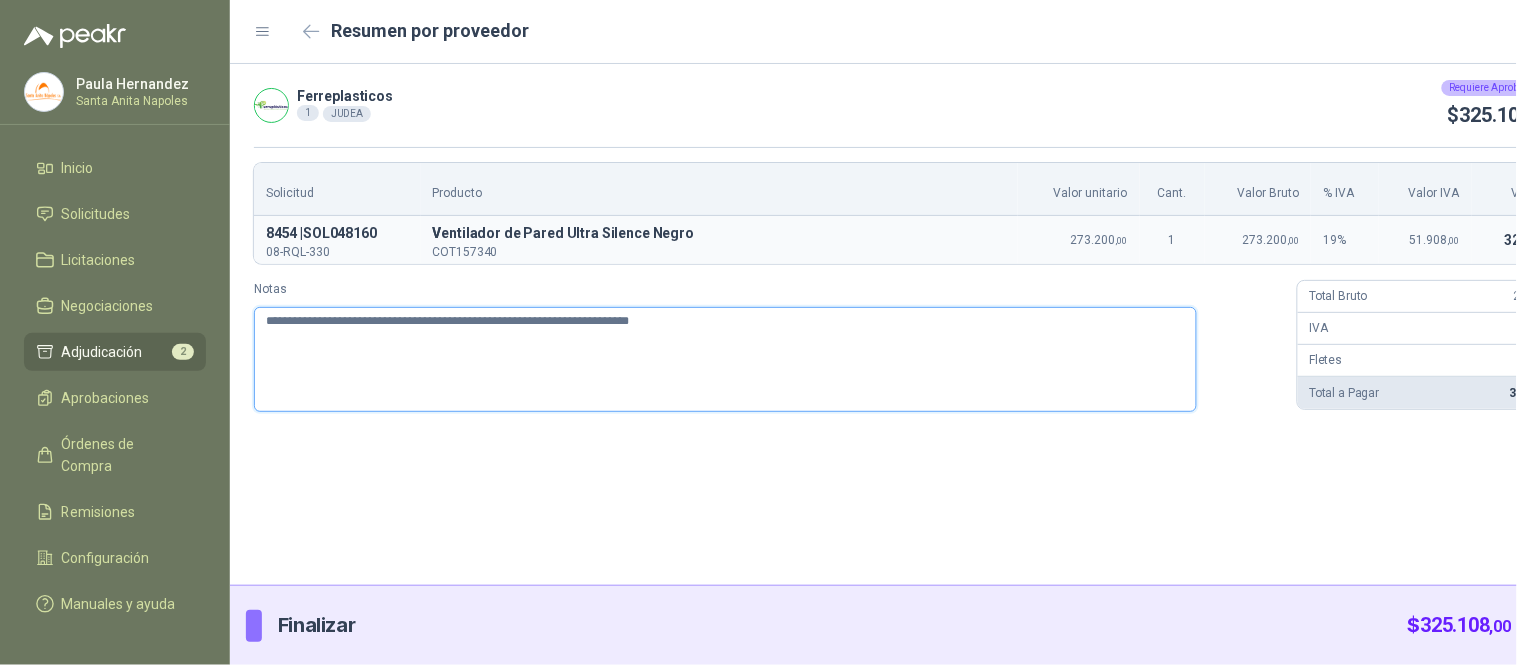 type 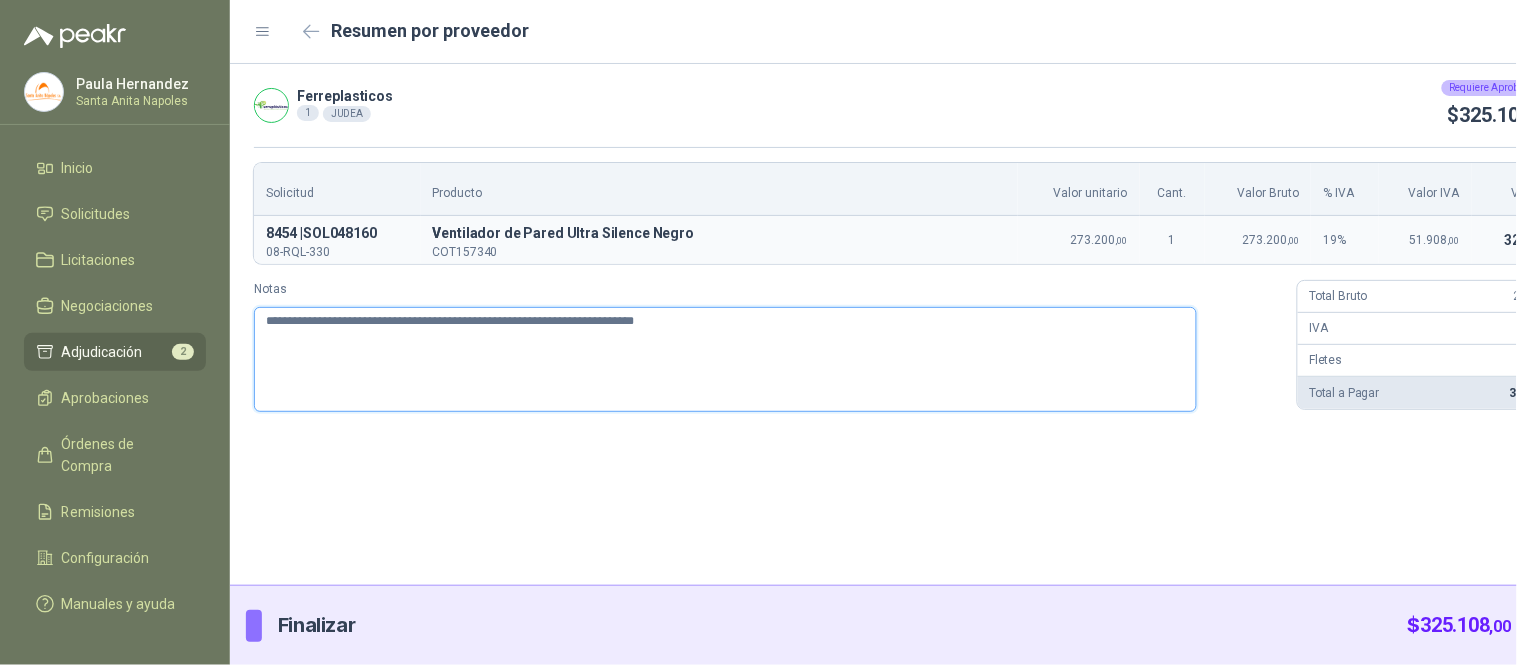 type 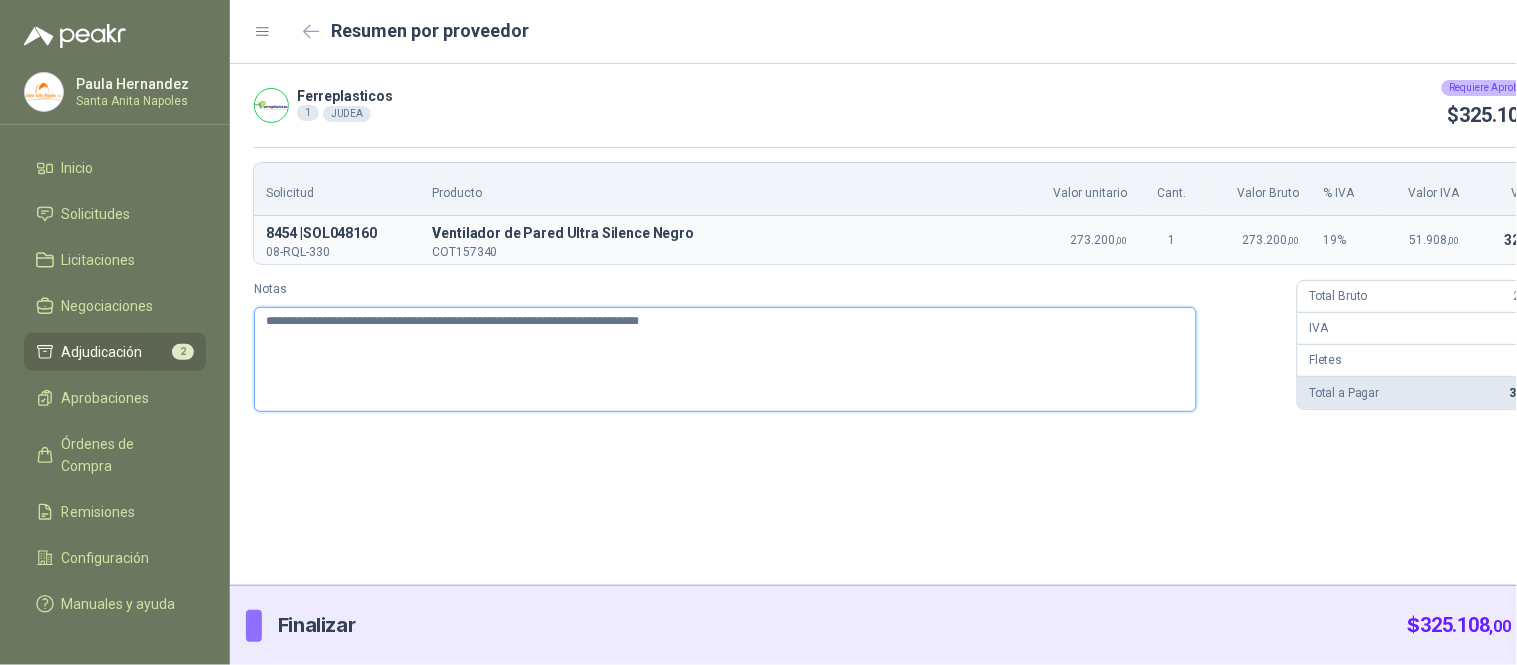type 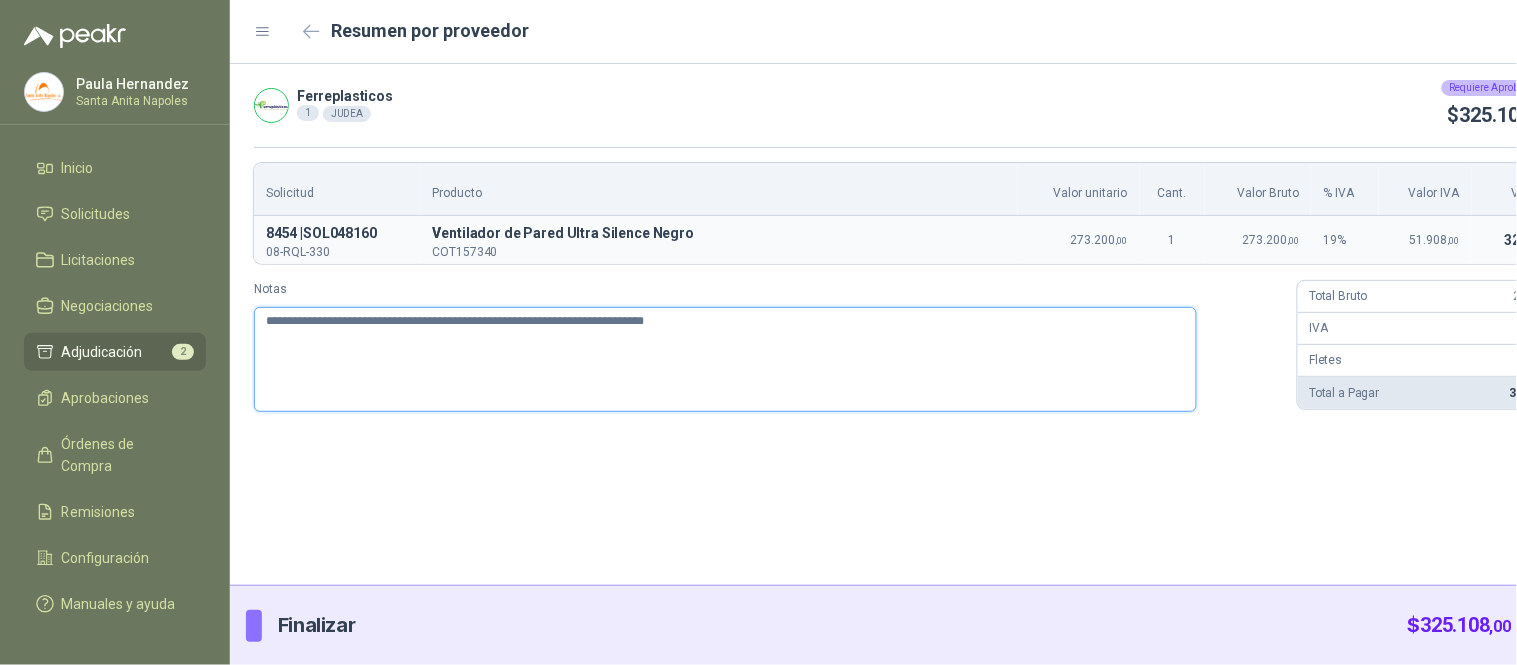 type 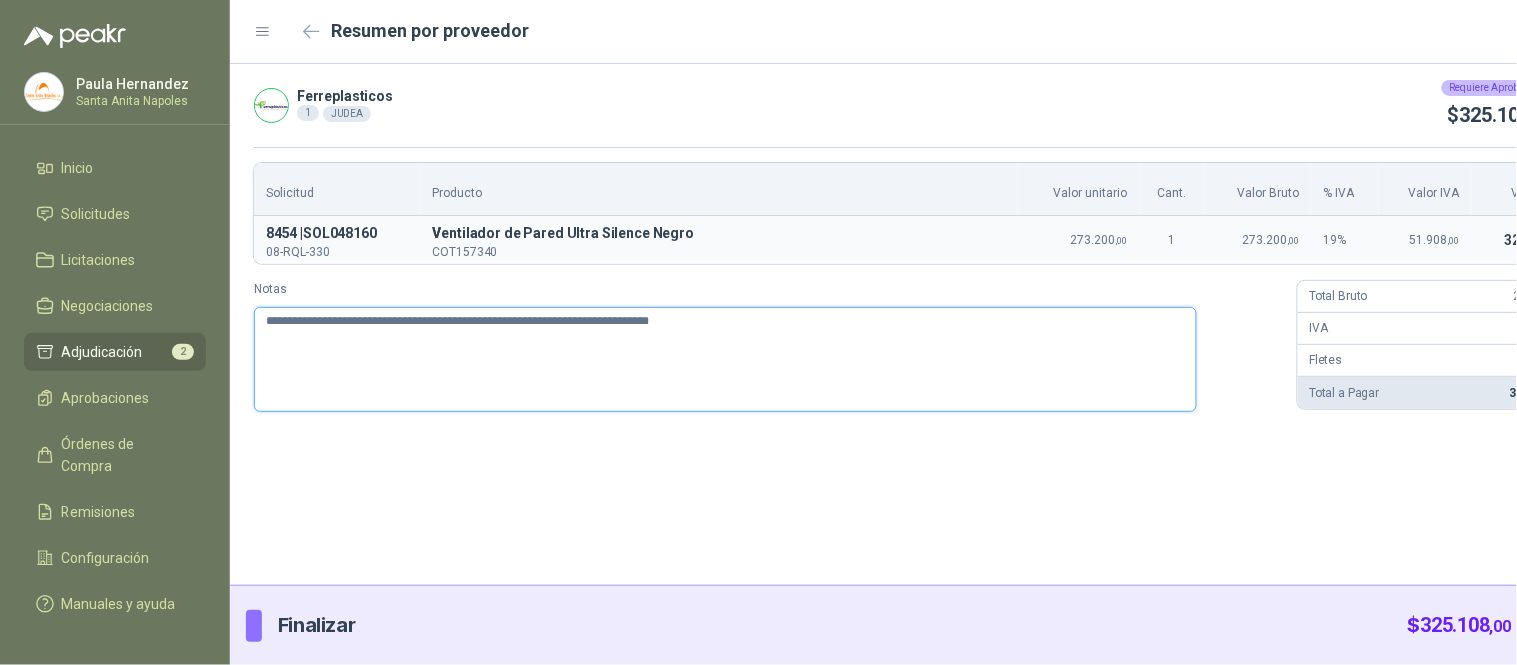 type 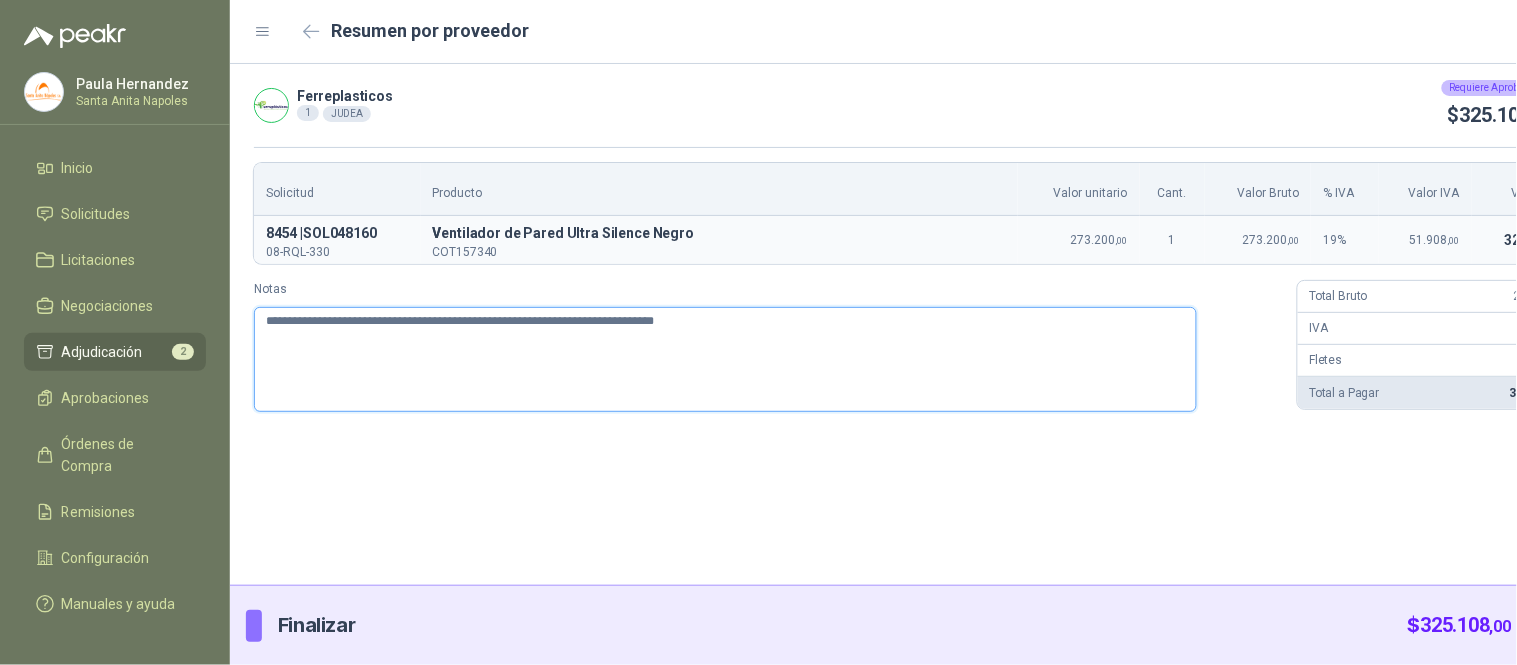 type 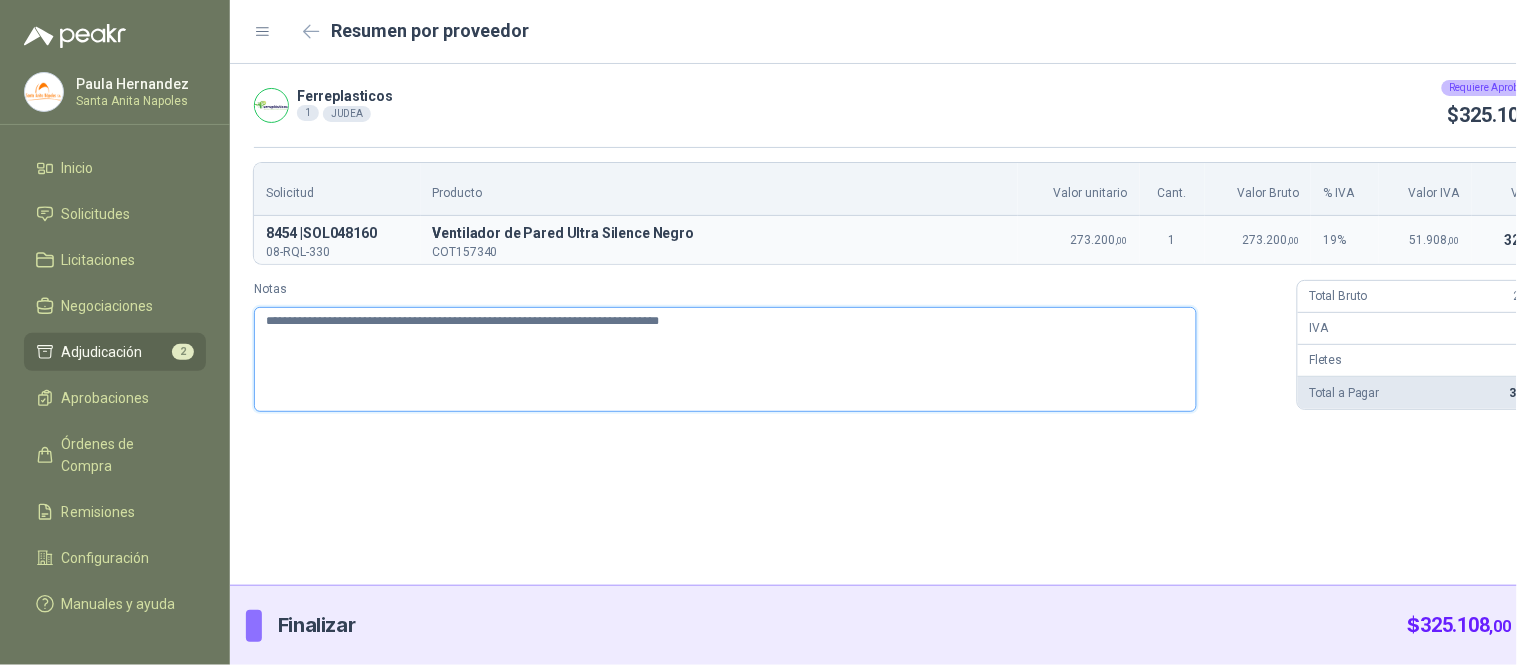 type on "**********" 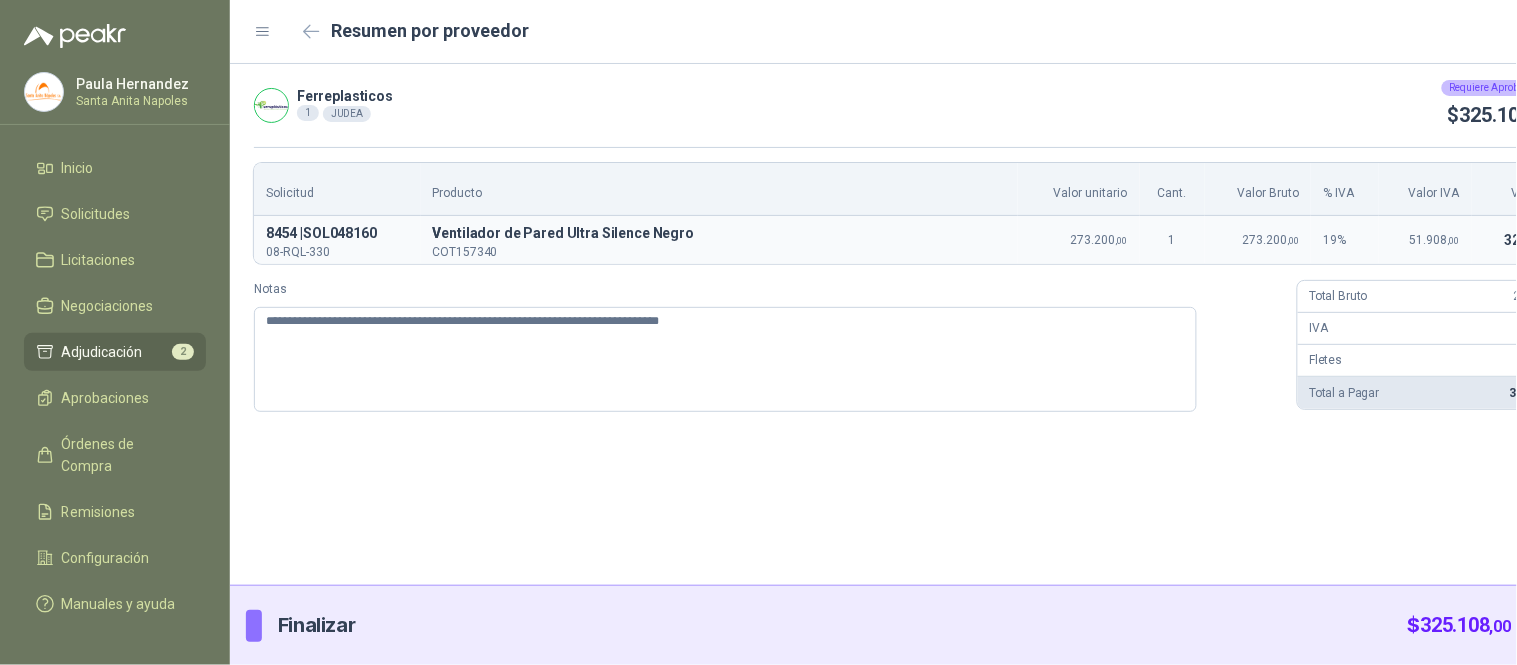 click on "Enviar" at bounding box center [1559, 626] 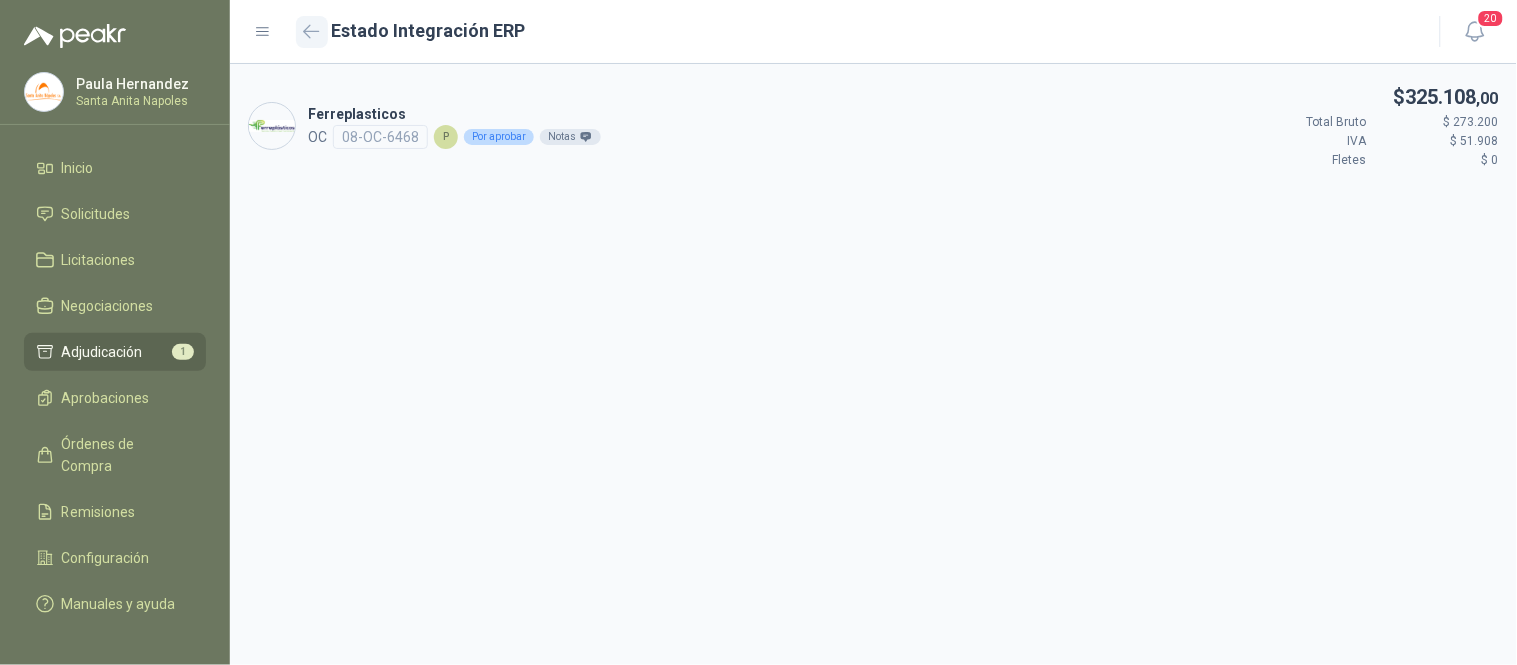 click 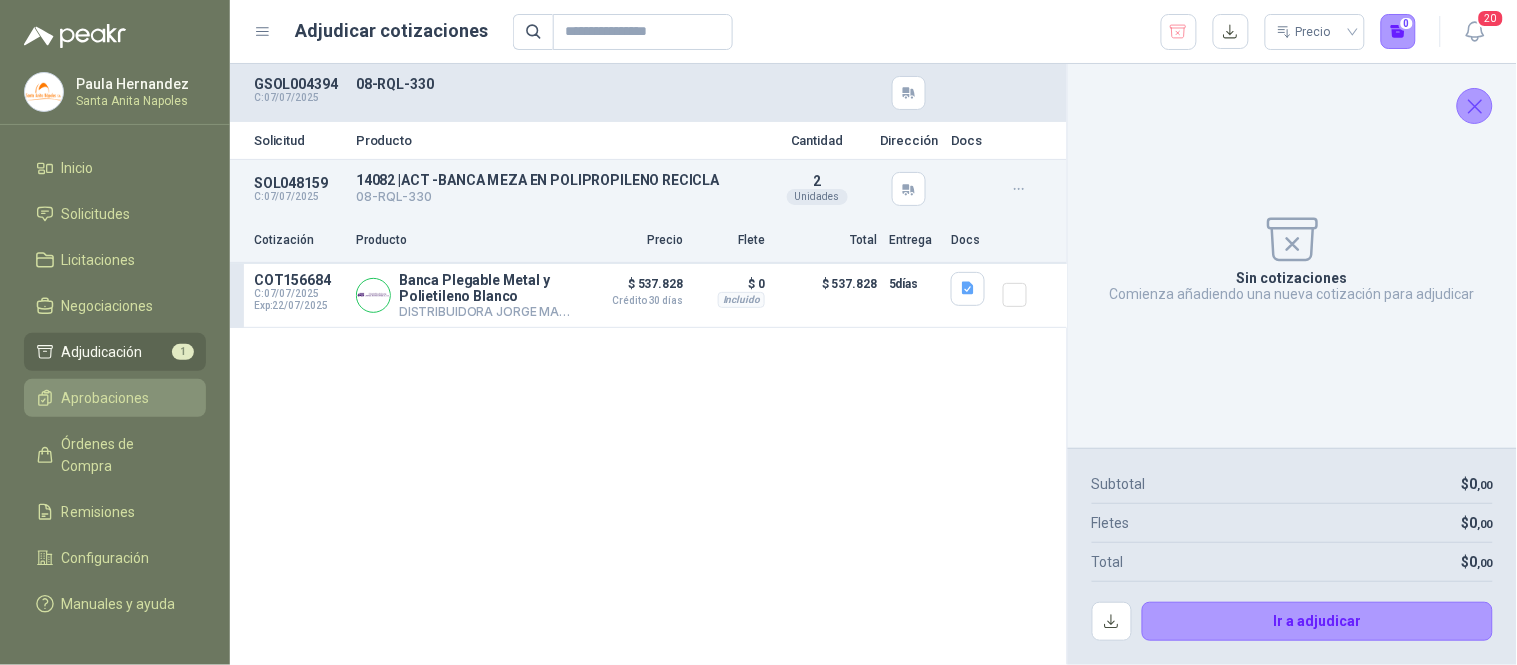 click on "Aprobaciones" at bounding box center (106, 398) 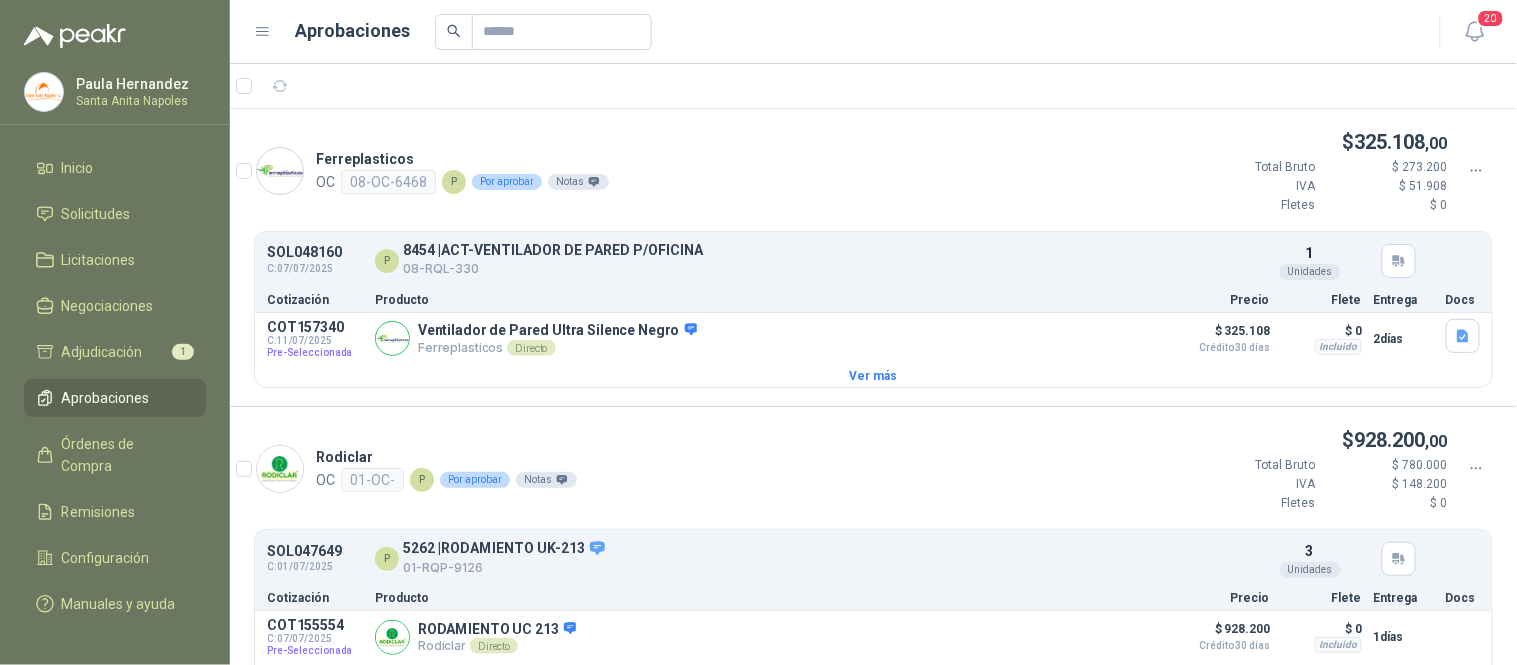 click 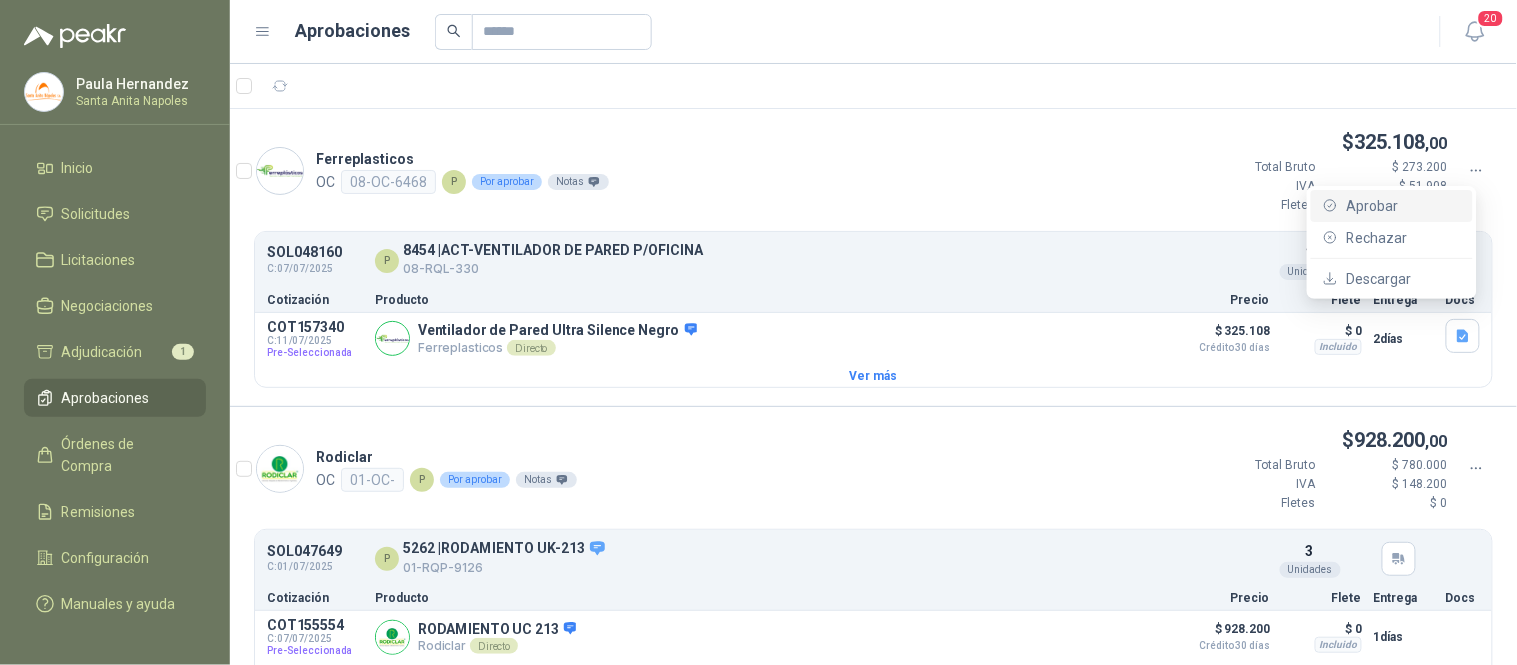 click on "Aprobar" at bounding box center (1403, 206) 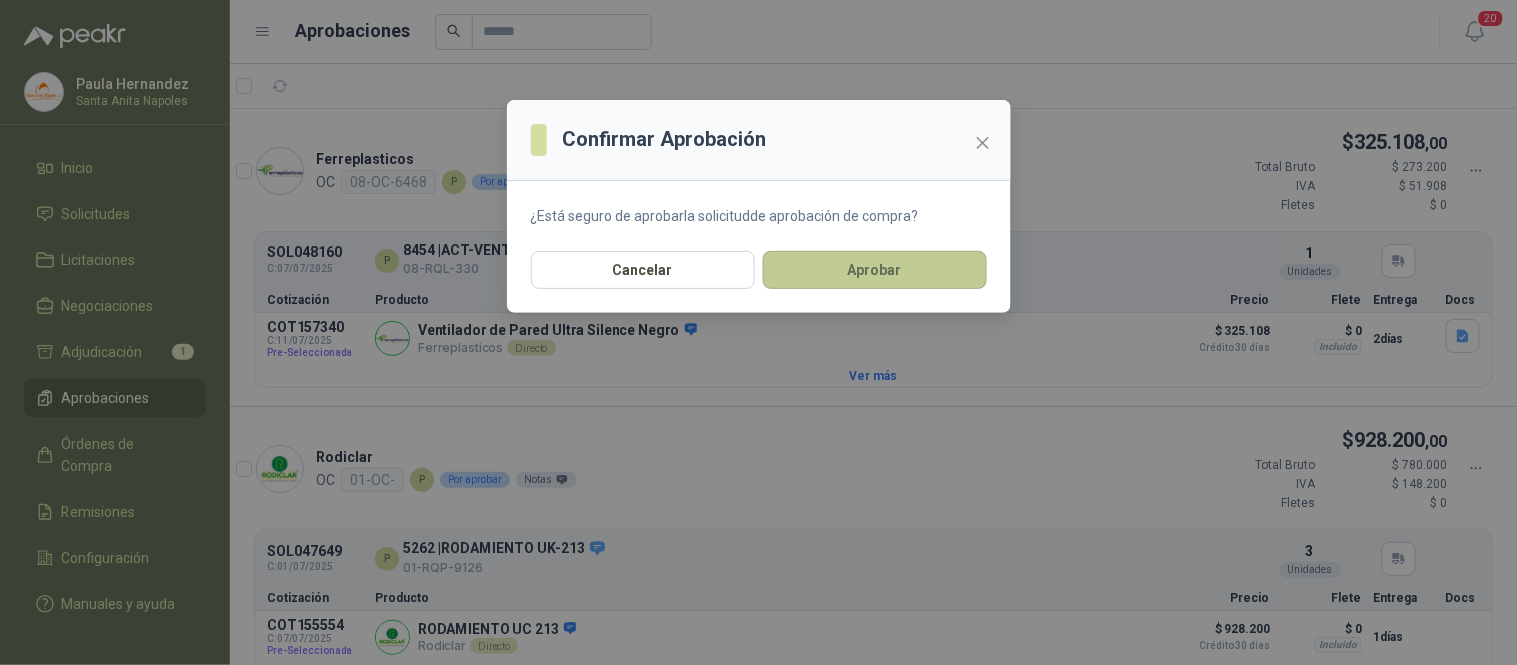 click on "Aprobar" at bounding box center (875, 270) 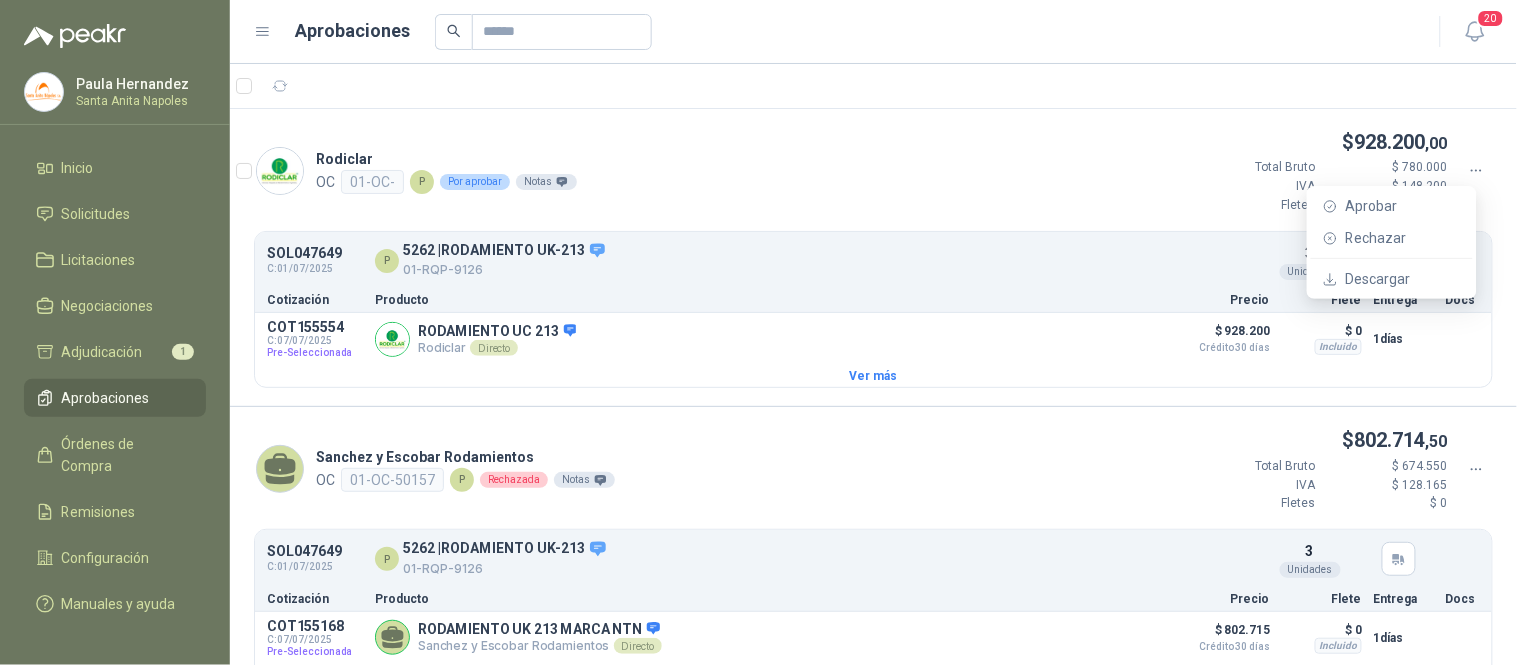 click 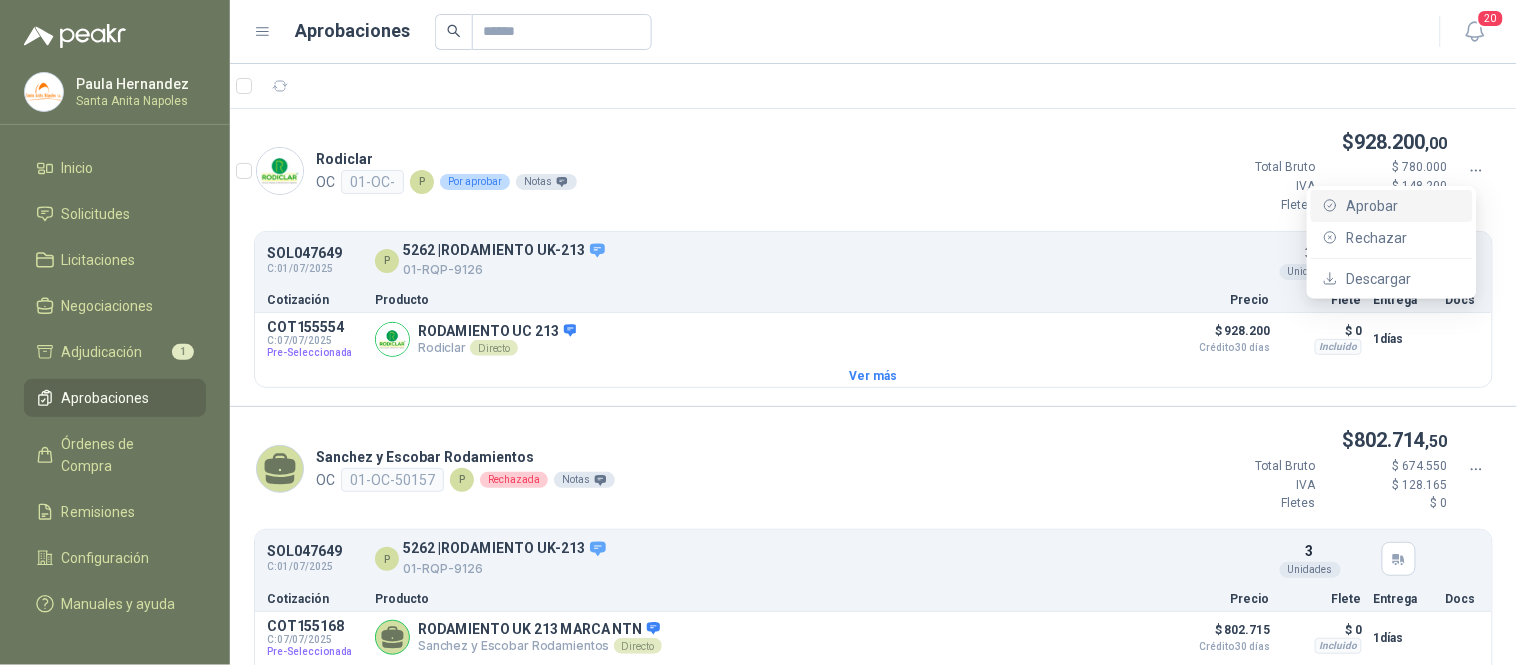 click on "Aprobar" at bounding box center (1403, 206) 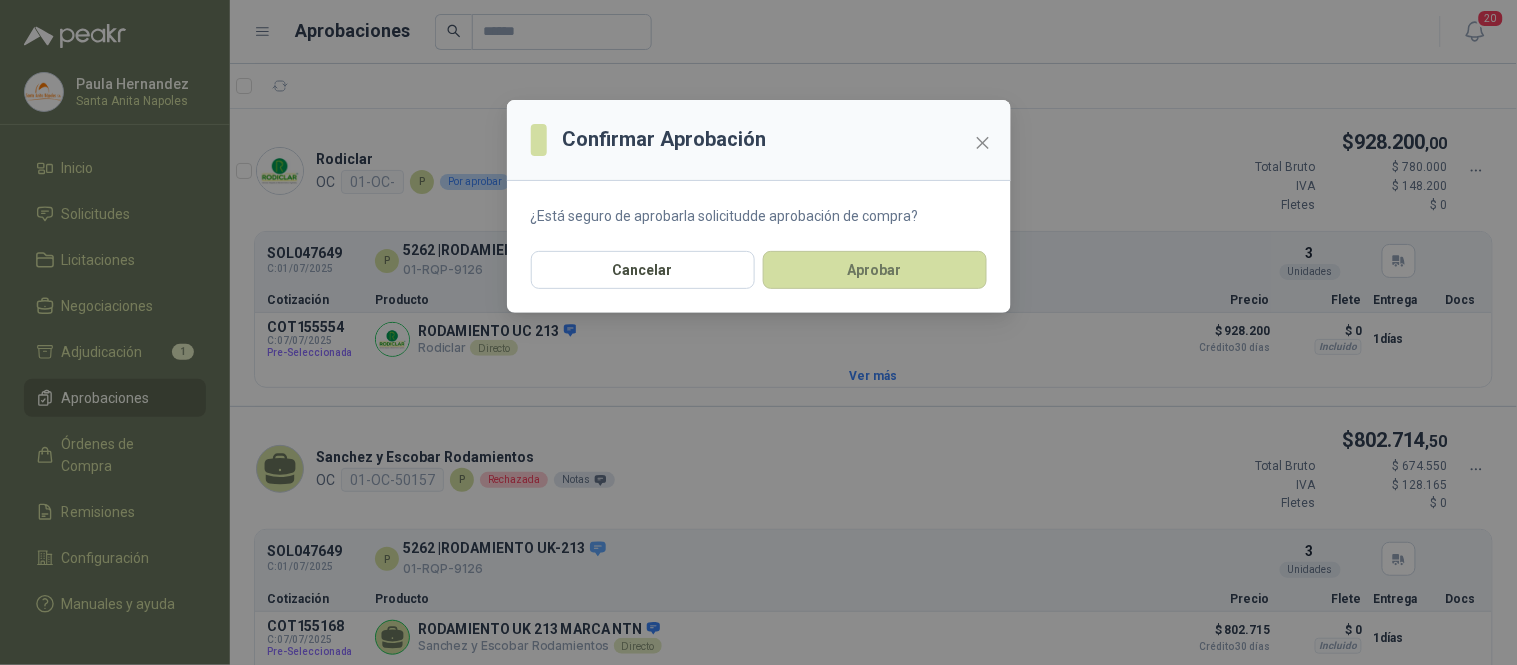 click on "¿Está seguro de aprobar  la solicitud  de aprobación de compra?" at bounding box center (759, 216) 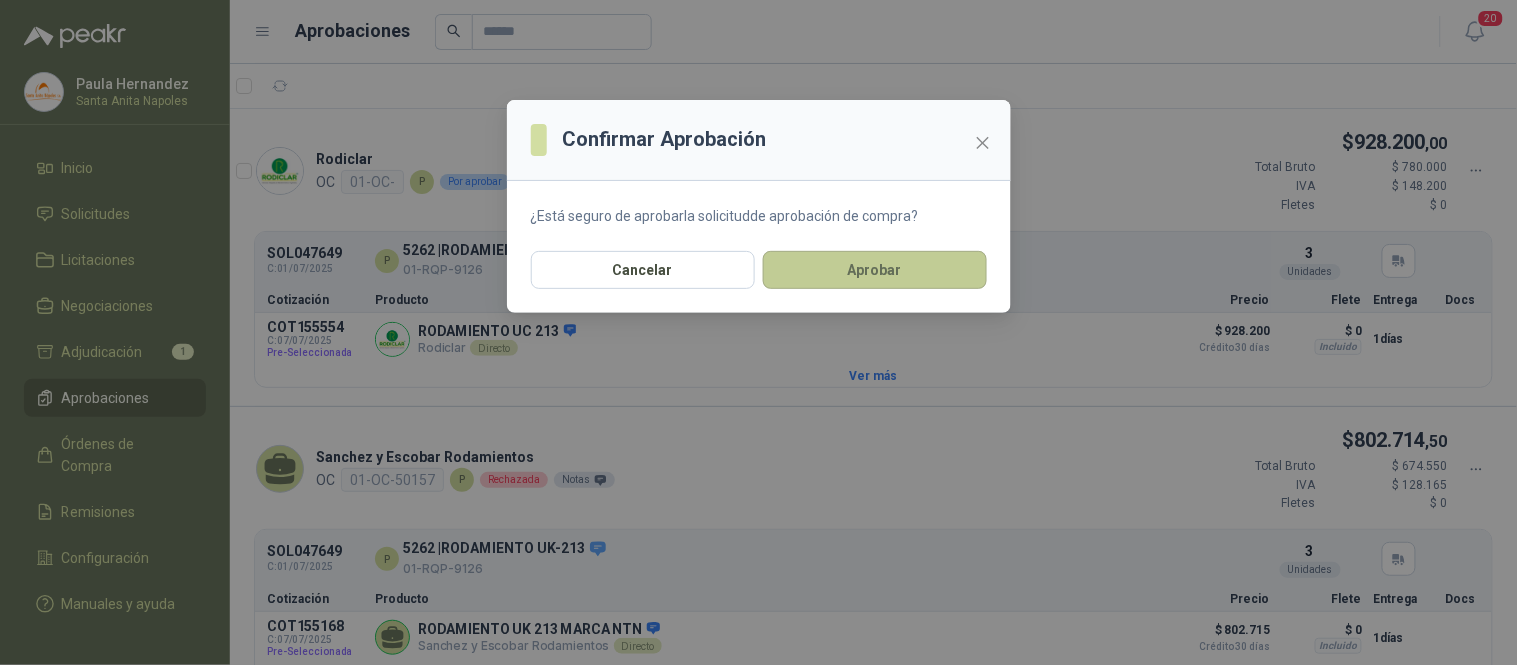 click on "Aprobar" at bounding box center [875, 270] 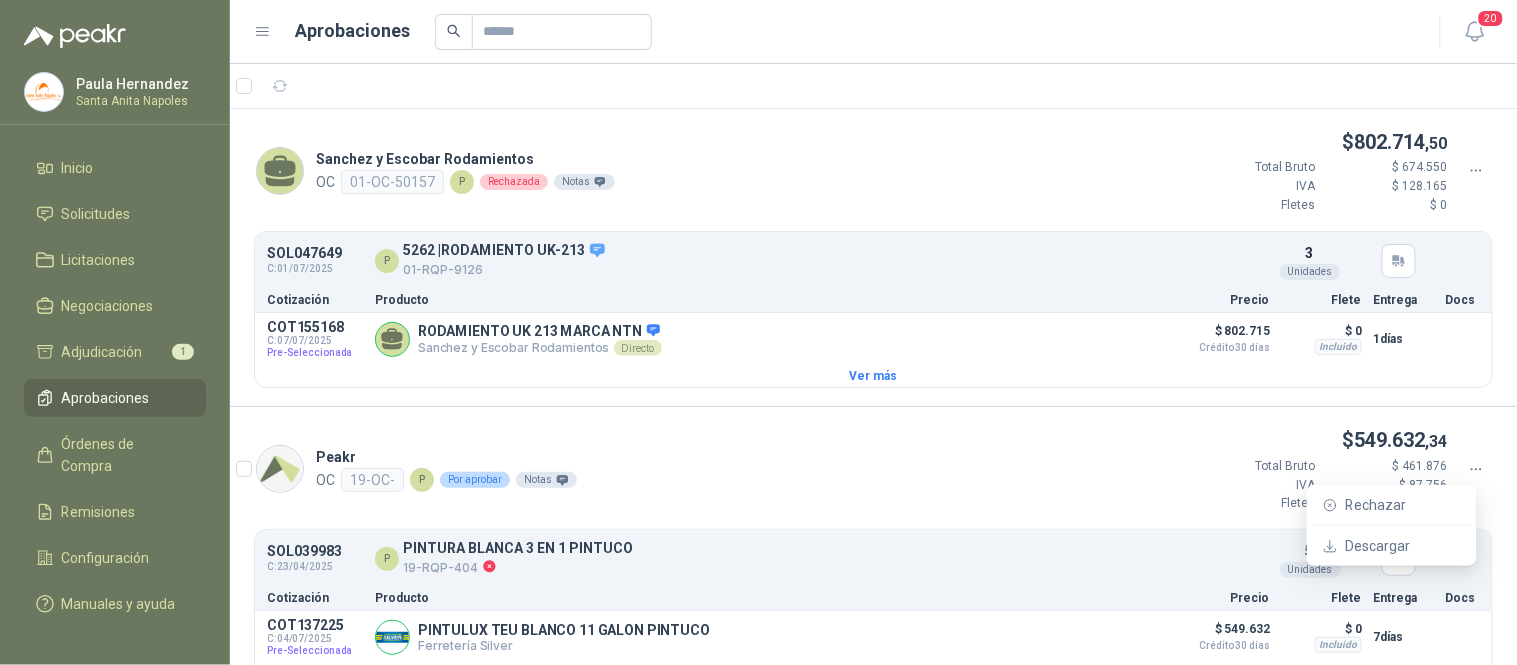 click 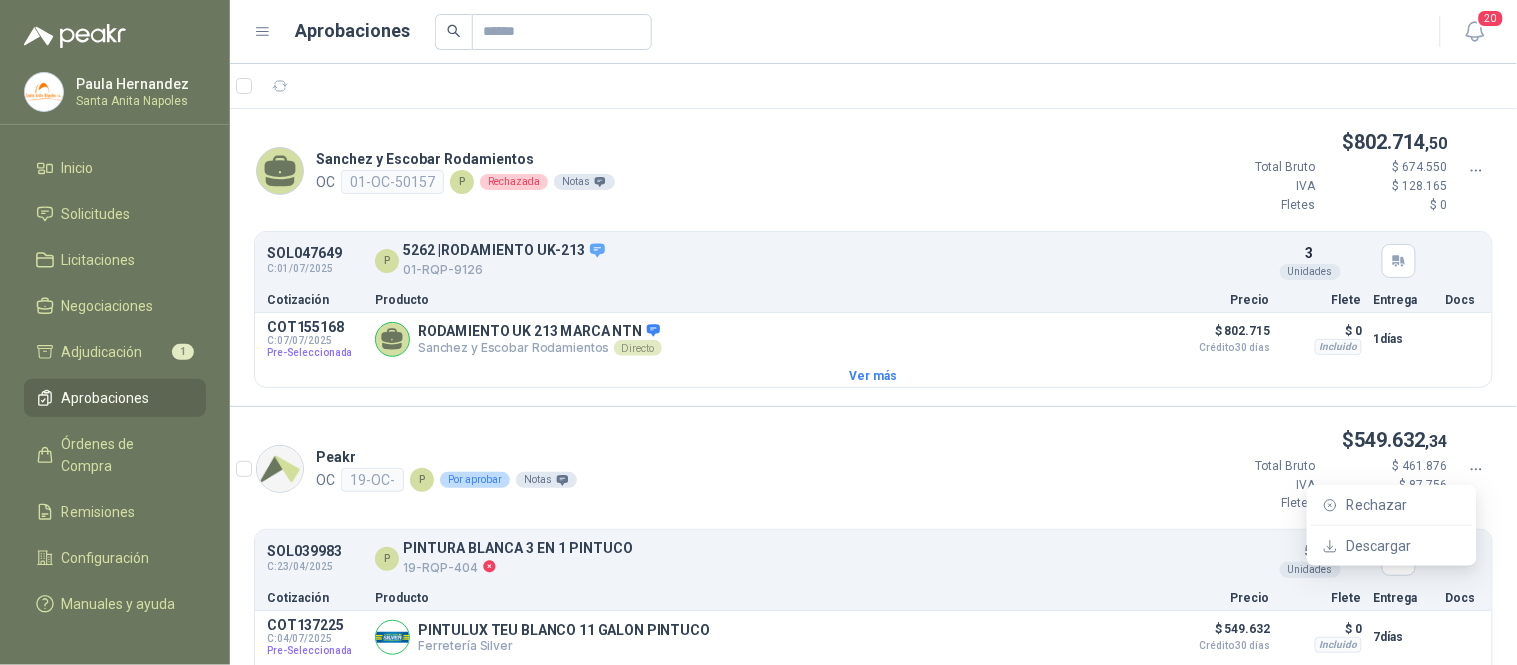 click 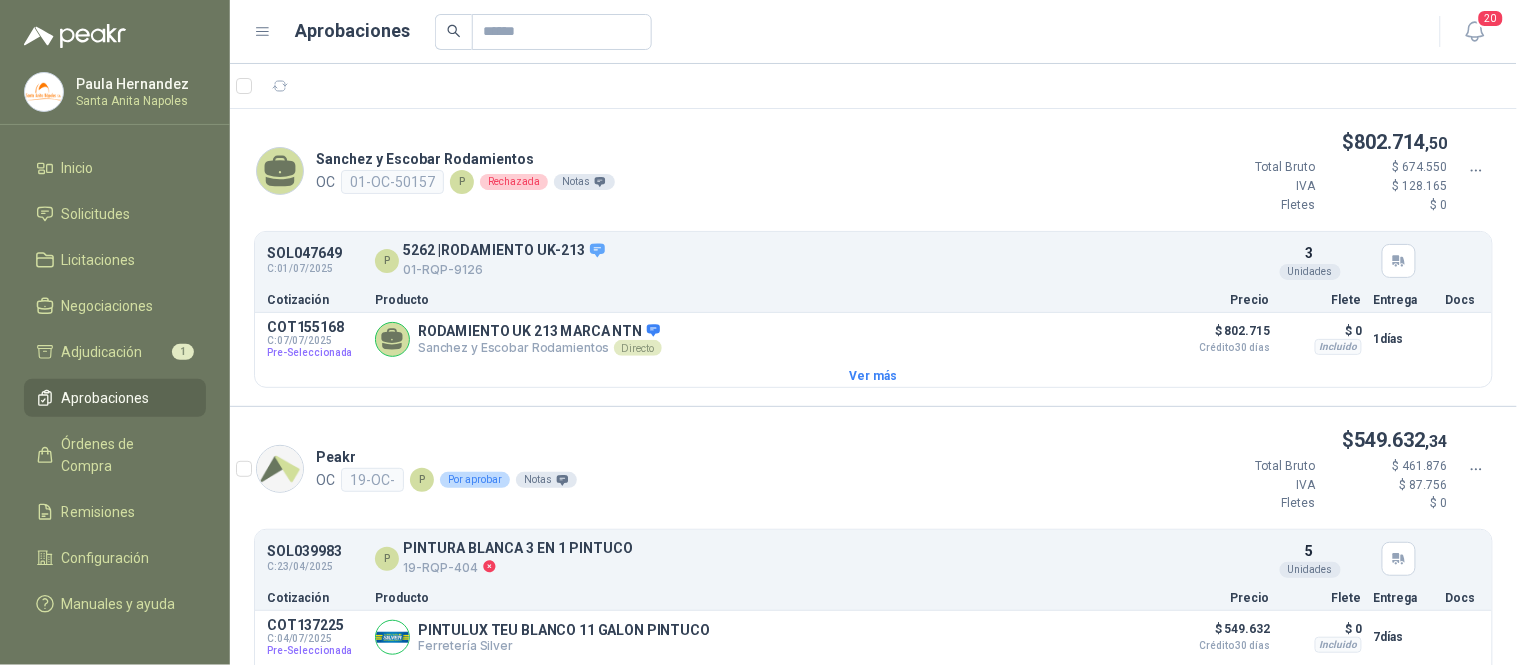 click on "Peakr OC   19-OC-     P Por aprobar   Notas    $  549.632 ,34 Total Bruto $ 461.876 IVA $ 87.756 Fletes $ 0" at bounding box center [873, 477] 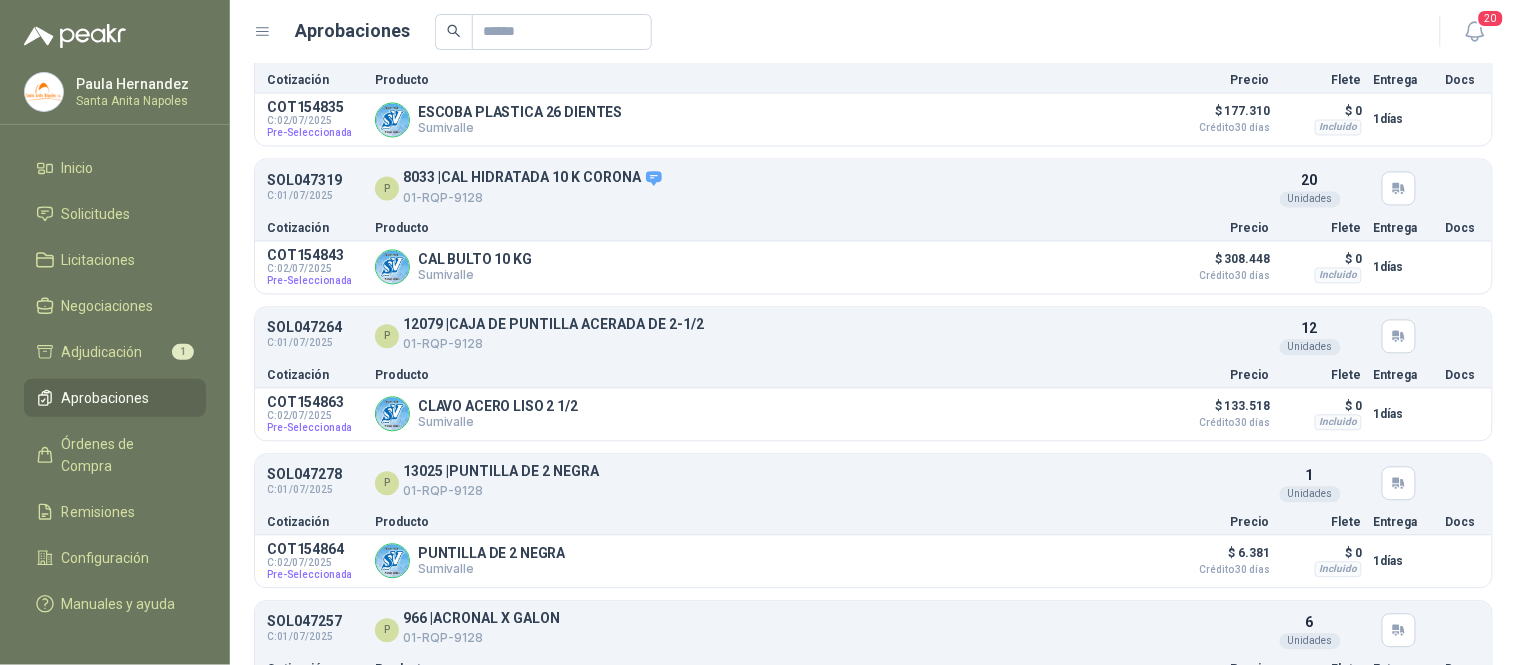 scroll, scrollTop: 0, scrollLeft: 0, axis: both 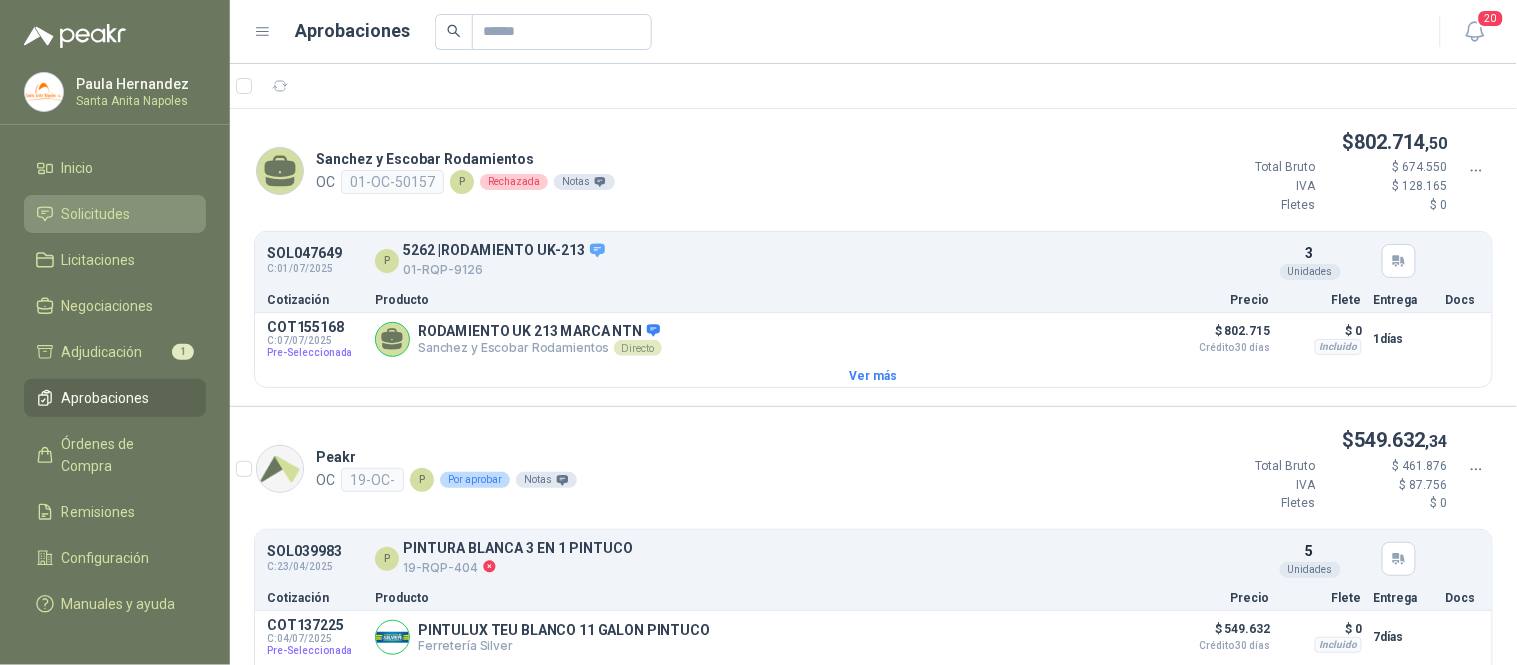 click on "Solicitudes" at bounding box center [96, 214] 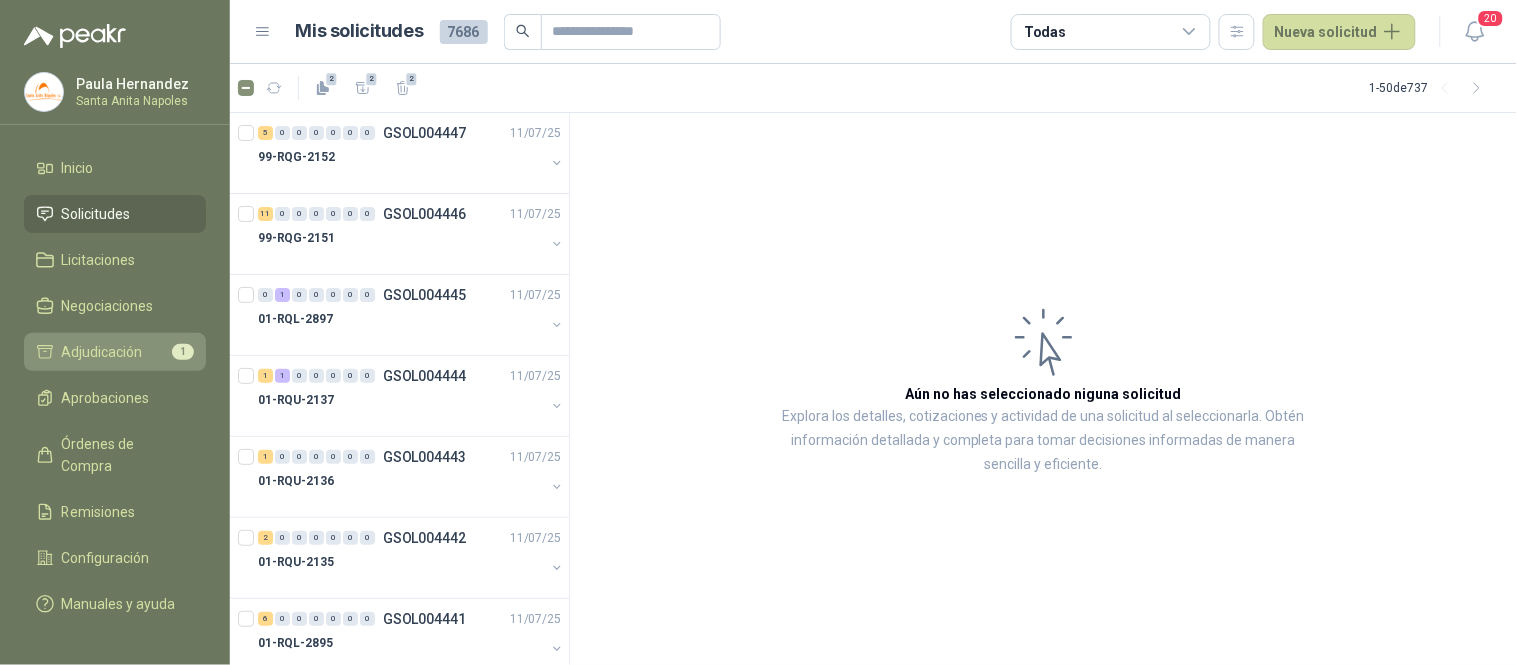 click on "Adjudicación" at bounding box center [102, 352] 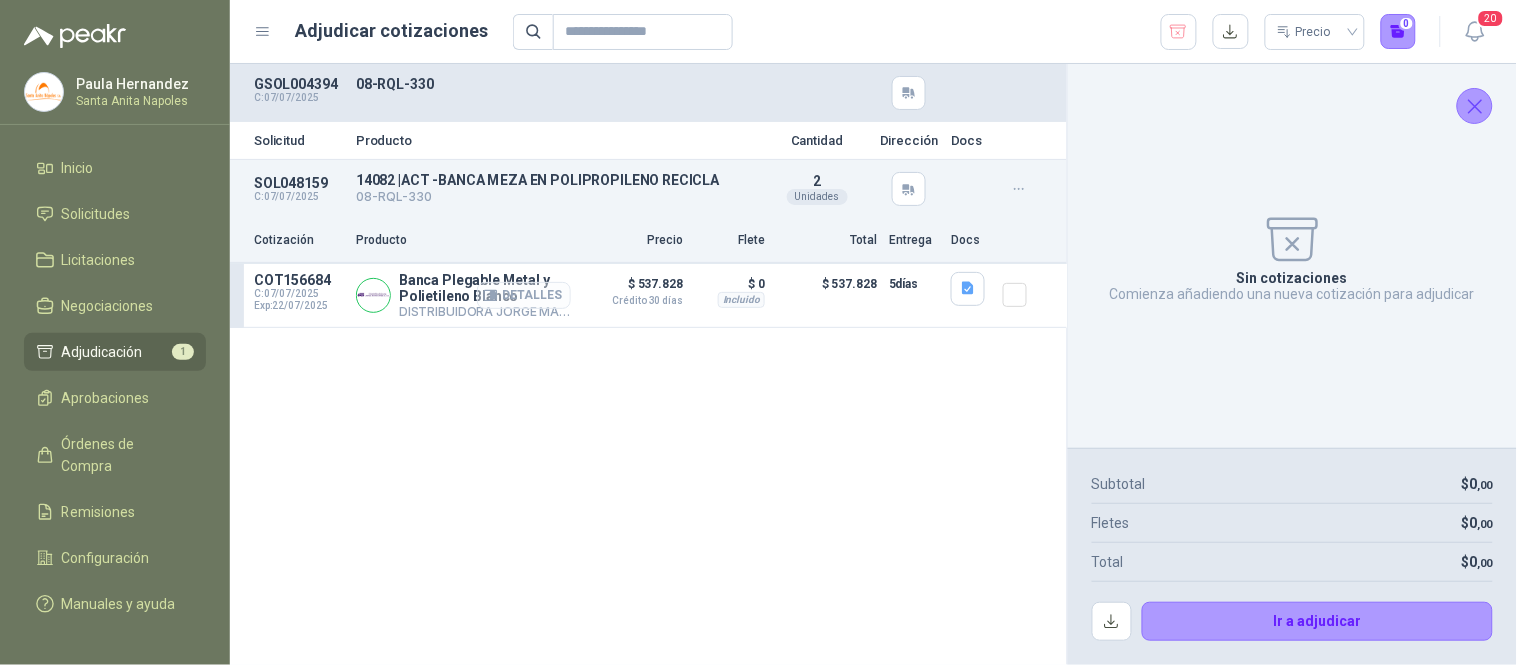 click on "Detalles" at bounding box center [524, 295] 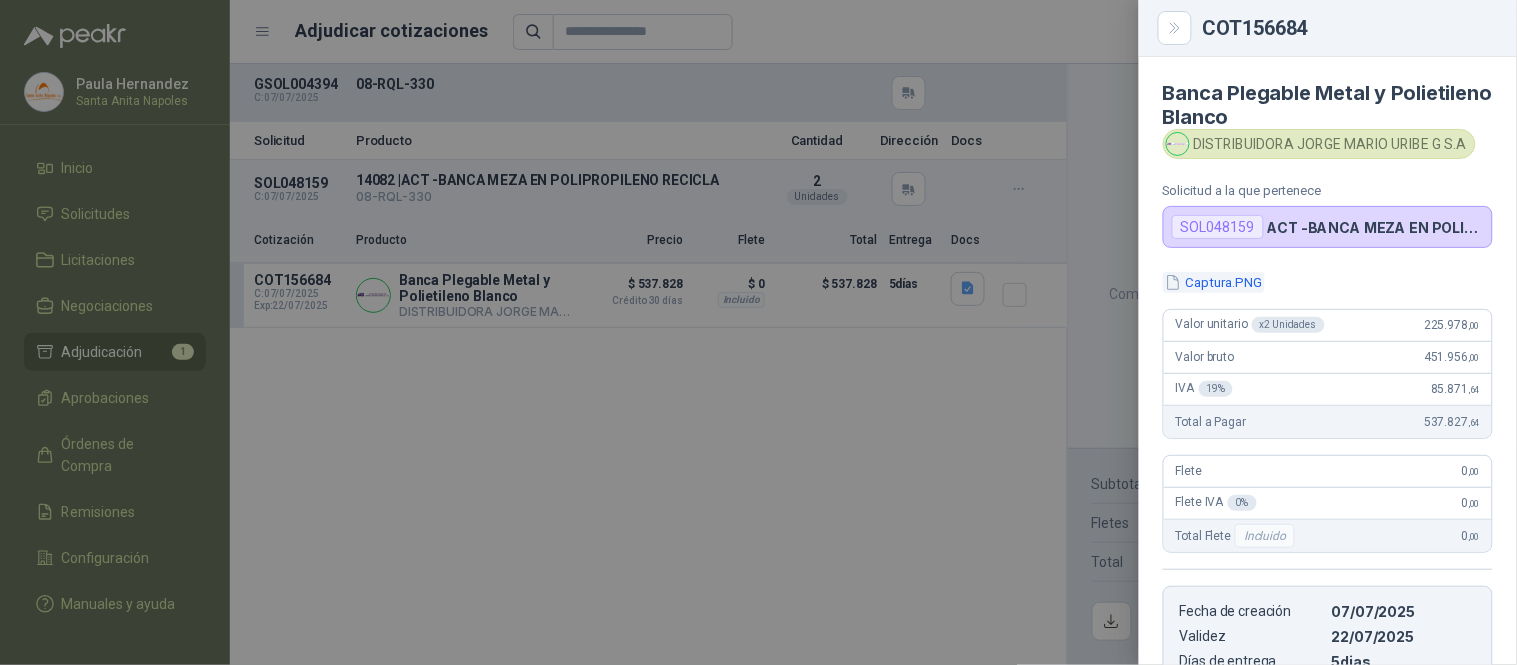 click on "Captura.PNG" at bounding box center (1214, 282) 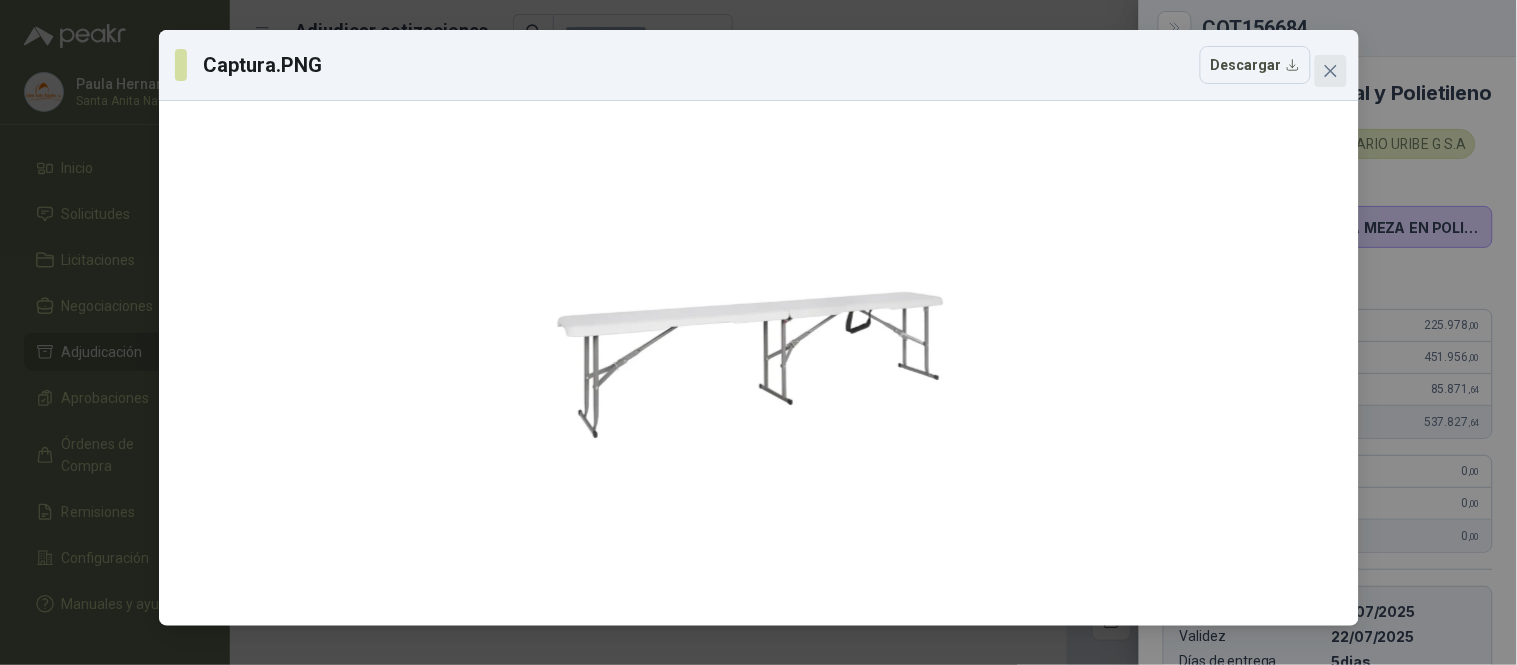 click at bounding box center [1331, 71] 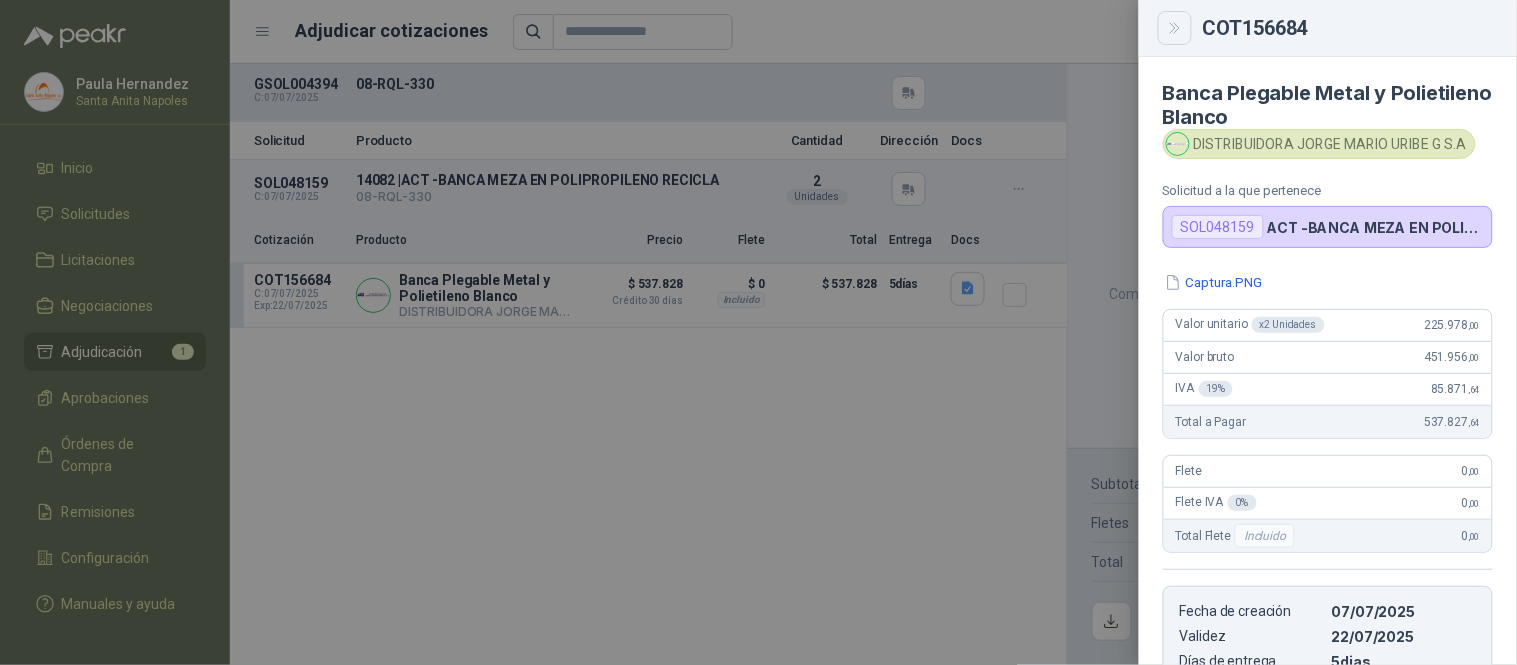 click 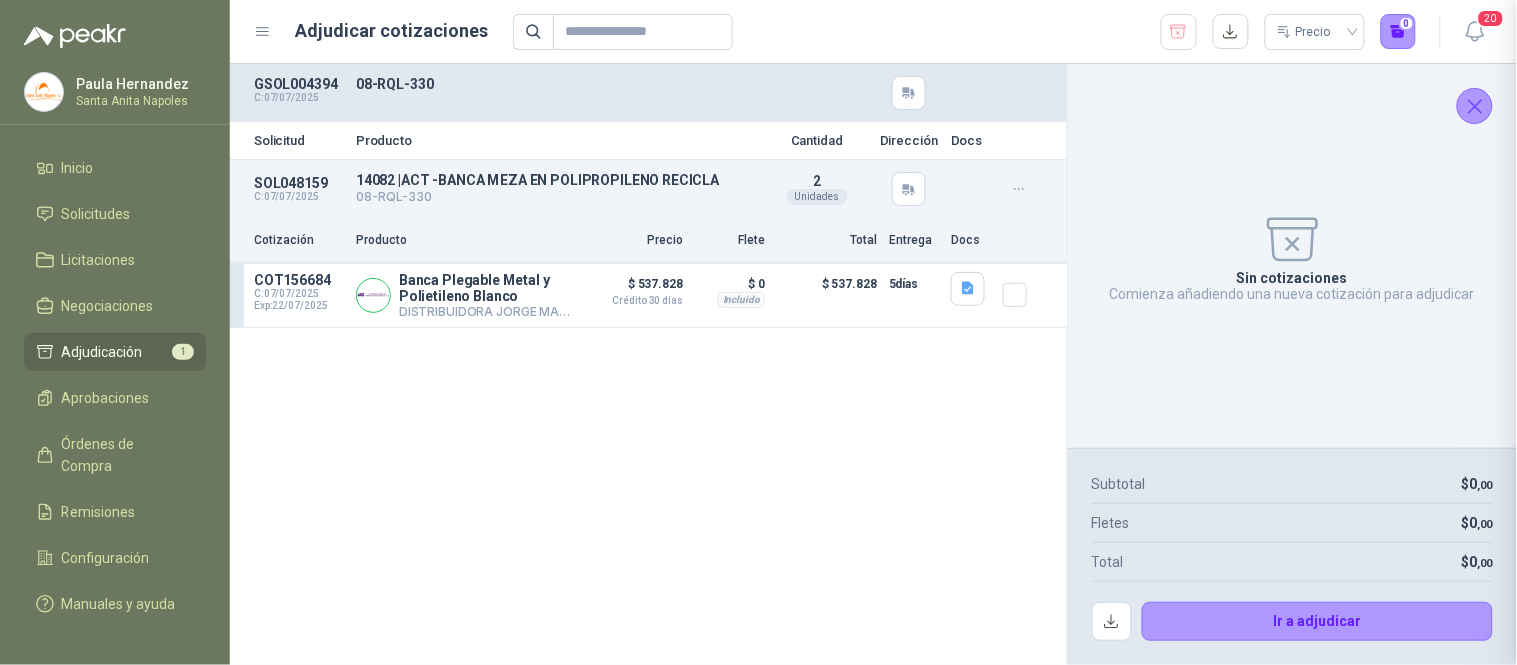 type 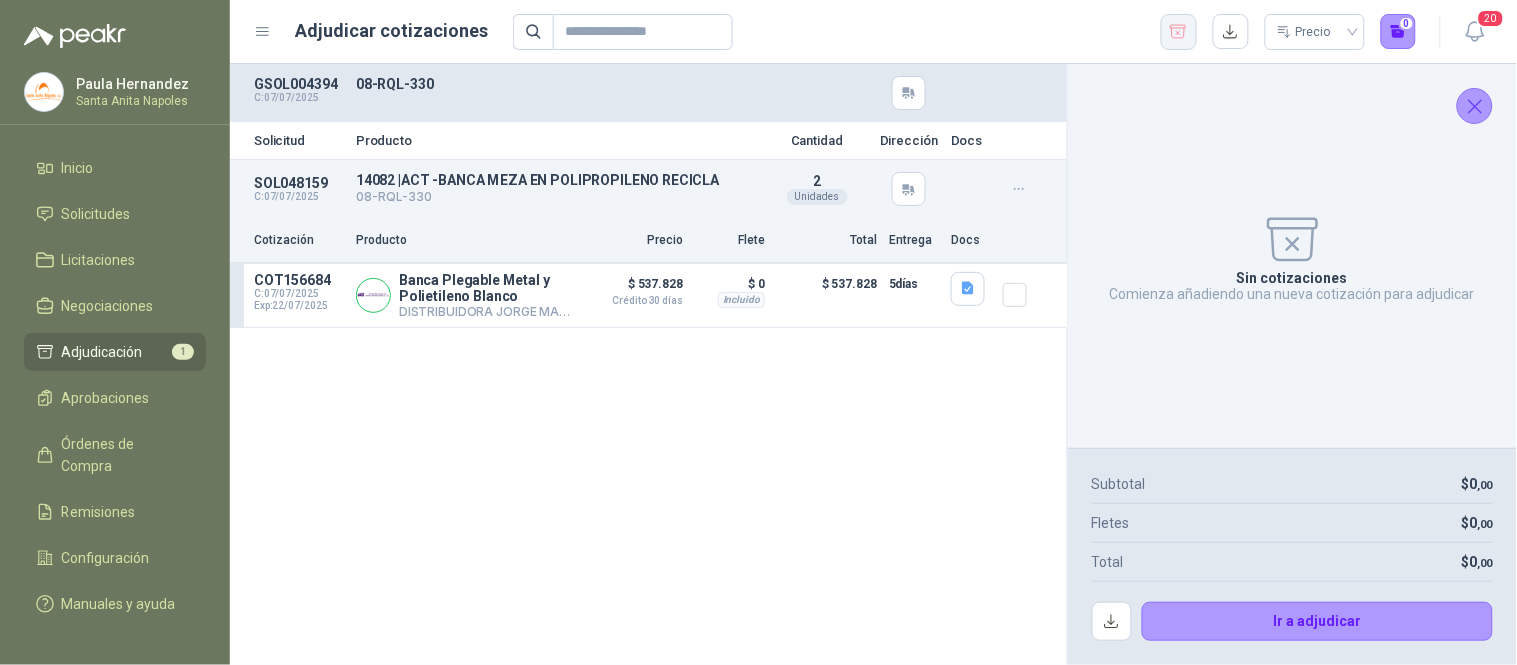 click 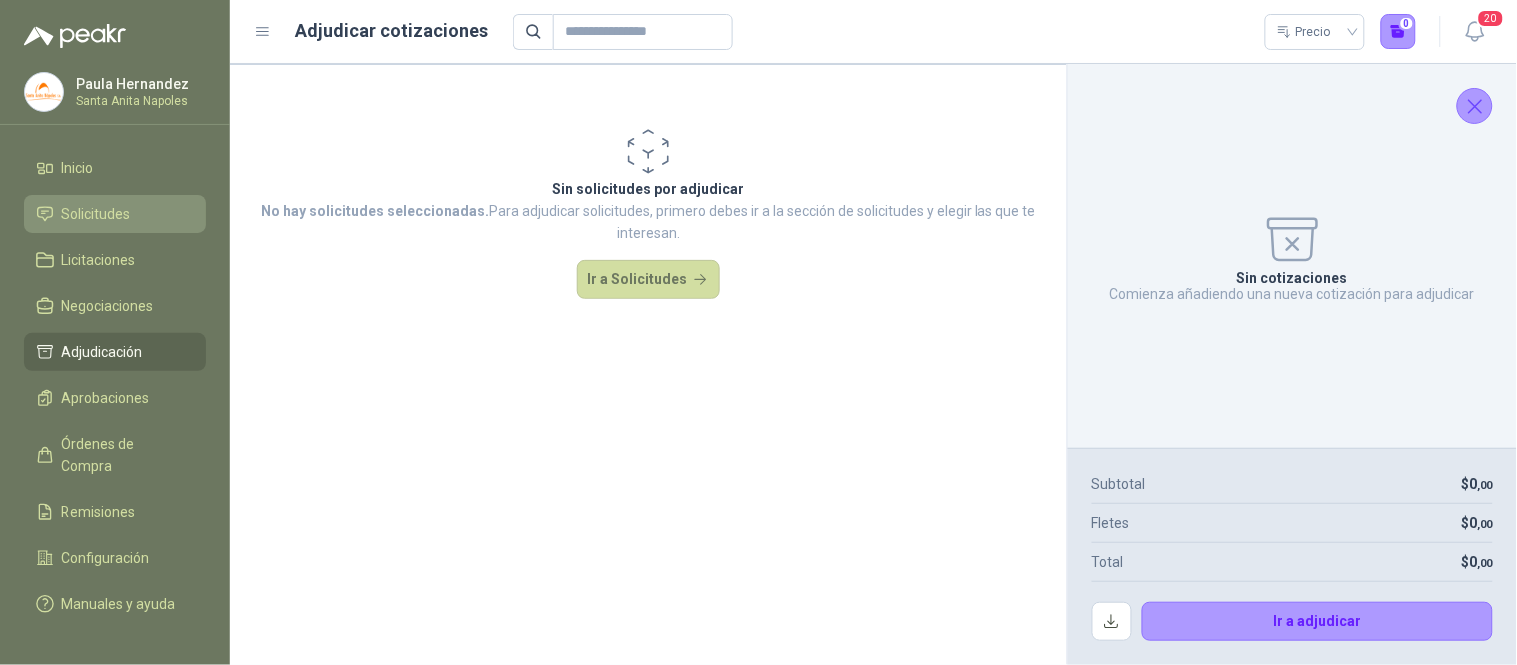 click on "Solicitudes" at bounding box center [96, 214] 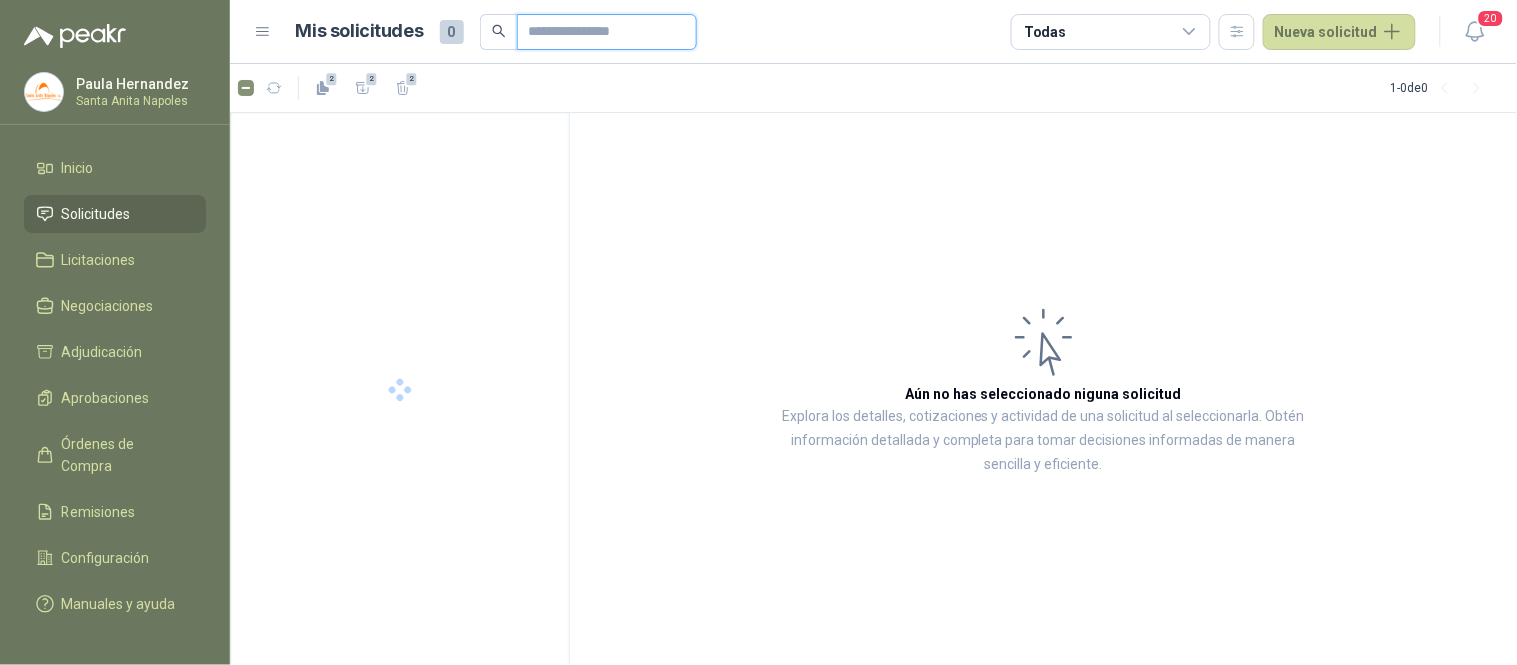 click at bounding box center (599, 32) 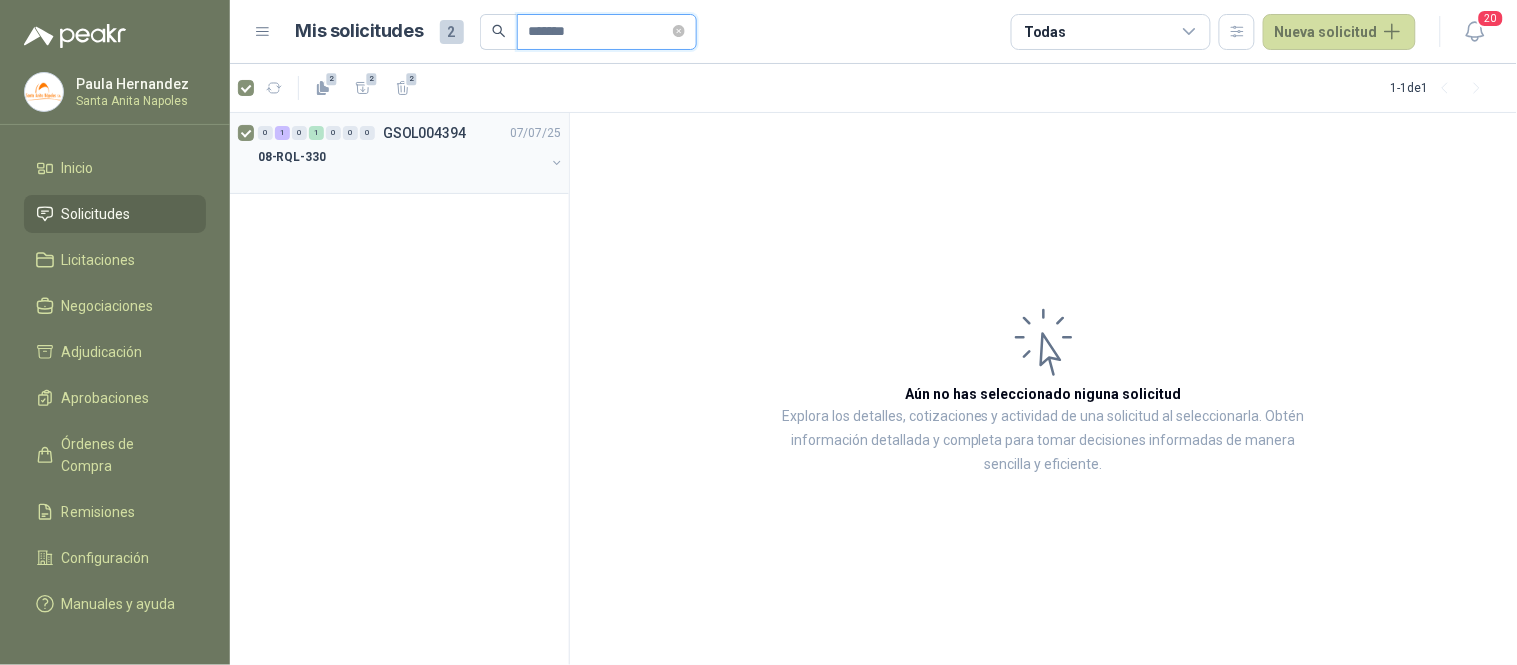 type on "*******" 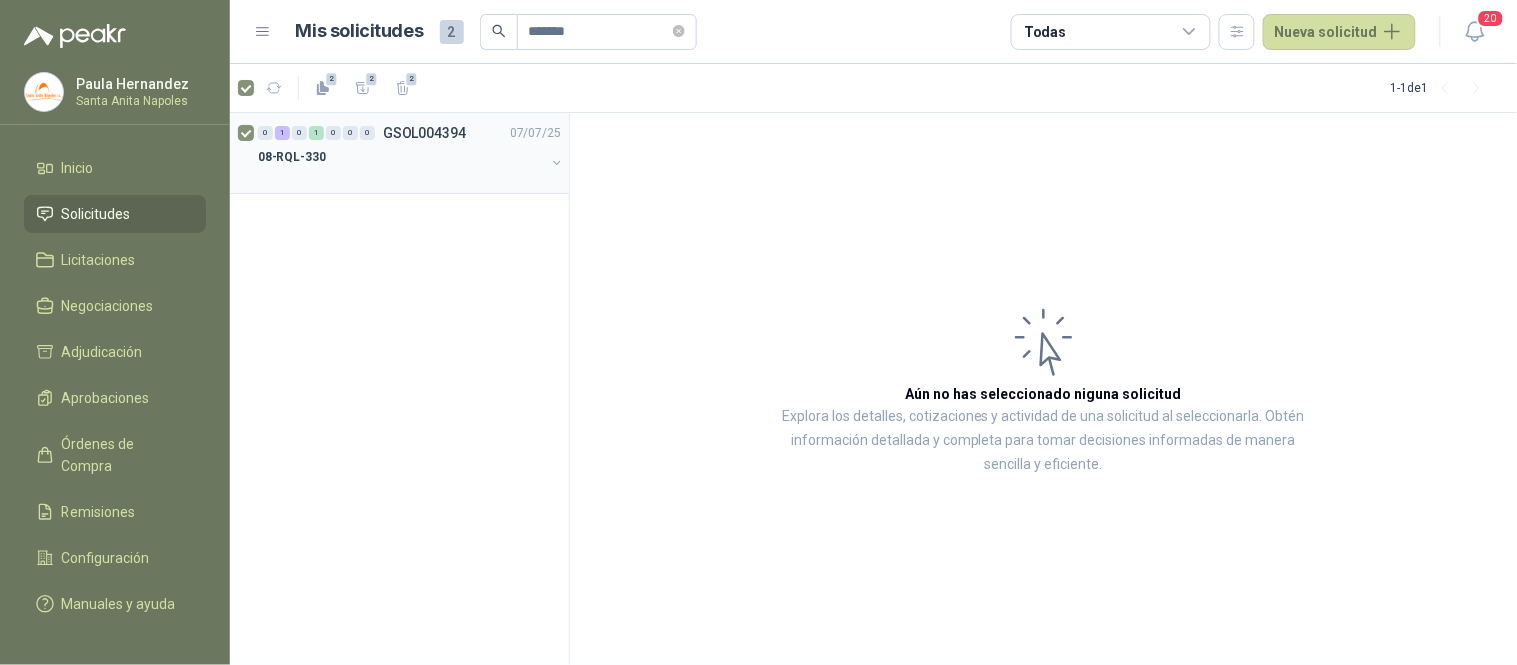 click on "08-RQL-330" at bounding box center [401, 157] 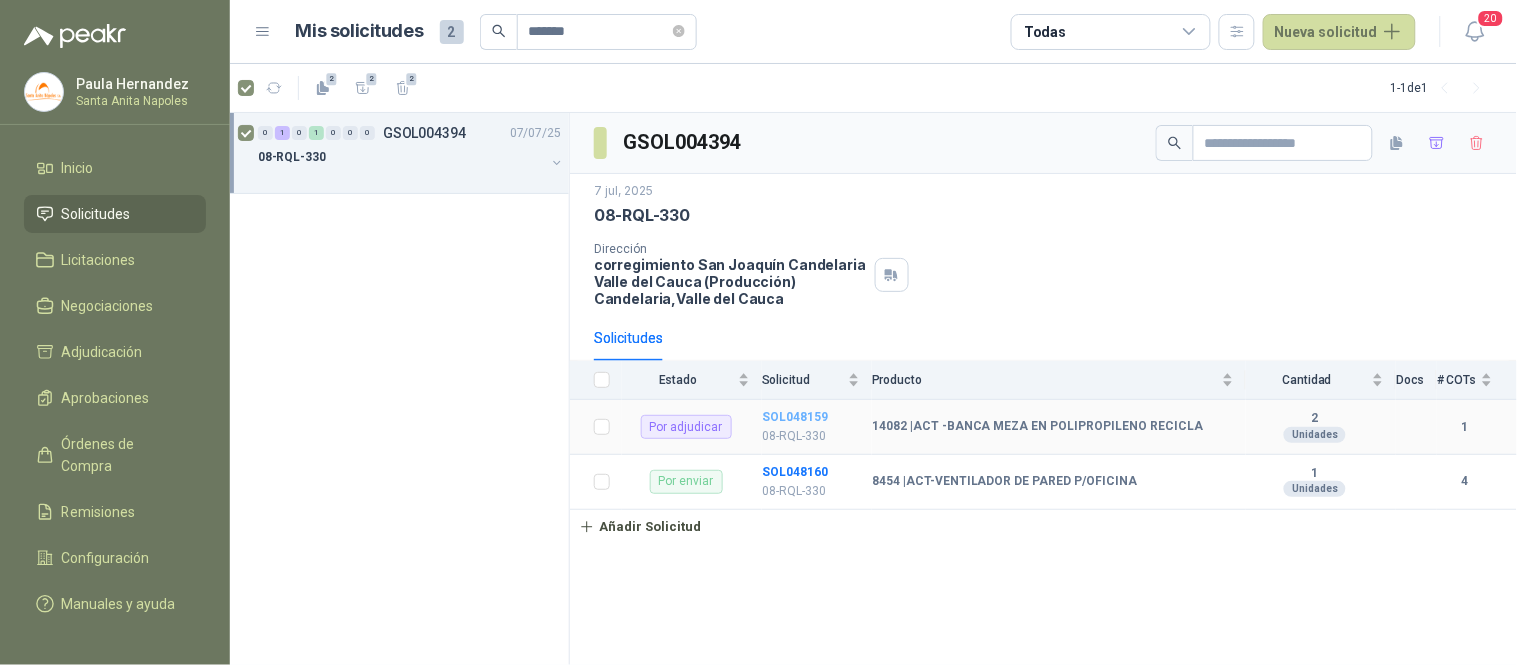 click on "SOL048159" at bounding box center (795, 417) 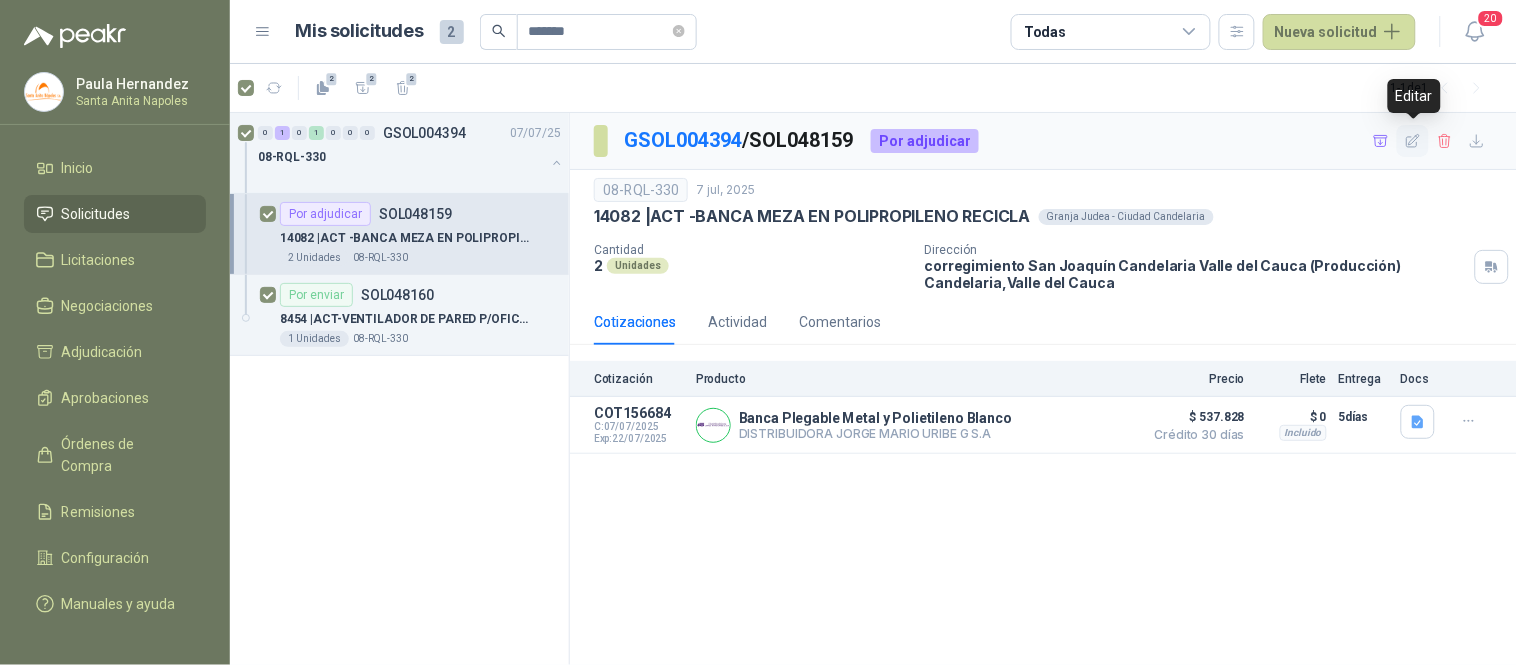 click 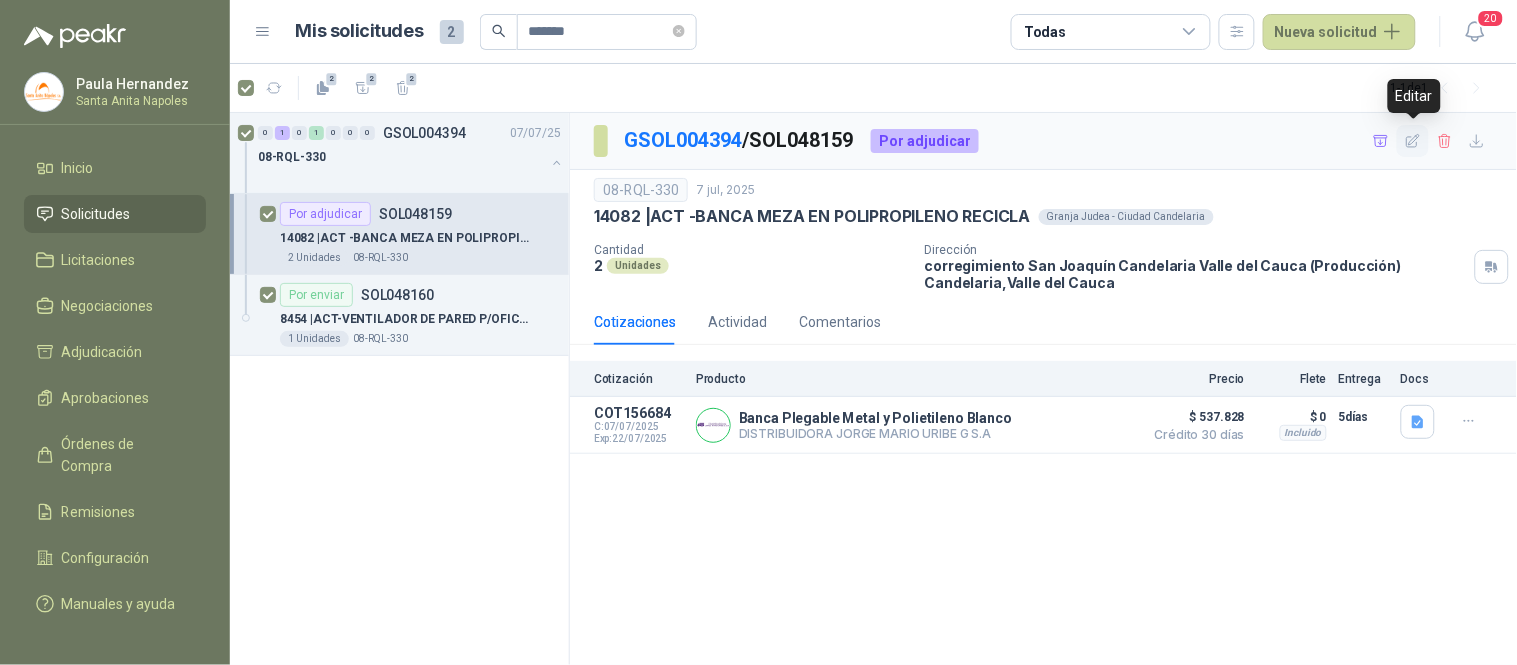 type 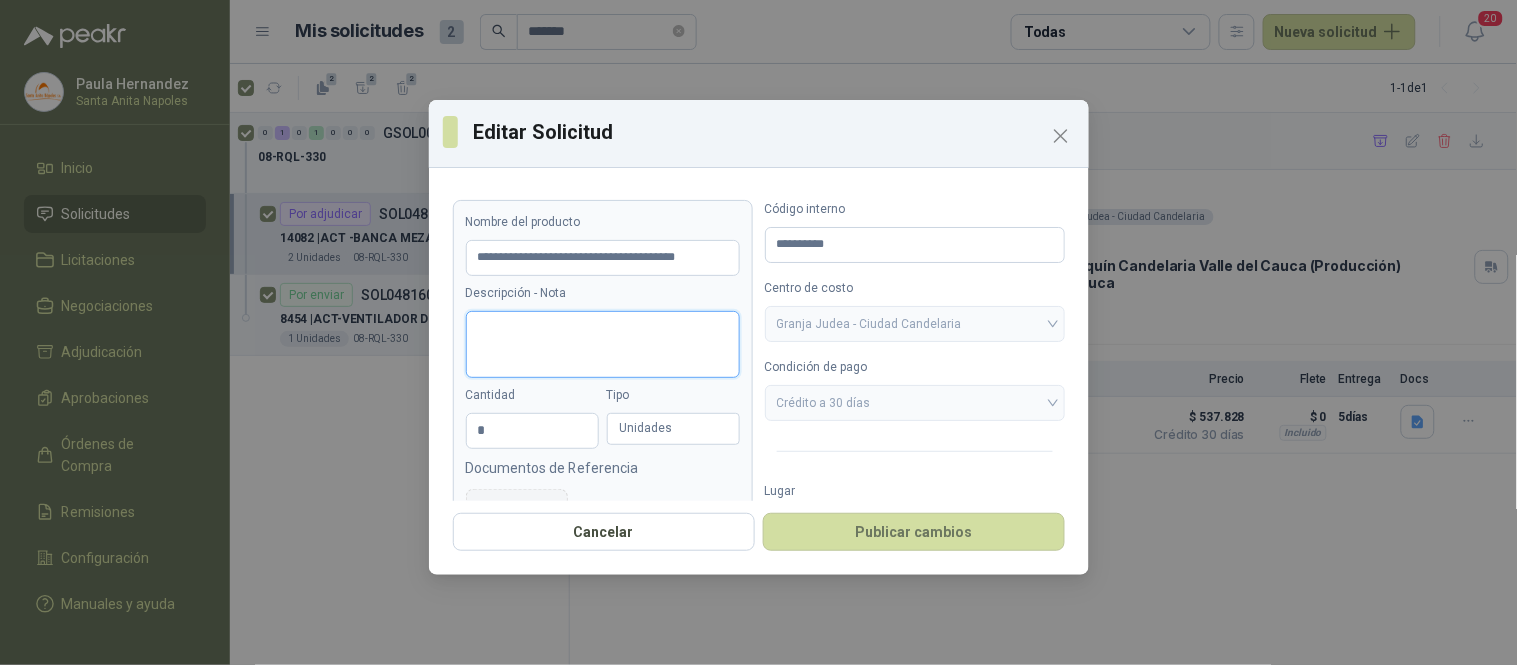 click on "Descripción - Nota" at bounding box center (603, 344) 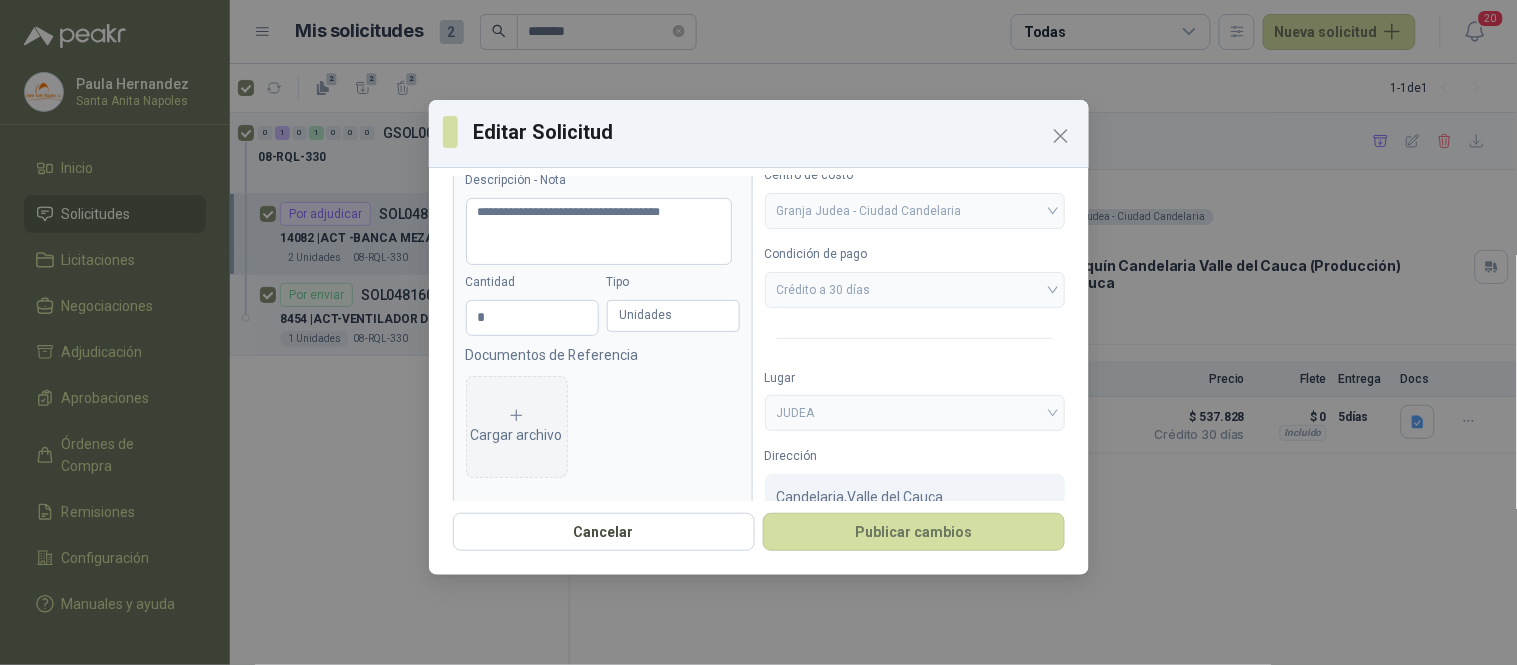 scroll, scrollTop: 191, scrollLeft: 0, axis: vertical 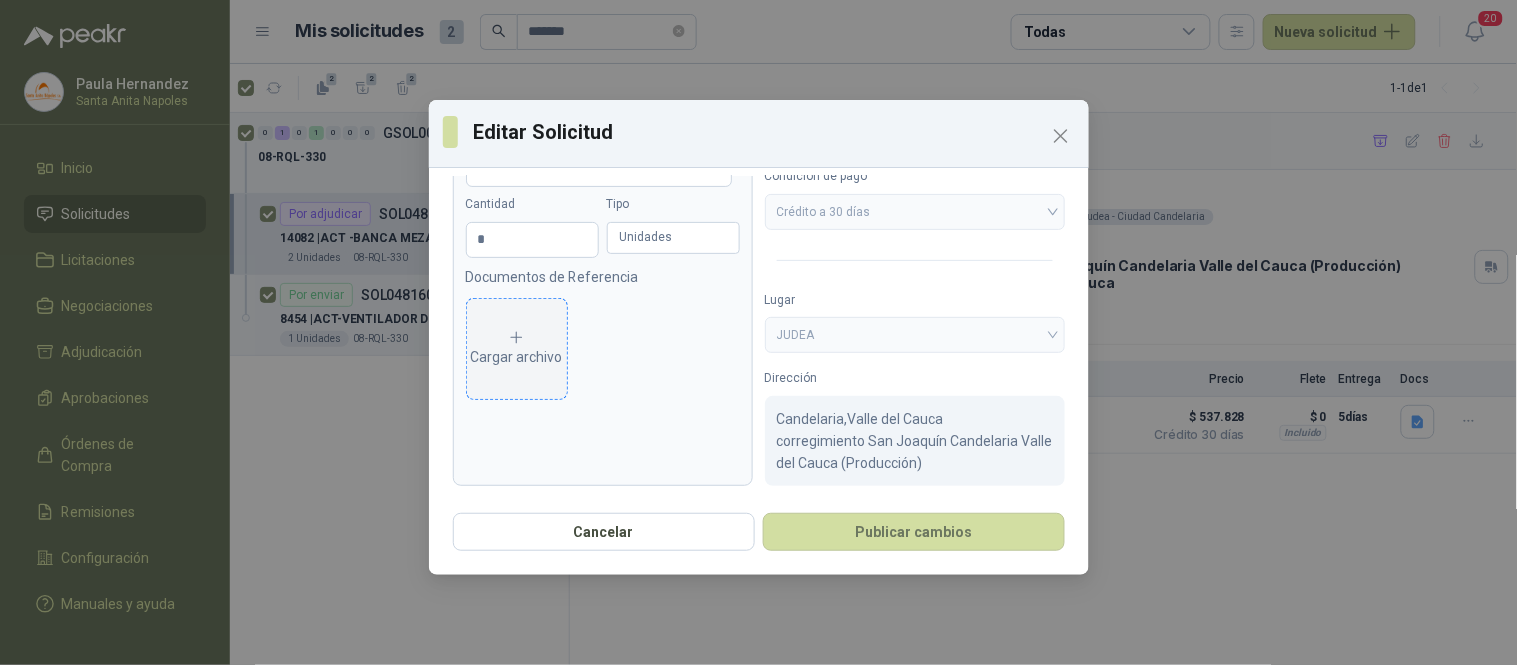 click on "Cargar archivo" at bounding box center [517, 349] 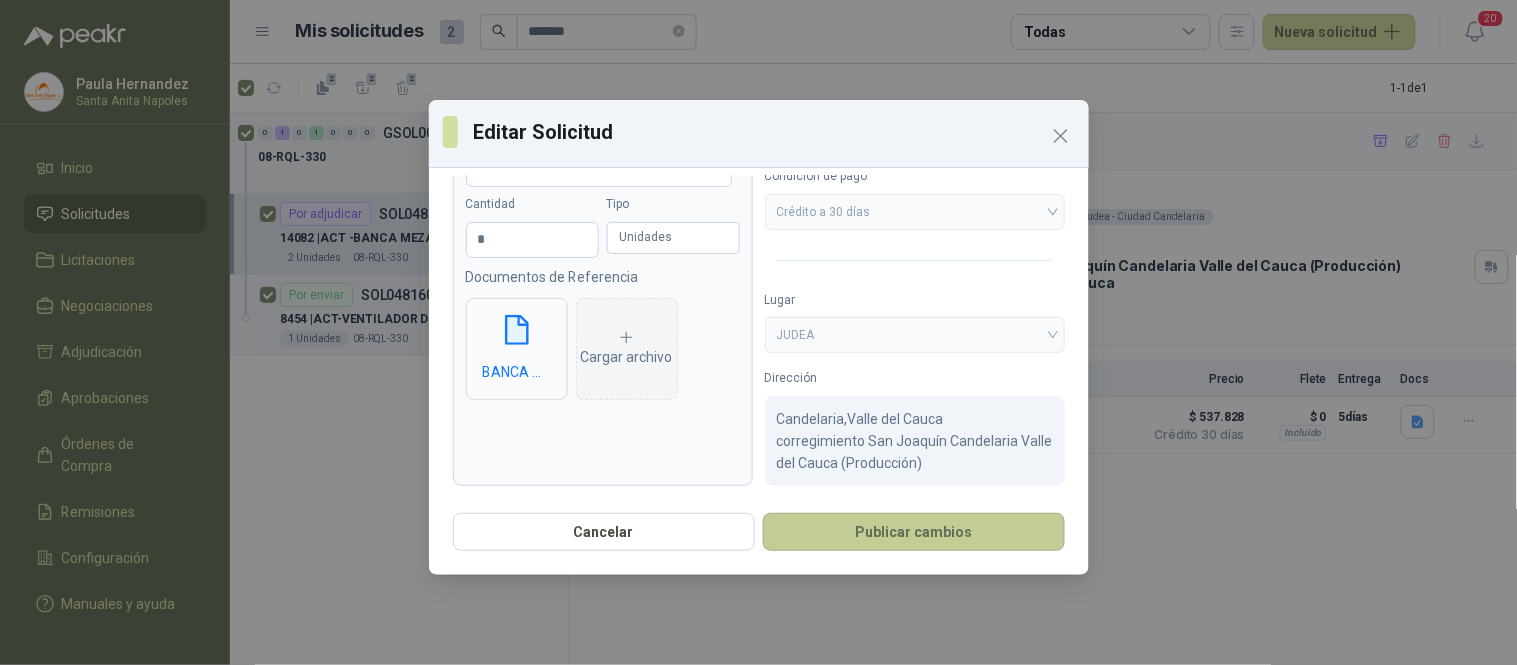 click on "Publicar cambios" at bounding box center [914, 532] 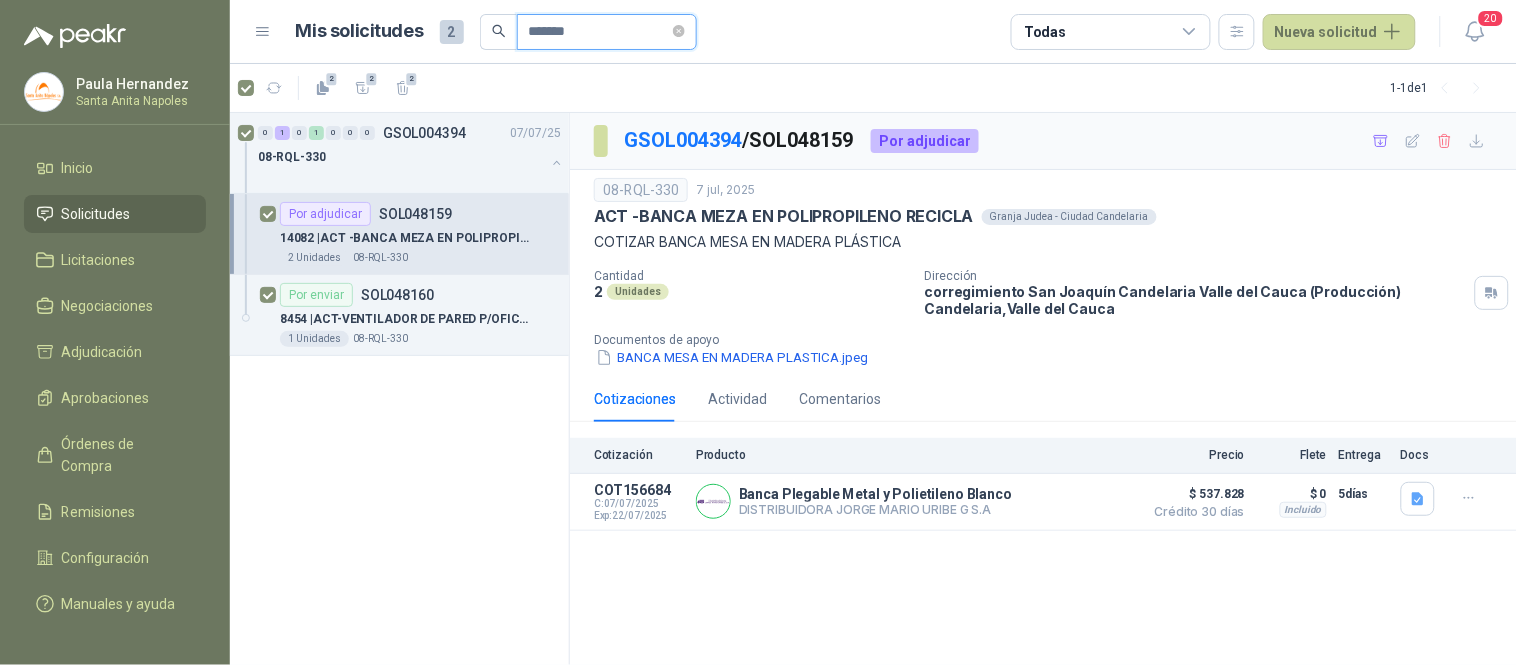 drag, startPoint x: 604, startPoint y: 34, endPoint x: 622, endPoint y: 23, distance: 21.095022 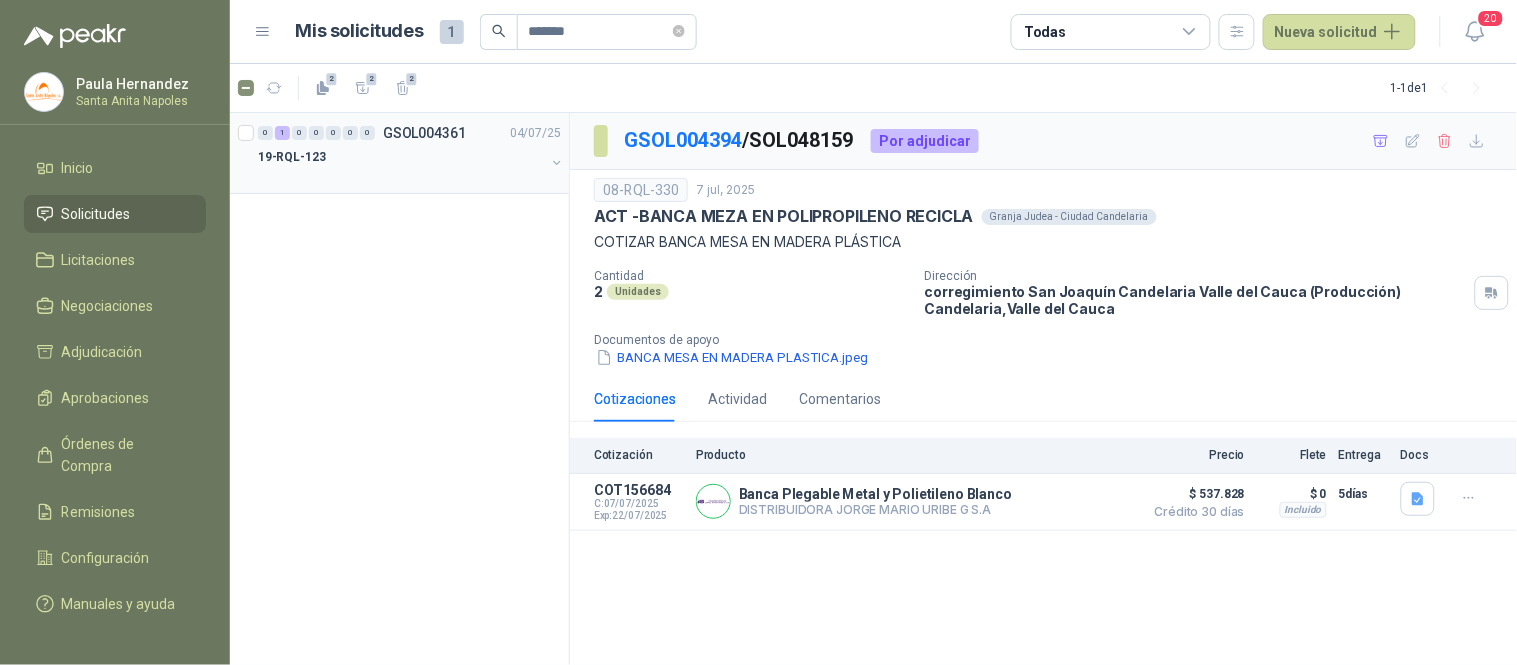 click on "19-RQL-123" at bounding box center [401, 157] 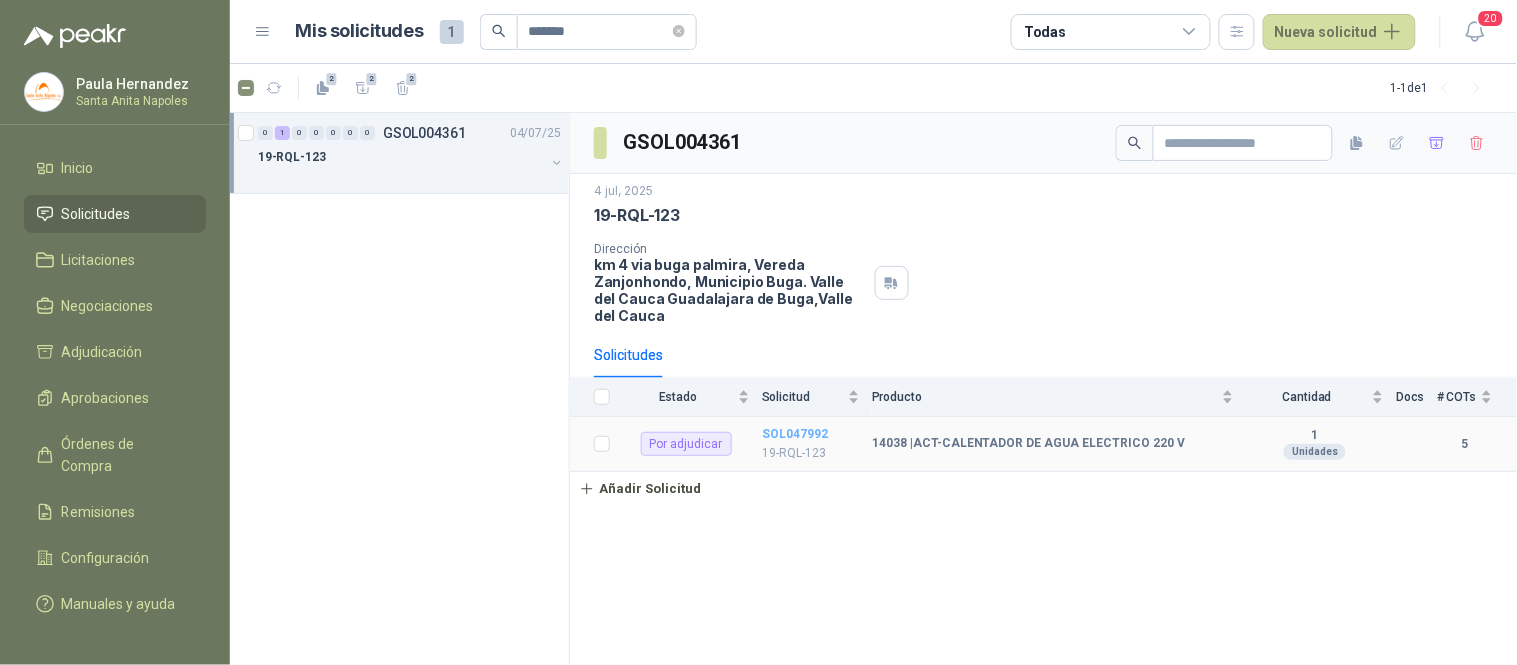 click on "SOL047992" at bounding box center [795, 434] 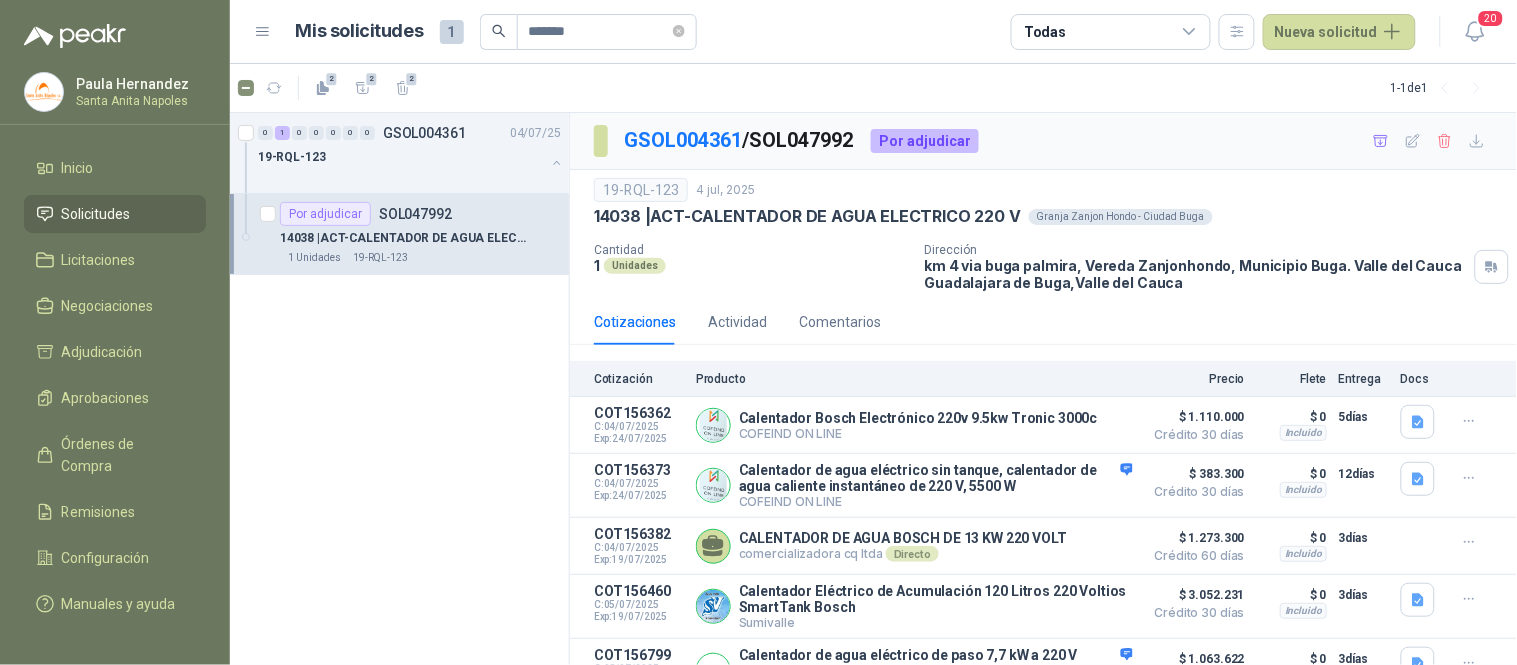 scroll, scrollTop: 41, scrollLeft: 0, axis: vertical 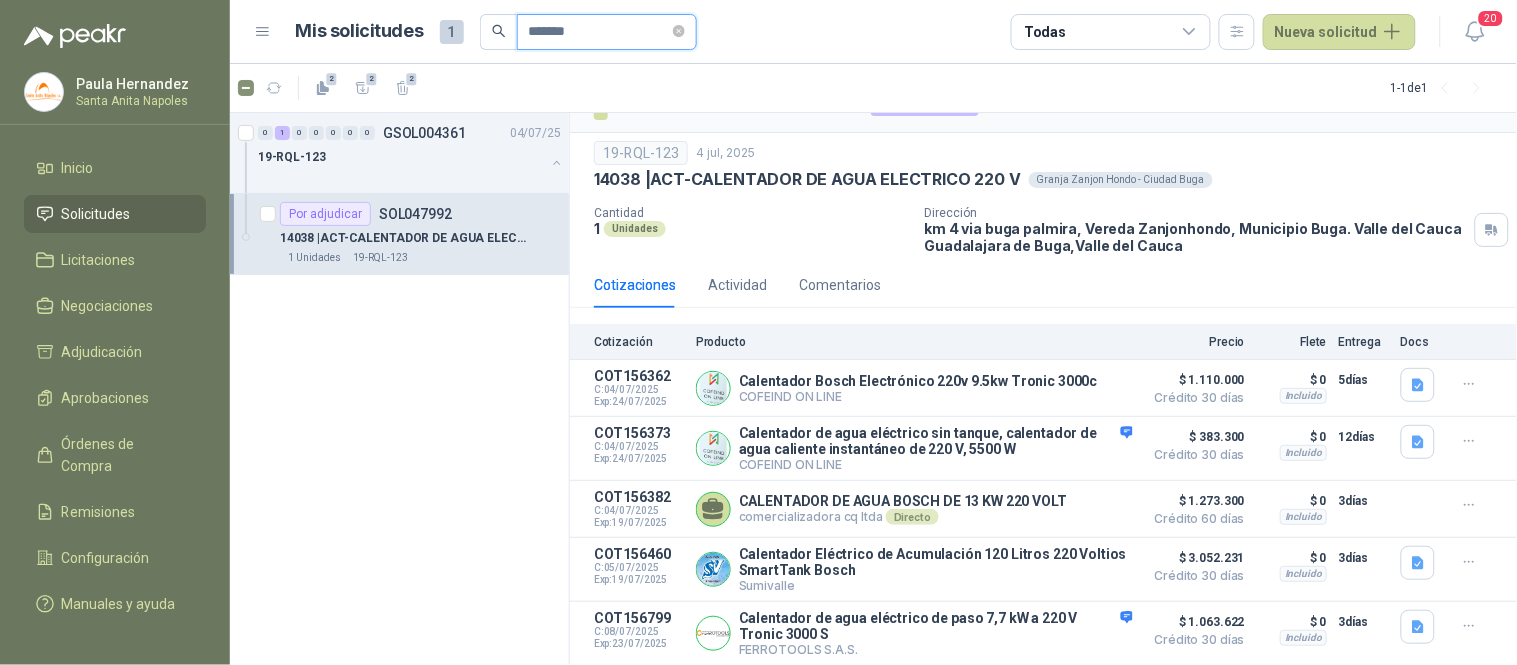drag, startPoint x: 598, startPoint y: 30, endPoint x: 265, endPoint y: 11, distance: 333.5416 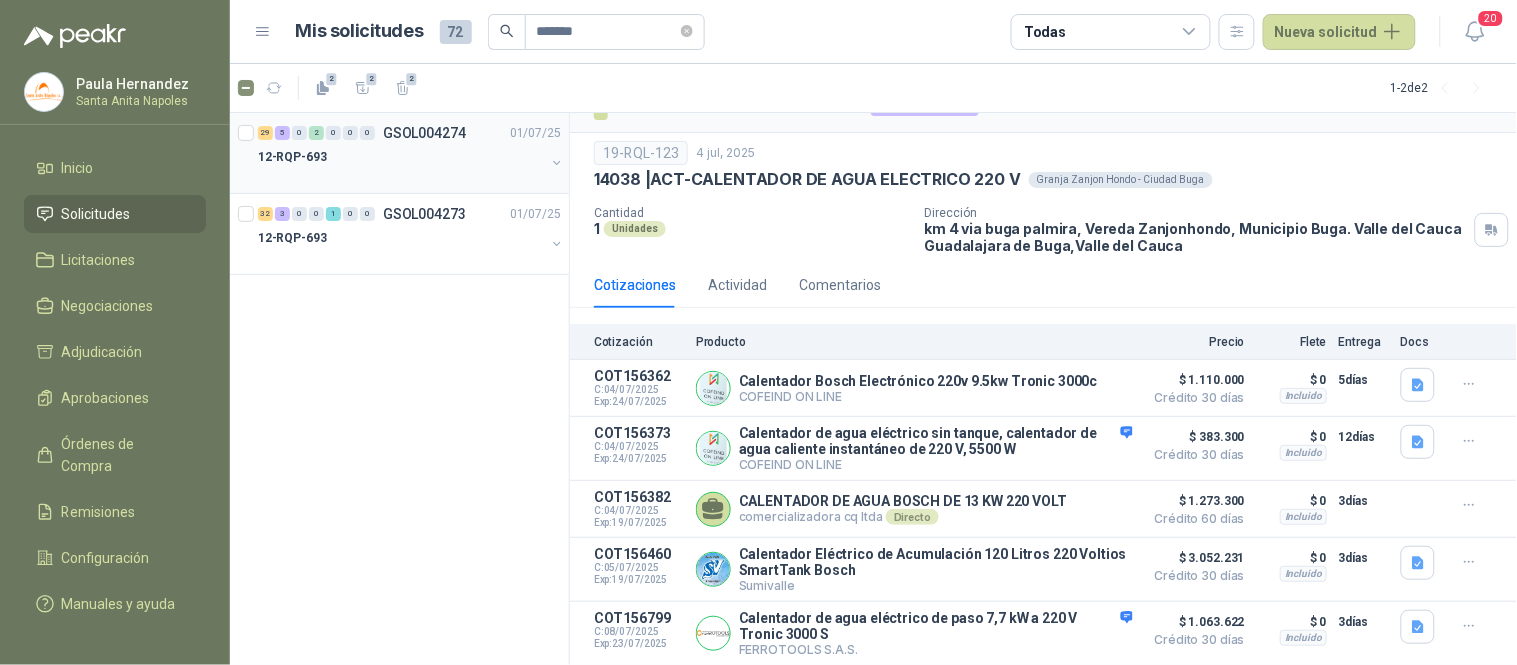 click on "12-RQP-693" at bounding box center [401, 157] 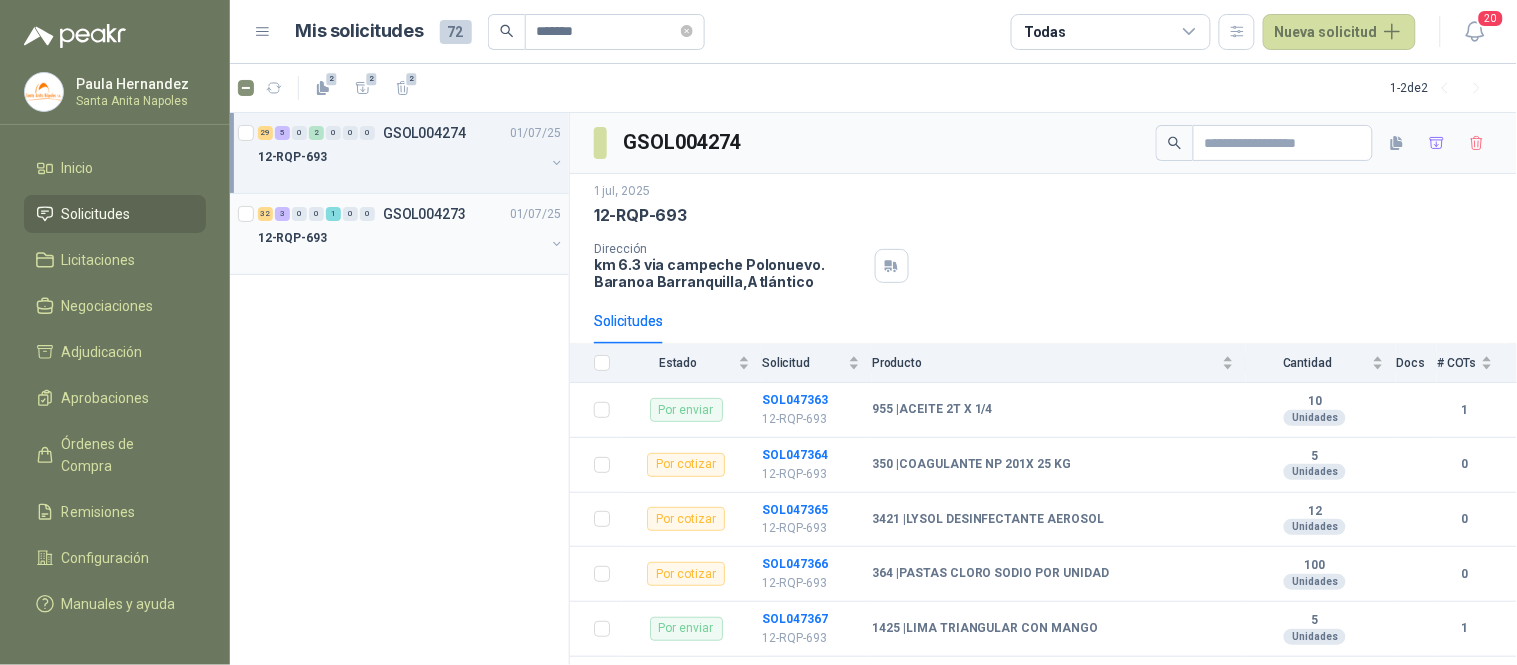 click on "12-RQP-693" at bounding box center (401, 238) 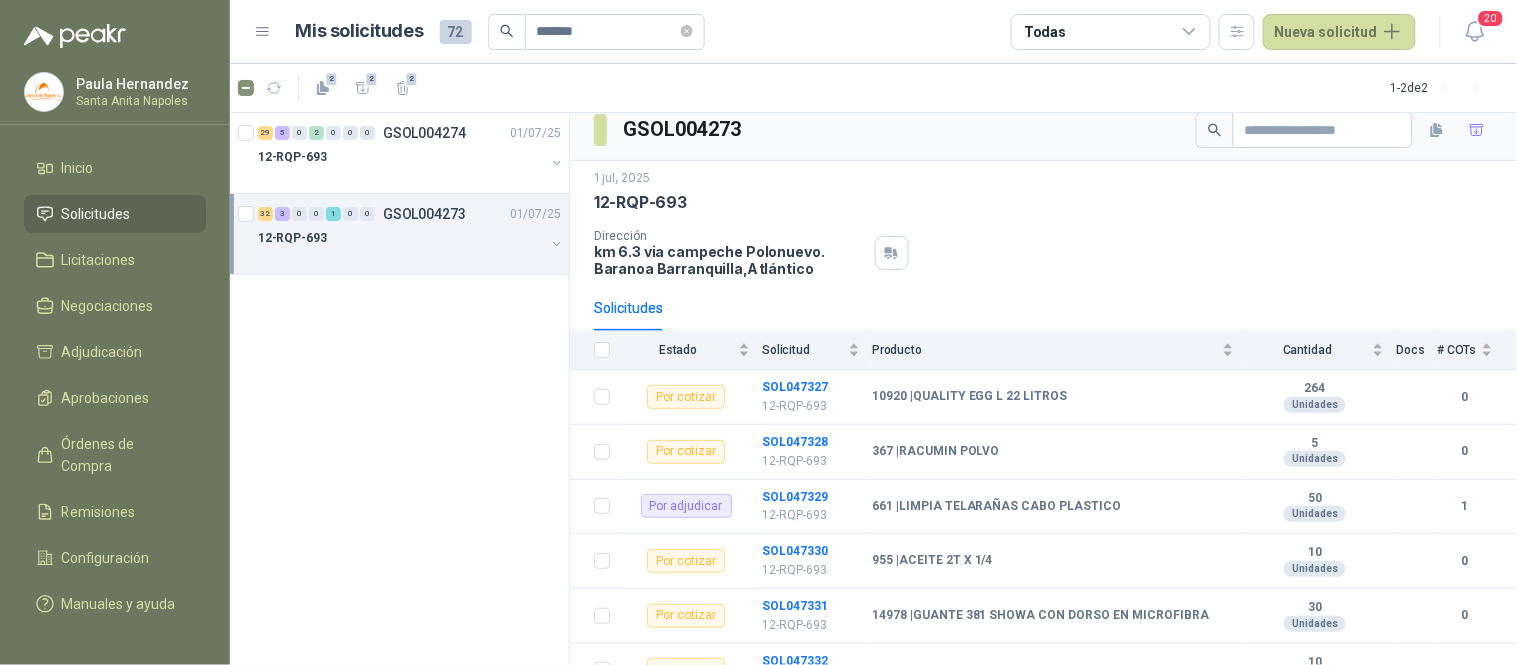 scroll, scrollTop: 0, scrollLeft: 0, axis: both 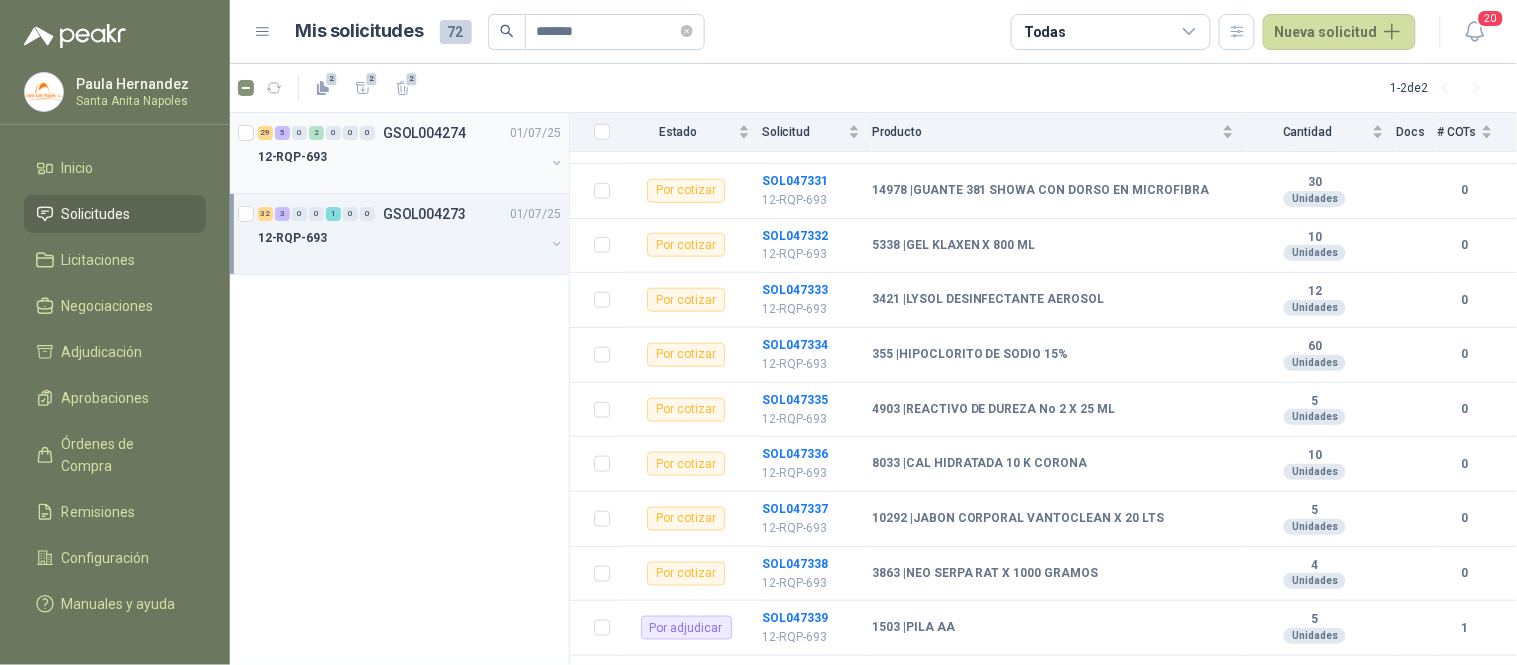 click on "12-RQP-693" at bounding box center [401, 157] 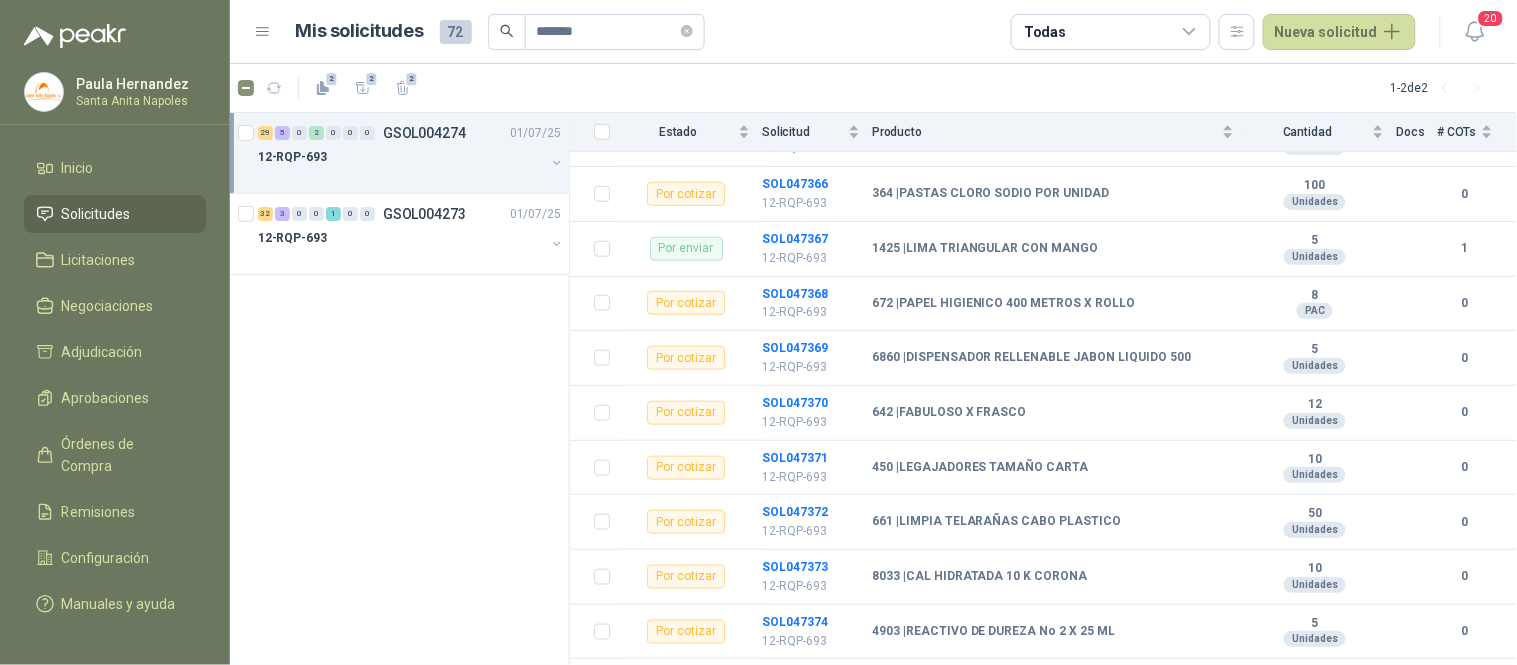 scroll, scrollTop: 396, scrollLeft: 0, axis: vertical 